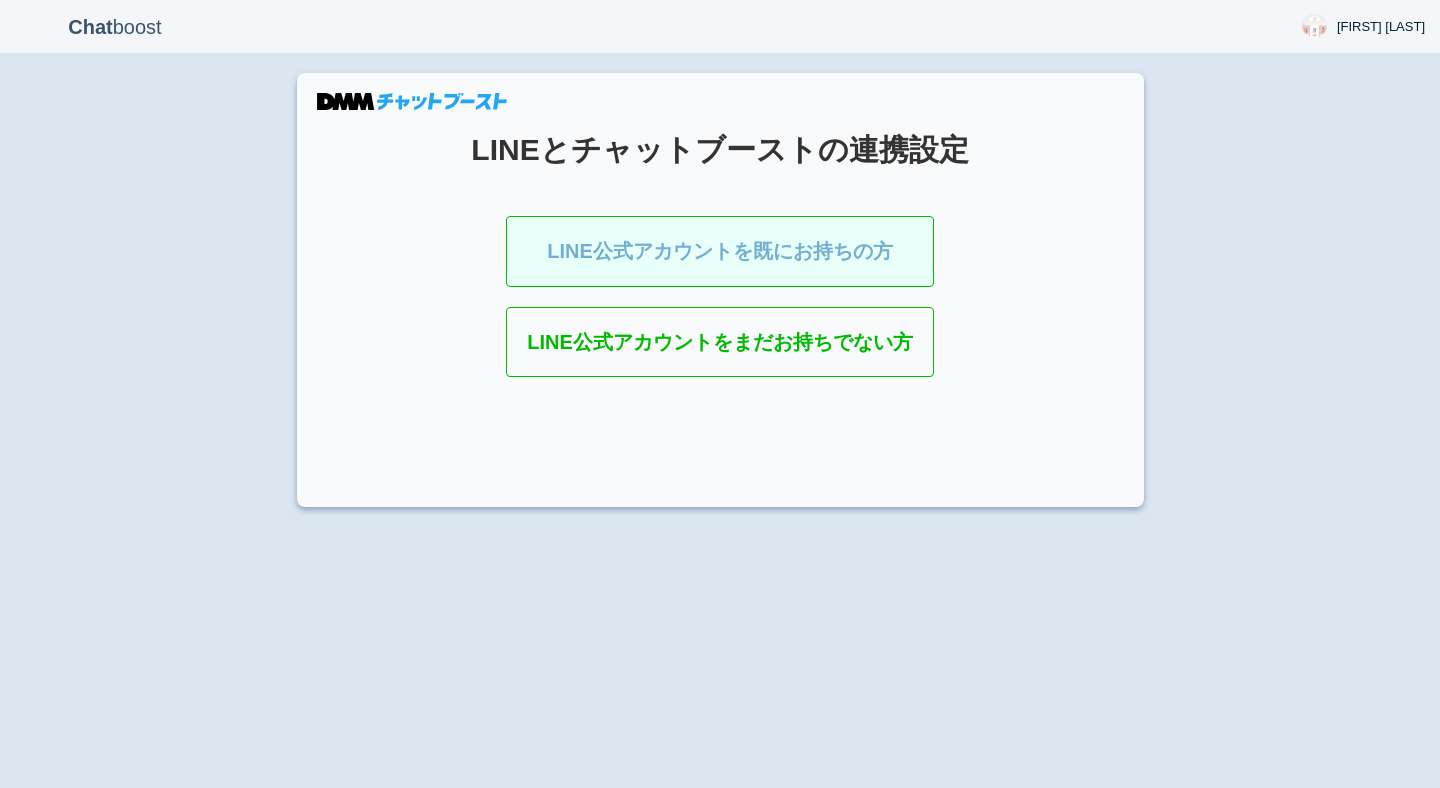 scroll, scrollTop: 0, scrollLeft: 0, axis: both 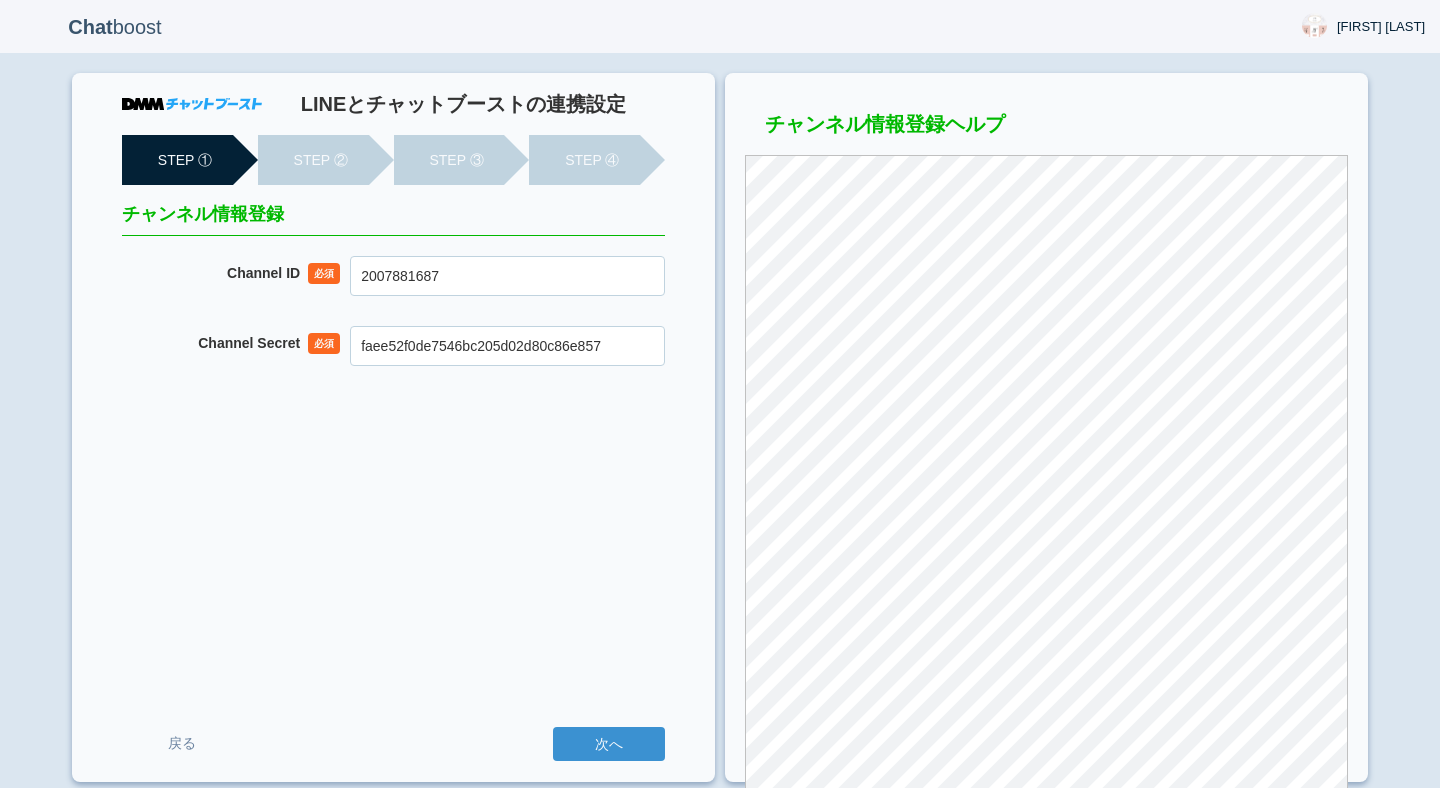 click on "LINEとチャットブーストの連携設定
STEP ①
STEP ②
STEP ③
STEP ④
チャンネル情報登録
Channel ID 必須
2007881687
Channel Secret 必須
faee52f0de7546bc205d02d80c86e857
戻る
次へ" at bounding box center [393, 427] 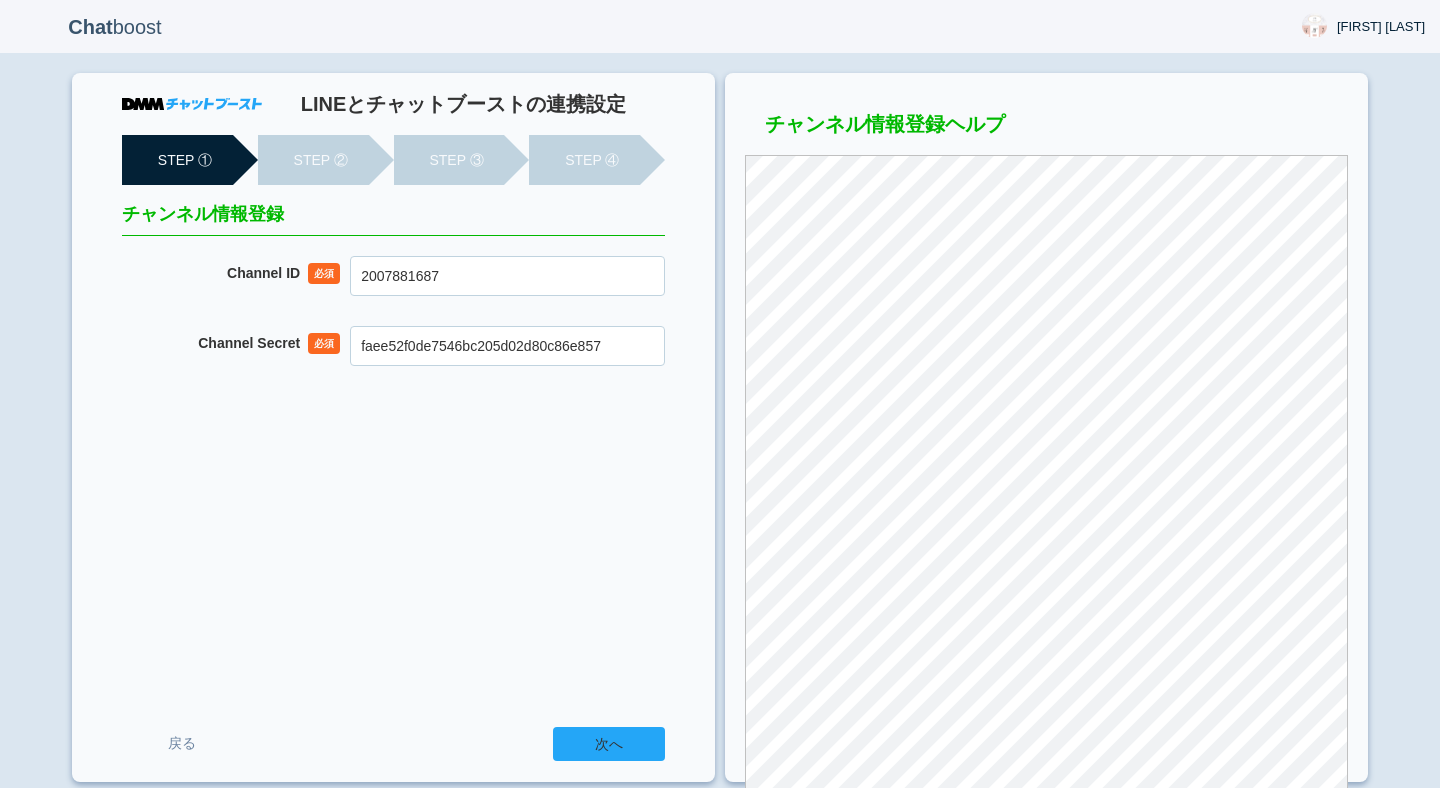 click on "次へ" at bounding box center (609, 744) 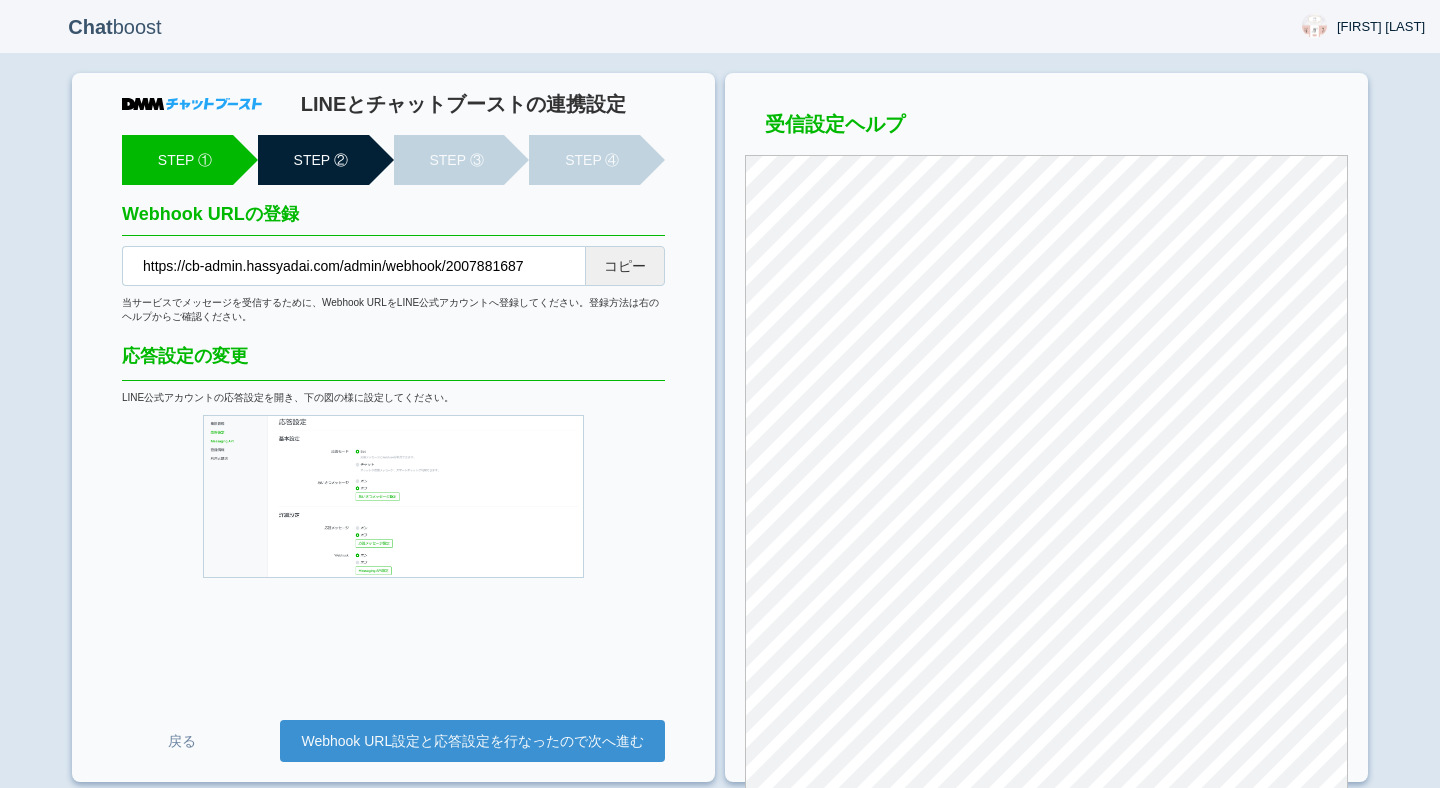 scroll, scrollTop: 0, scrollLeft: 0, axis: both 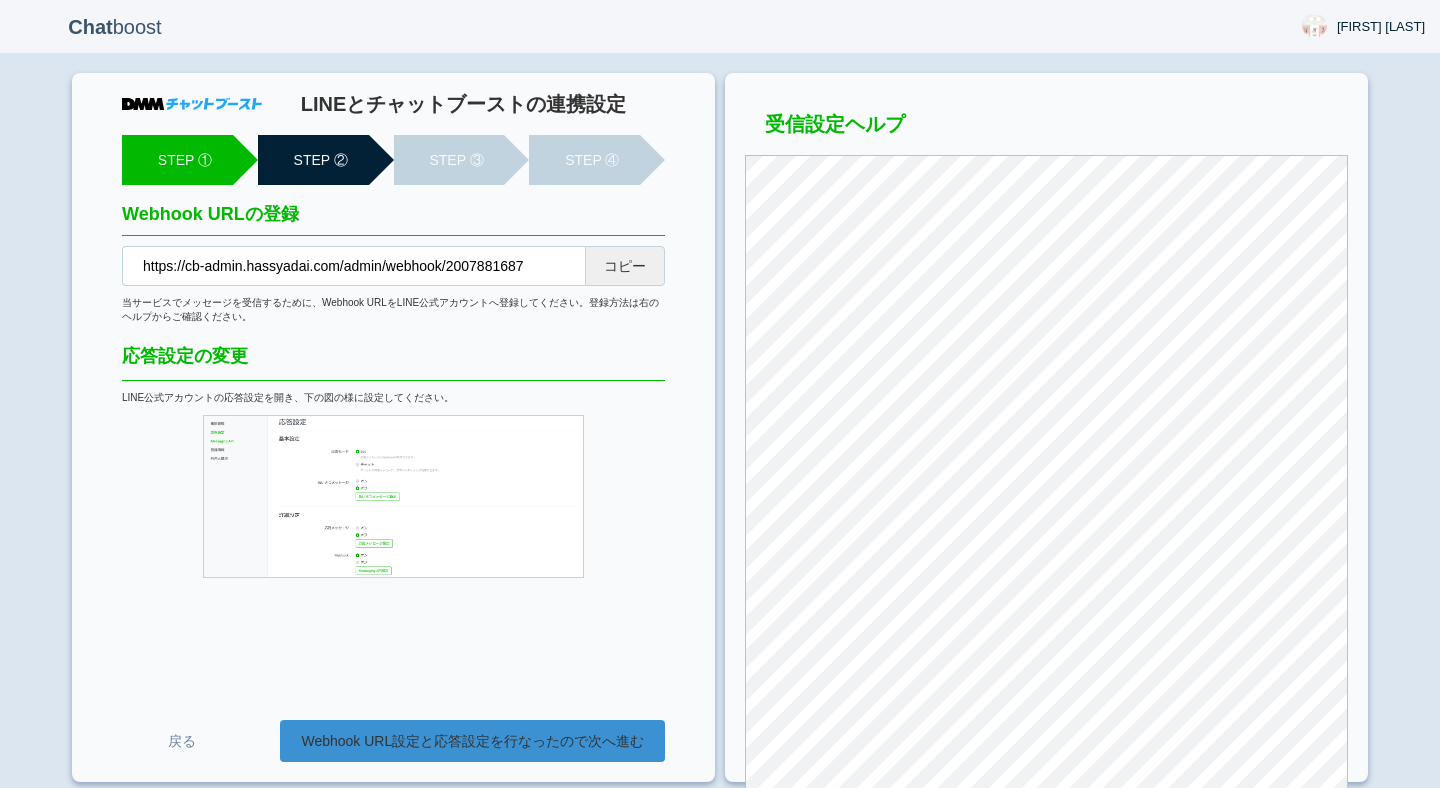 click on "Webhook URL設定と応答設定を行なったので次へ進む" at bounding box center [472, 741] 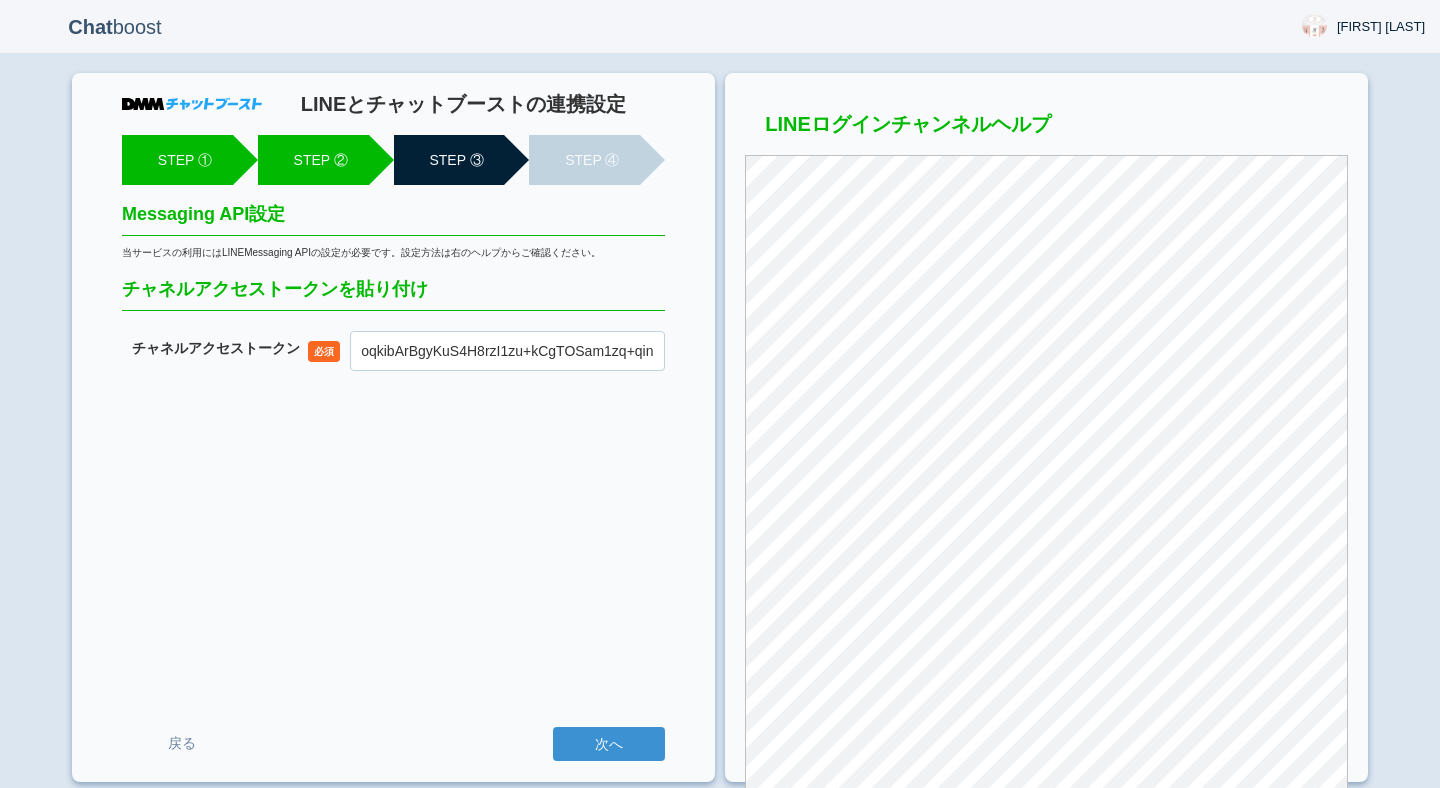 click on "次へ" at bounding box center [609, 744] 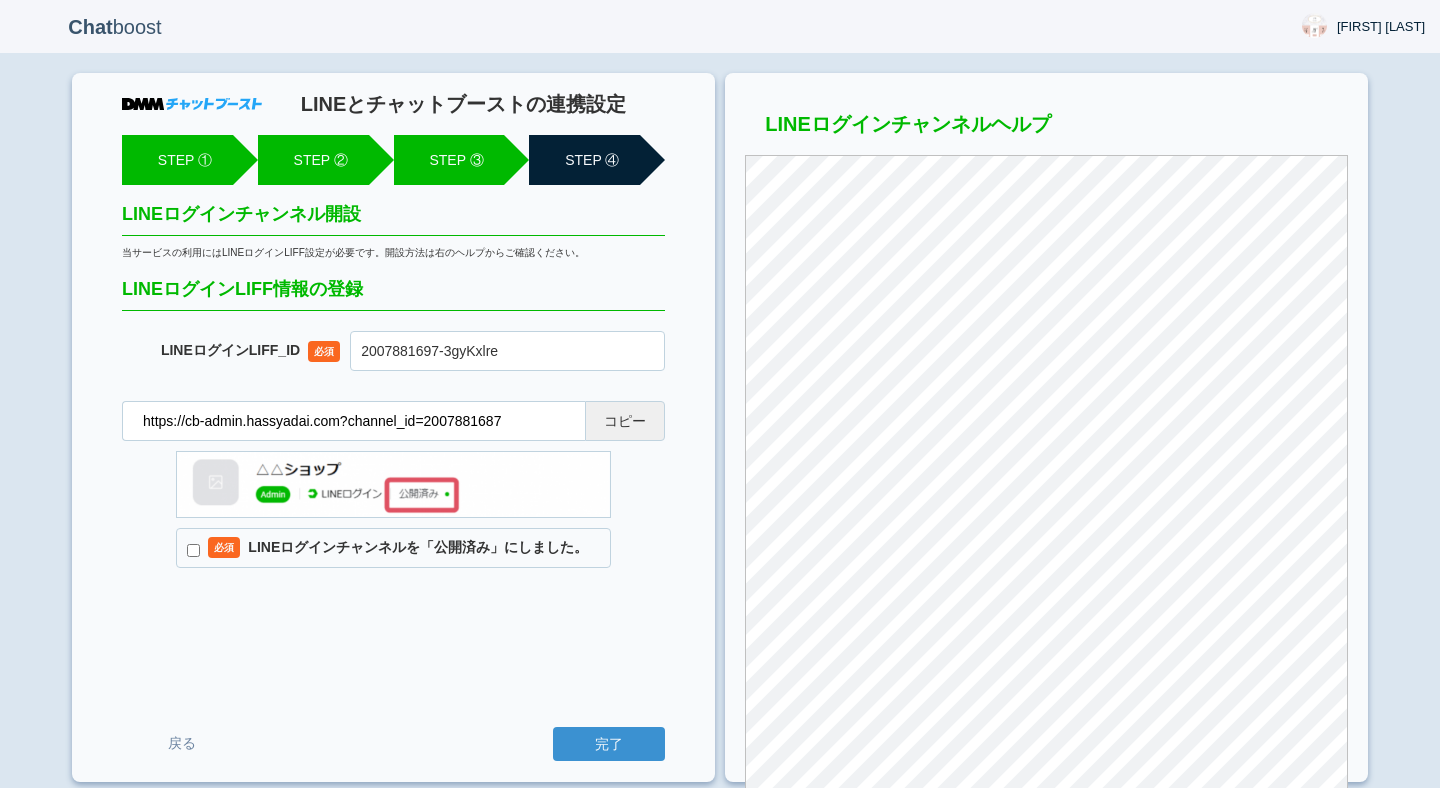 scroll, scrollTop: 0, scrollLeft: 0, axis: both 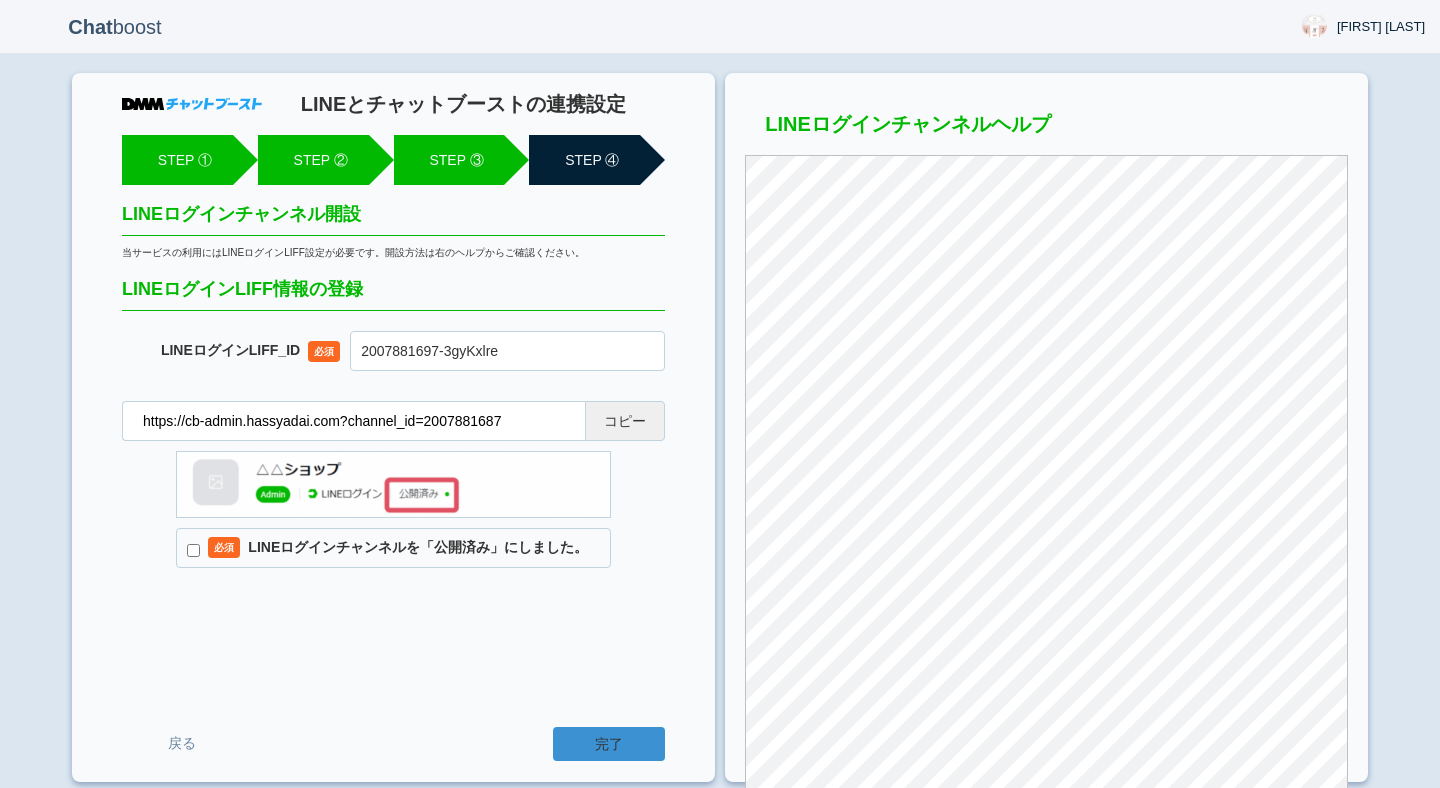 click on "完了" at bounding box center (609, 744) 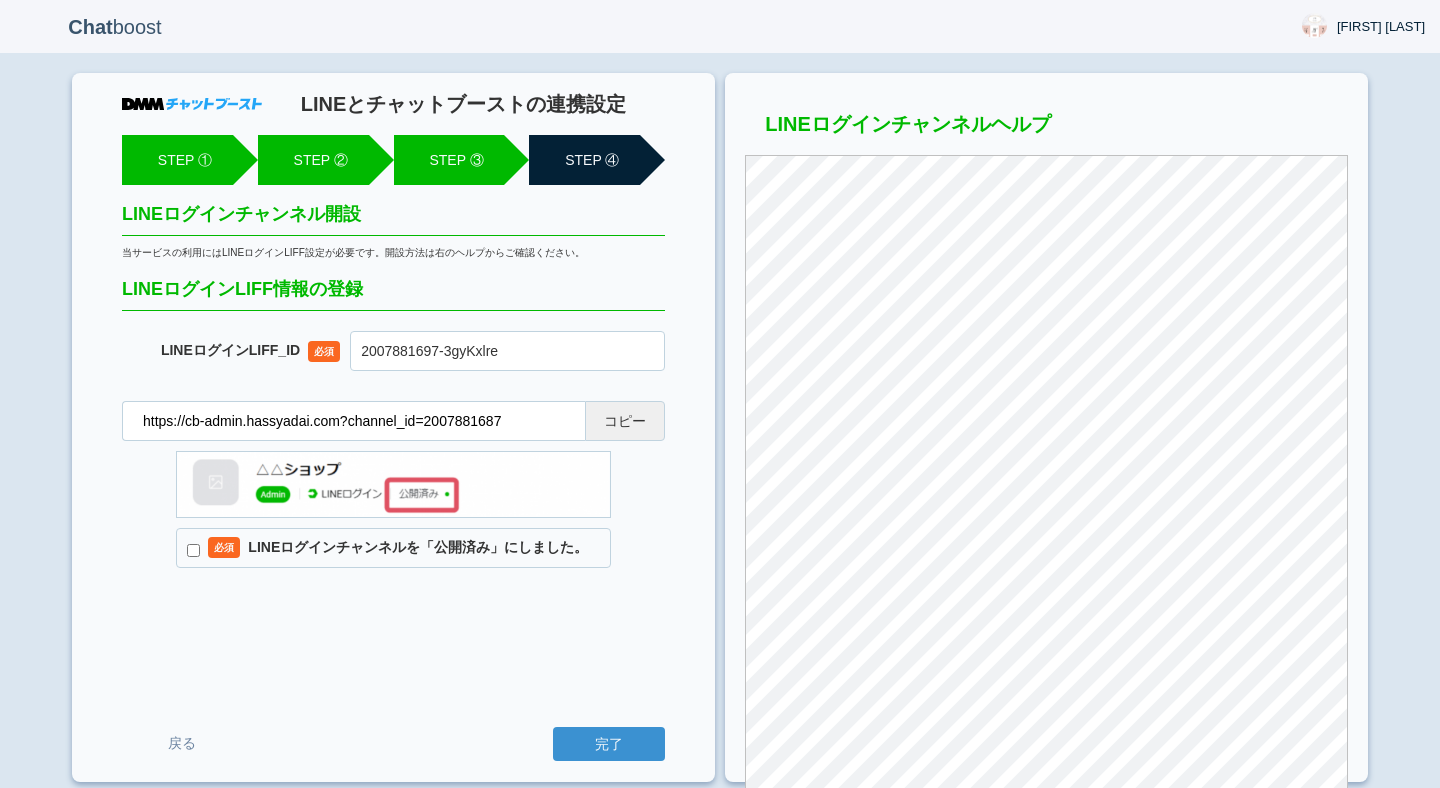 click on "必須 LINEログインチャンネルを「公開済み」にしました。" at bounding box center [393, 548] 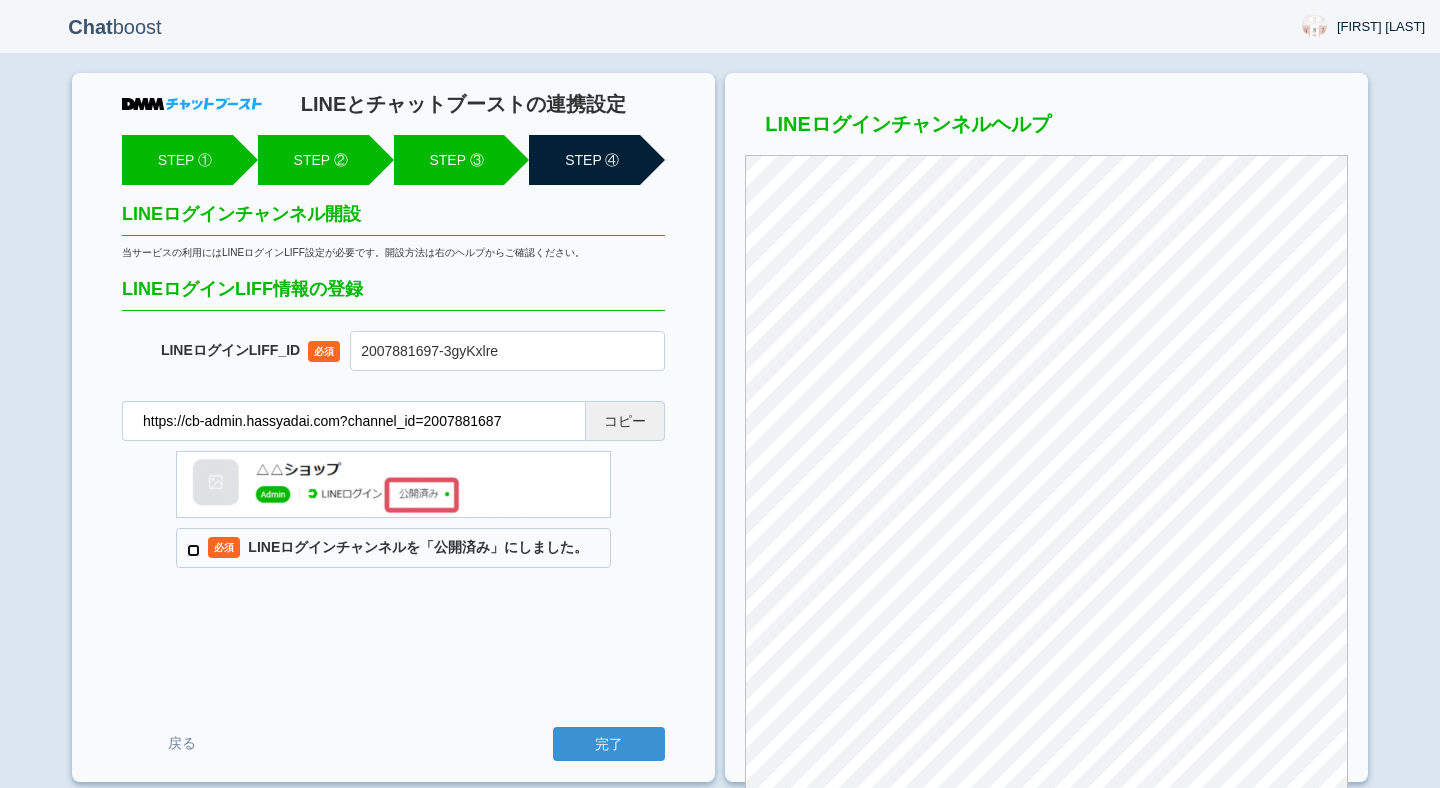 click on "必須 LINEログインチャンネルを「公開済み」にしました。" at bounding box center [193, 550] 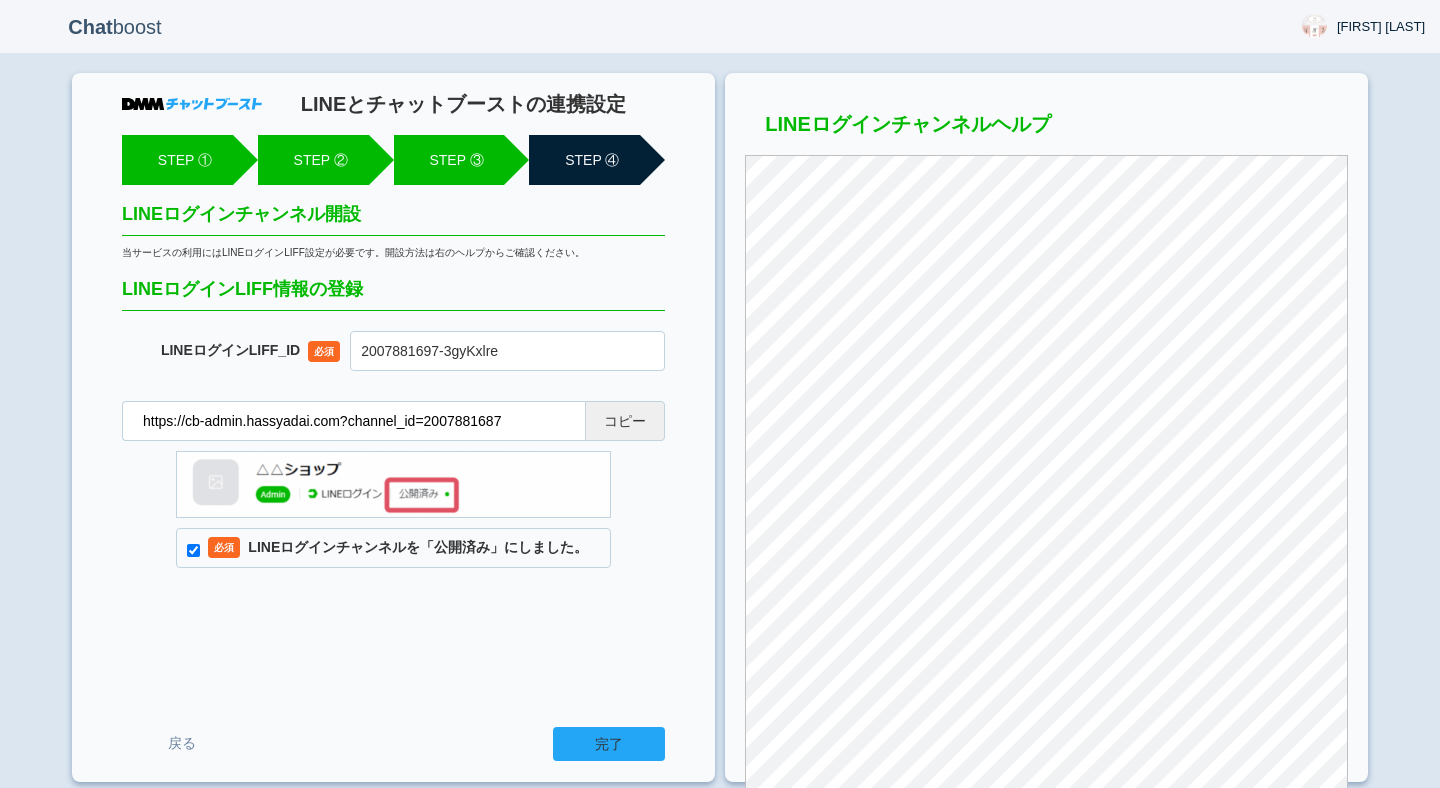 click on "完了" at bounding box center (609, 744) 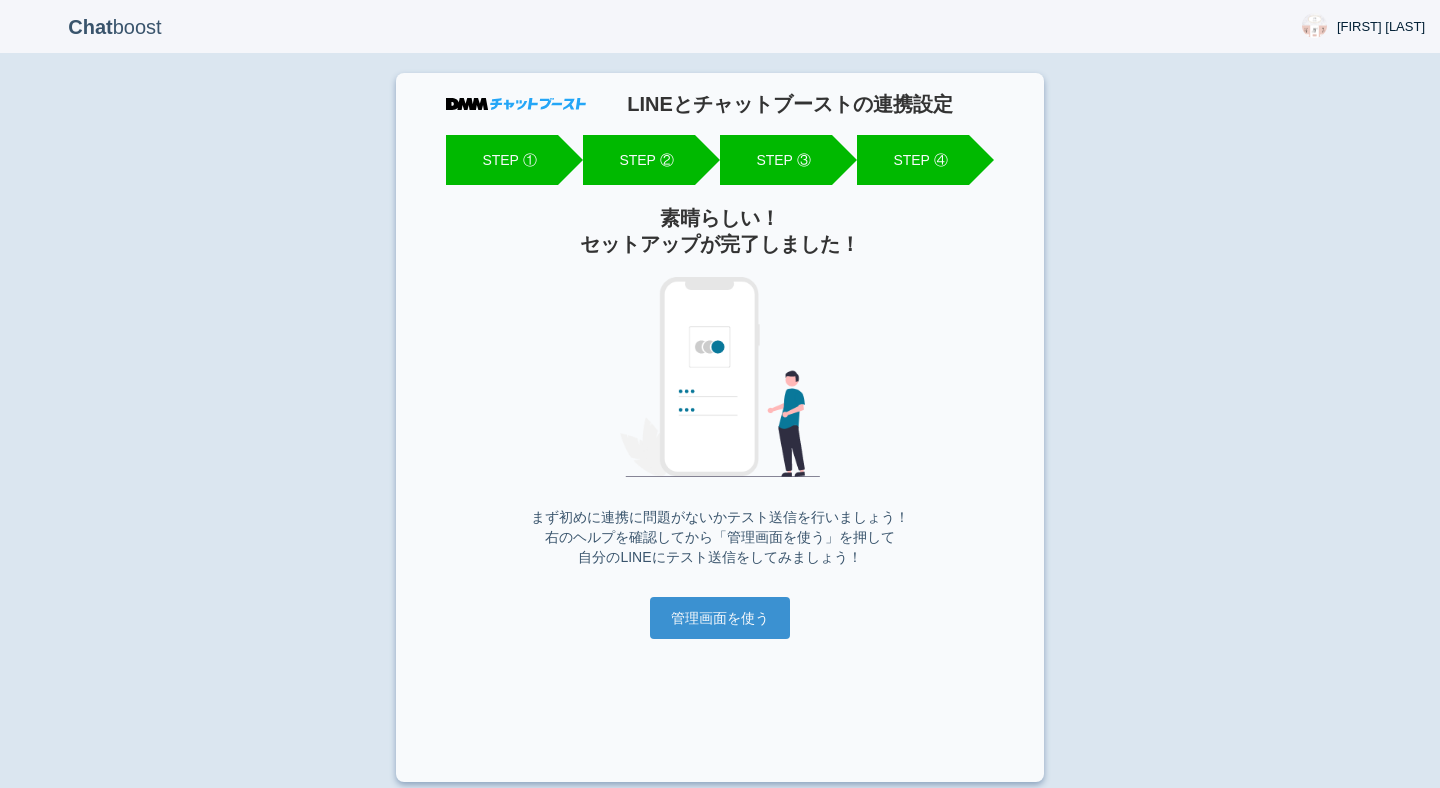 scroll, scrollTop: 0, scrollLeft: 0, axis: both 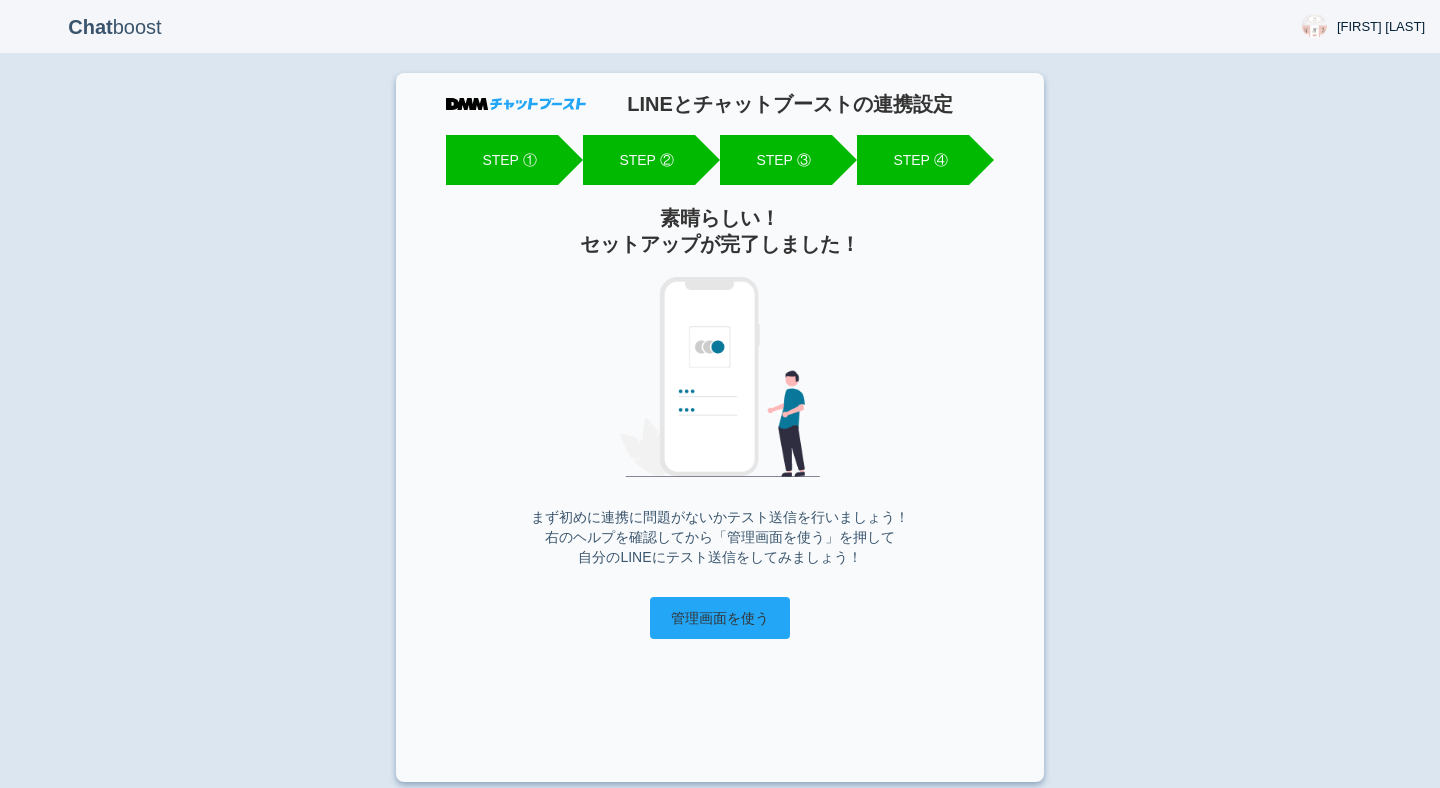 click on "管理画面を使う" at bounding box center [720, 618] 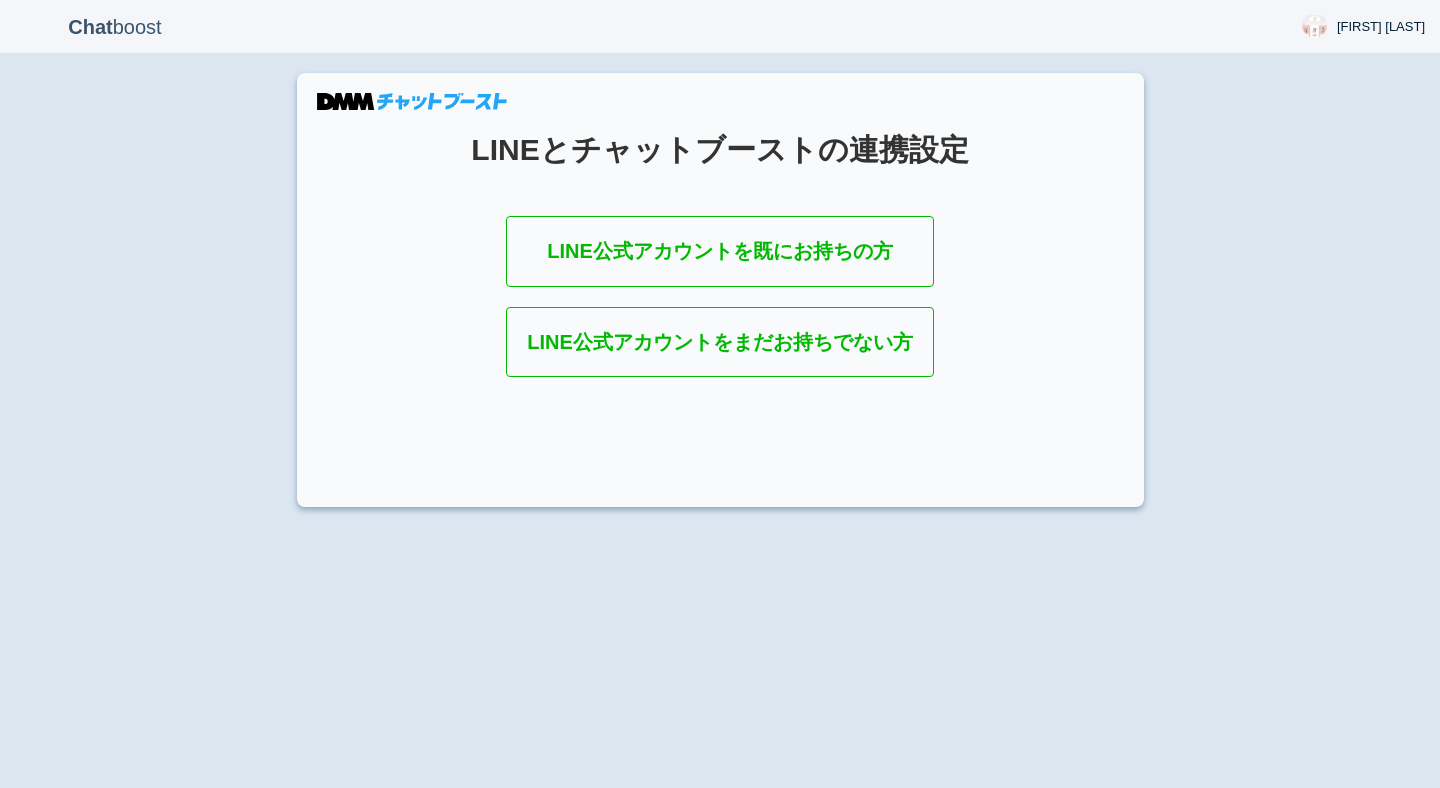 scroll, scrollTop: 0, scrollLeft: 0, axis: both 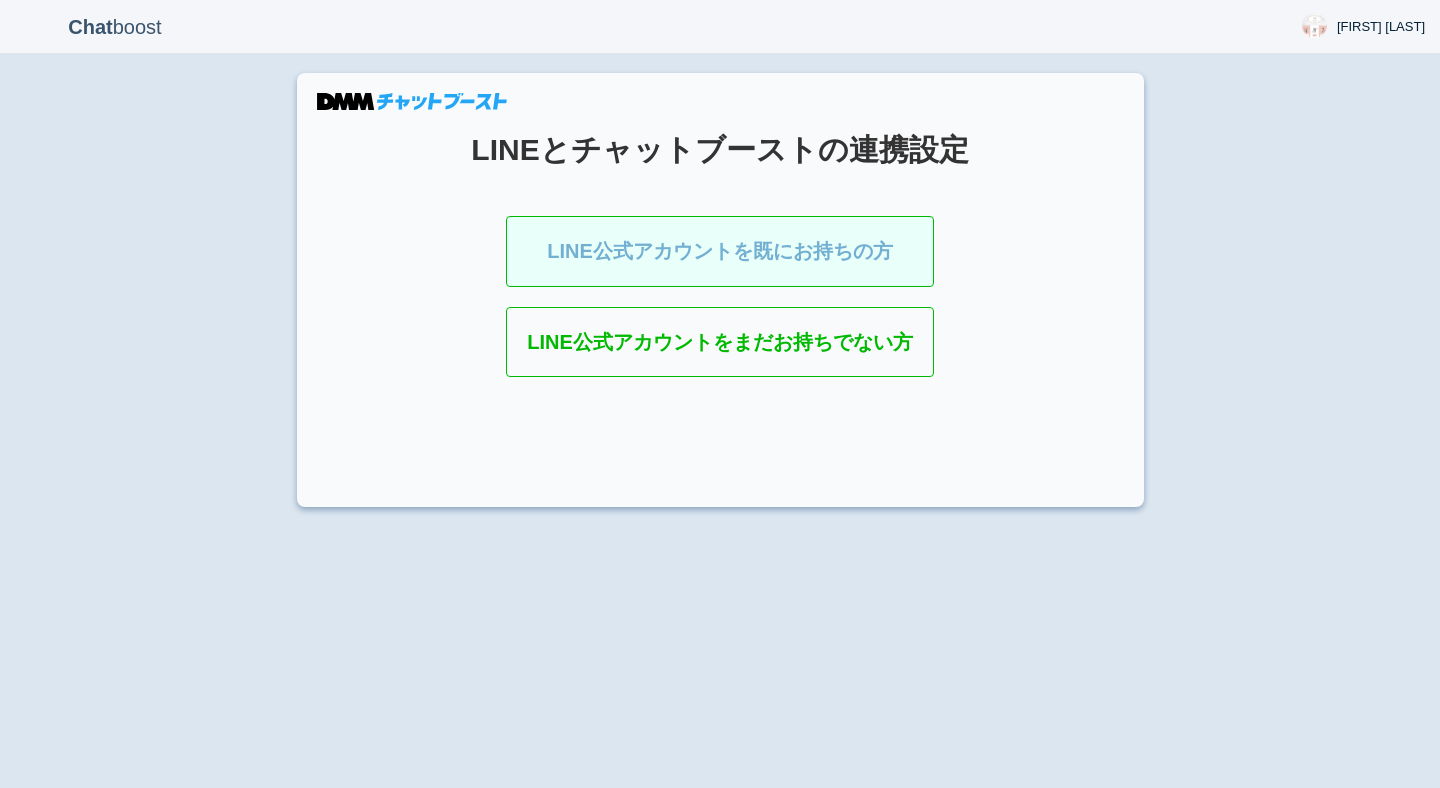 click on "LINE公式アカウントを既にお持ちの方" at bounding box center (720, 251) 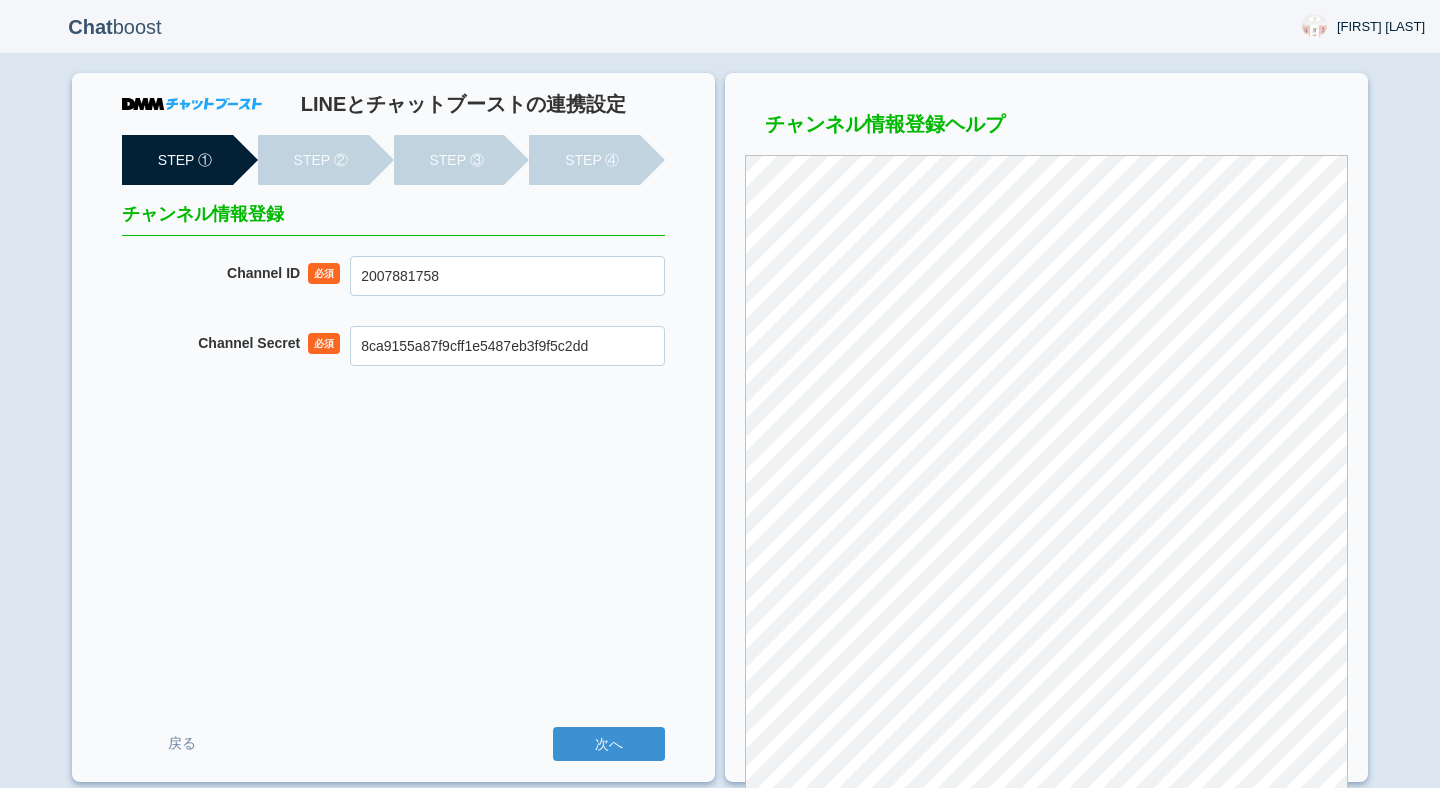 scroll, scrollTop: 0, scrollLeft: 0, axis: both 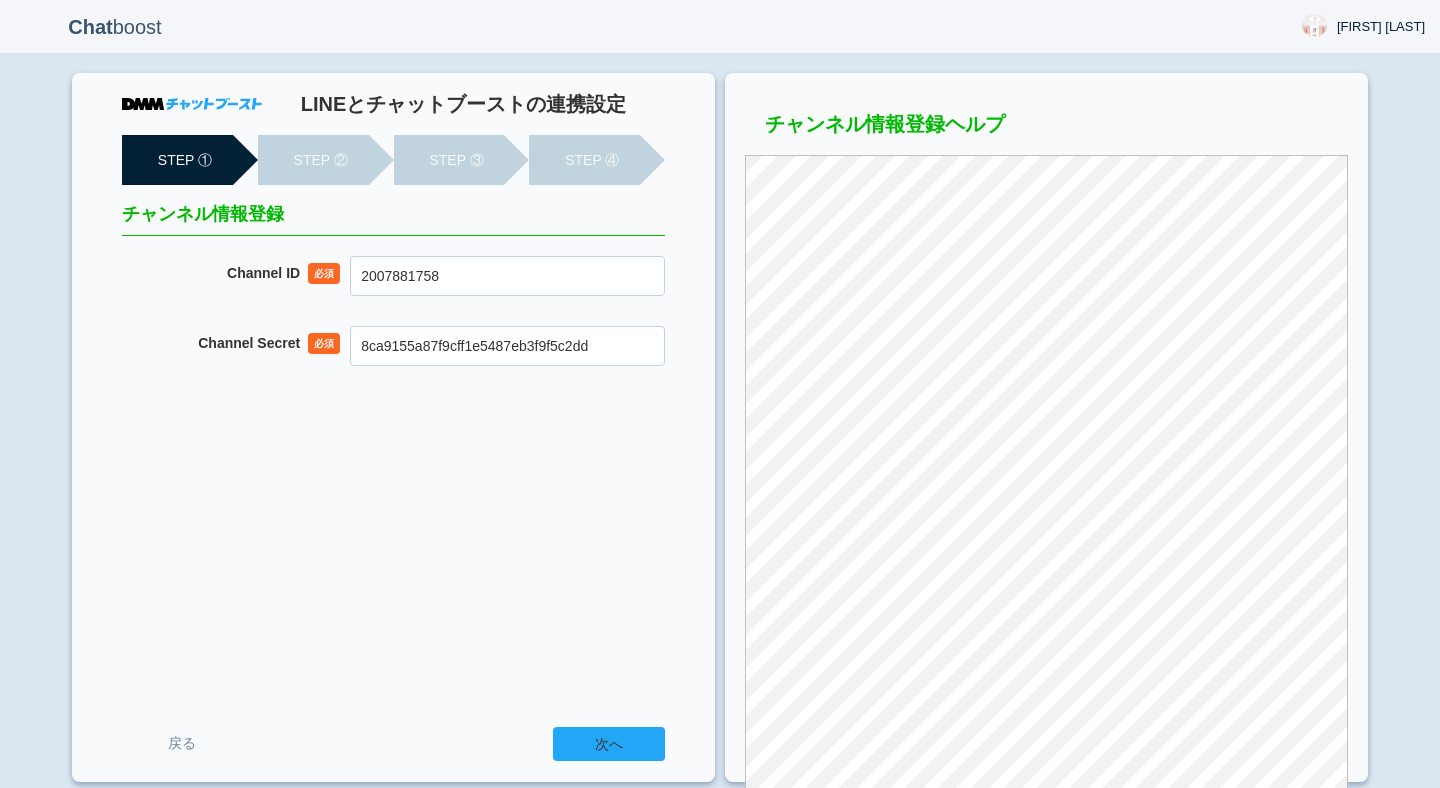 click on "次へ" at bounding box center (609, 744) 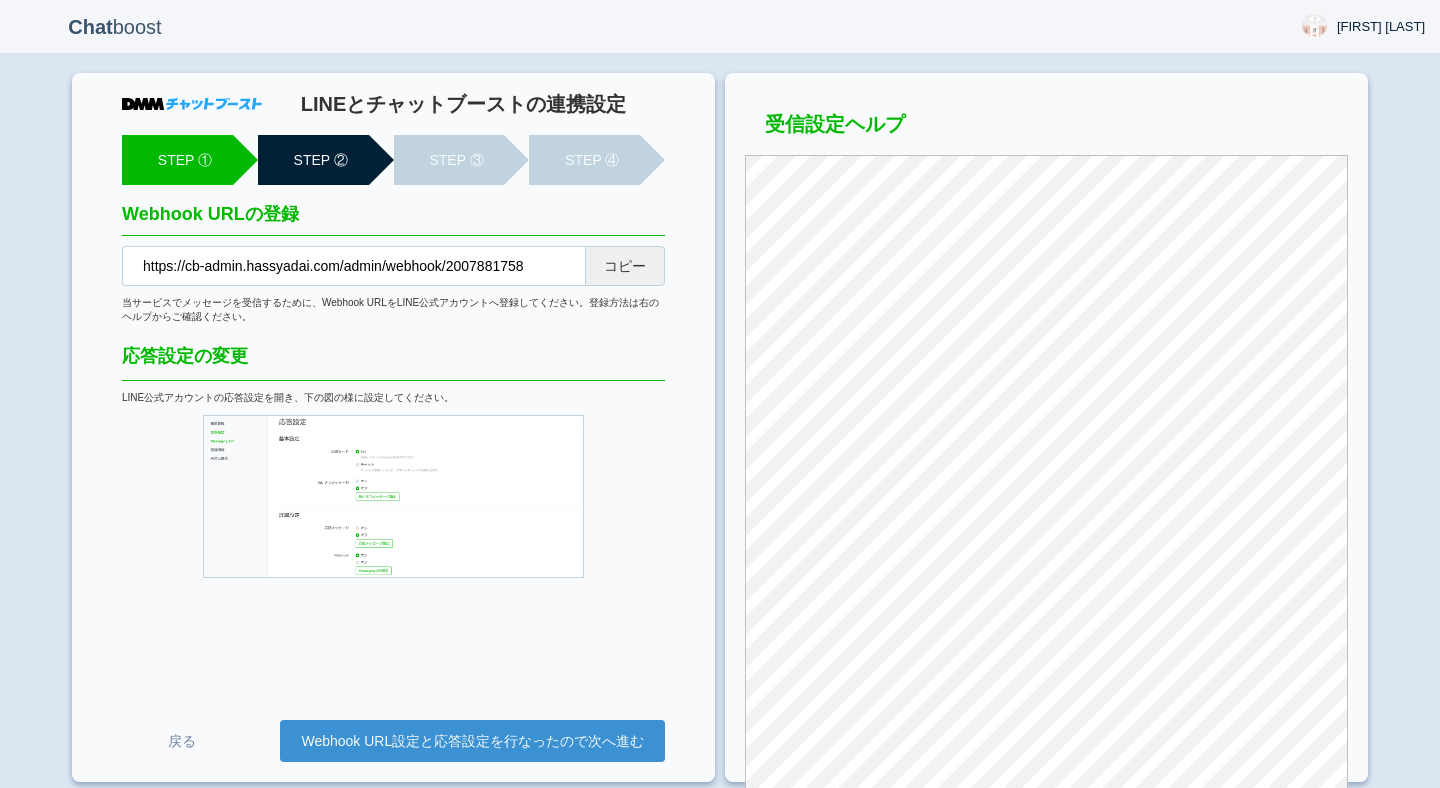 scroll, scrollTop: 0, scrollLeft: 0, axis: both 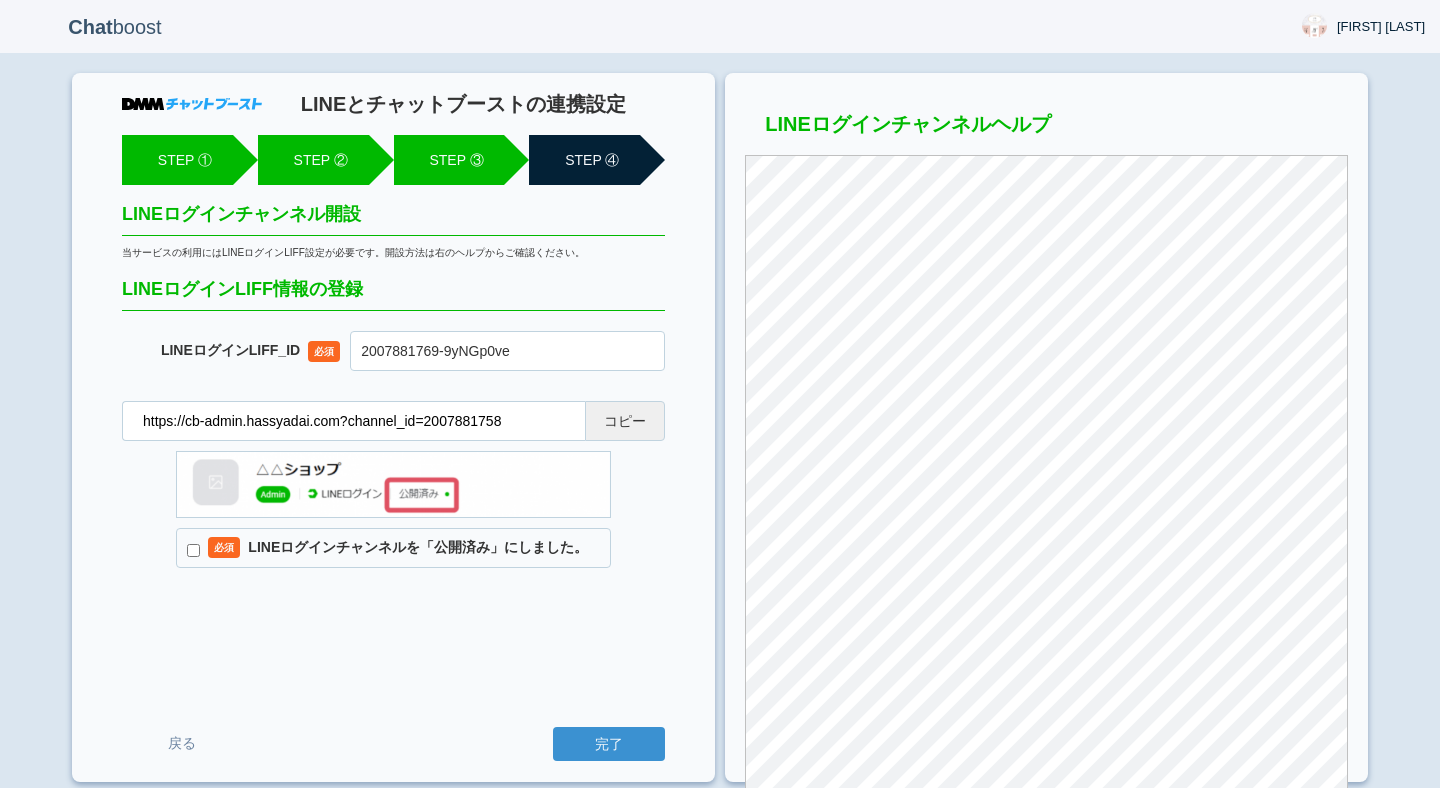 click on "必須 LINEログインチャンネルを「公開済み」にしました。" at bounding box center [393, 548] 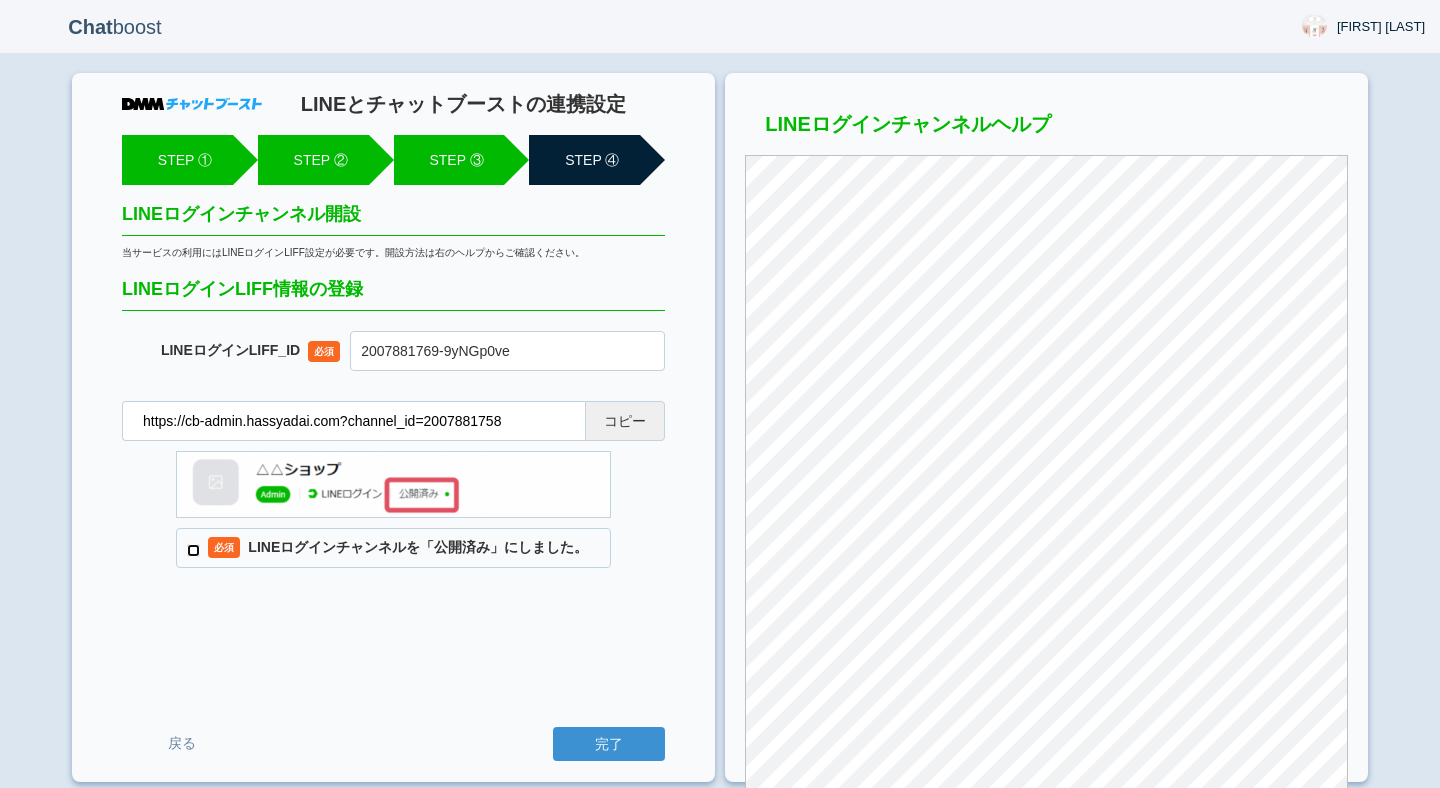 checkbox on "true" 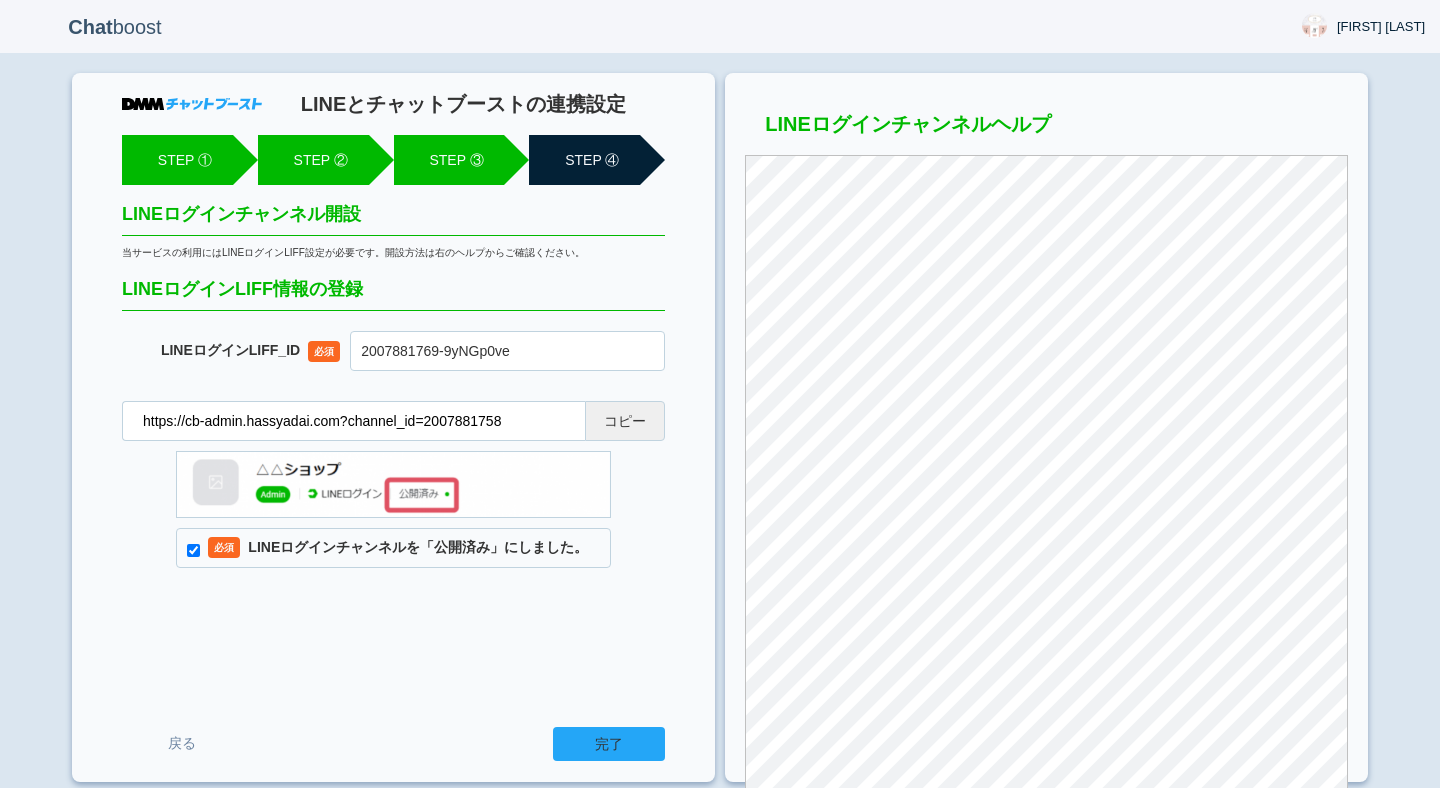 click on "完了" at bounding box center (609, 744) 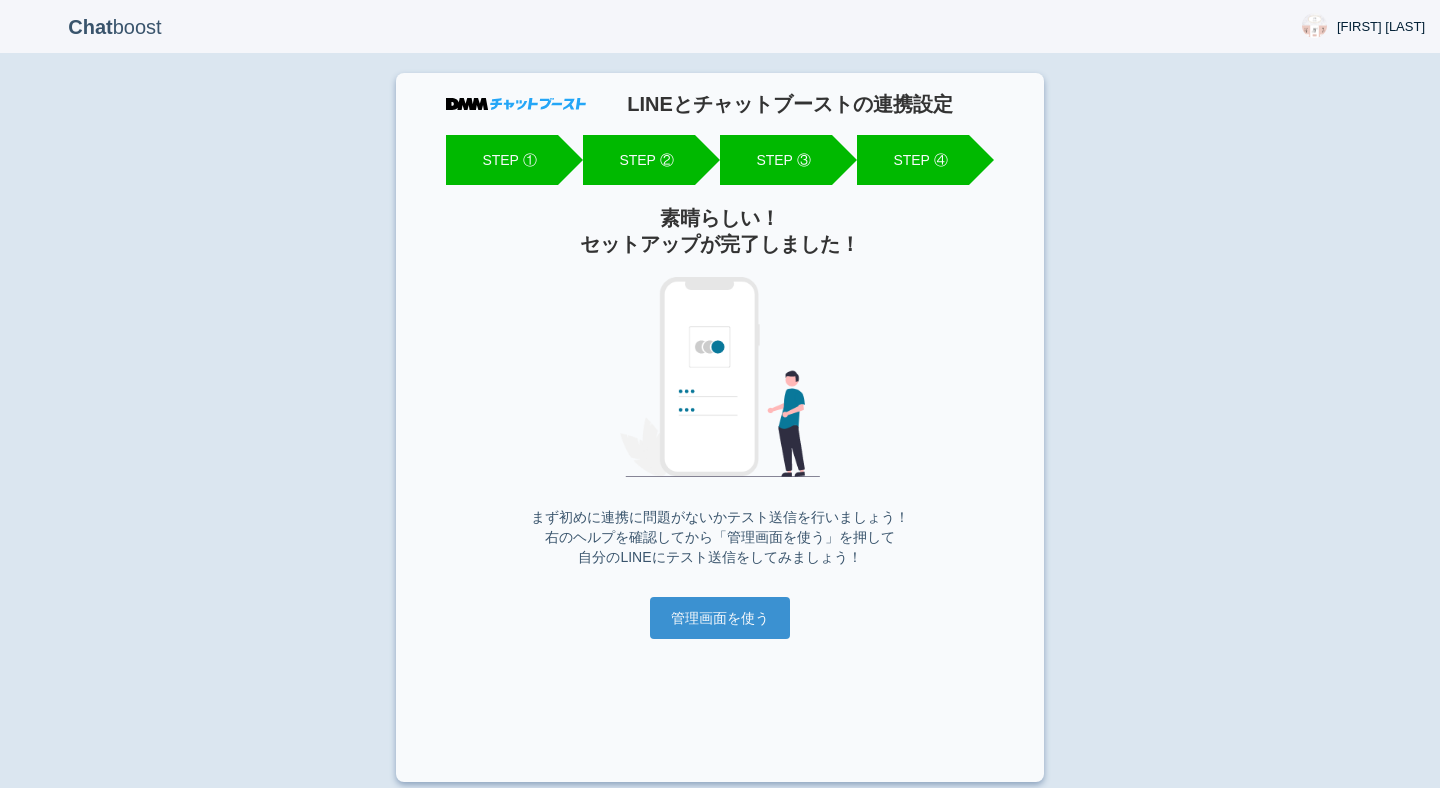 scroll, scrollTop: 0, scrollLeft: 0, axis: both 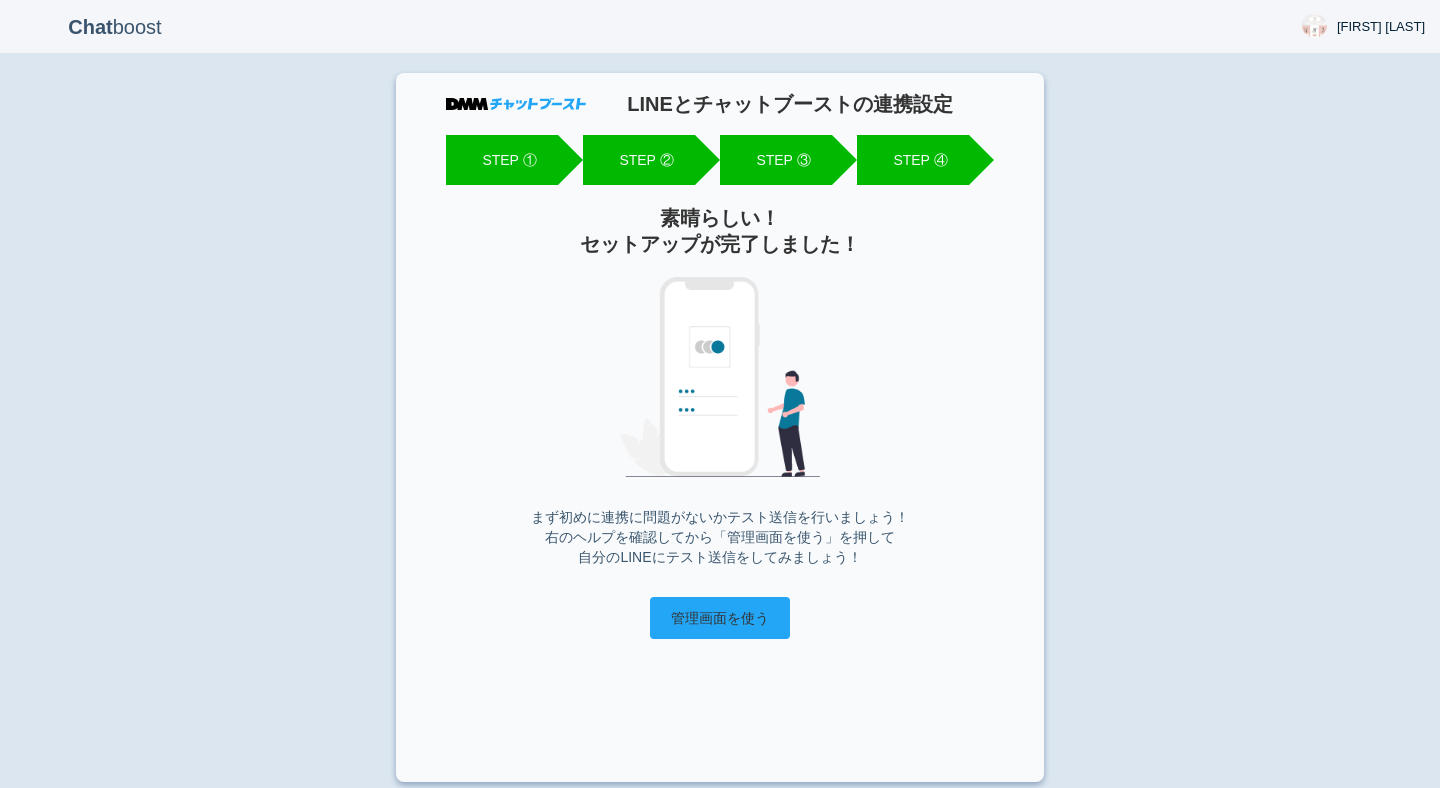 click on "管理画面を使う" at bounding box center (720, 618) 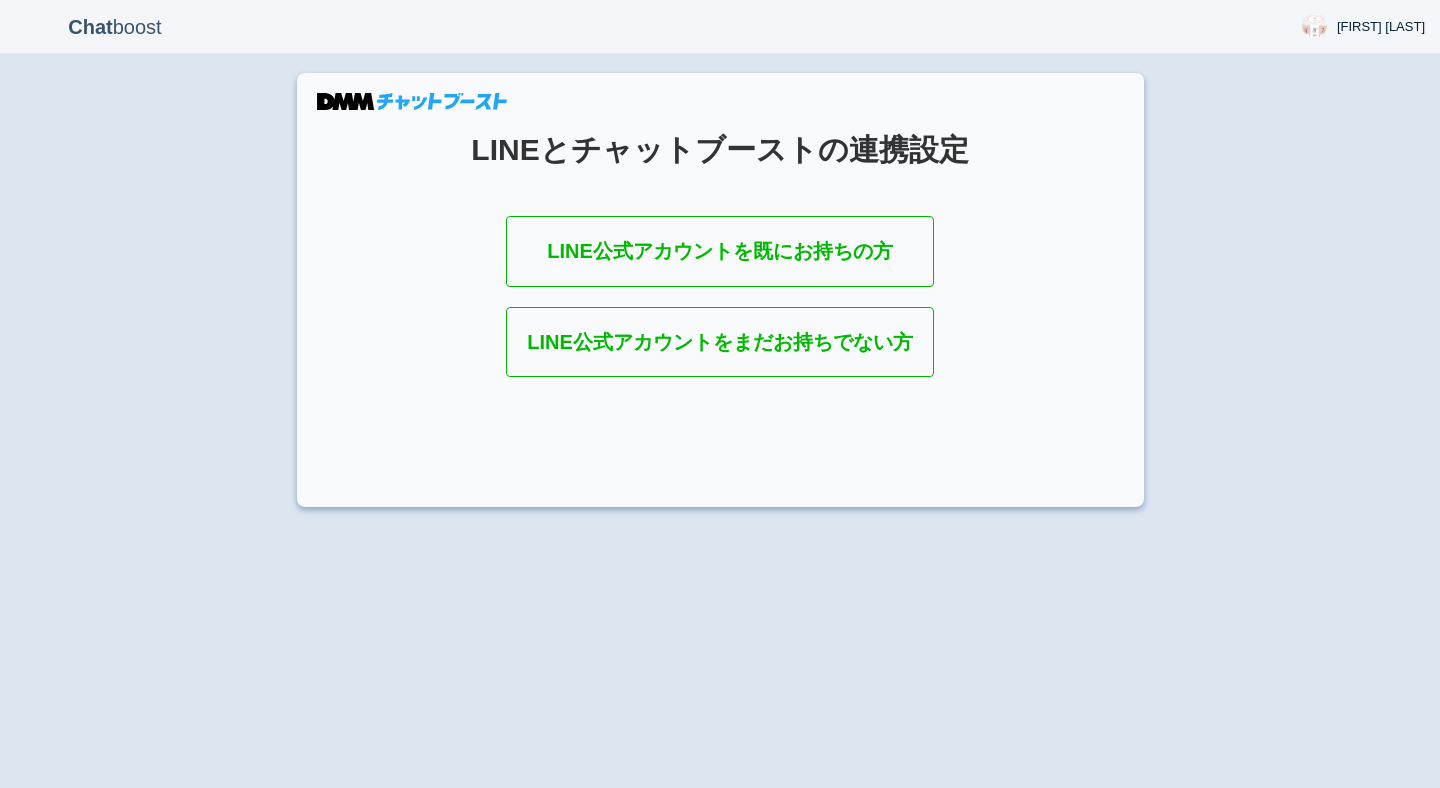 scroll, scrollTop: 0, scrollLeft: 0, axis: both 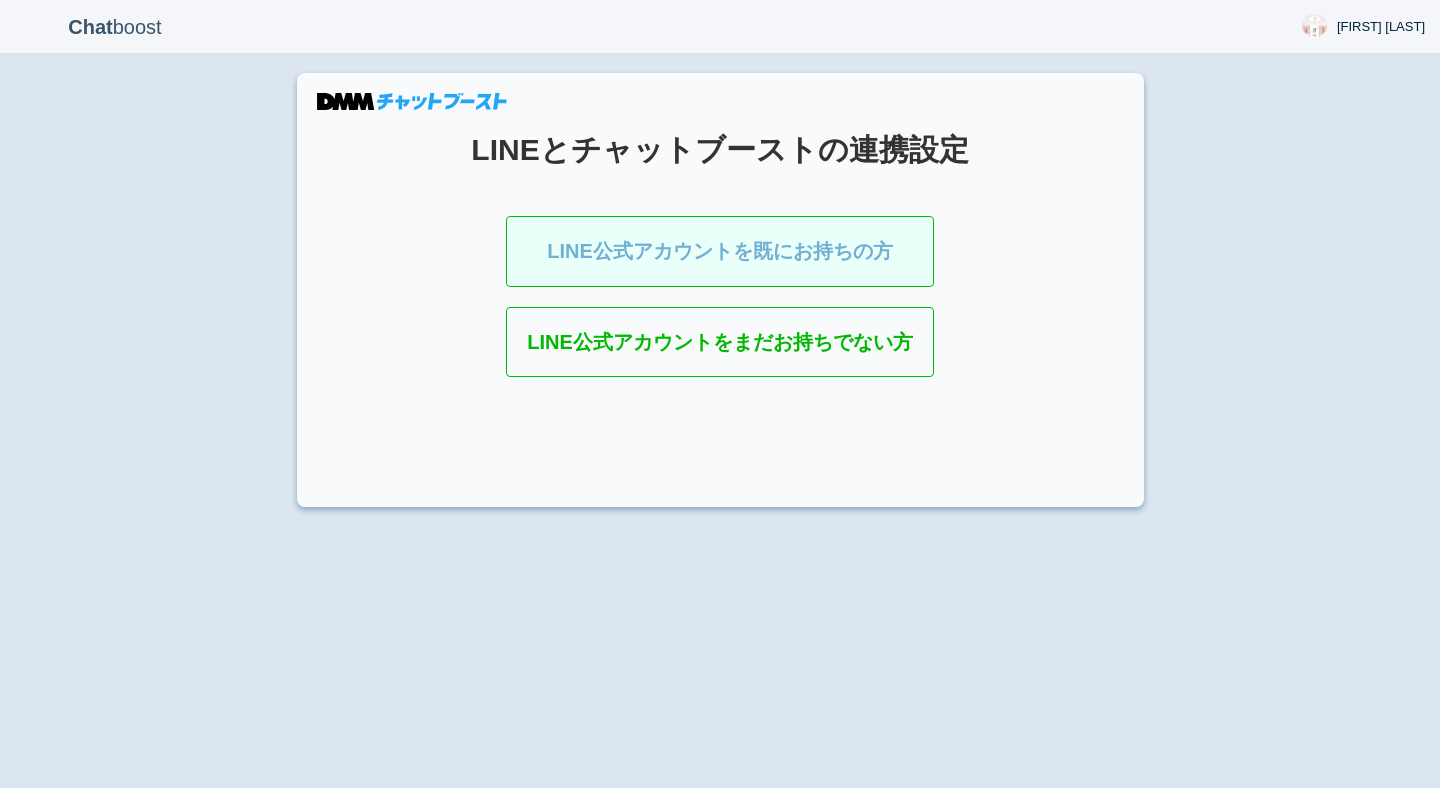 click on "LINE公式アカウントを既にお持ちの方" at bounding box center [720, 251] 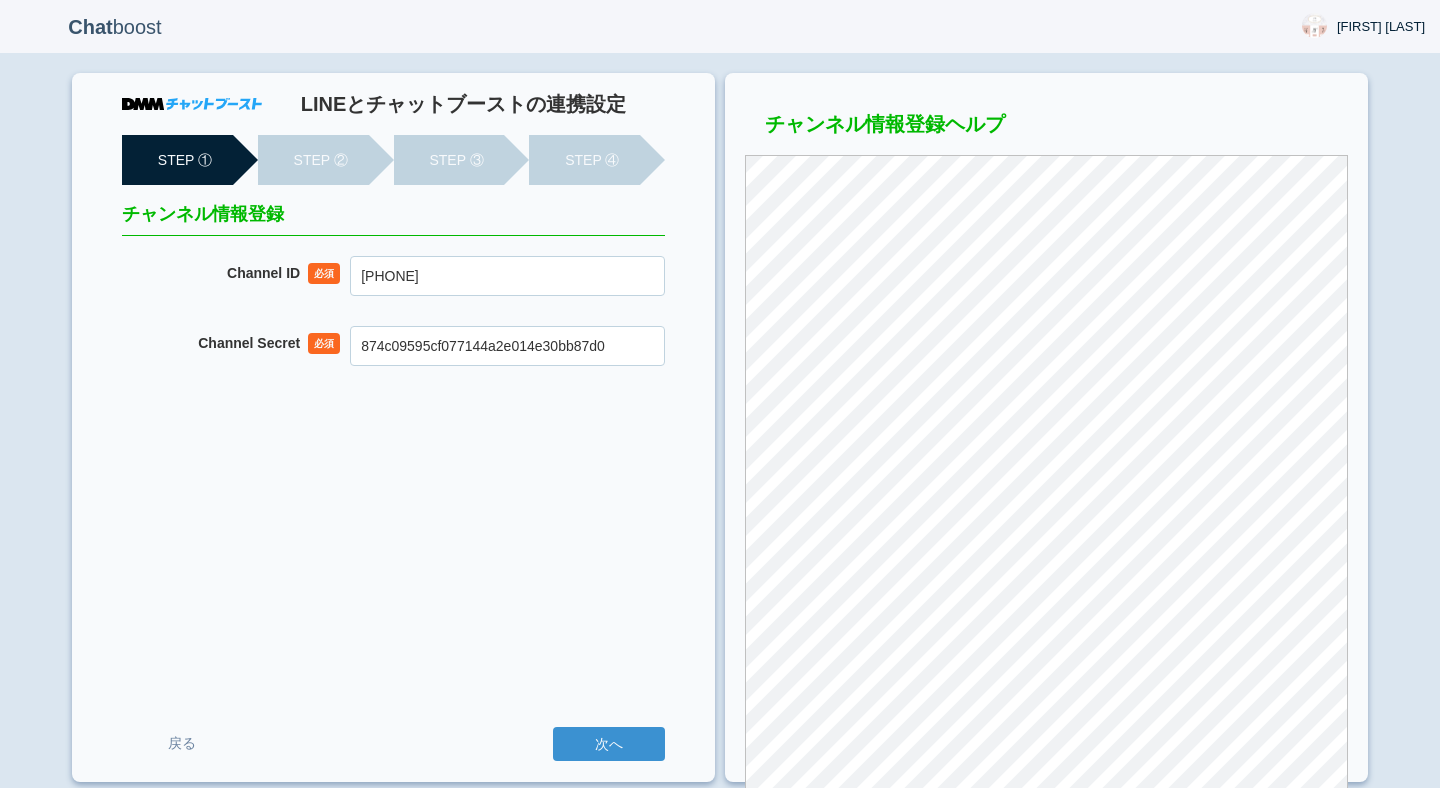 scroll, scrollTop: 0, scrollLeft: 0, axis: both 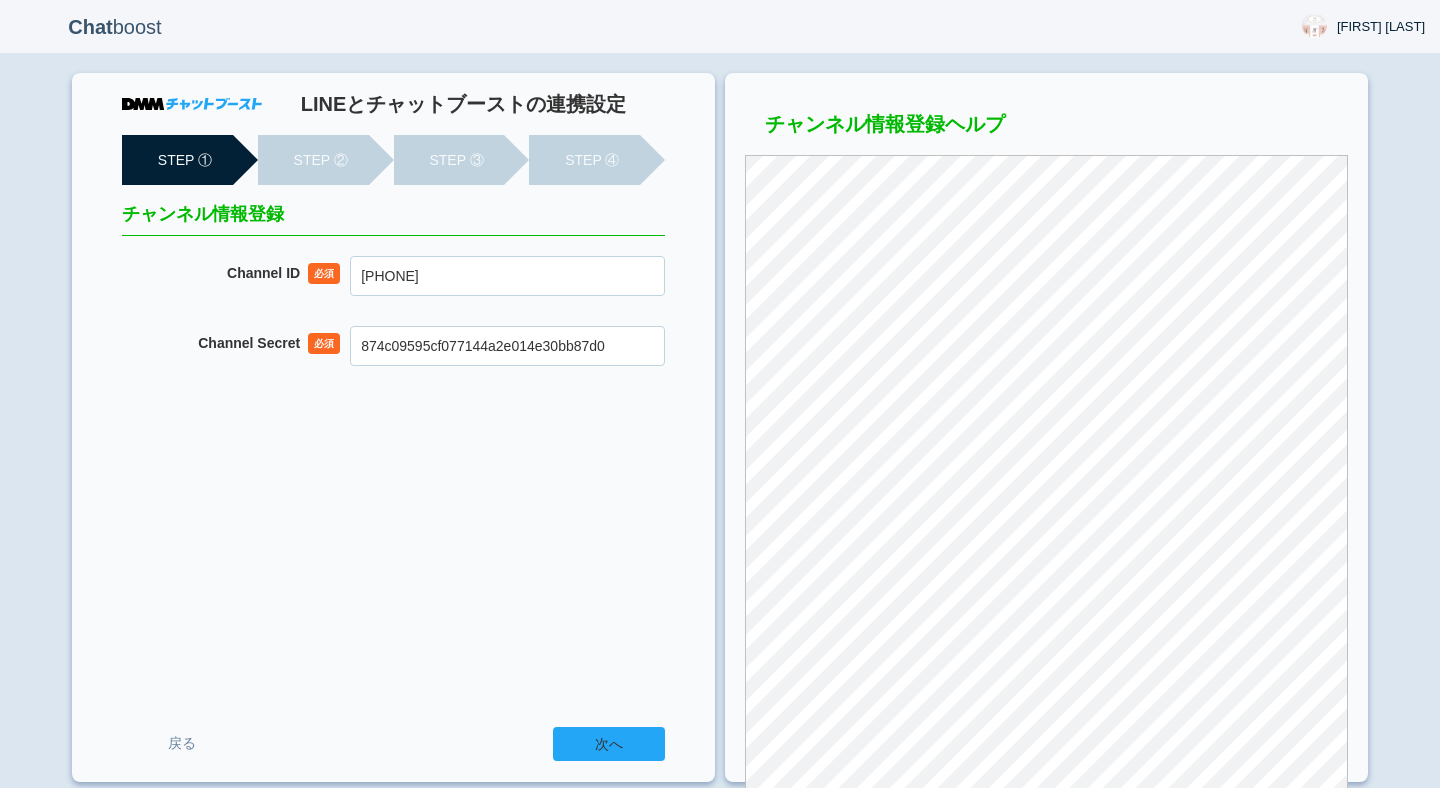 click on "次へ" at bounding box center [609, 744] 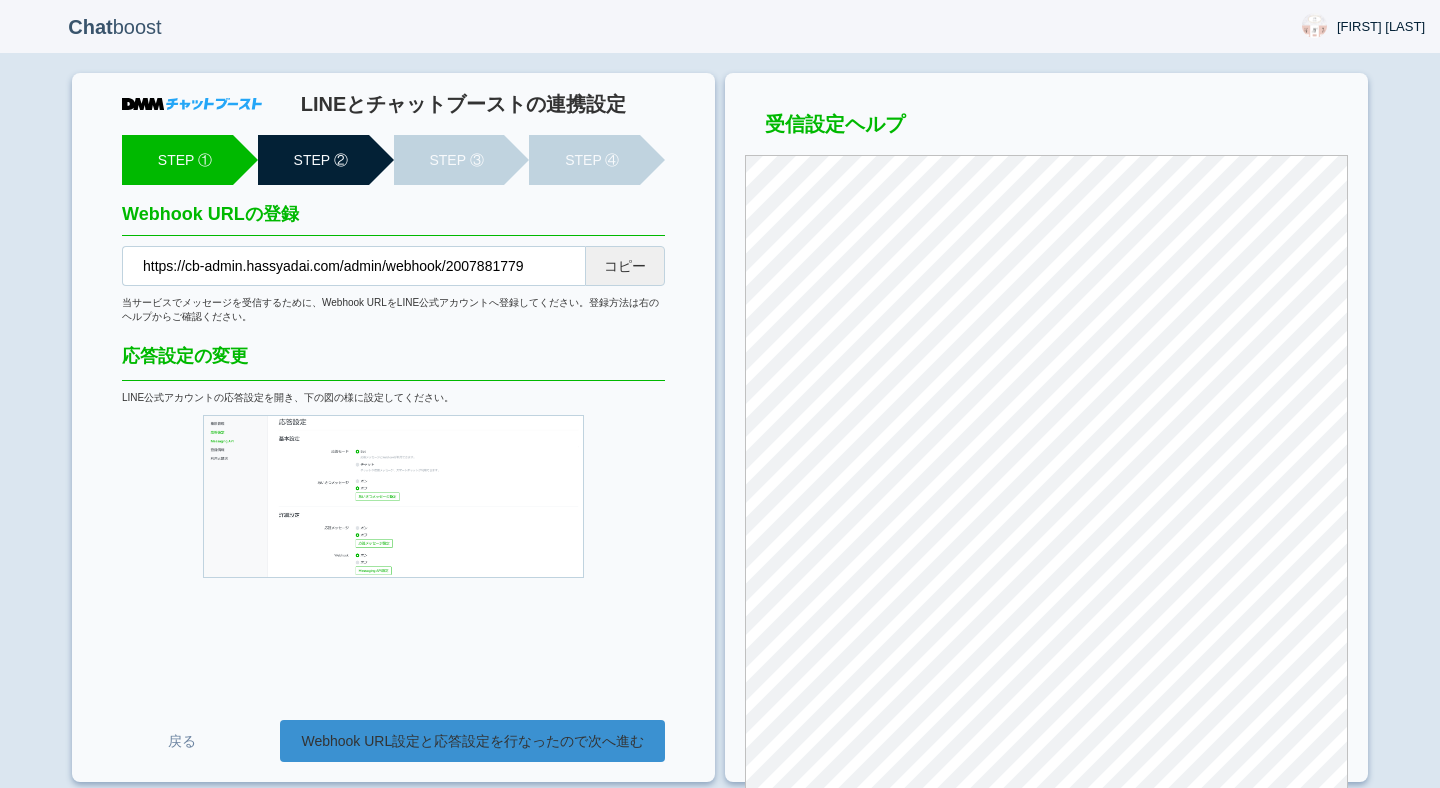 scroll, scrollTop: 0, scrollLeft: 0, axis: both 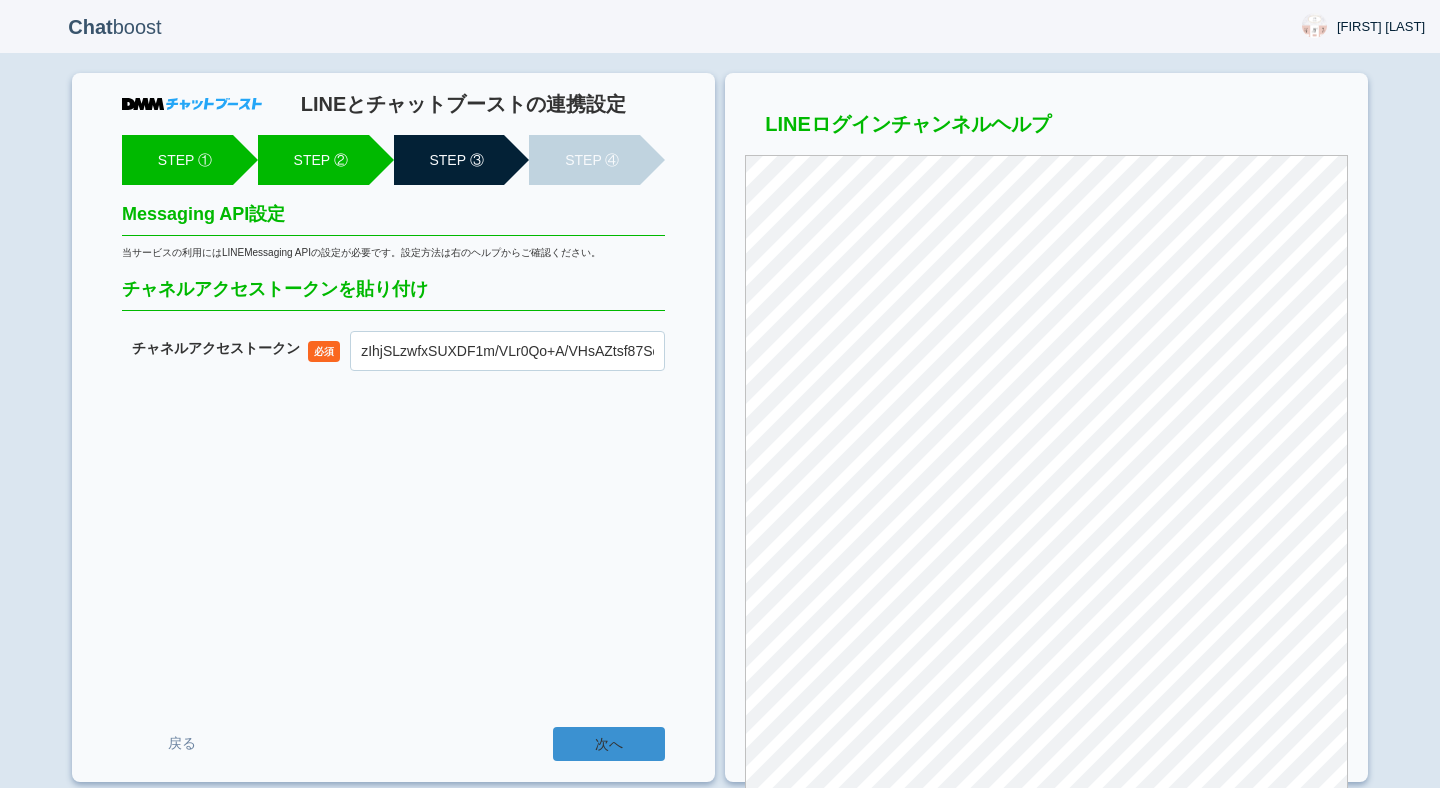 click on "次へ" at bounding box center [609, 744] 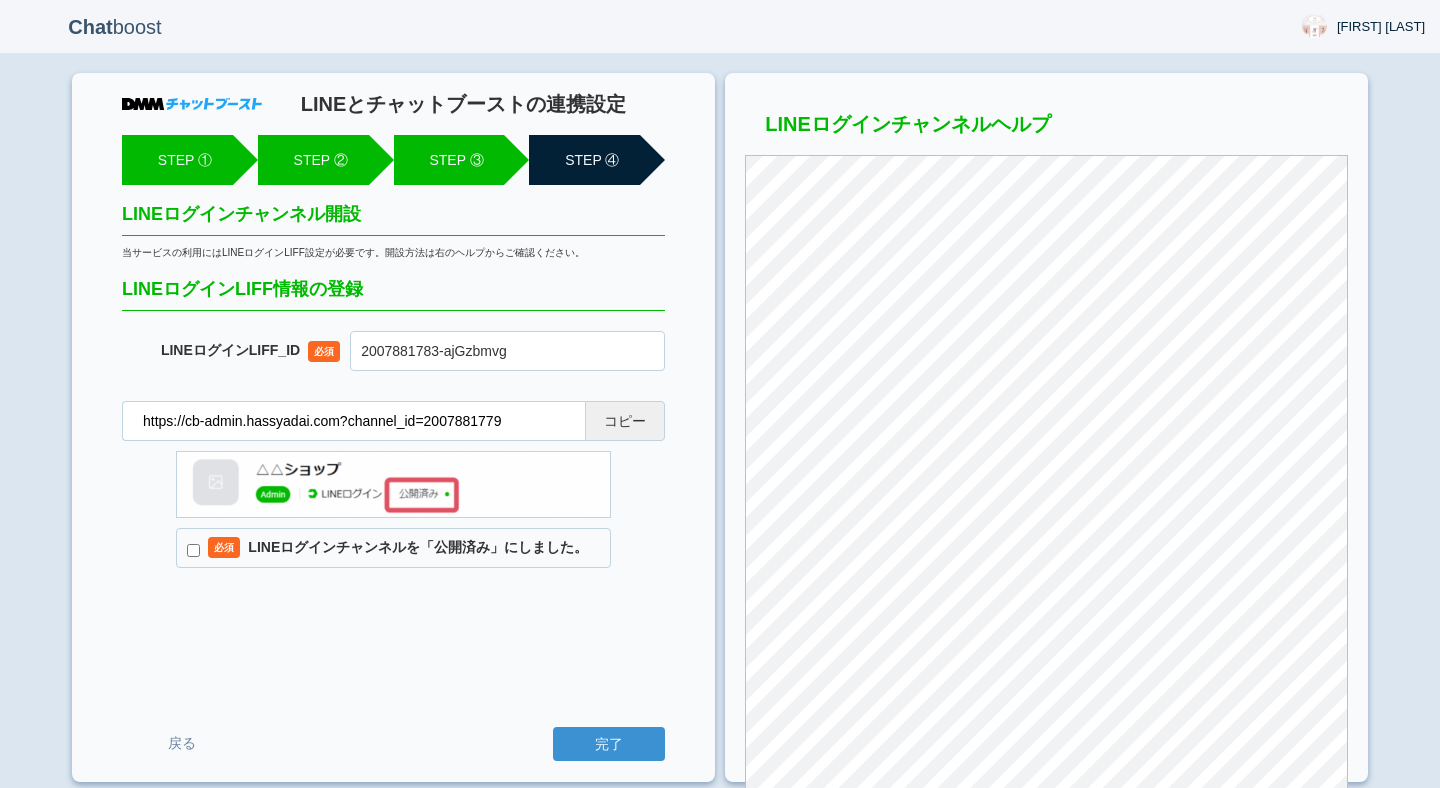 scroll, scrollTop: 0, scrollLeft: 0, axis: both 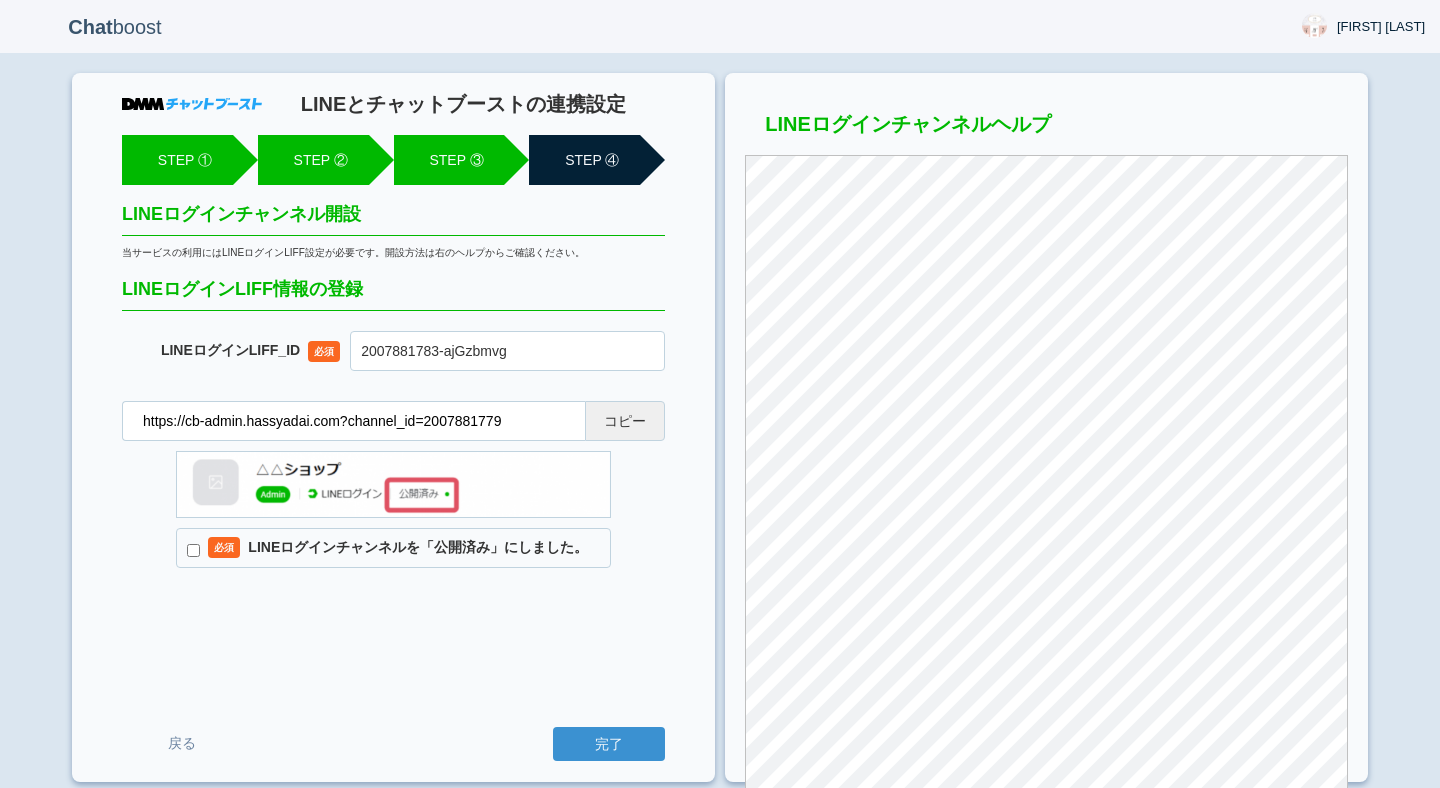 click on "必須 LINEログインチャンネルを「公開済み」にしました。" at bounding box center [393, 548] 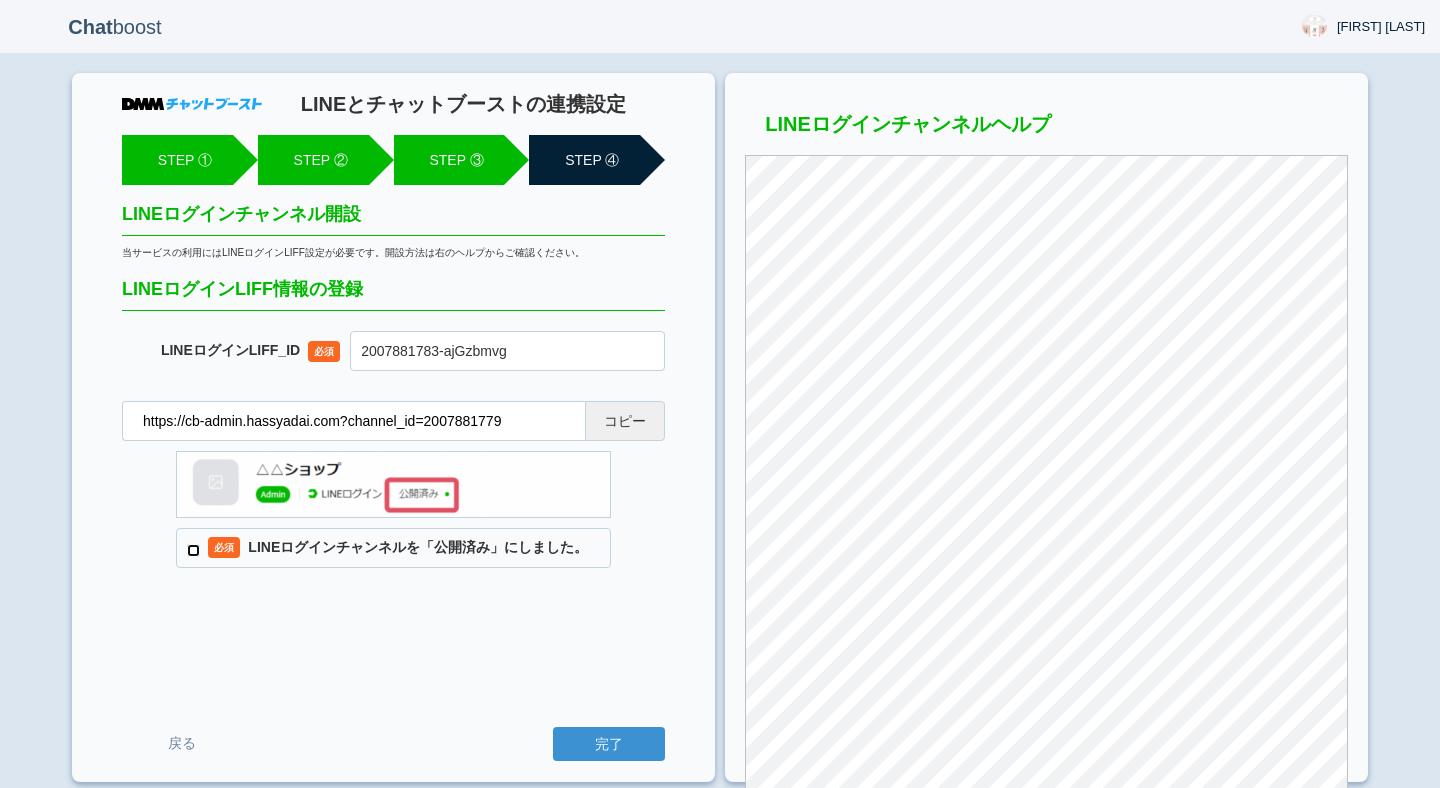 checkbox on "true" 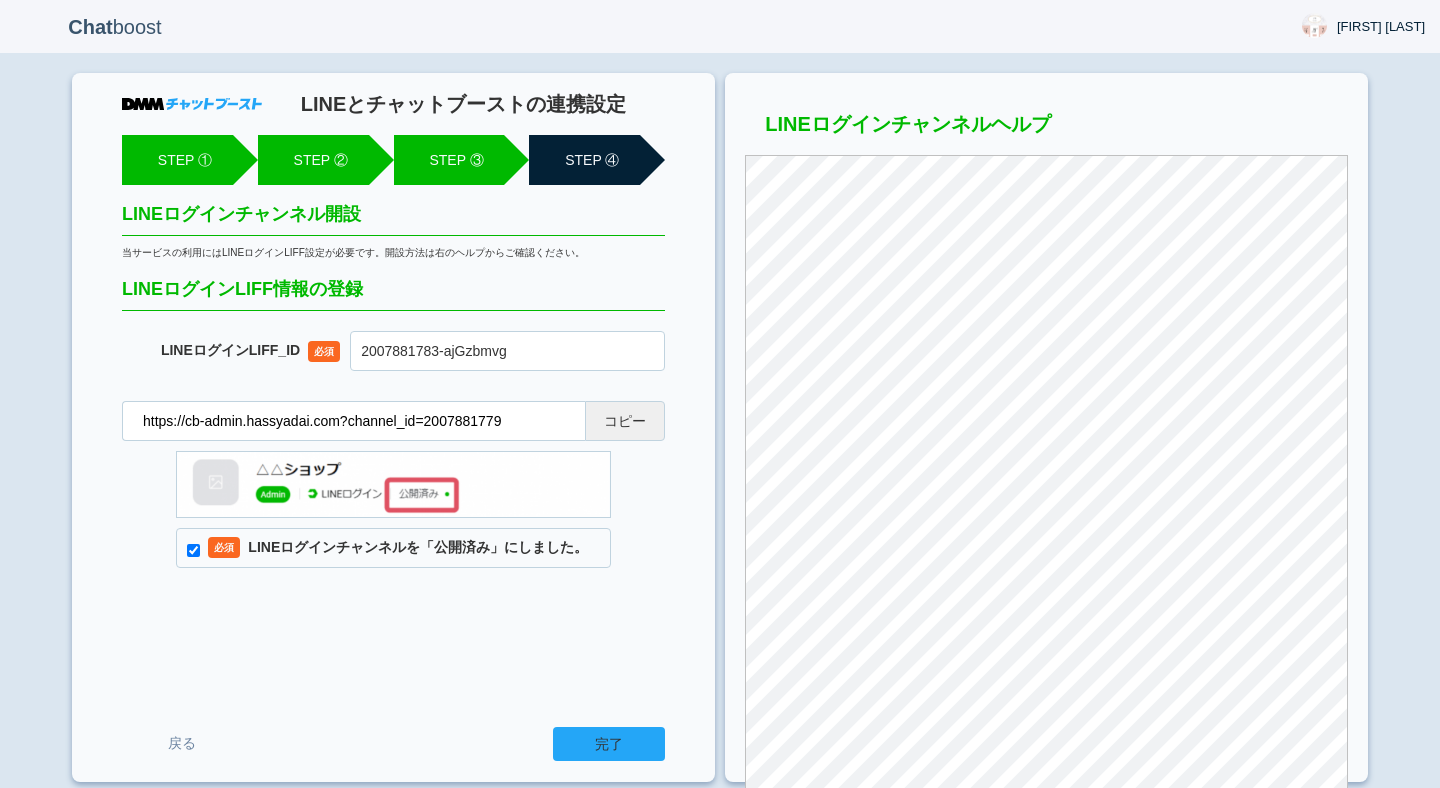 click on "完了" at bounding box center [609, 744] 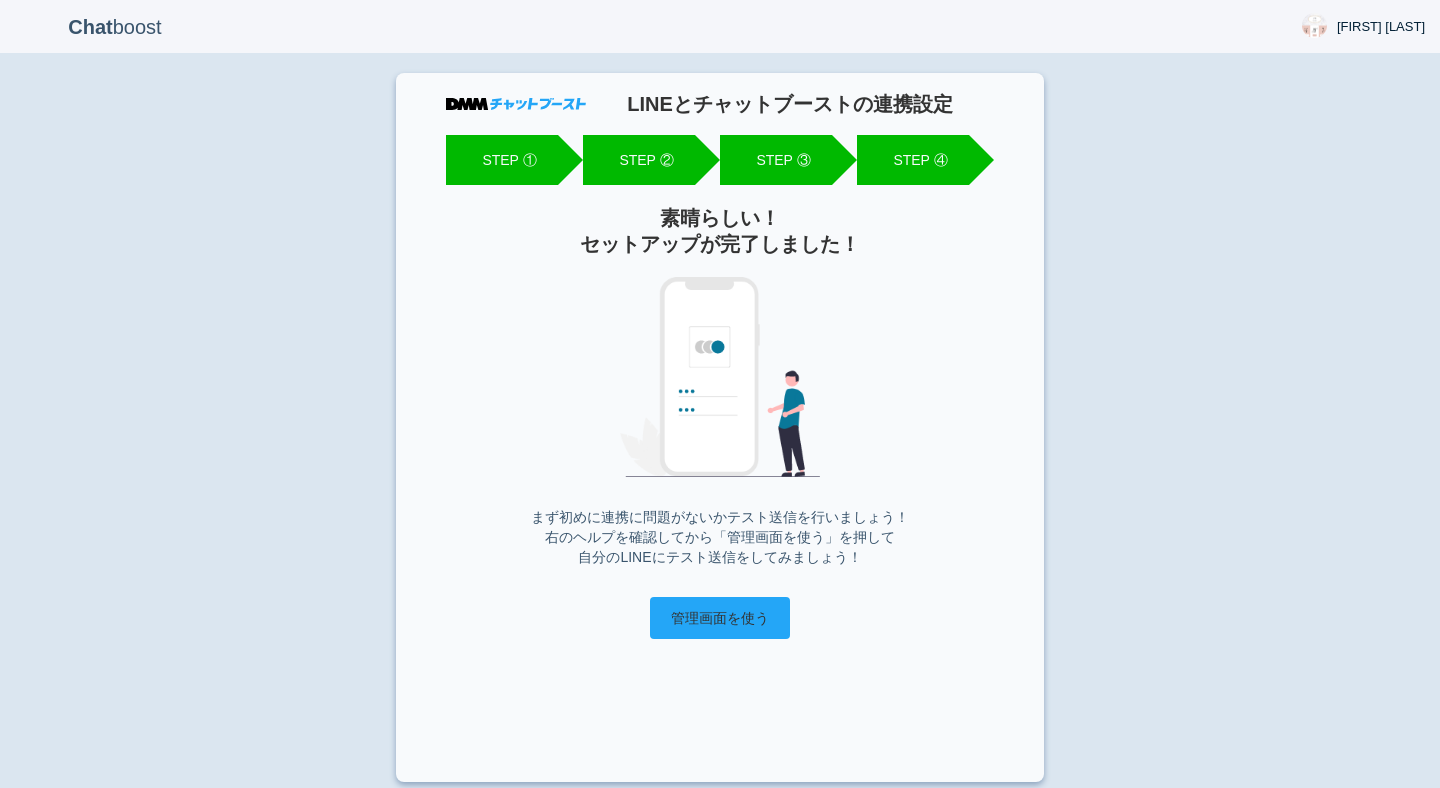 scroll, scrollTop: 0, scrollLeft: 0, axis: both 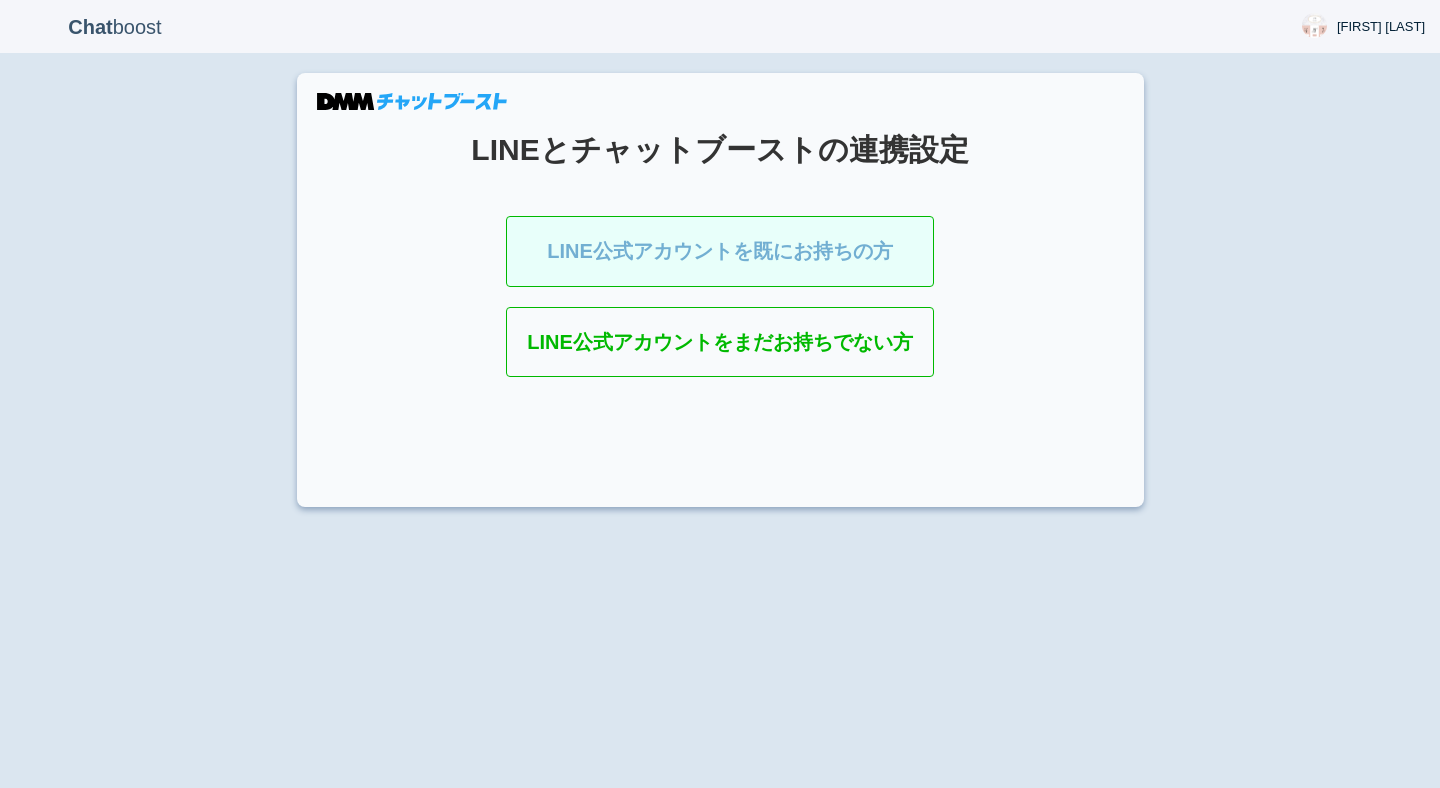 click on "LINE公式アカウントを既にお持ちの方" at bounding box center (720, 251) 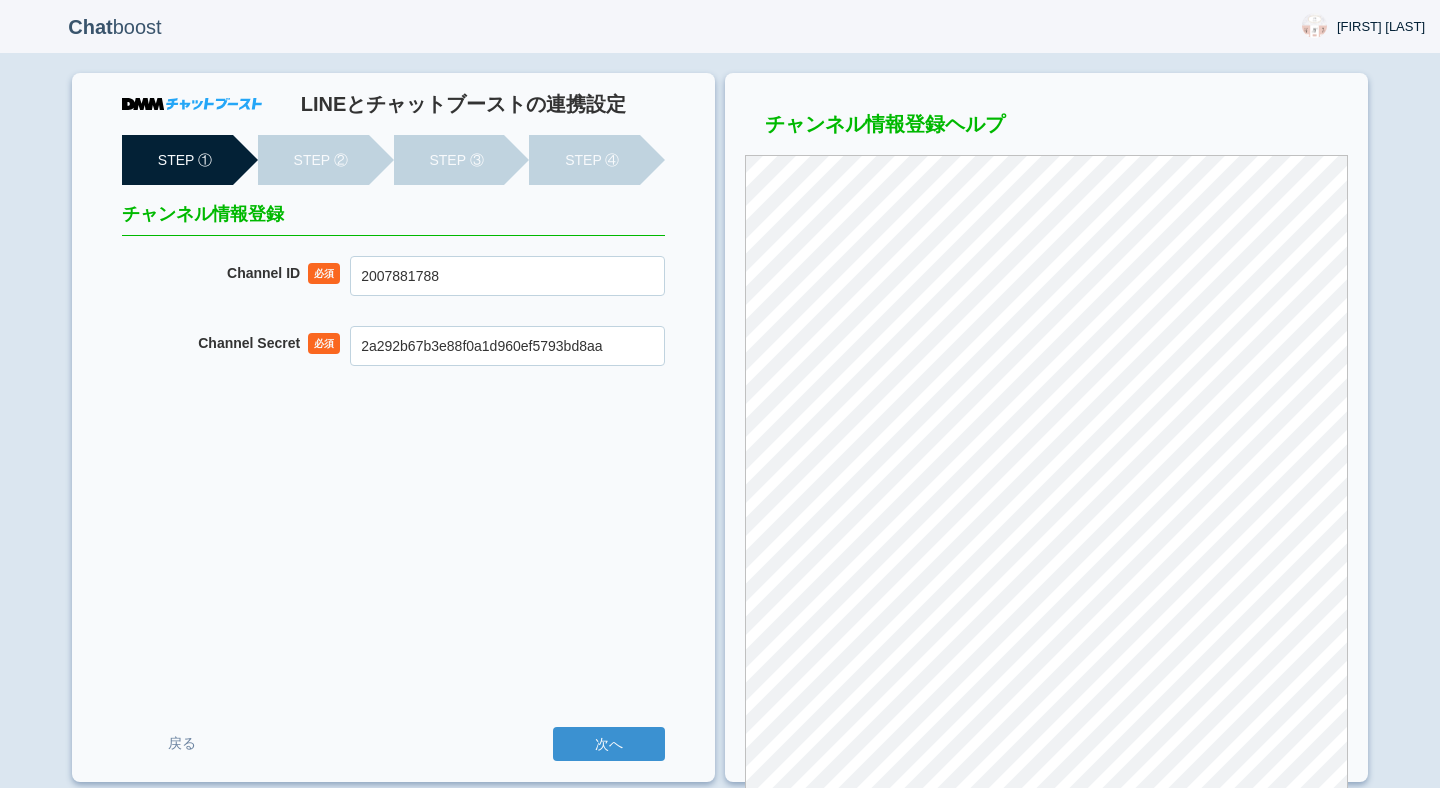 scroll, scrollTop: 0, scrollLeft: 0, axis: both 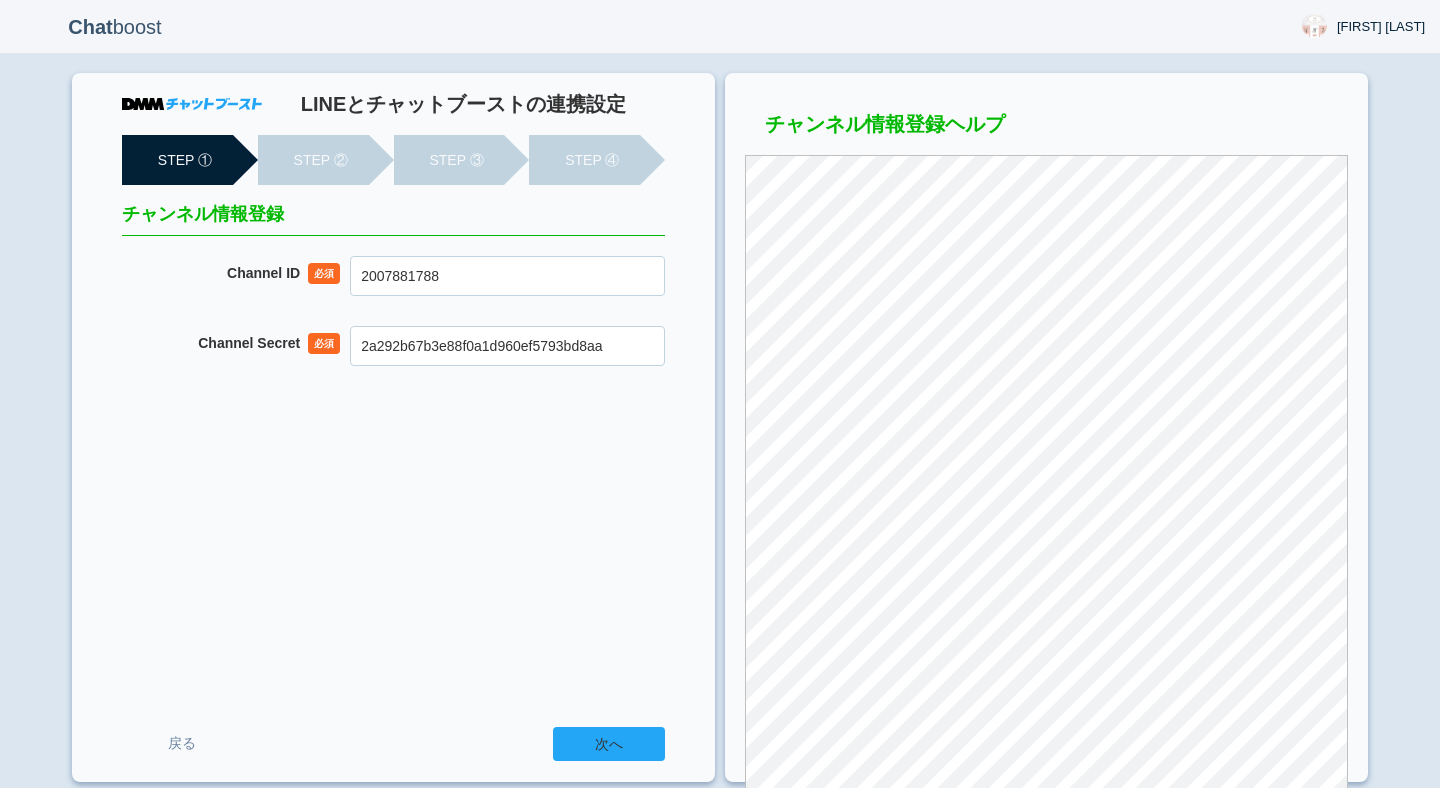 click on "次へ" at bounding box center [609, 744] 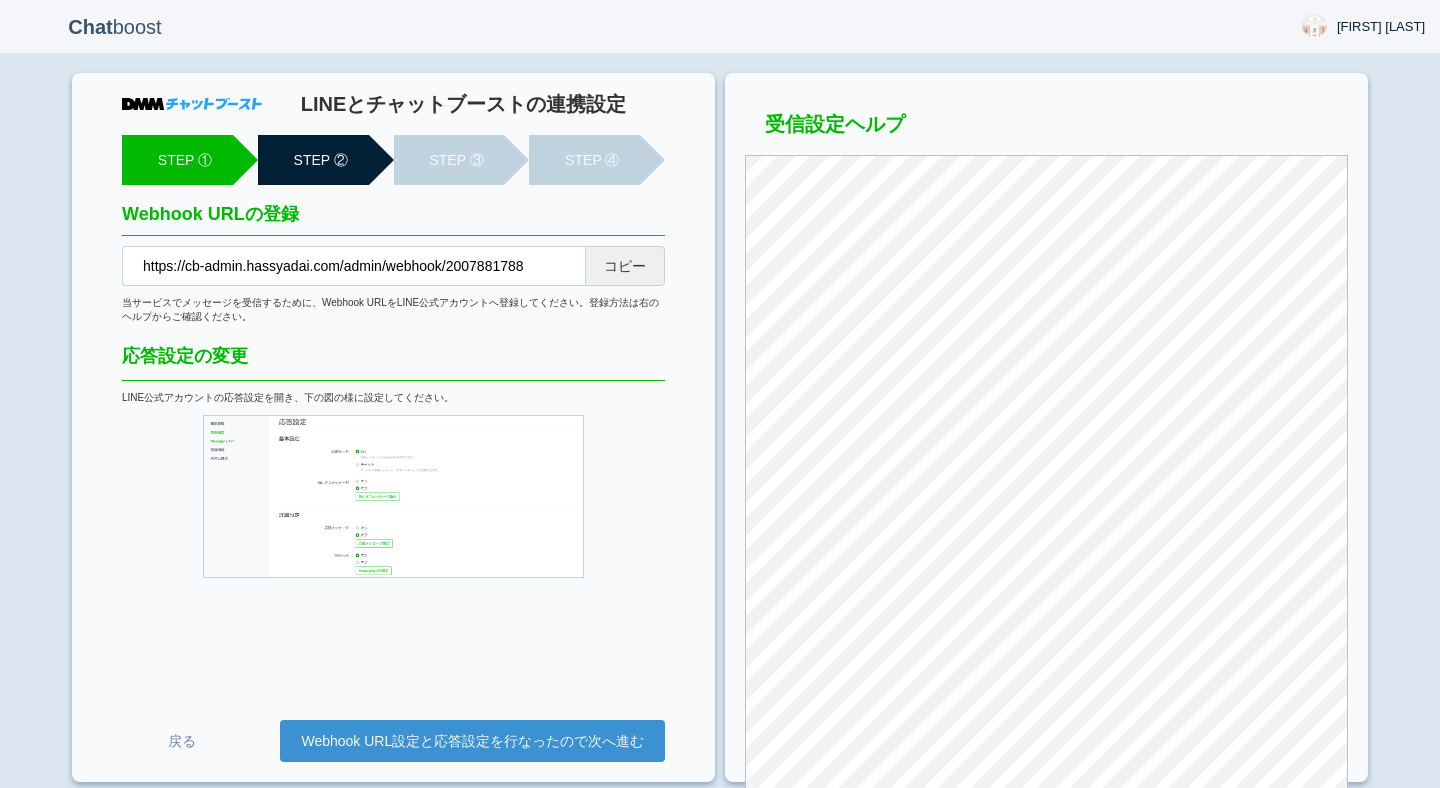 scroll, scrollTop: 0, scrollLeft: 0, axis: both 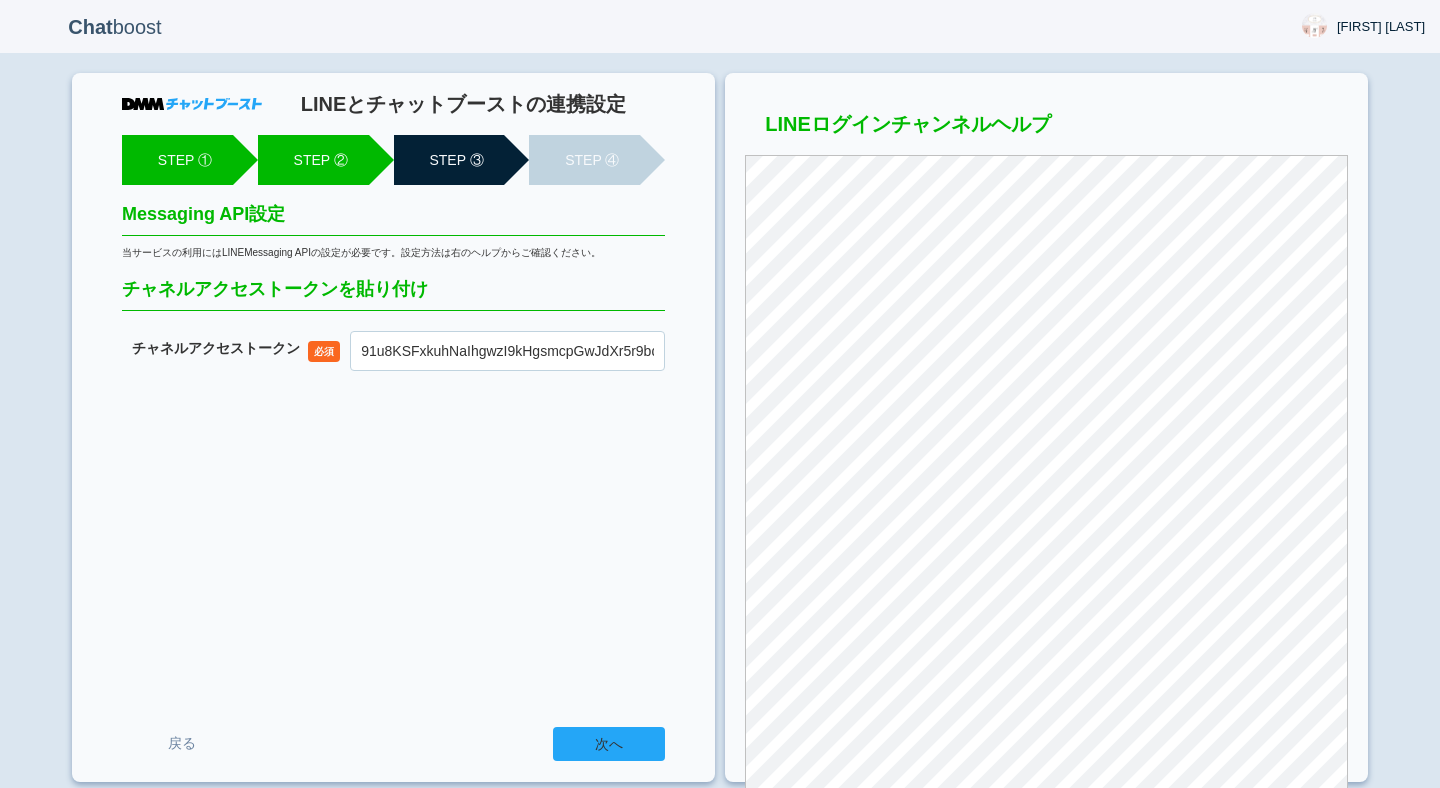 click on "次へ" at bounding box center (609, 744) 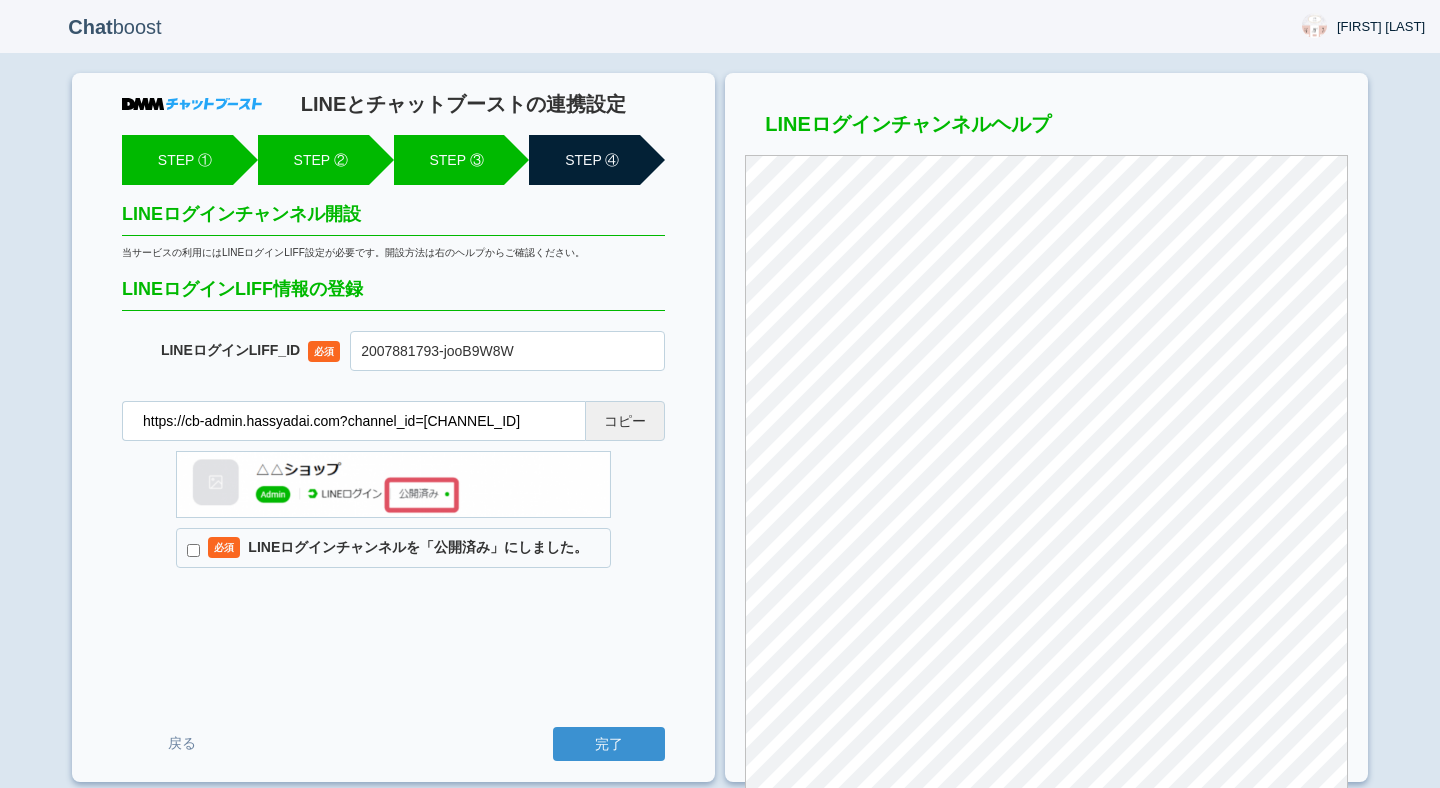 scroll, scrollTop: 0, scrollLeft: 0, axis: both 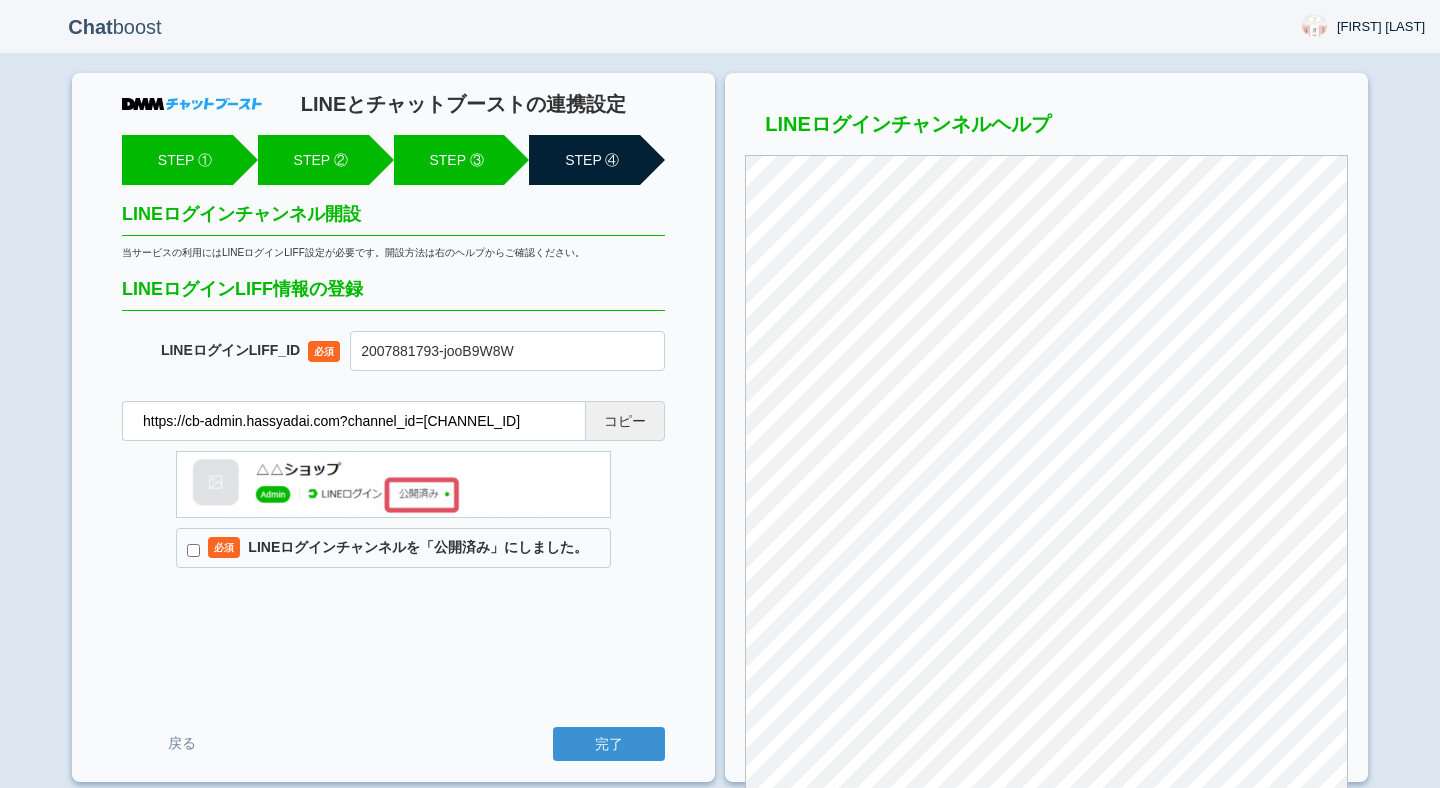 click on "必須 LINEログインチャンネルを「公開済み」にしました。" at bounding box center [393, 548] 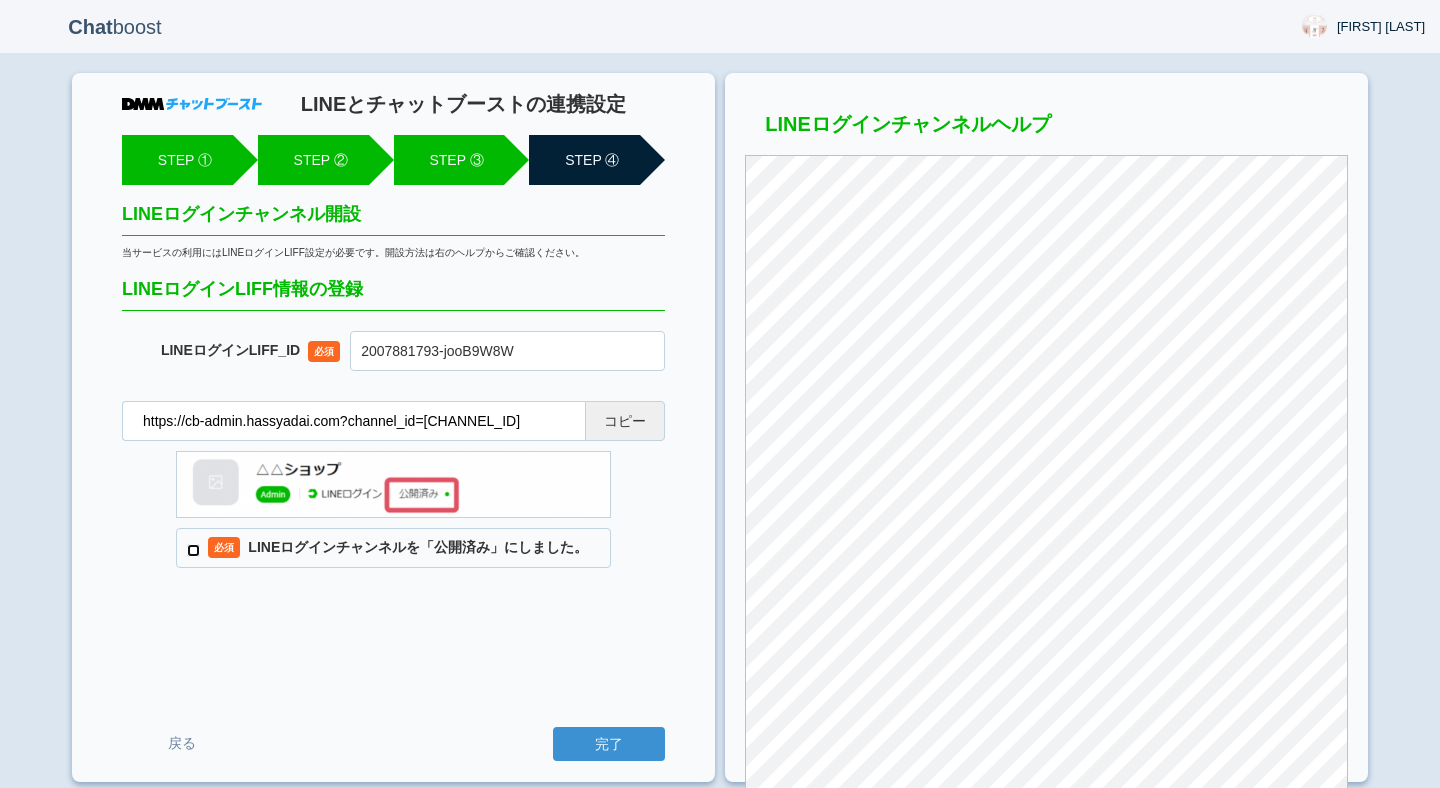 checkbox on "true" 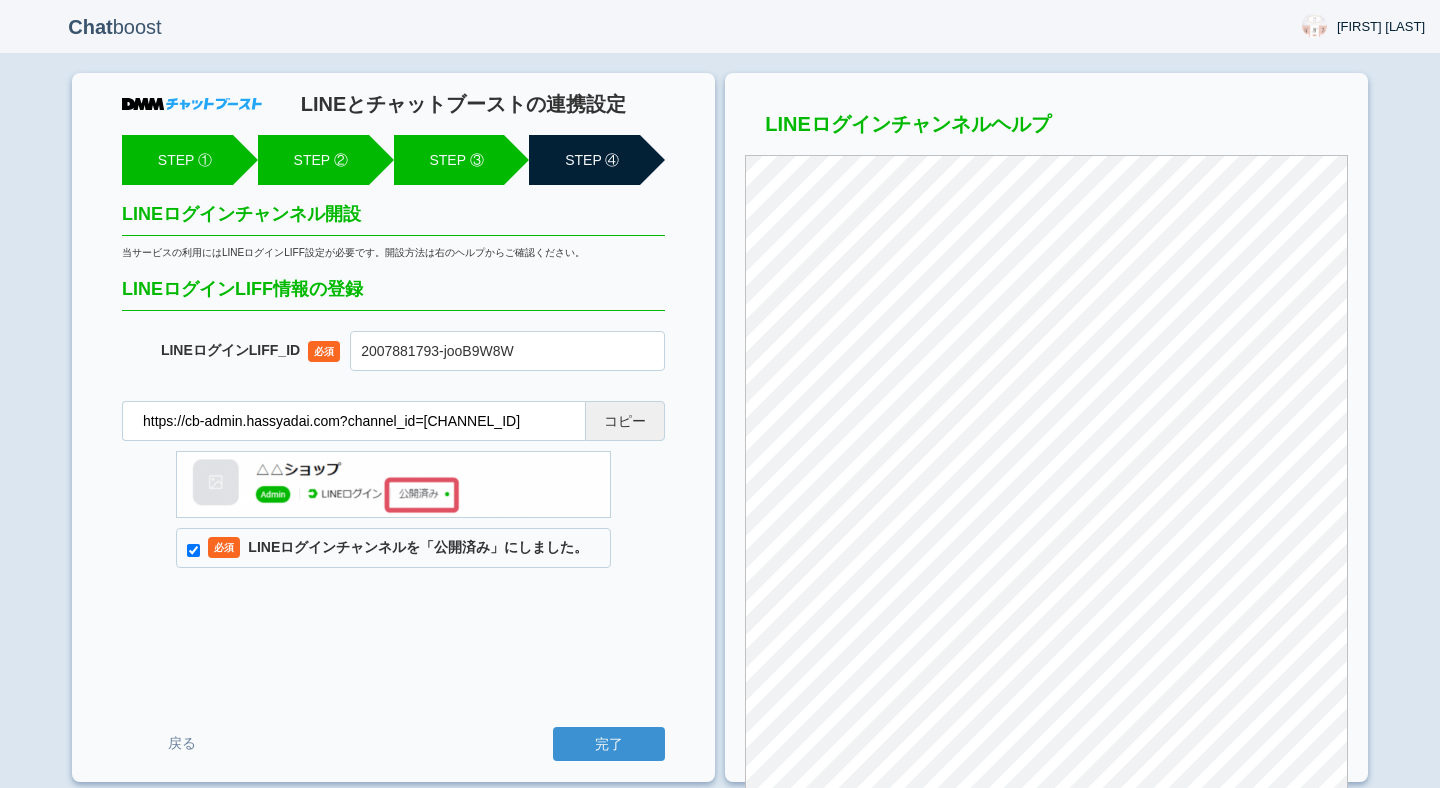 click on "LINEとチャットブーストの連携設定
STEP ①
STEP ②
STEP ③
STEP ④
LINEログインチャンネル開設
当サービスの利用にはLINEログインLIFF設定が必要です。開設方法は右のヘルプからご確認ください。
LINEログインLIFF情報の登録
LINEログインLIFF_ID 必須
[LIFF_ID]
https://cb-admin.hassyadai.com?channel_id=[CHANNEL_ID]
コピー
必須 LINEログインチャンネルを「公開済み」にしました。
戻る
完了" at bounding box center (393, 427) 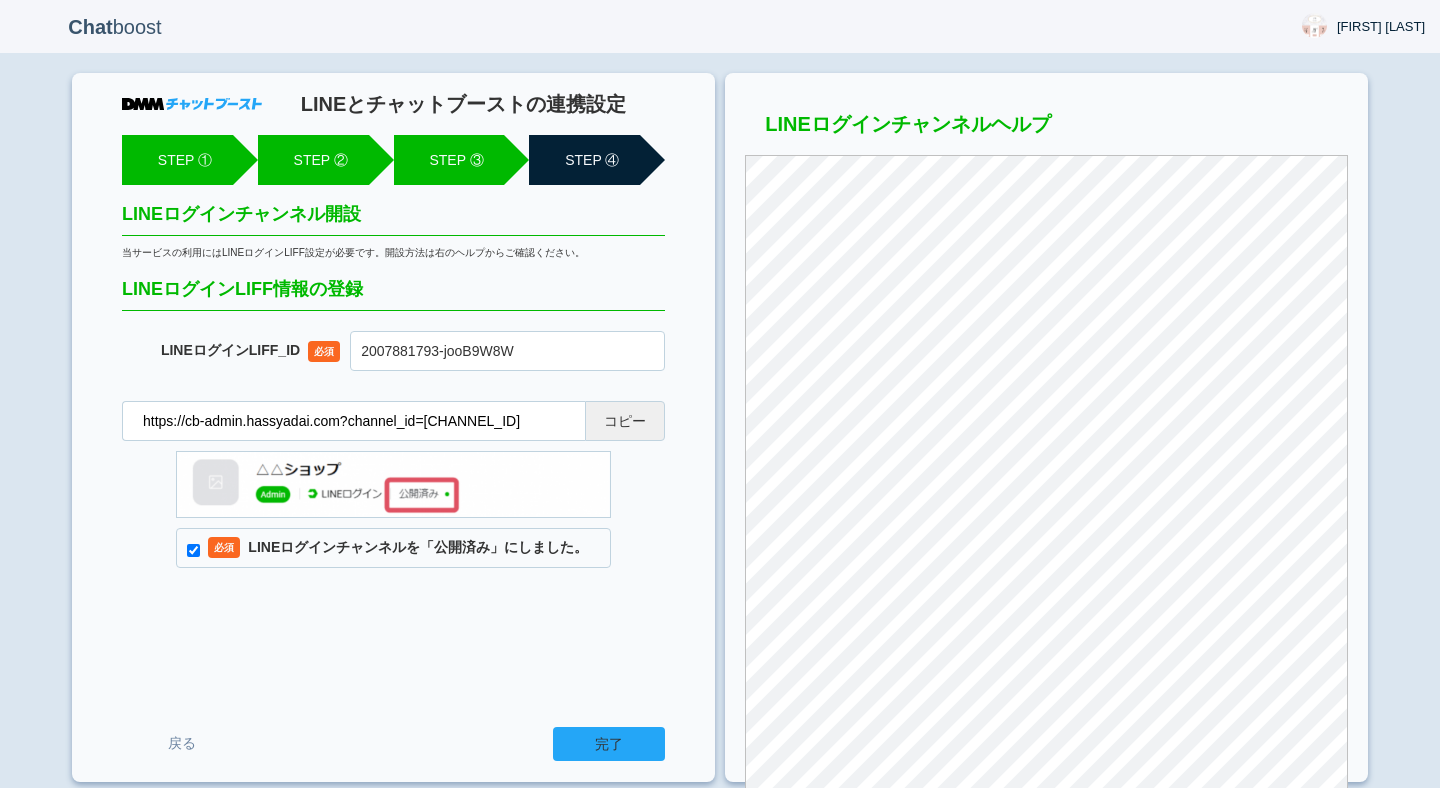 click on "完了" at bounding box center [609, 744] 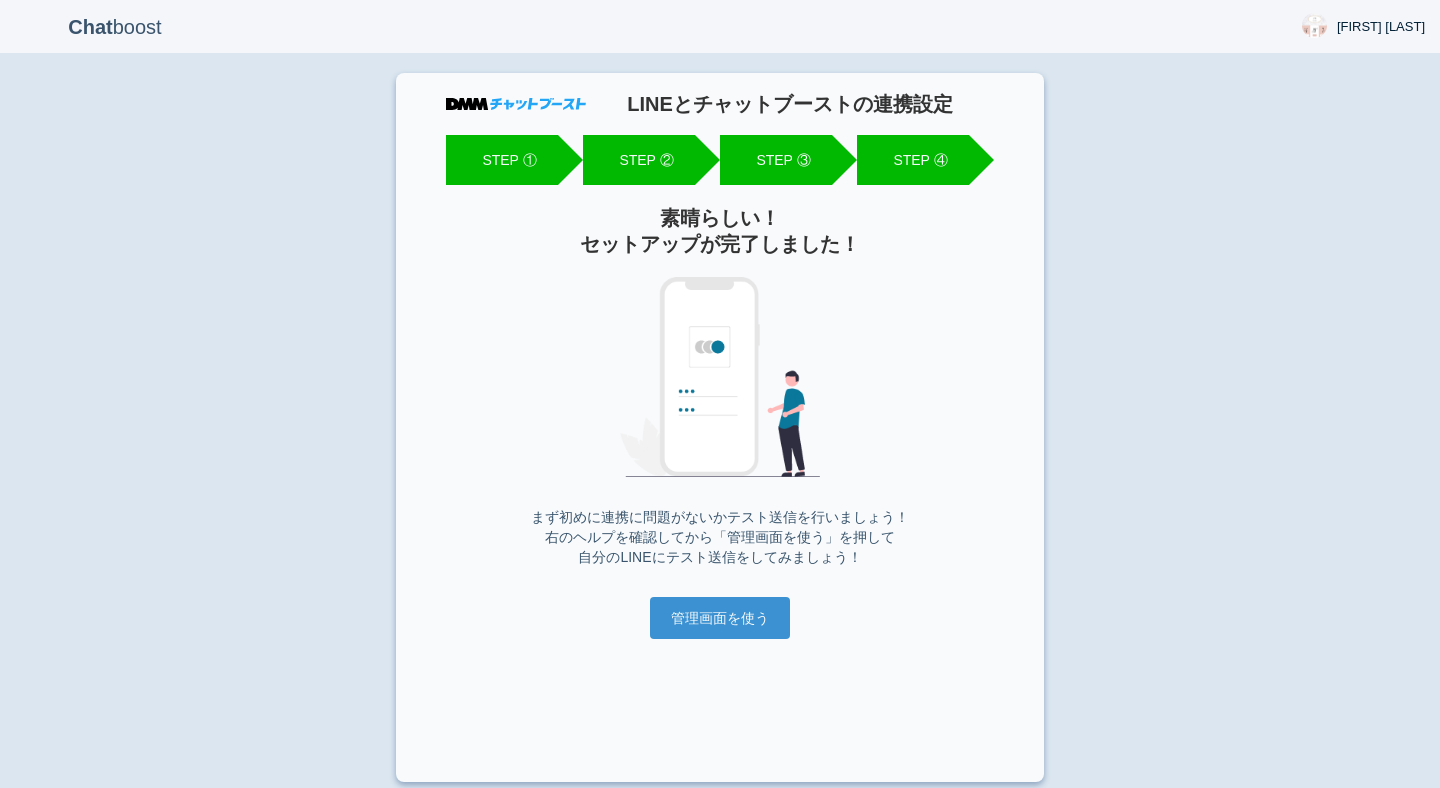 scroll, scrollTop: 0, scrollLeft: 0, axis: both 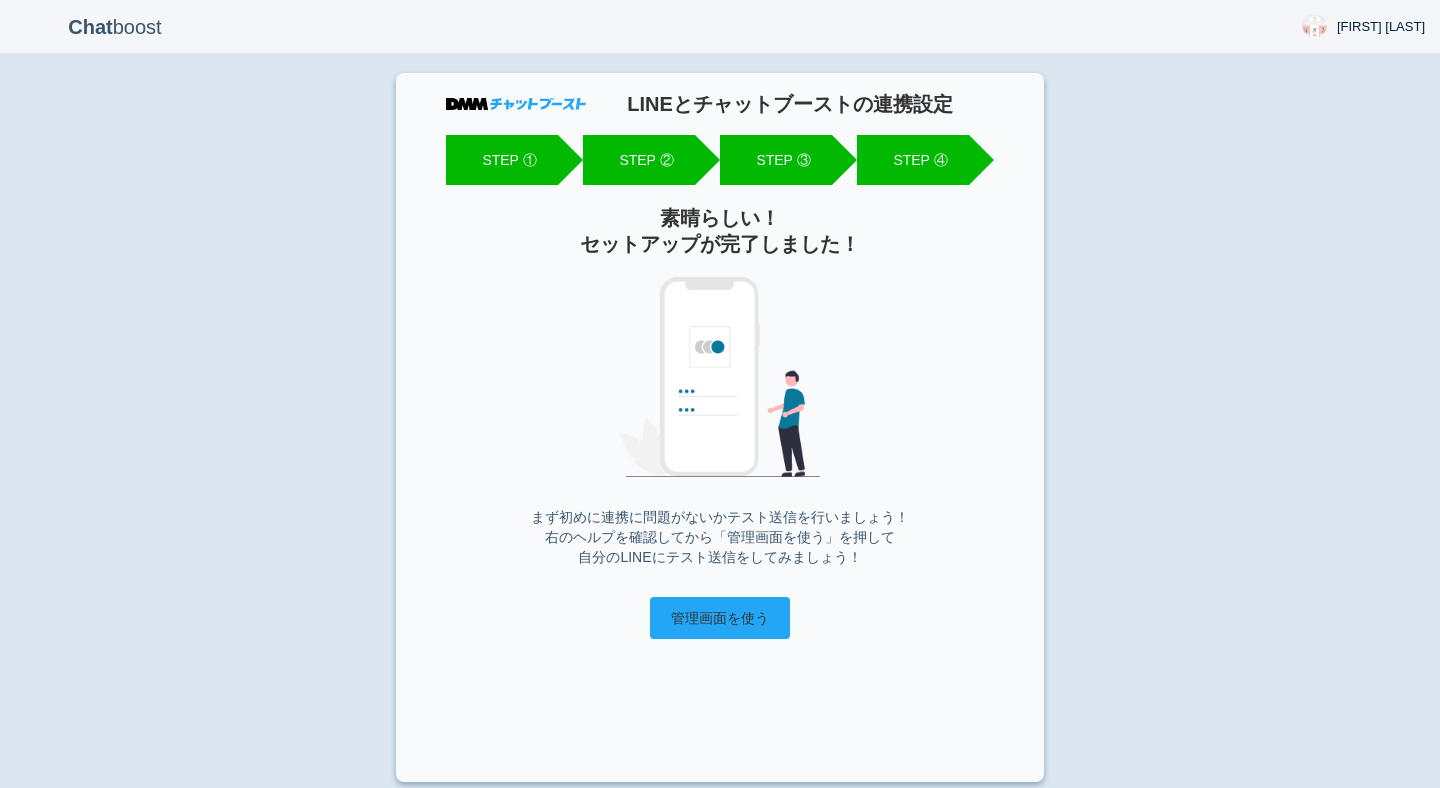 click on "管理画面を使う" at bounding box center (720, 618) 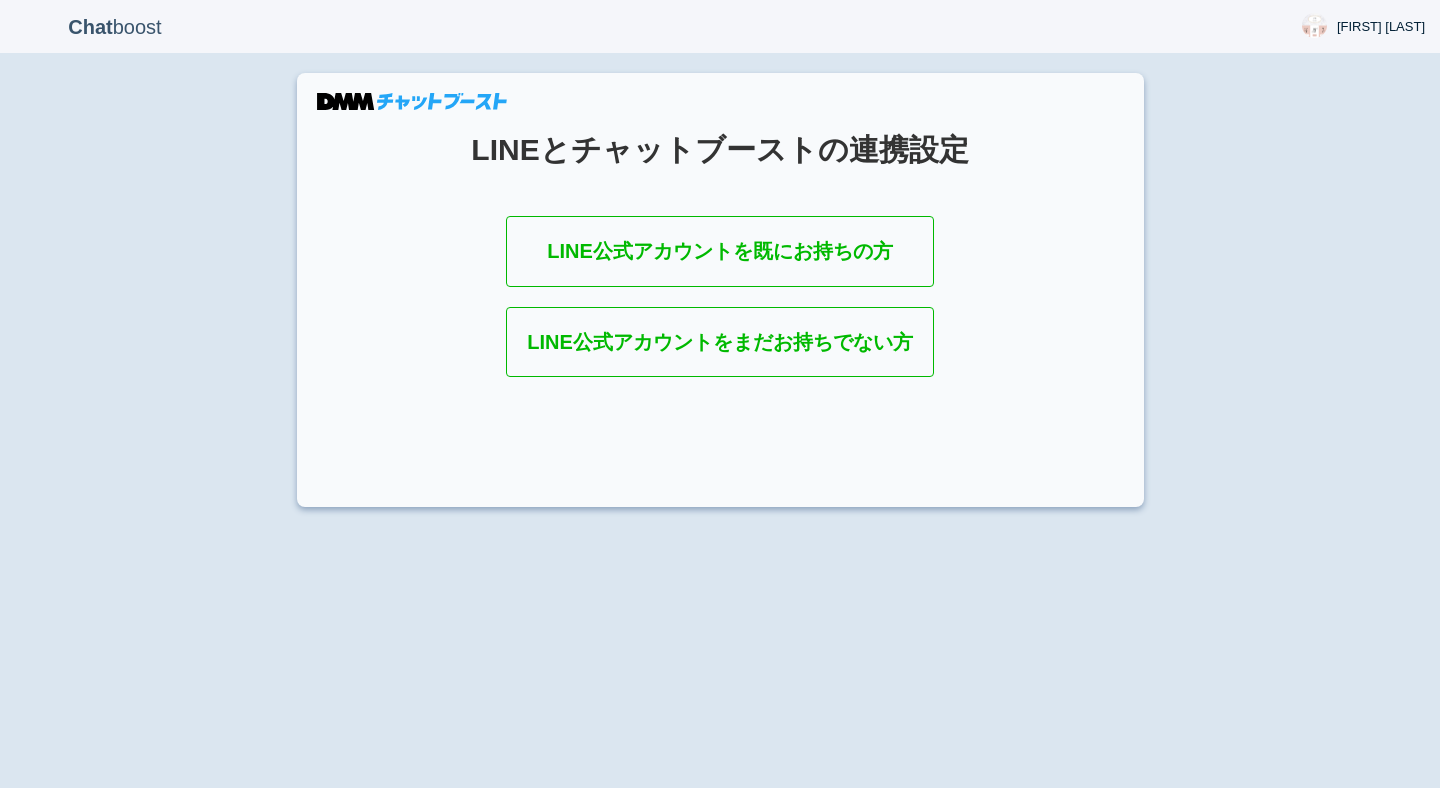 scroll, scrollTop: 0, scrollLeft: 0, axis: both 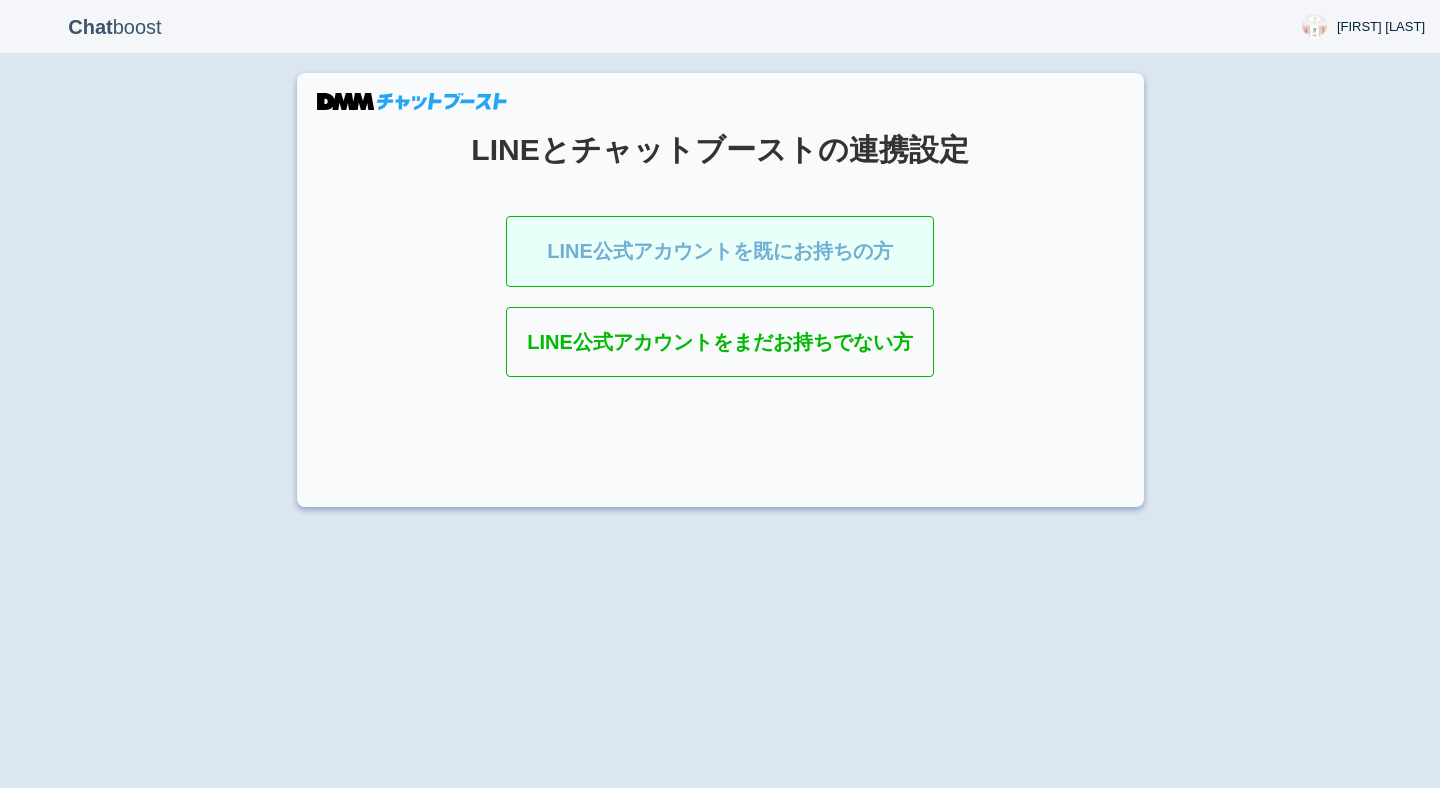 click on "LINE公式アカウントを既にお持ちの方" at bounding box center (720, 251) 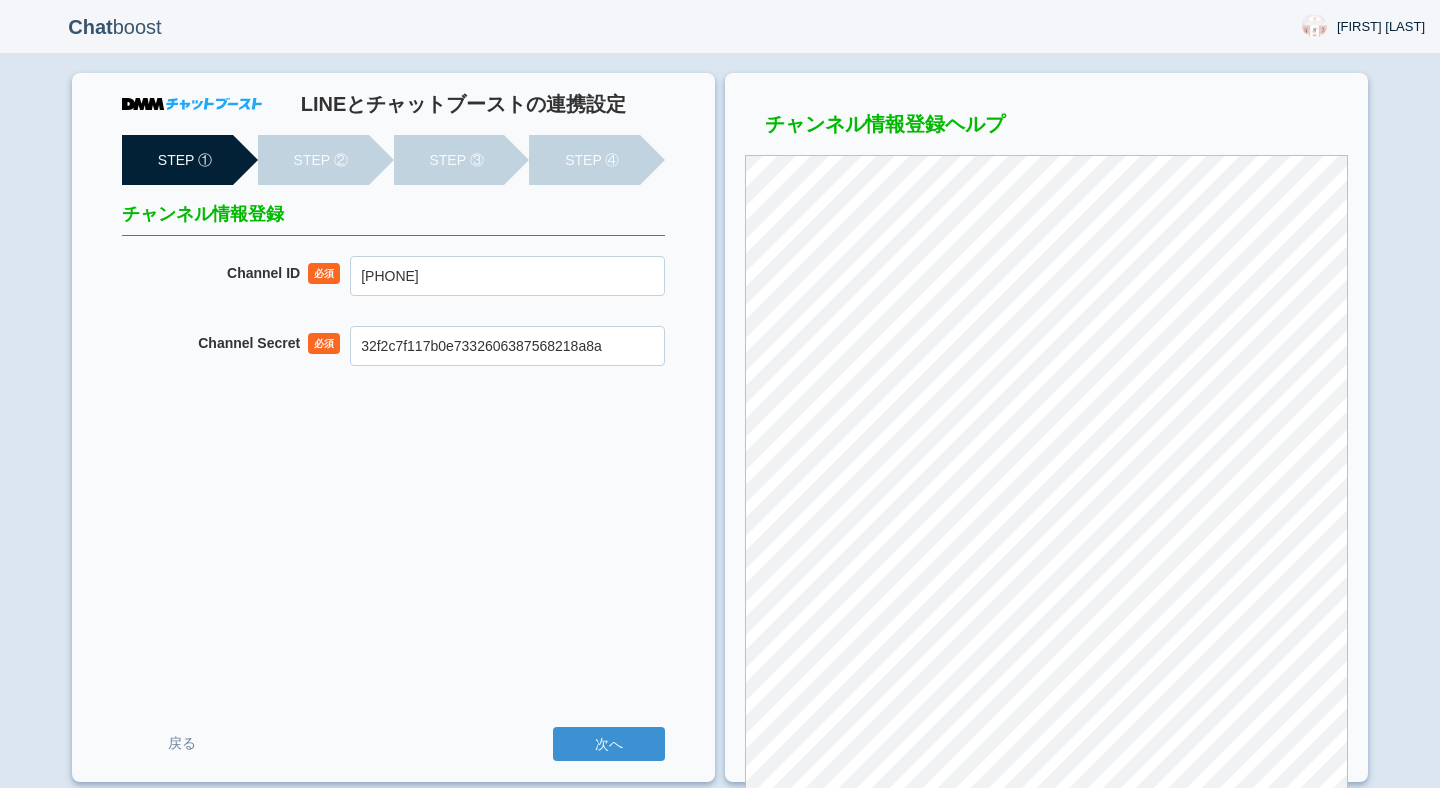 scroll, scrollTop: 0, scrollLeft: 0, axis: both 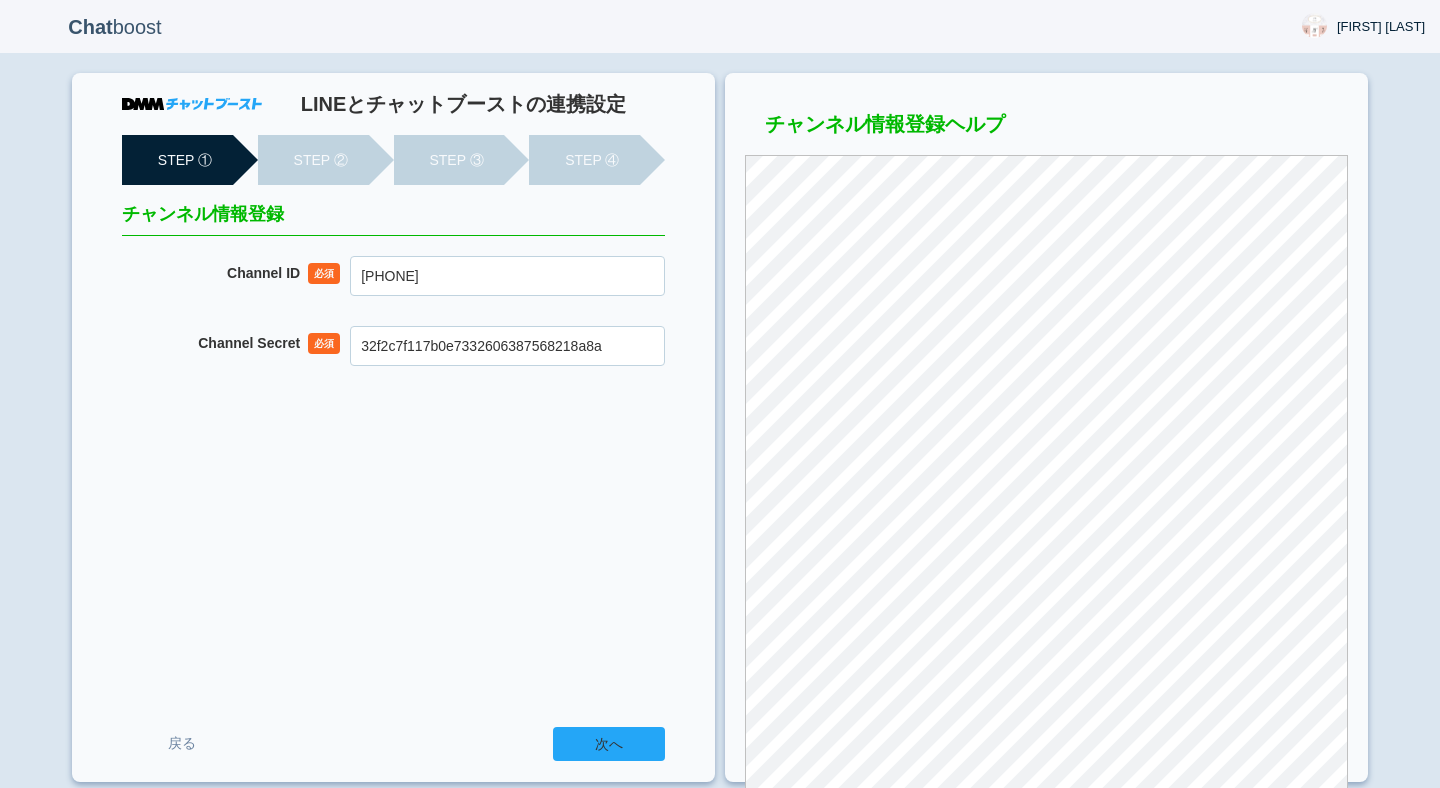 click on "次へ" at bounding box center [609, 744] 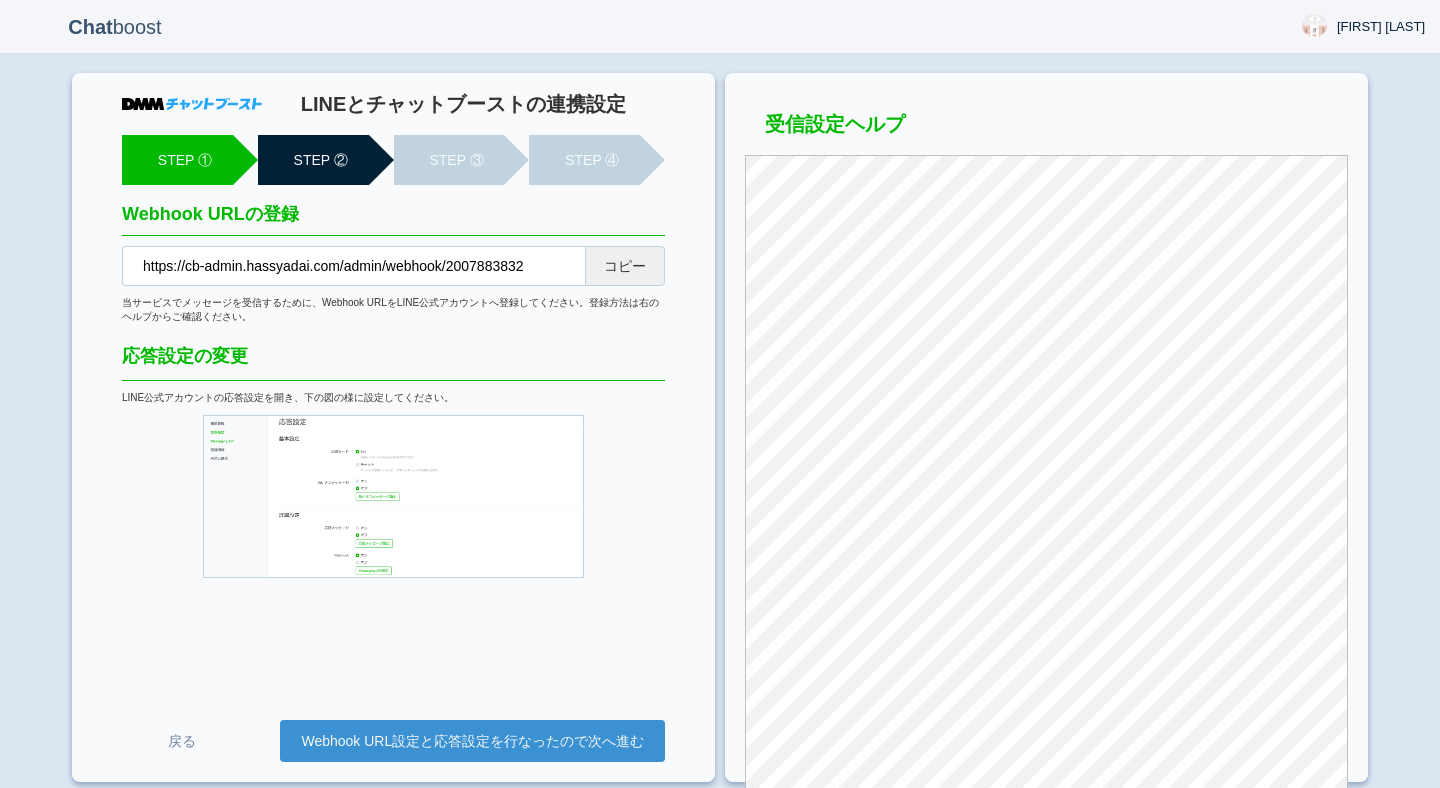 scroll, scrollTop: 0, scrollLeft: 0, axis: both 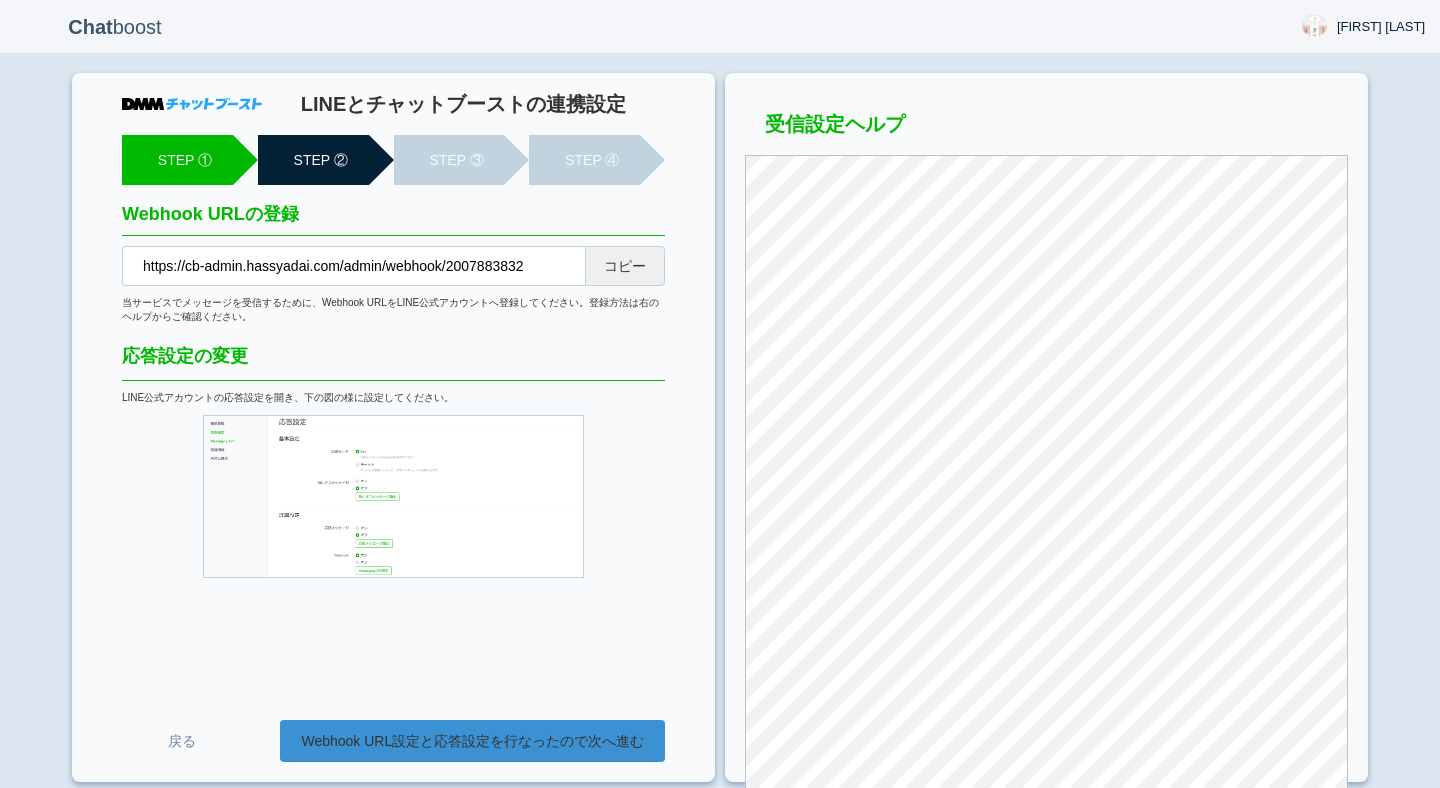 click on "Webhook URL設定と応答設定を行なったので次へ進む" at bounding box center (472, 741) 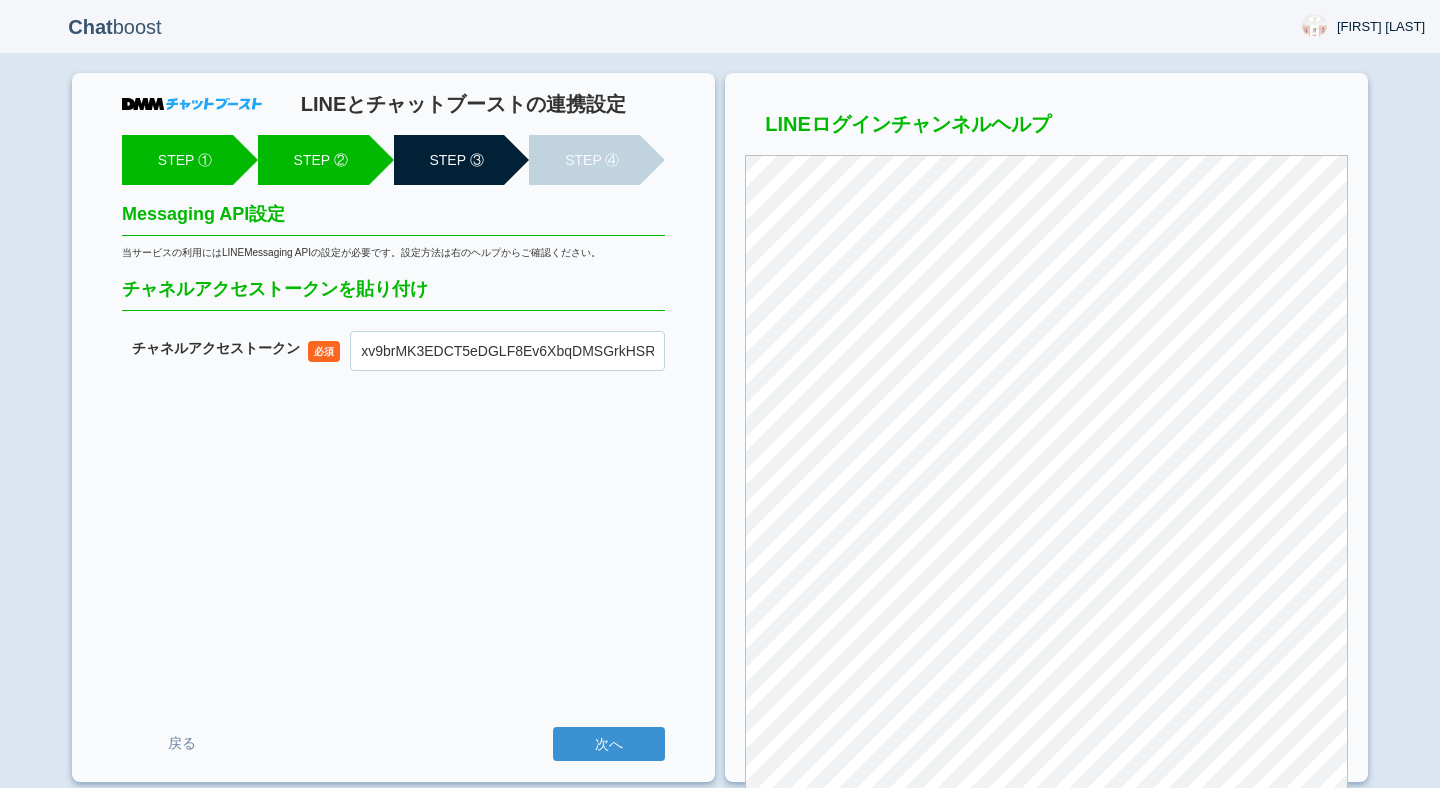 scroll, scrollTop: 0, scrollLeft: 0, axis: both 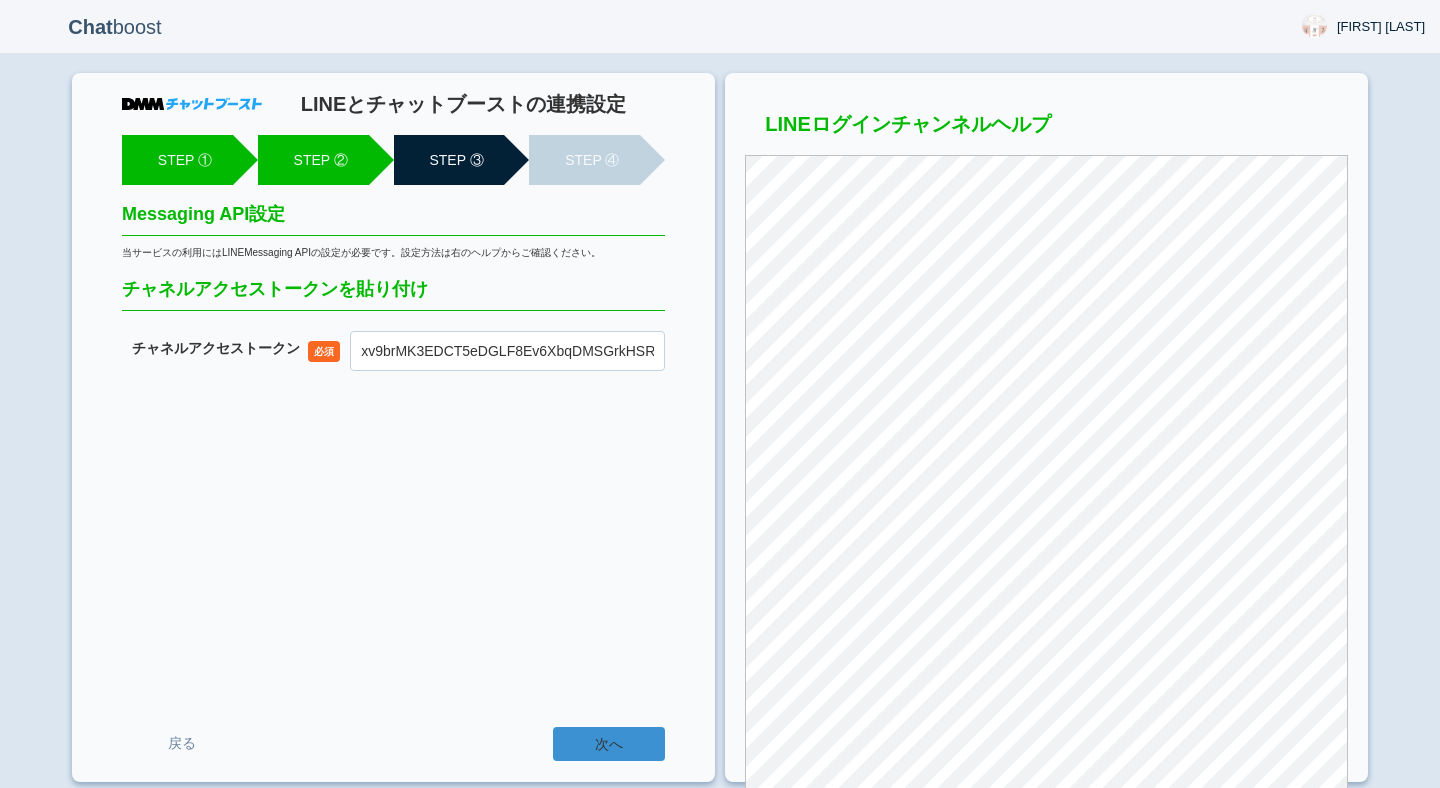 click on "次へ" at bounding box center (609, 744) 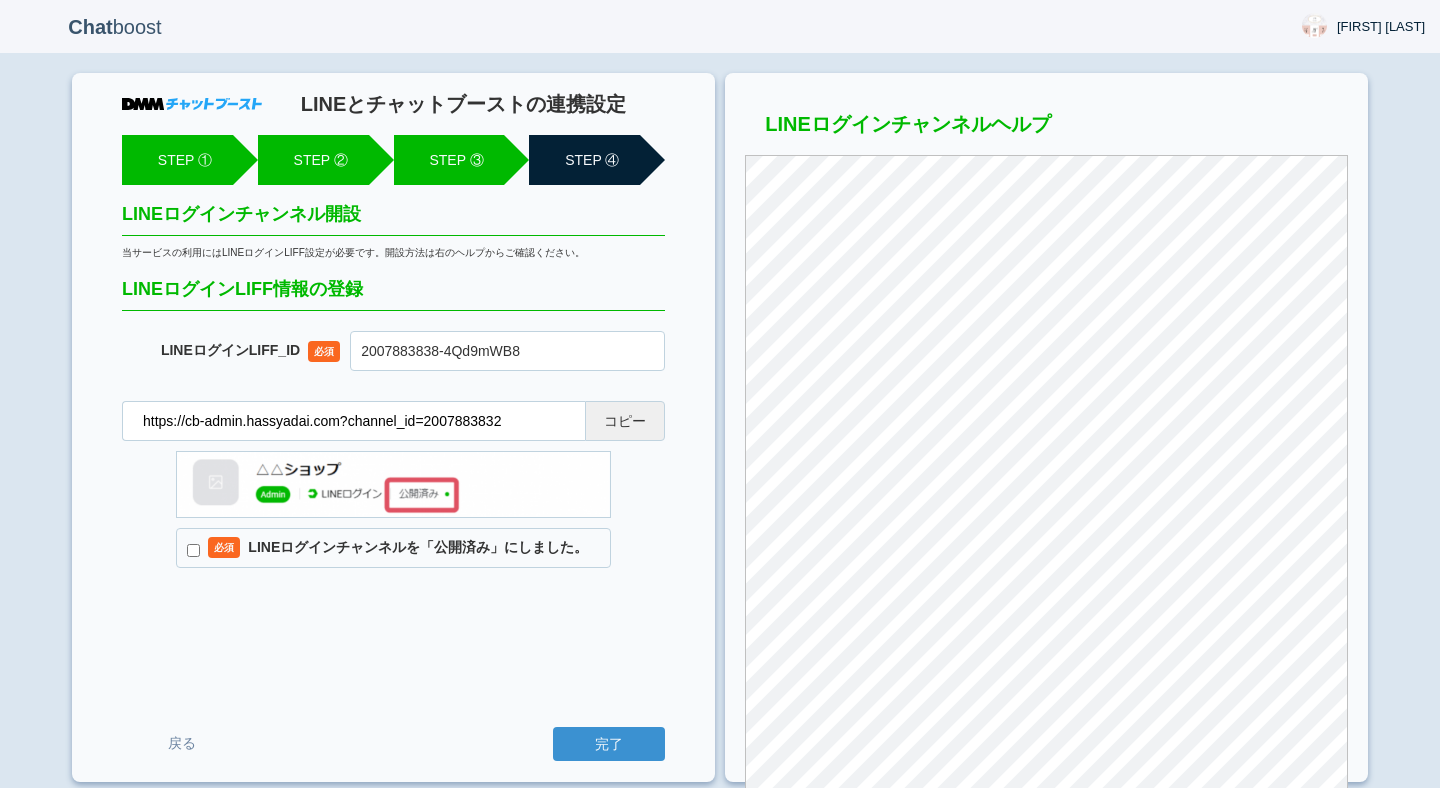 scroll, scrollTop: 0, scrollLeft: 0, axis: both 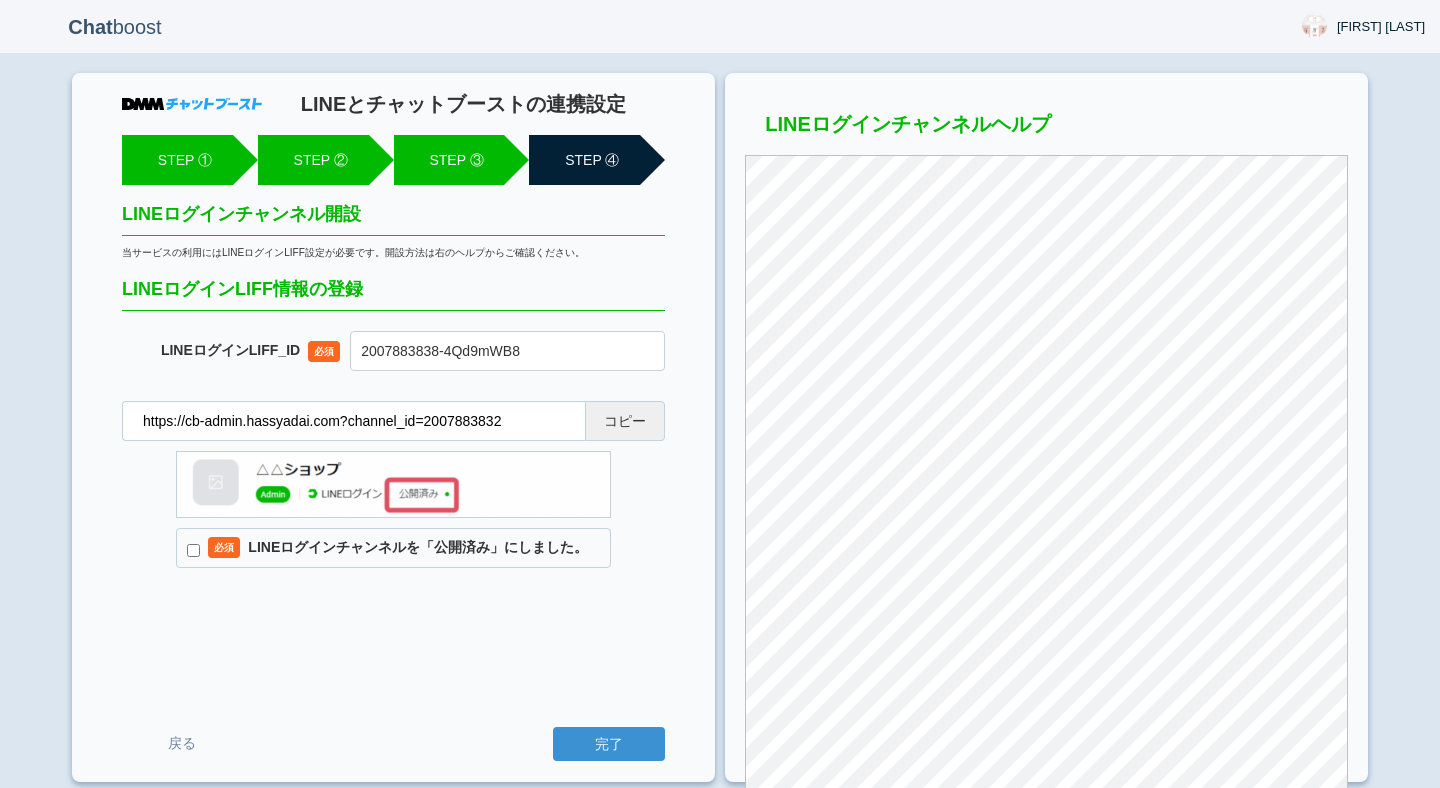 click on "必須 LINEログインチャンネルを「公開済み」にしました。" at bounding box center [393, 548] 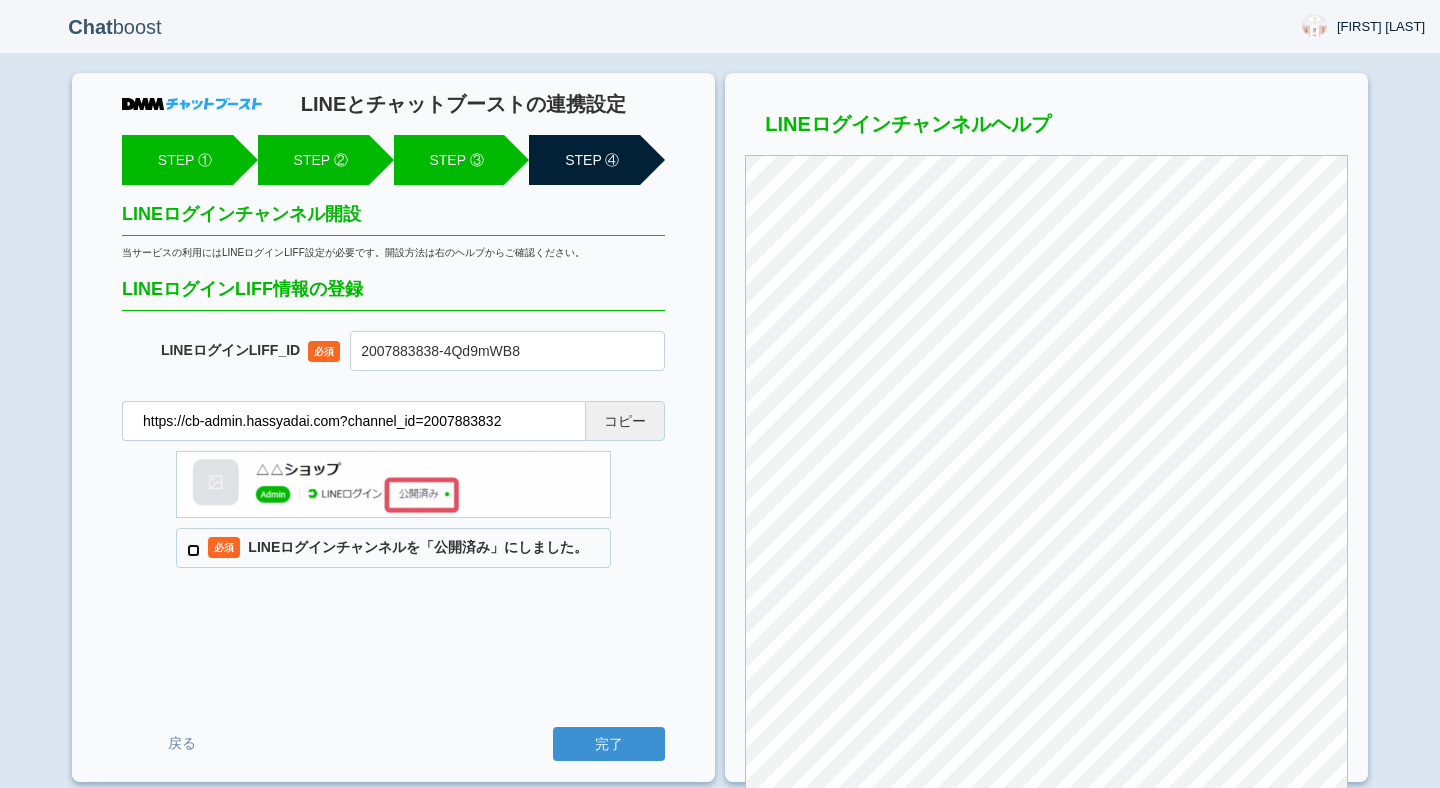 click on "必須 LINEログインチャンネルを「公開済み」にしました。" at bounding box center [193, 550] 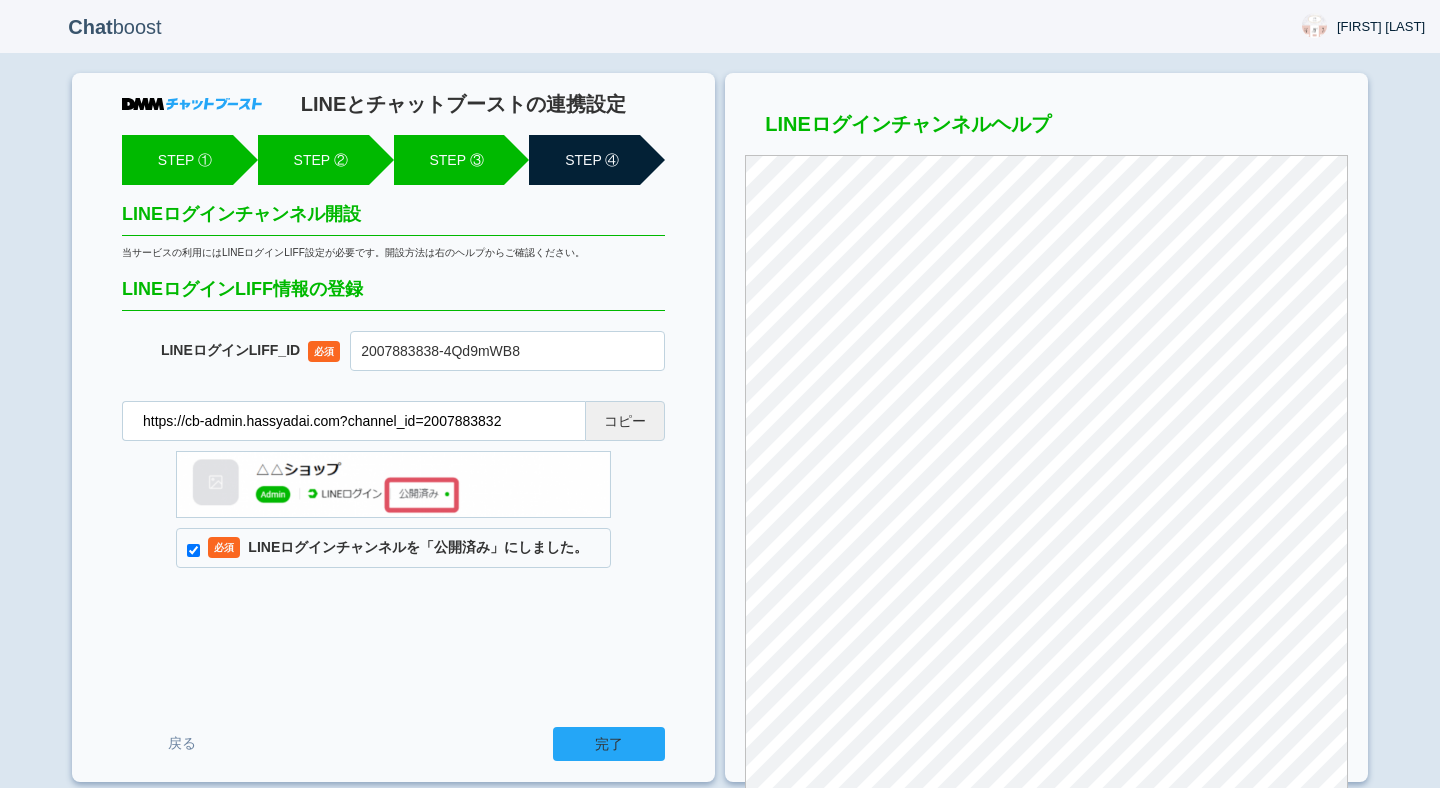 click on "完了" at bounding box center [609, 744] 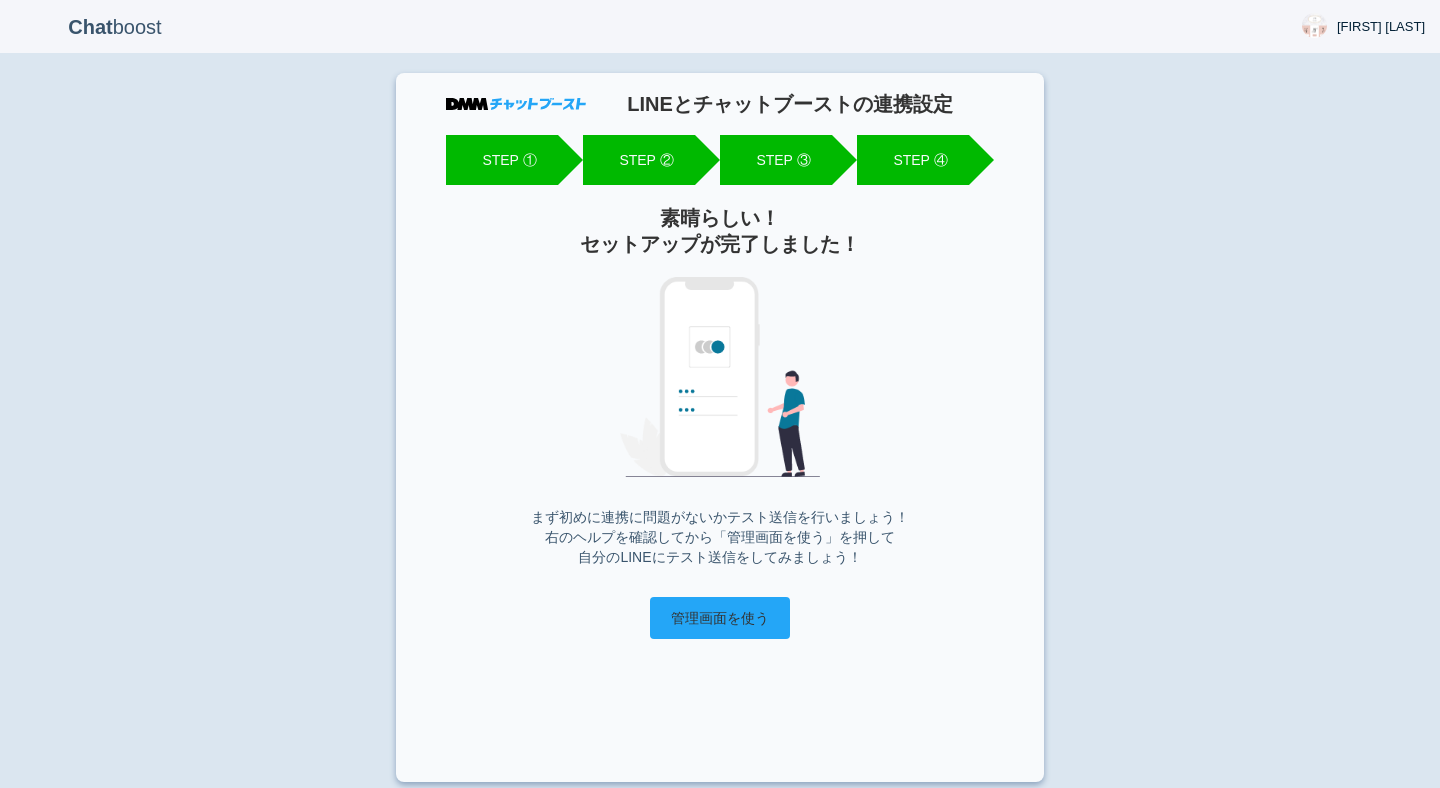 scroll, scrollTop: 0, scrollLeft: 0, axis: both 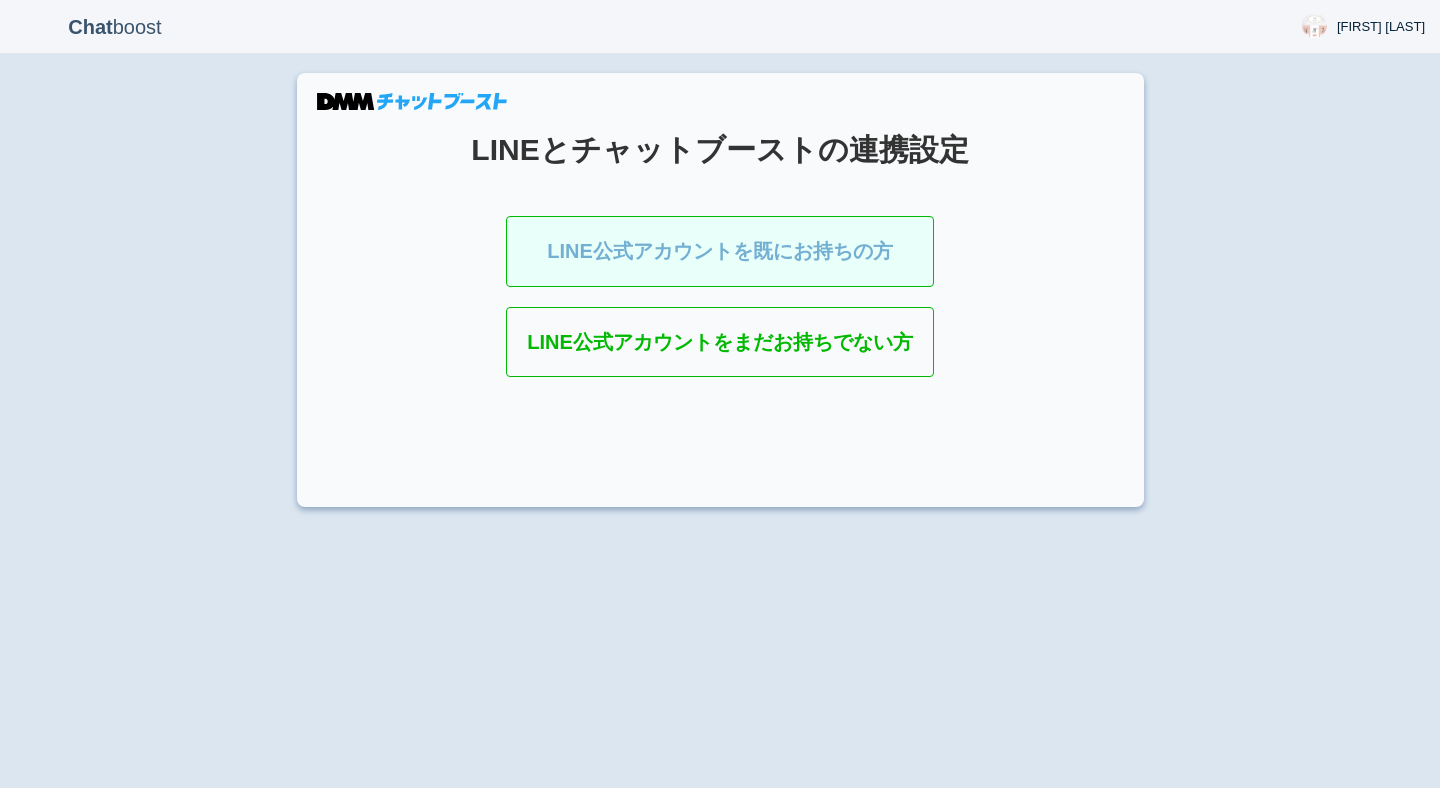click on "LINE公式アカウントを既にお持ちの方" at bounding box center [720, 251] 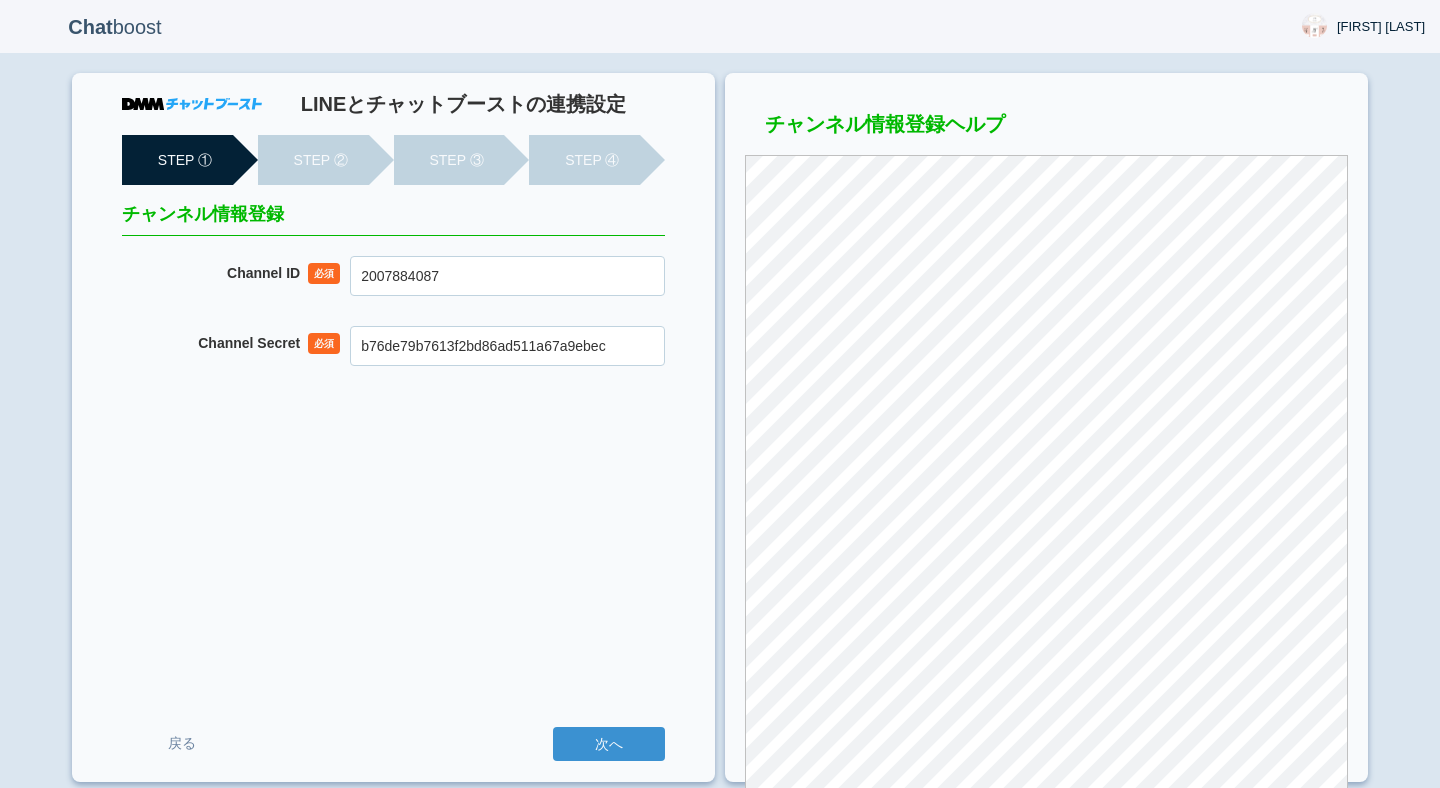 scroll, scrollTop: 0, scrollLeft: 0, axis: both 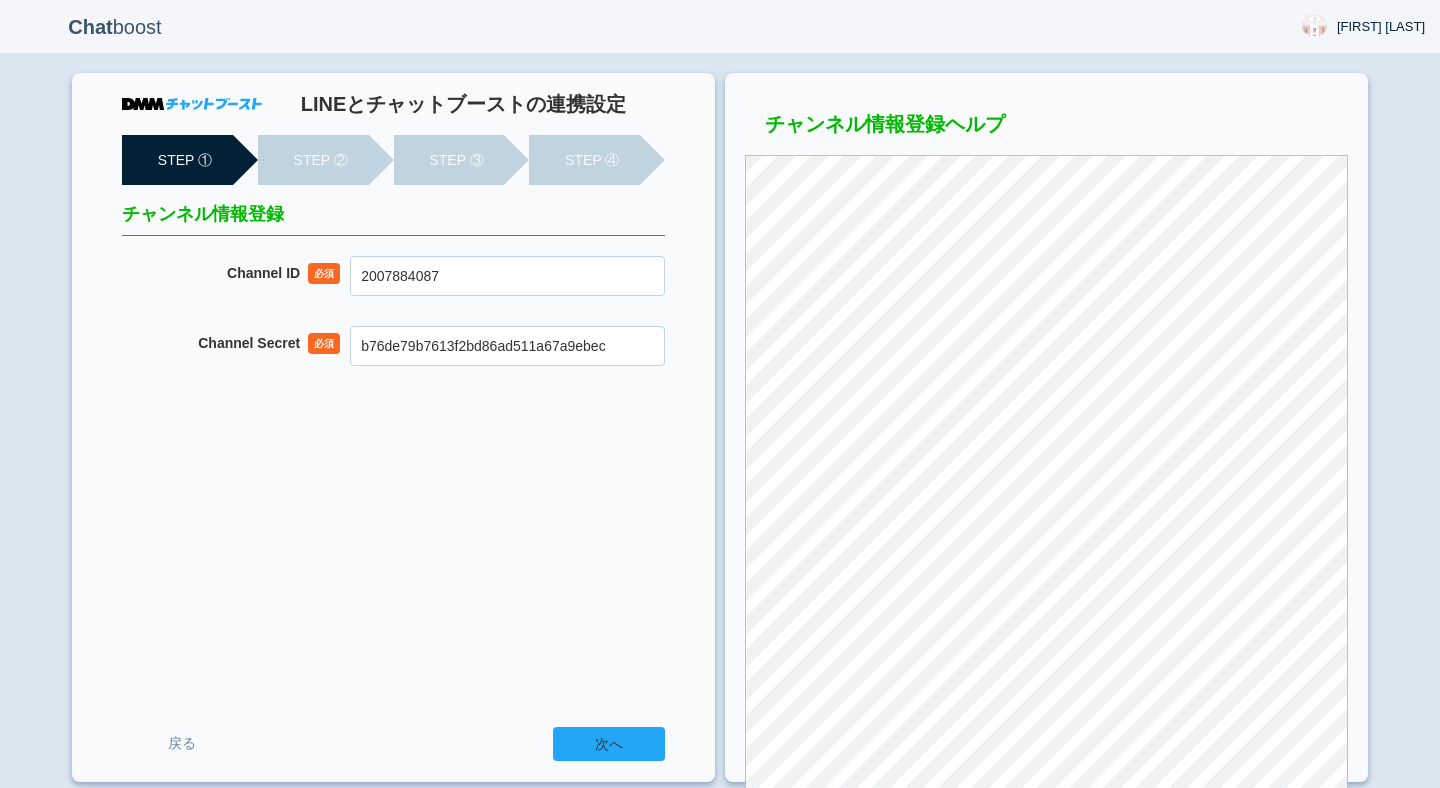 click on "次へ" at bounding box center [609, 744] 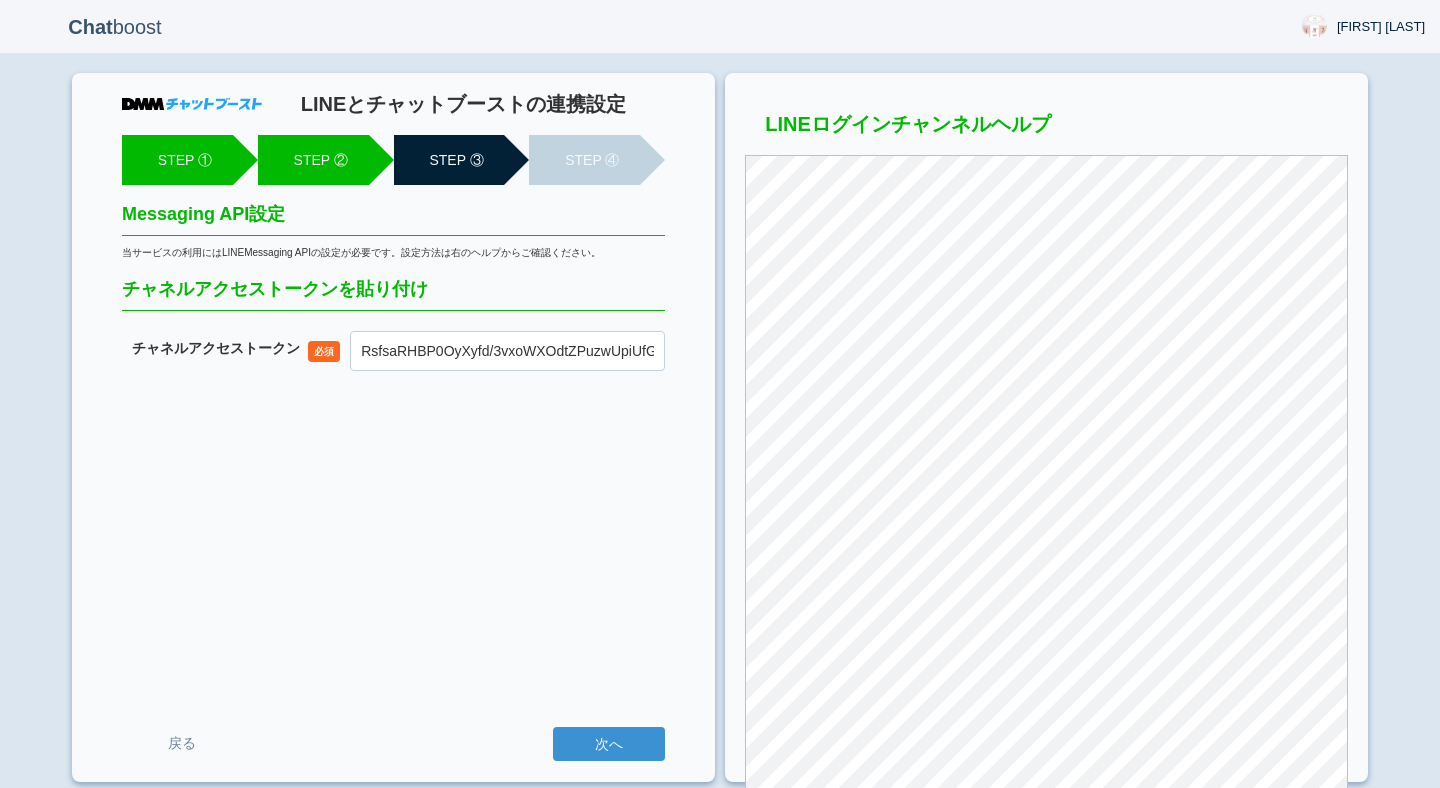 scroll, scrollTop: 0, scrollLeft: 0, axis: both 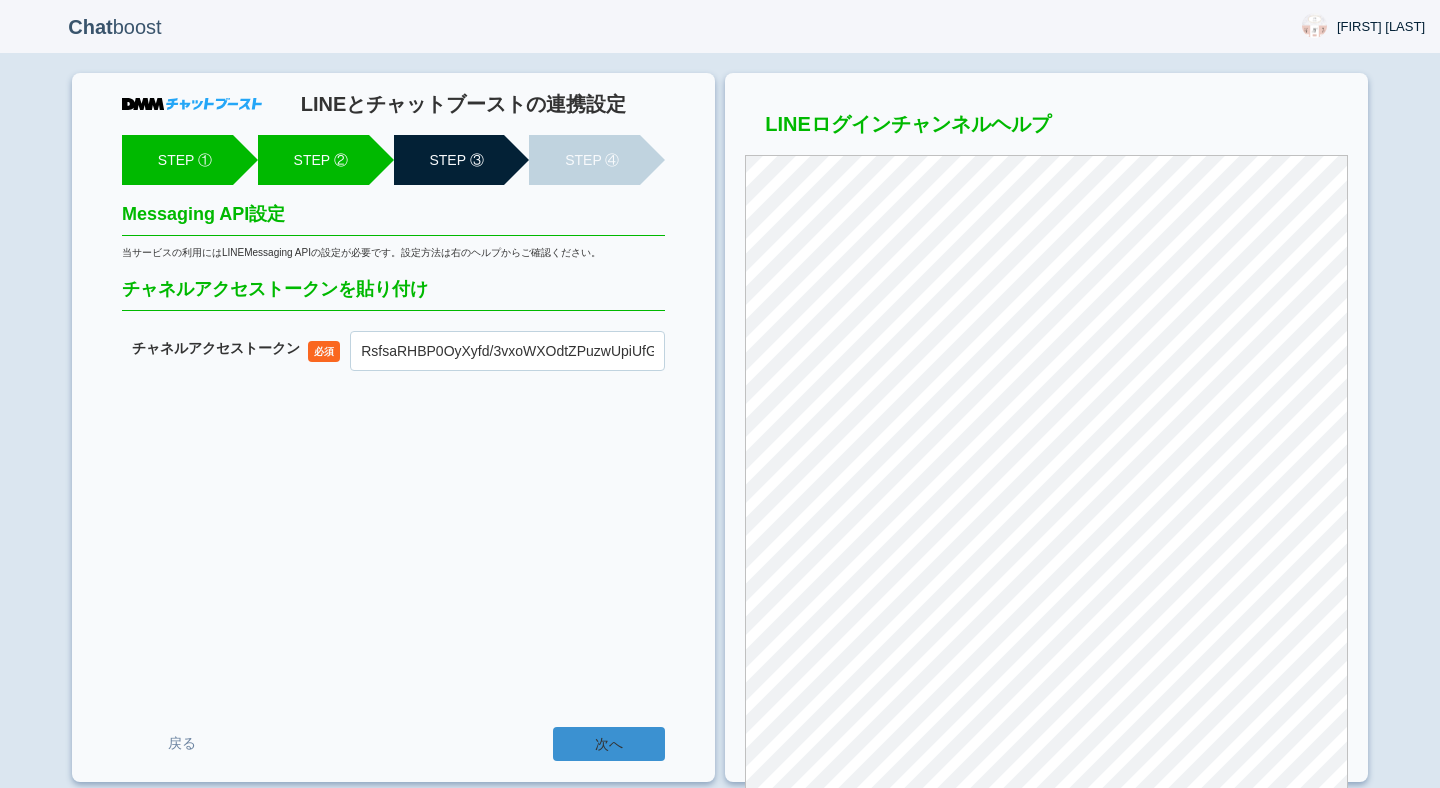 click on "次へ" at bounding box center (609, 744) 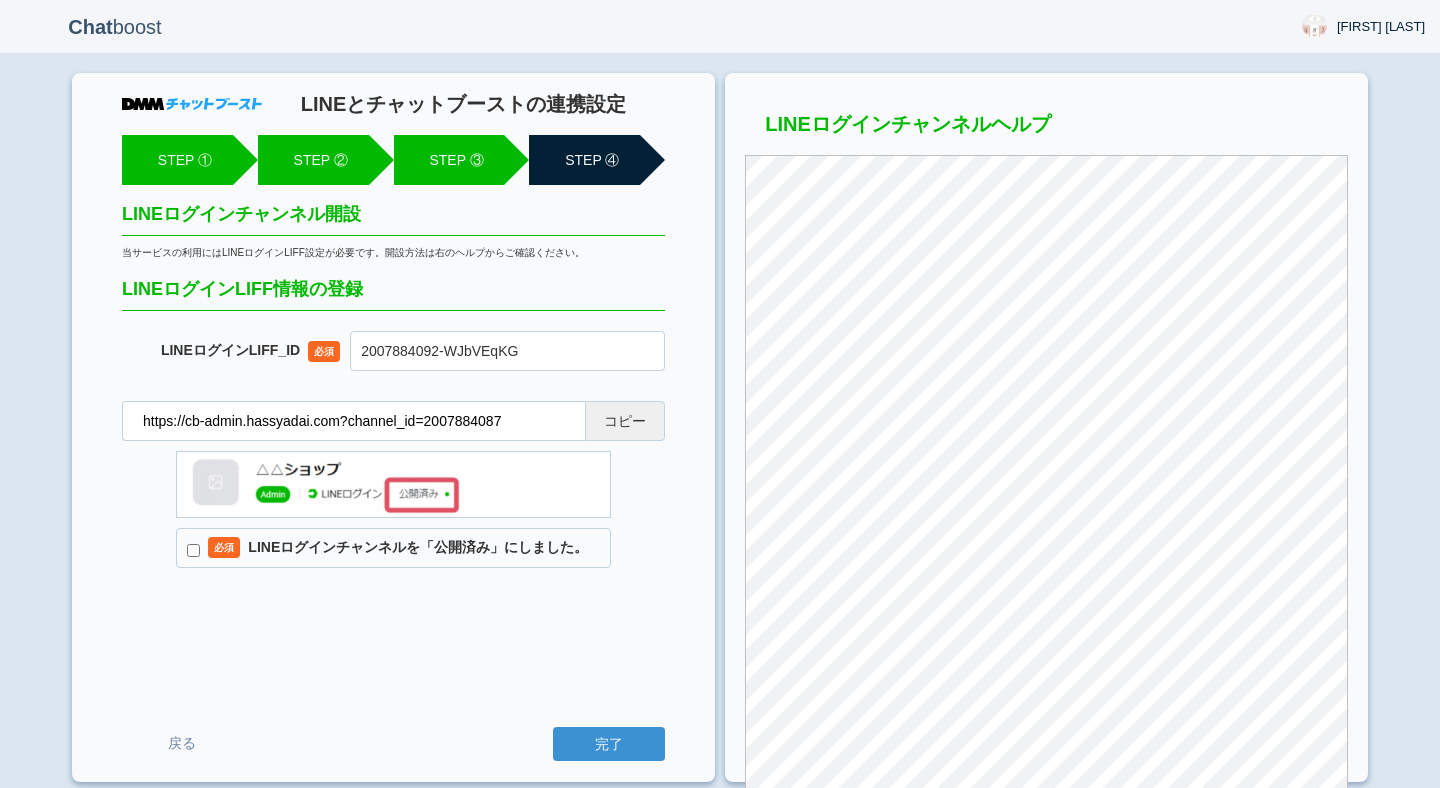 scroll, scrollTop: 0, scrollLeft: 0, axis: both 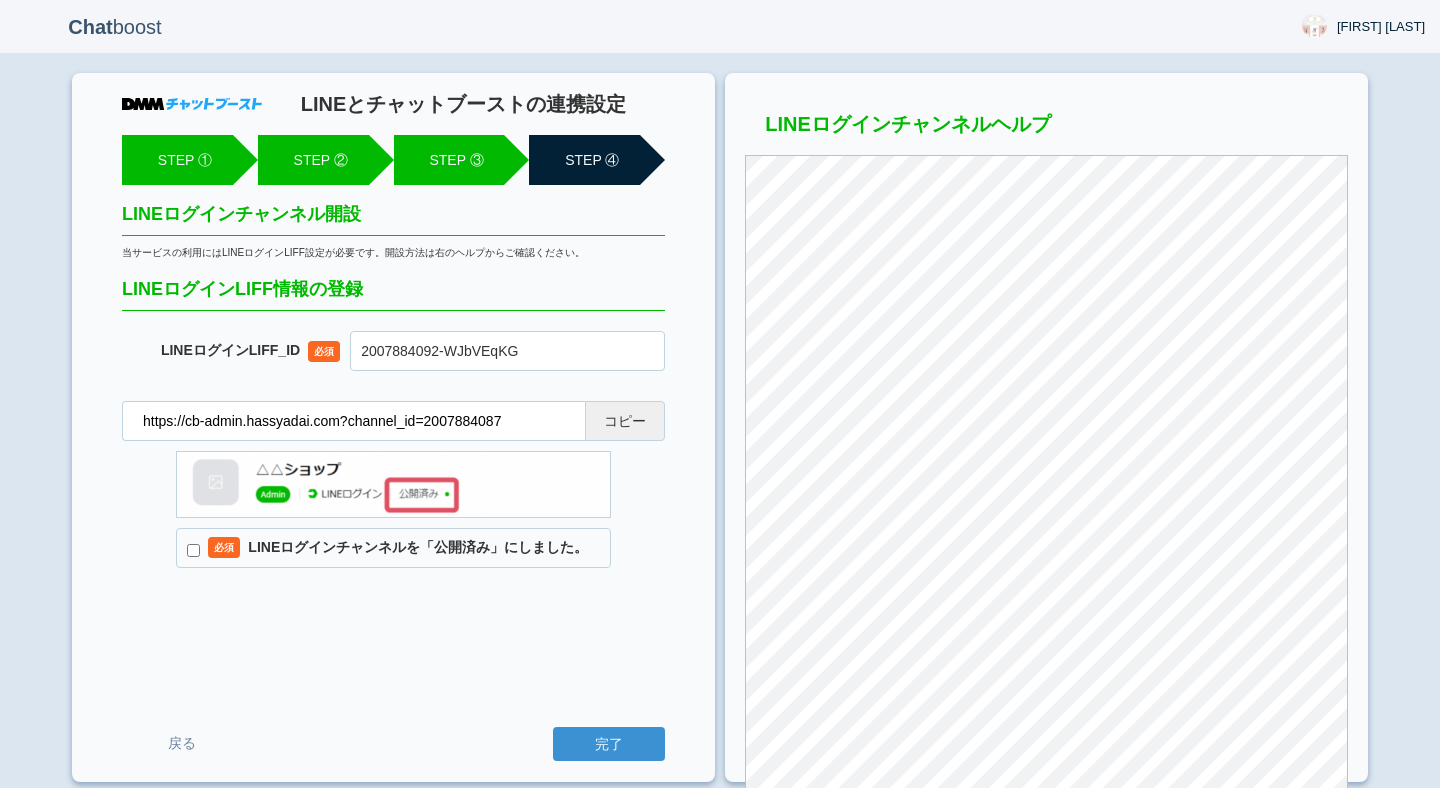click on "必須 LINEログインチャンネルを「公開済み」にしました。" at bounding box center (393, 548) 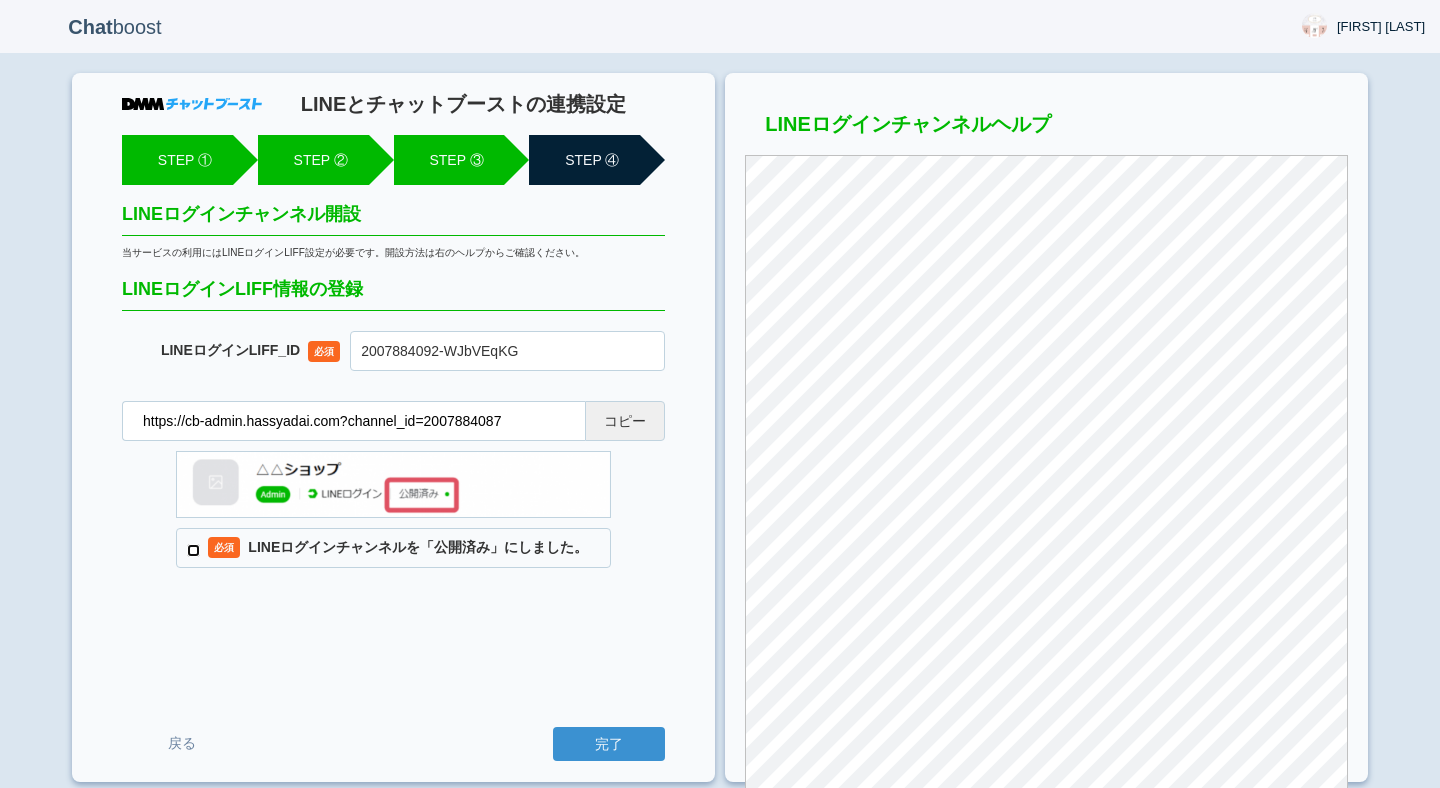 checkbox on "true" 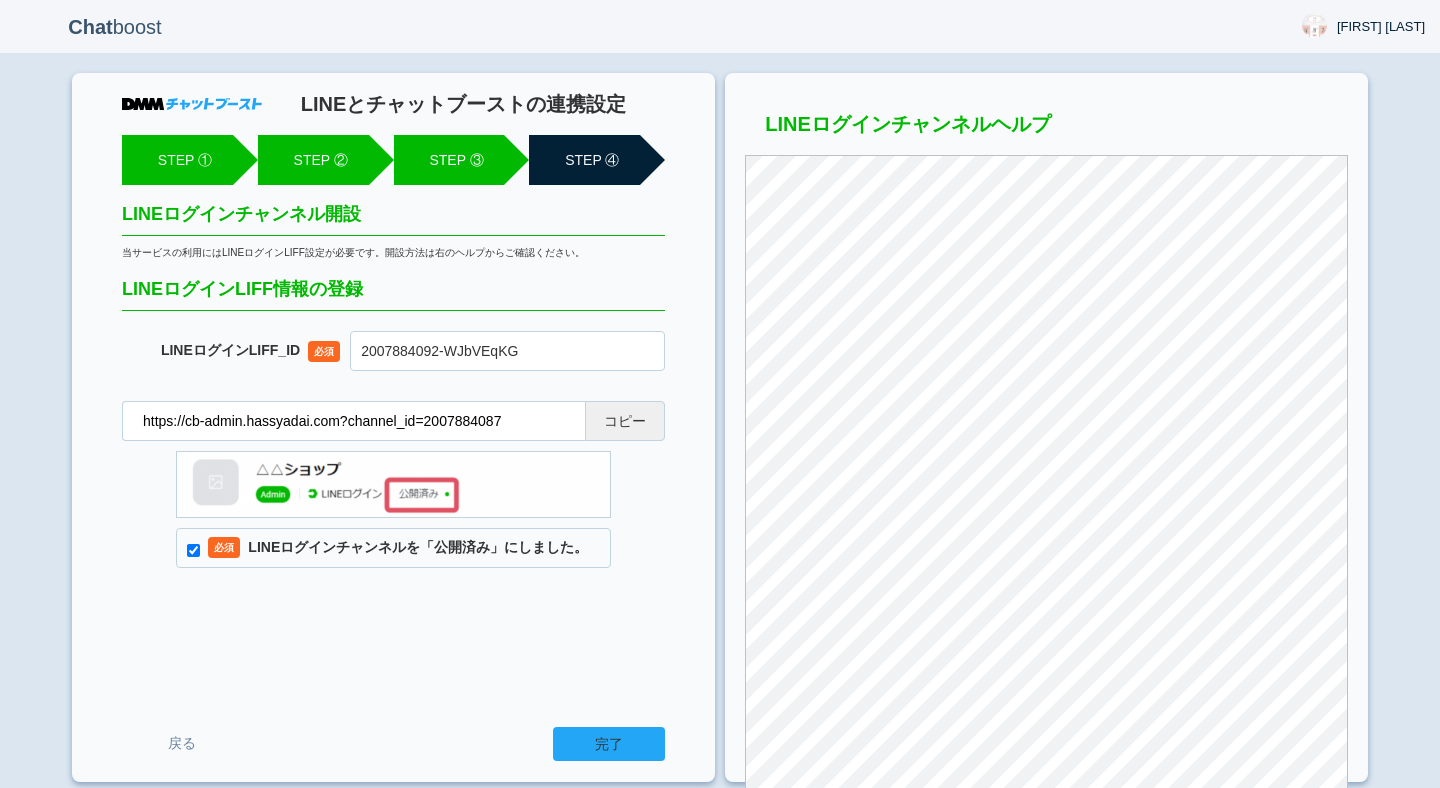 click on "完了" at bounding box center (609, 744) 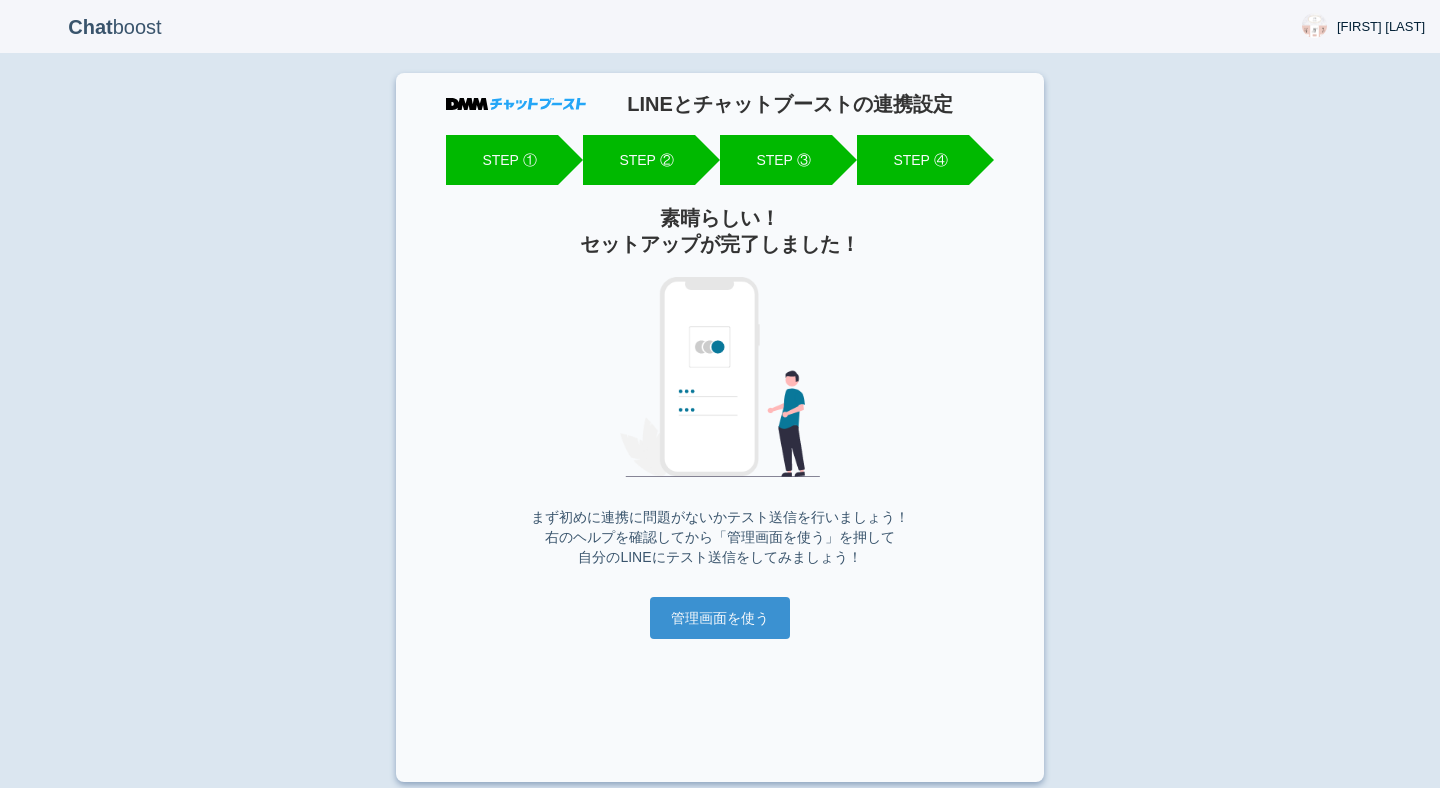 scroll, scrollTop: 0, scrollLeft: 0, axis: both 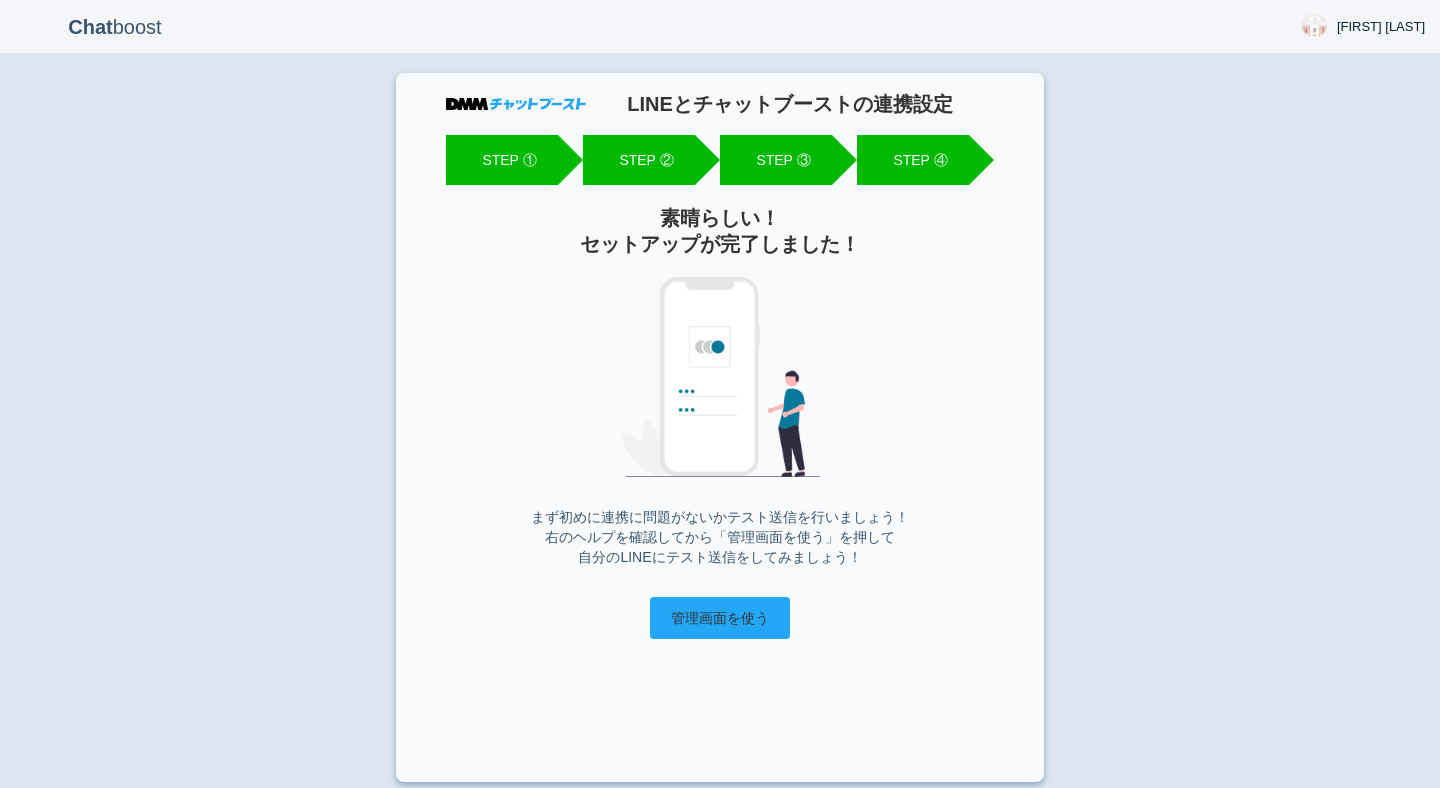 click on "管理画面を使う" at bounding box center (720, 618) 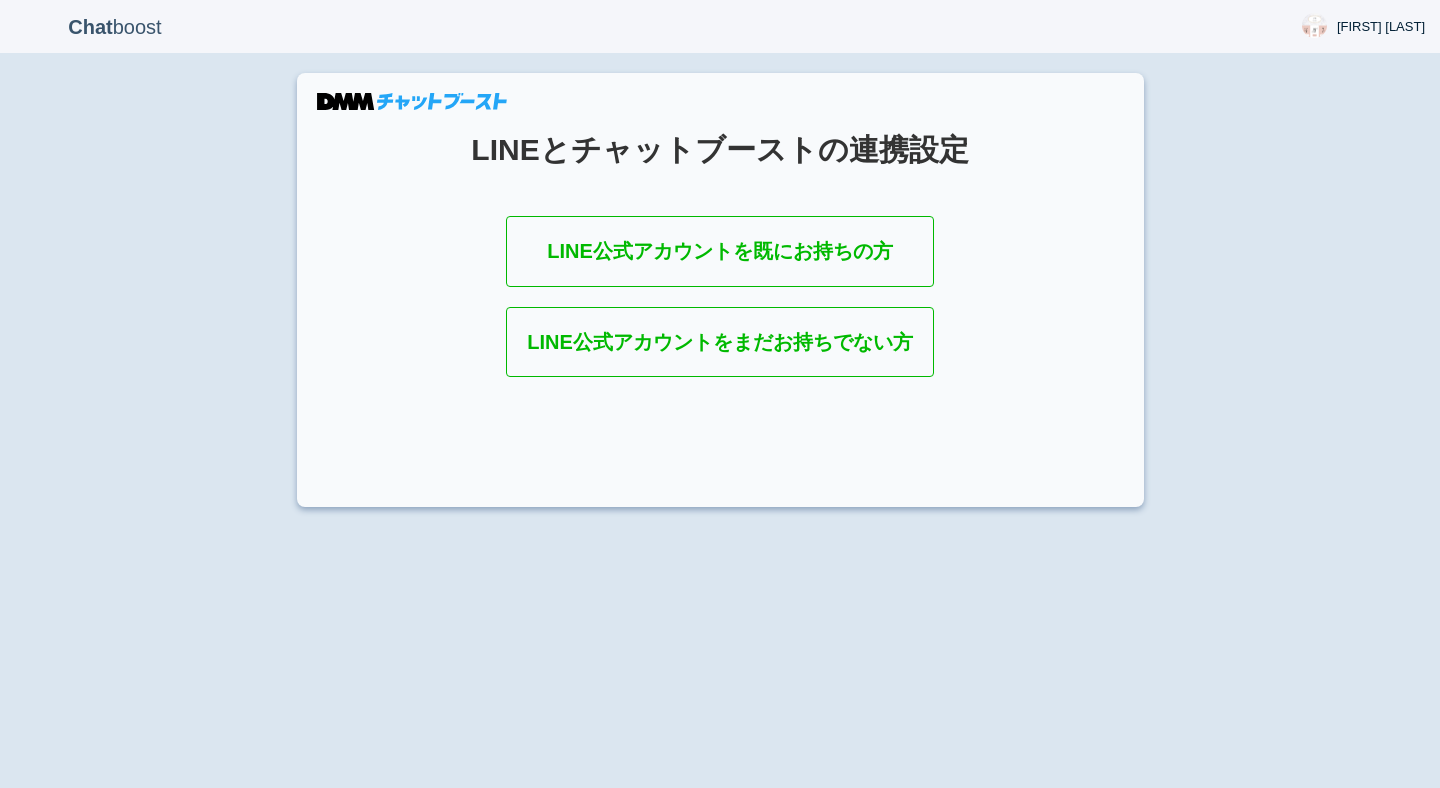 scroll, scrollTop: 0, scrollLeft: 0, axis: both 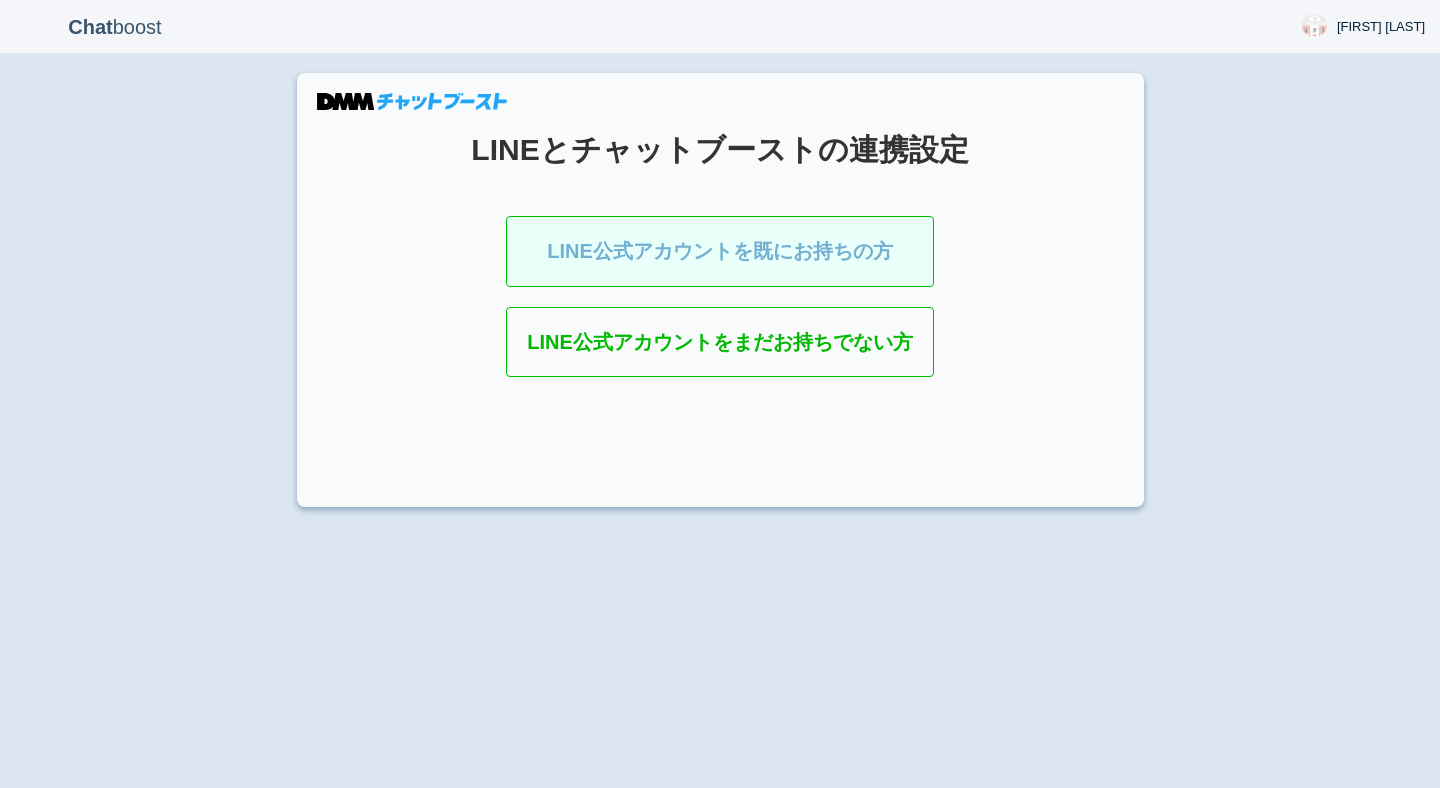 click on "LINE公式アカウントを既にお持ちの方" at bounding box center [720, 251] 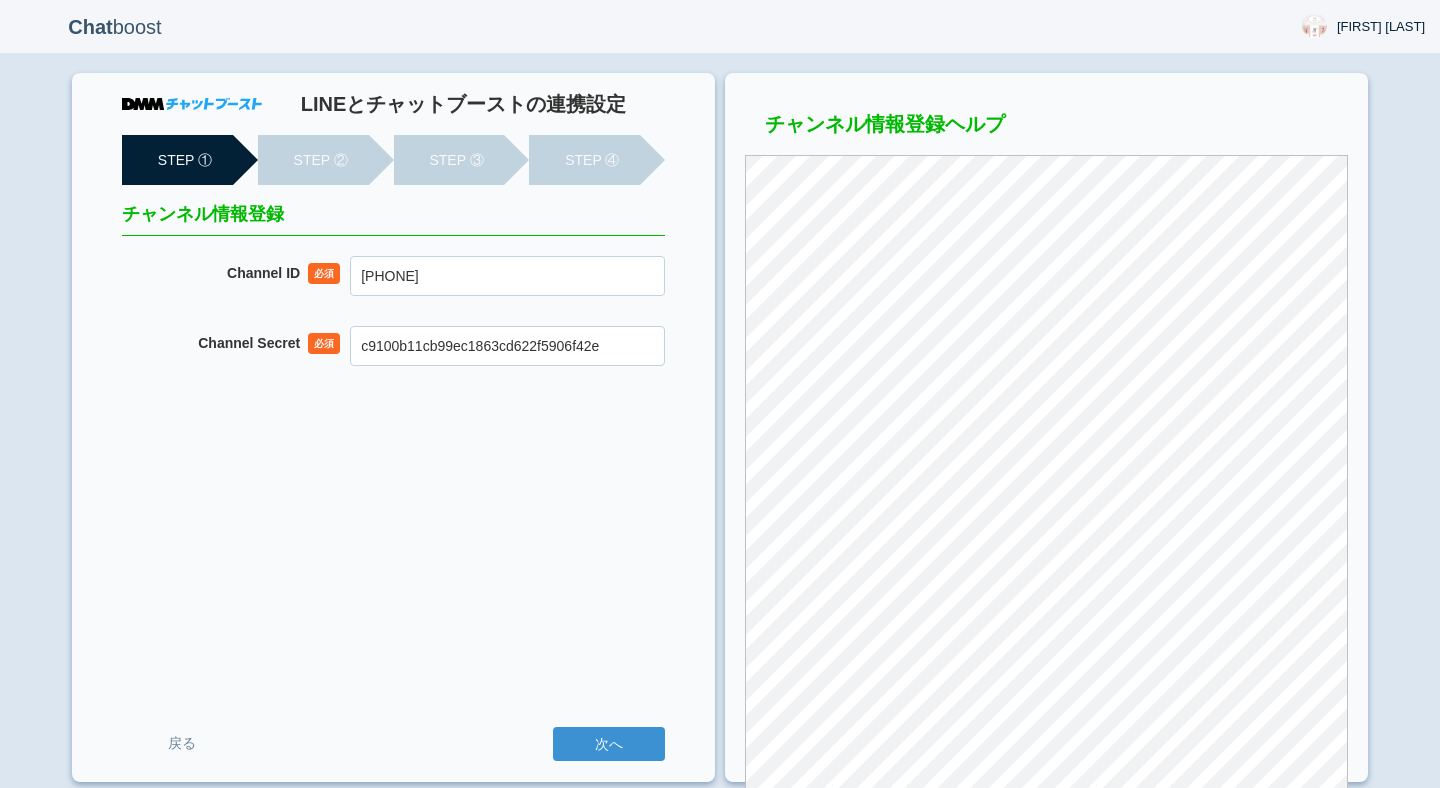scroll, scrollTop: 0, scrollLeft: 0, axis: both 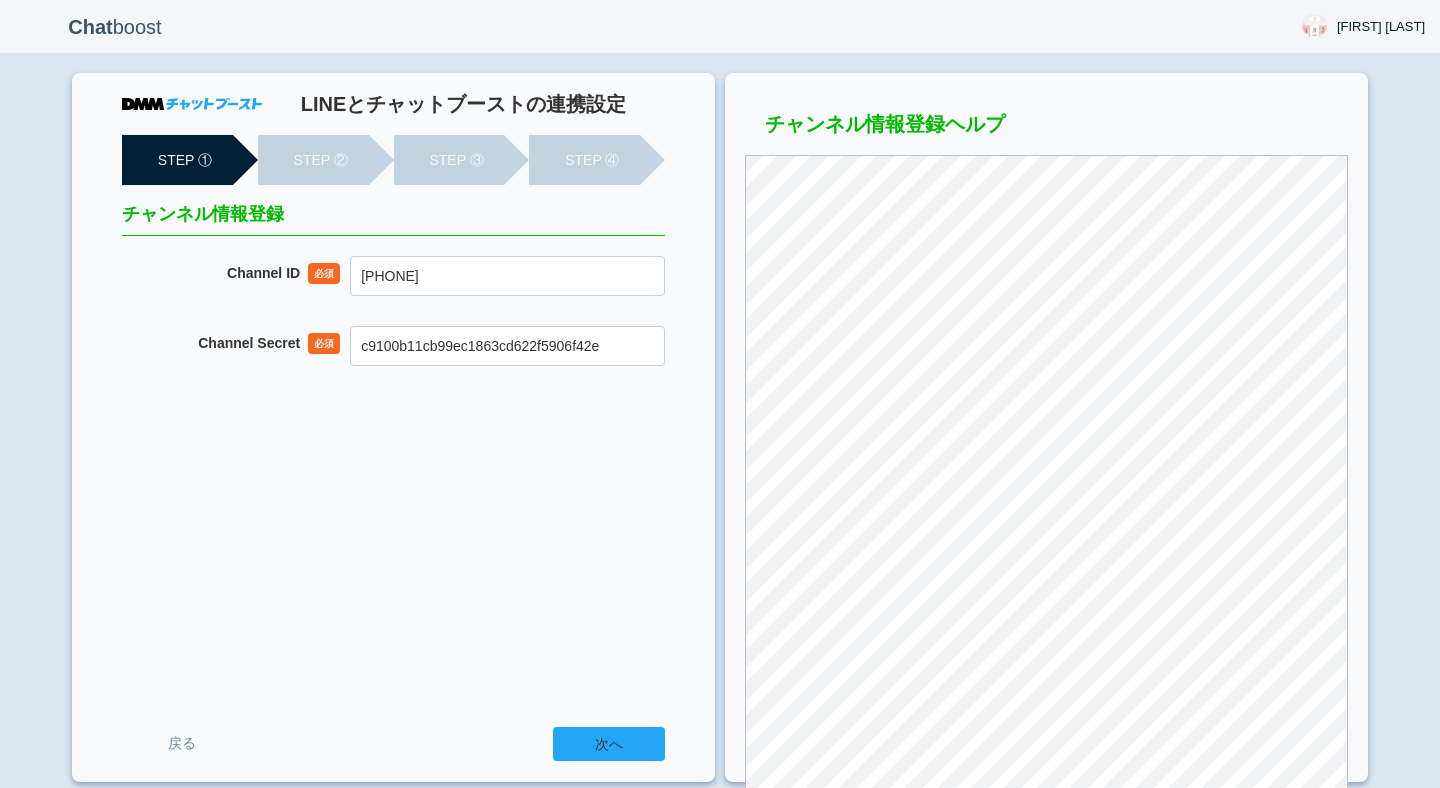 click on "次へ" at bounding box center (609, 744) 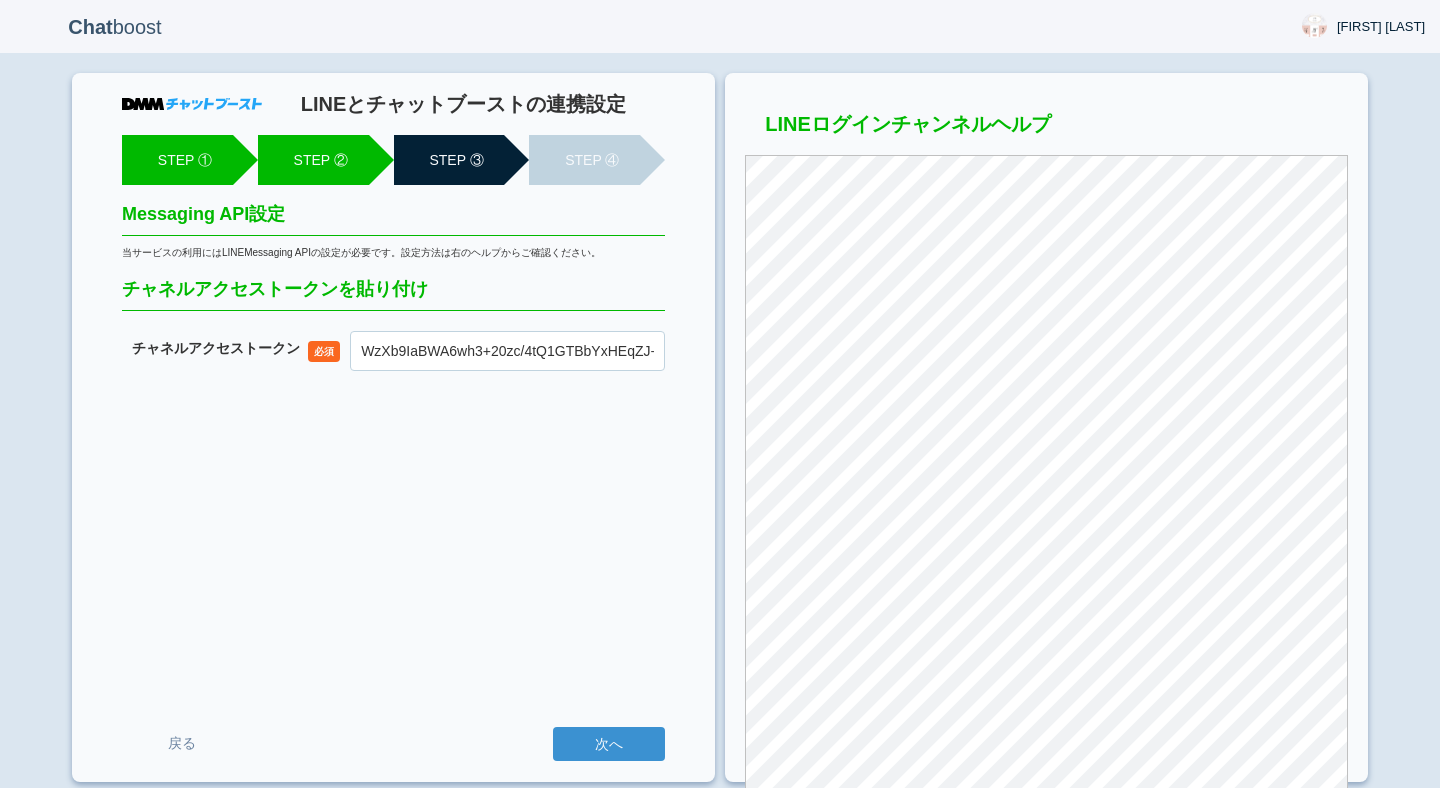 click on "次へ" at bounding box center (609, 744) 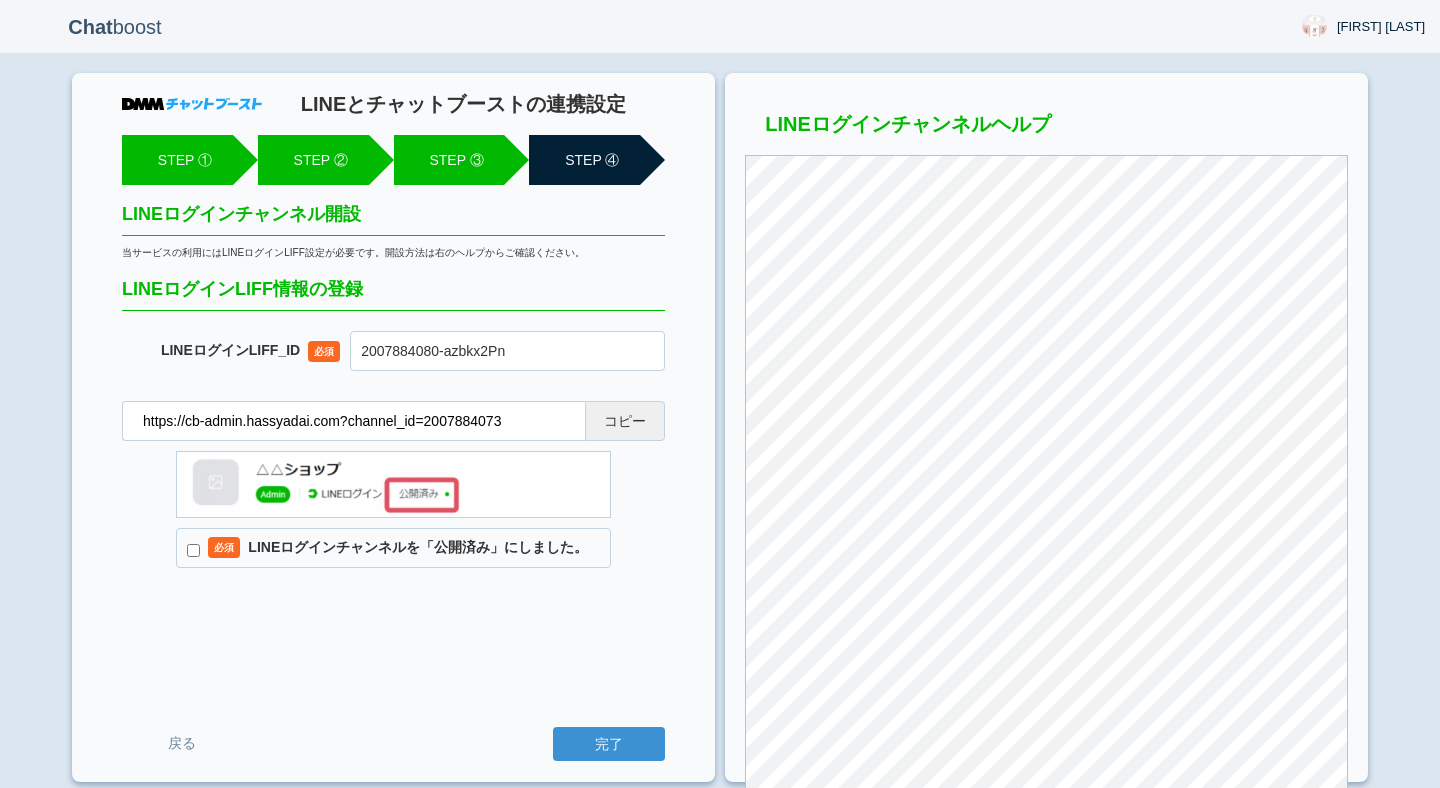 scroll, scrollTop: 0, scrollLeft: 0, axis: both 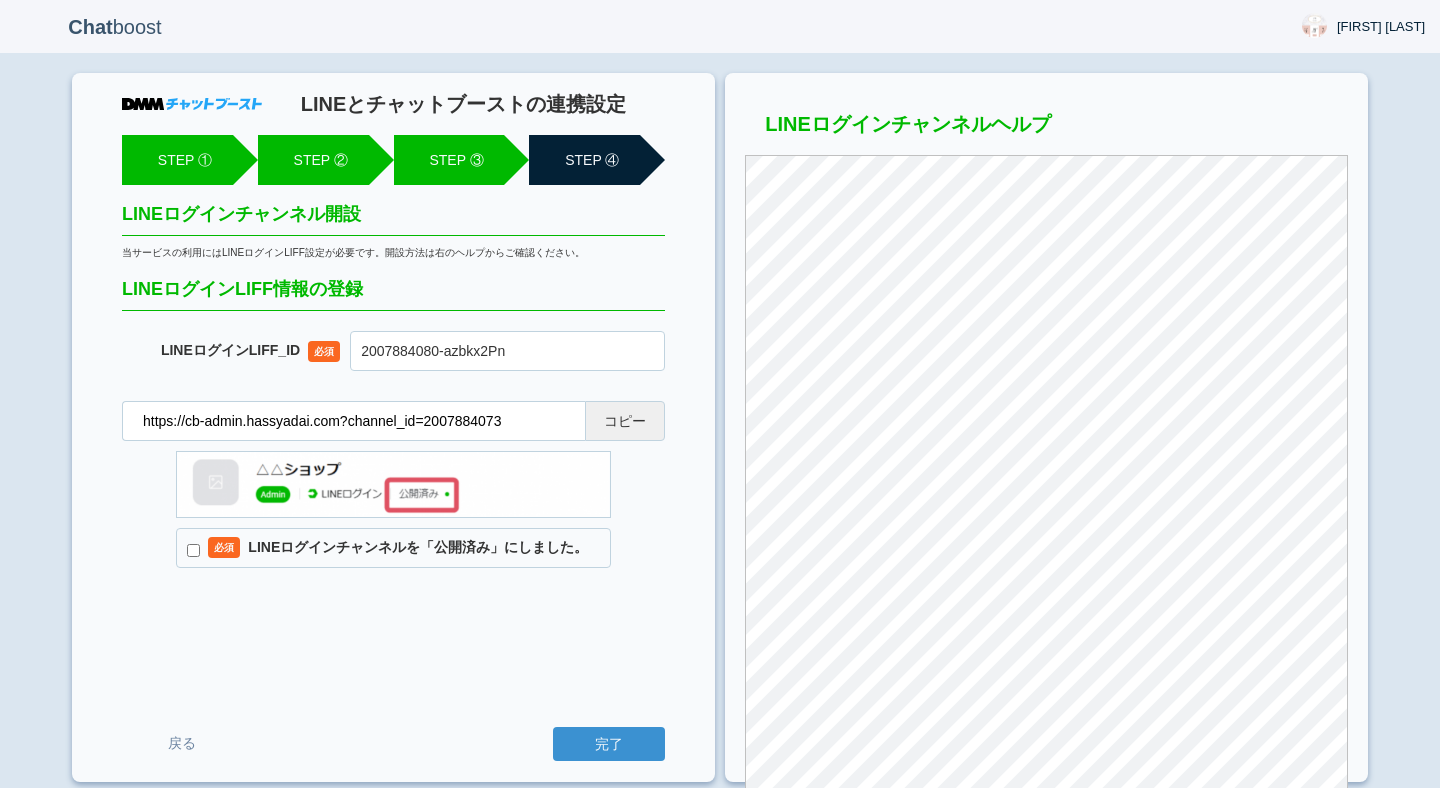 click on "必須 LINEログインチャンネルを「公開済み」にしました。" at bounding box center (393, 548) 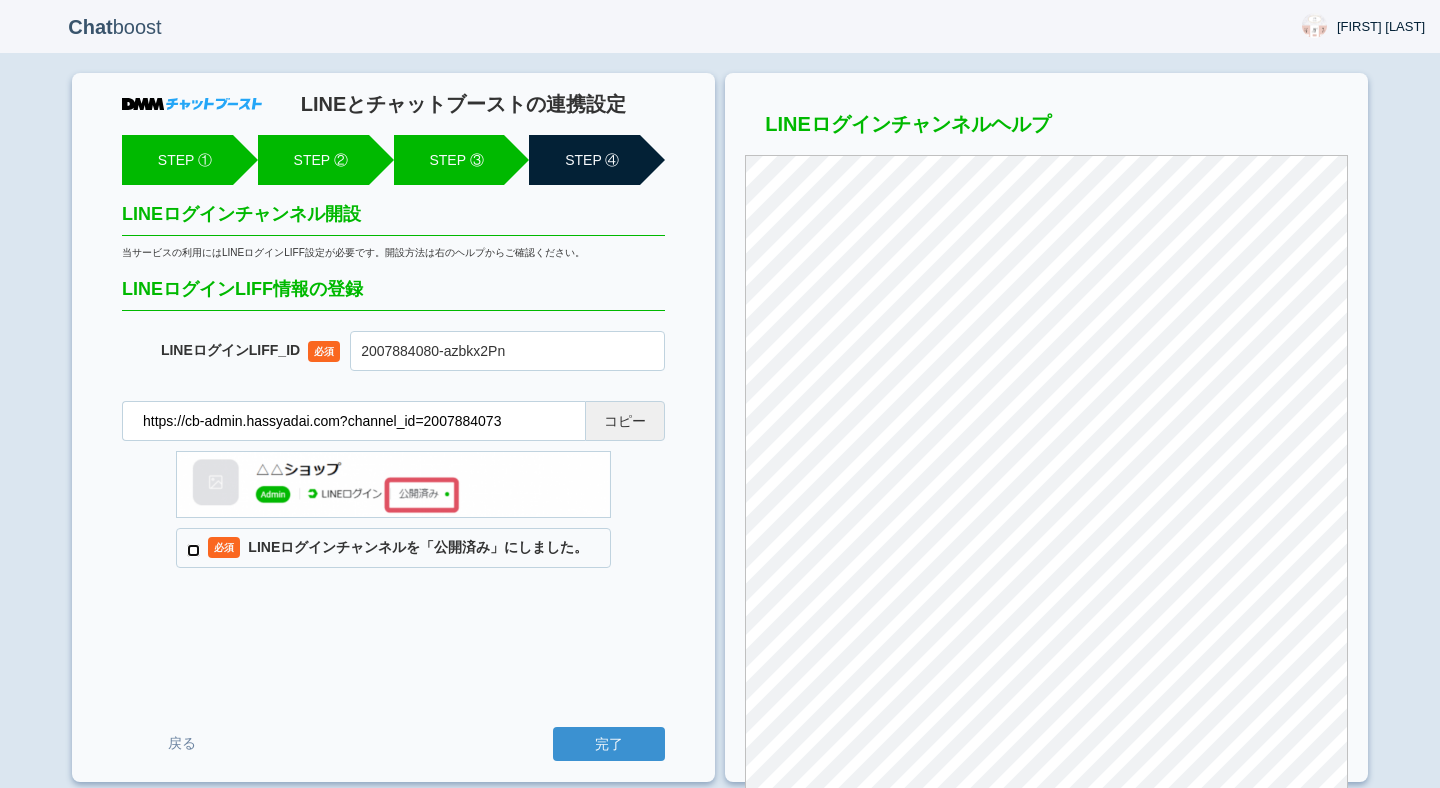 checkbox on "true" 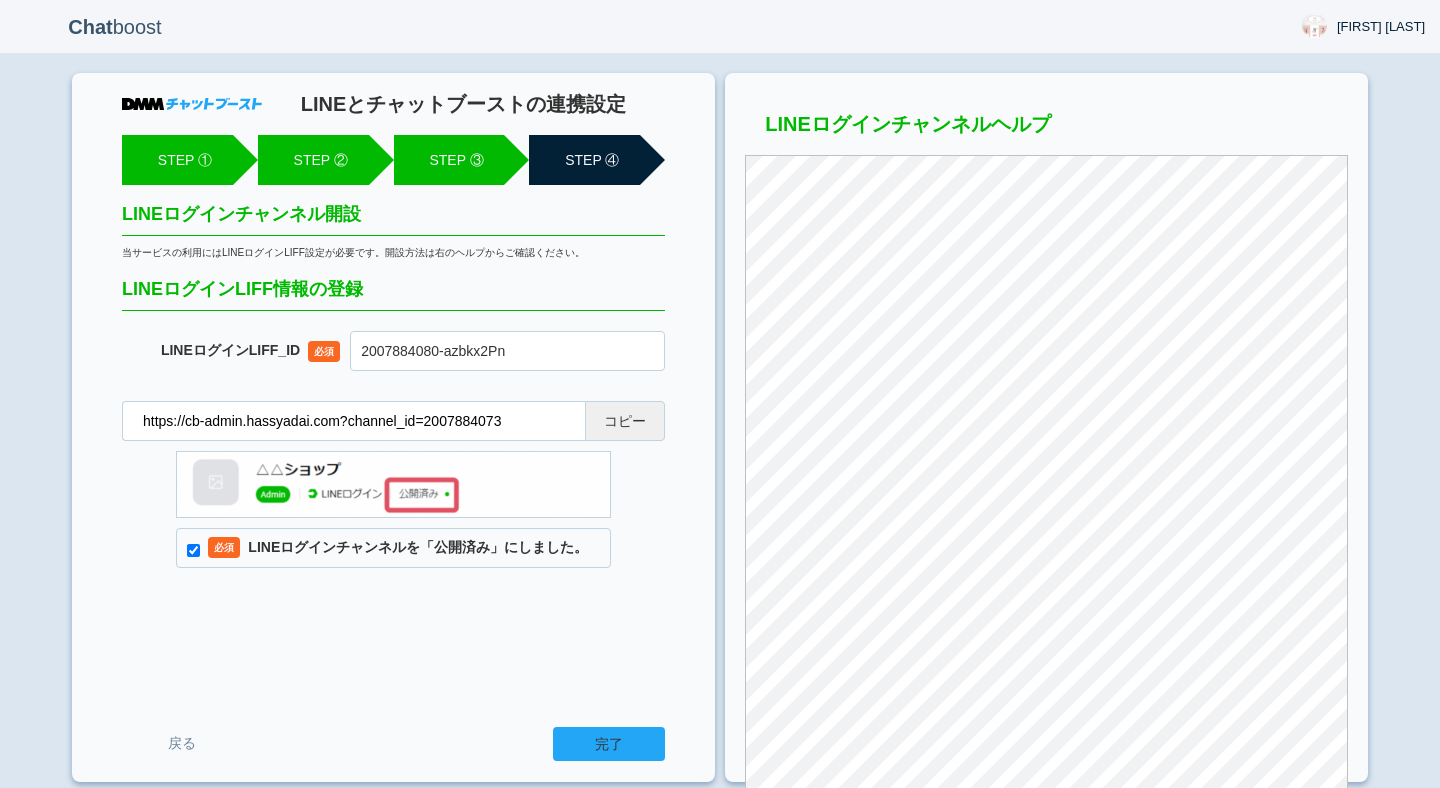 click on "完了" at bounding box center (609, 744) 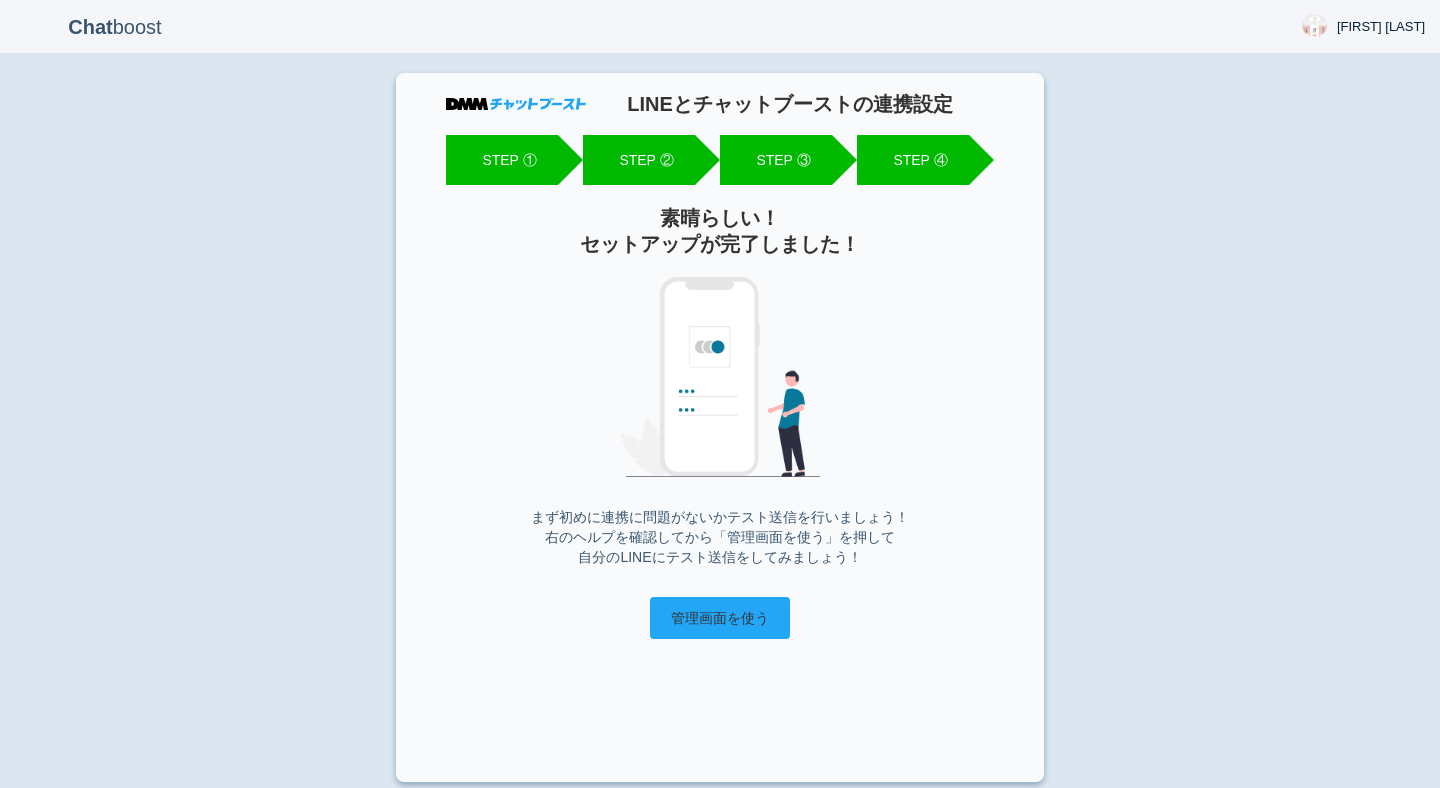 scroll, scrollTop: 0, scrollLeft: 0, axis: both 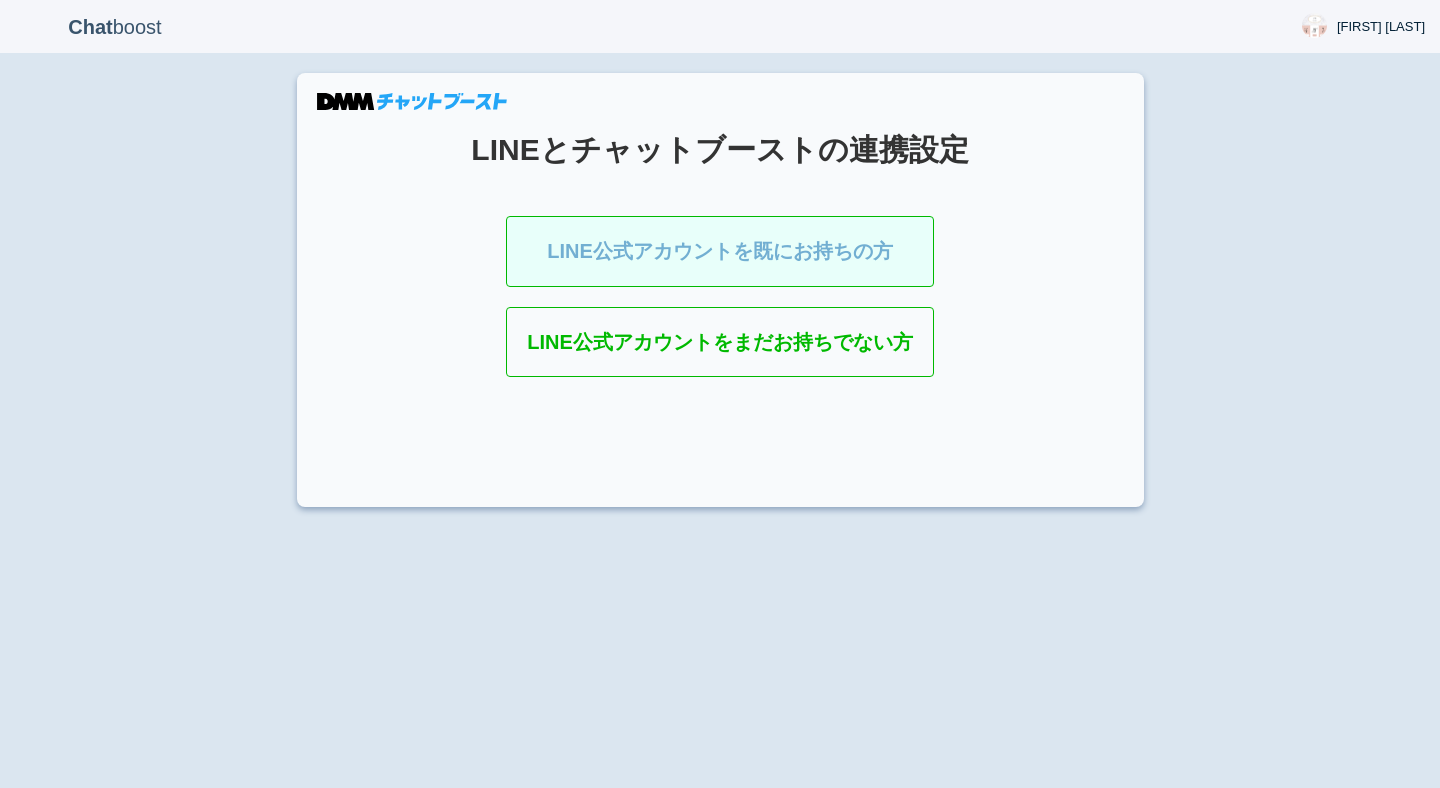 click on "LINE公式アカウントを既にお持ちの方" at bounding box center (720, 251) 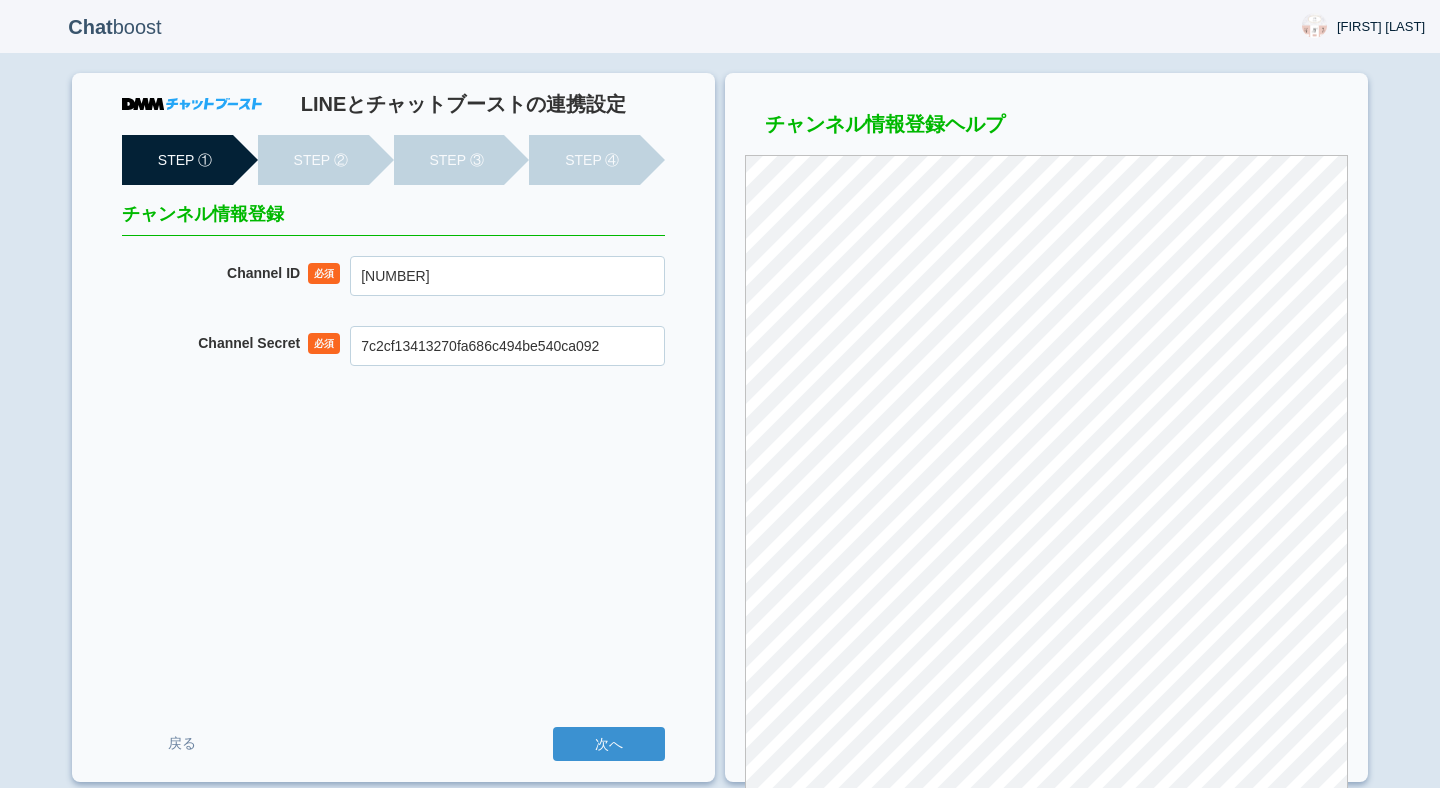 scroll, scrollTop: 0, scrollLeft: 0, axis: both 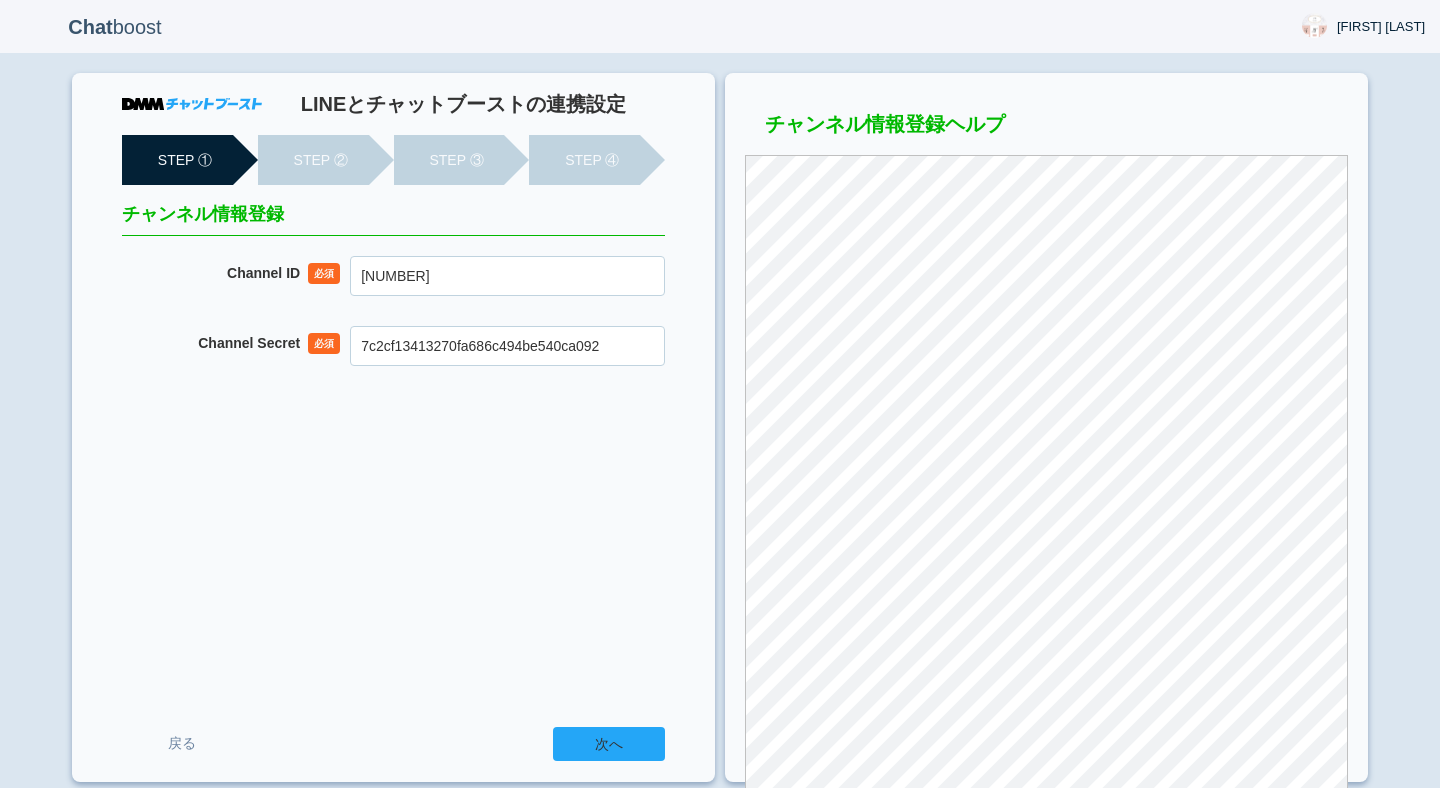 click on "次へ" at bounding box center (609, 744) 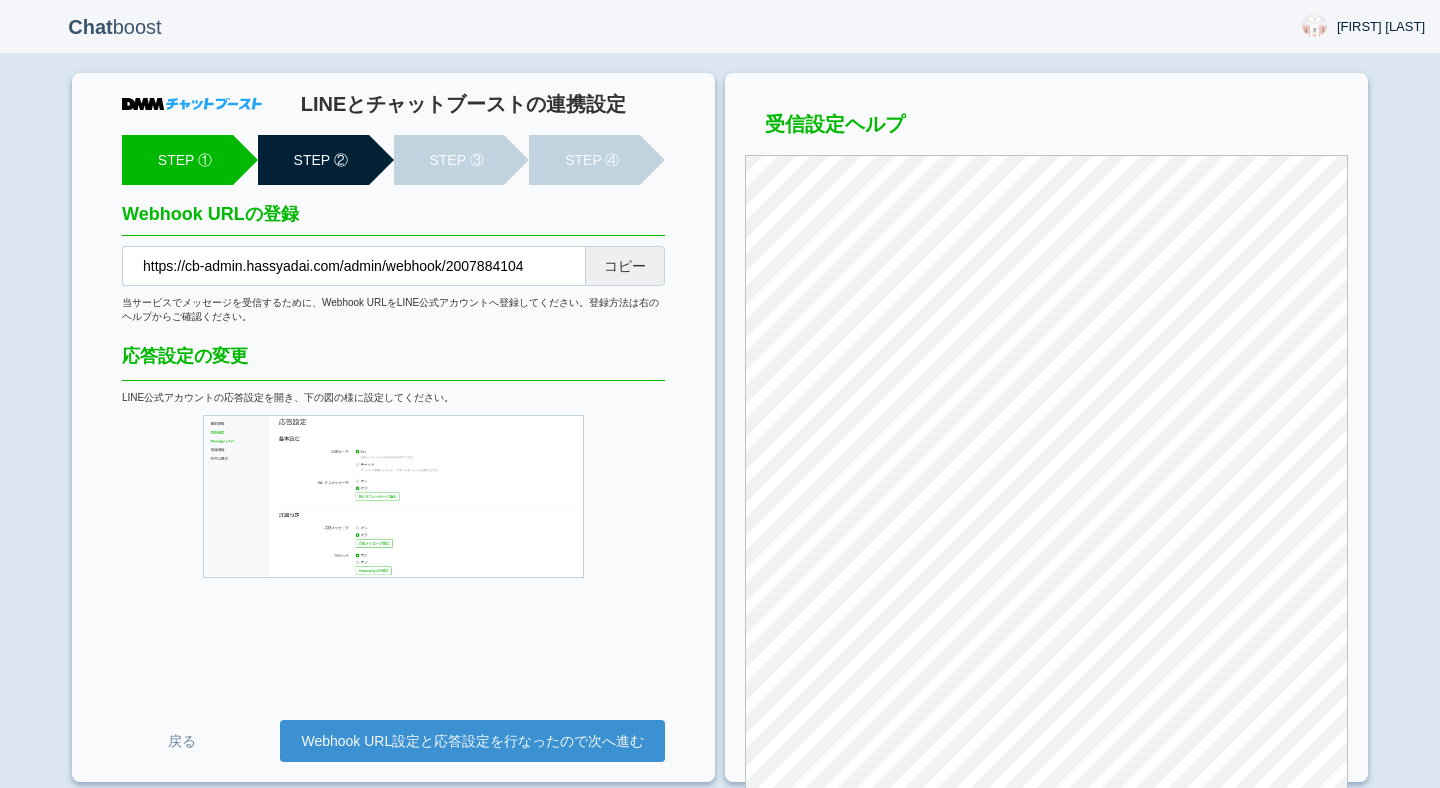 scroll, scrollTop: 0, scrollLeft: 0, axis: both 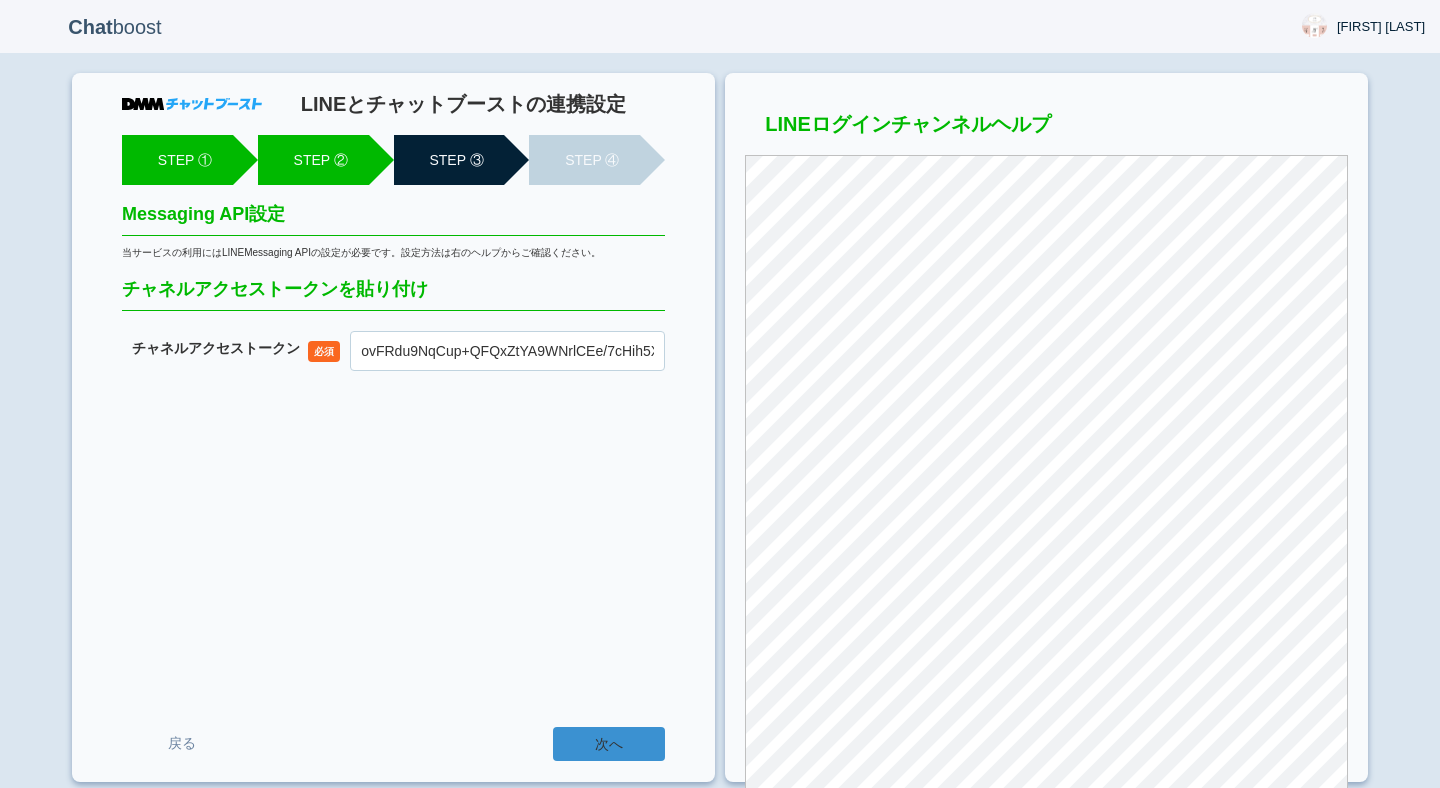 click on "次へ" at bounding box center (609, 744) 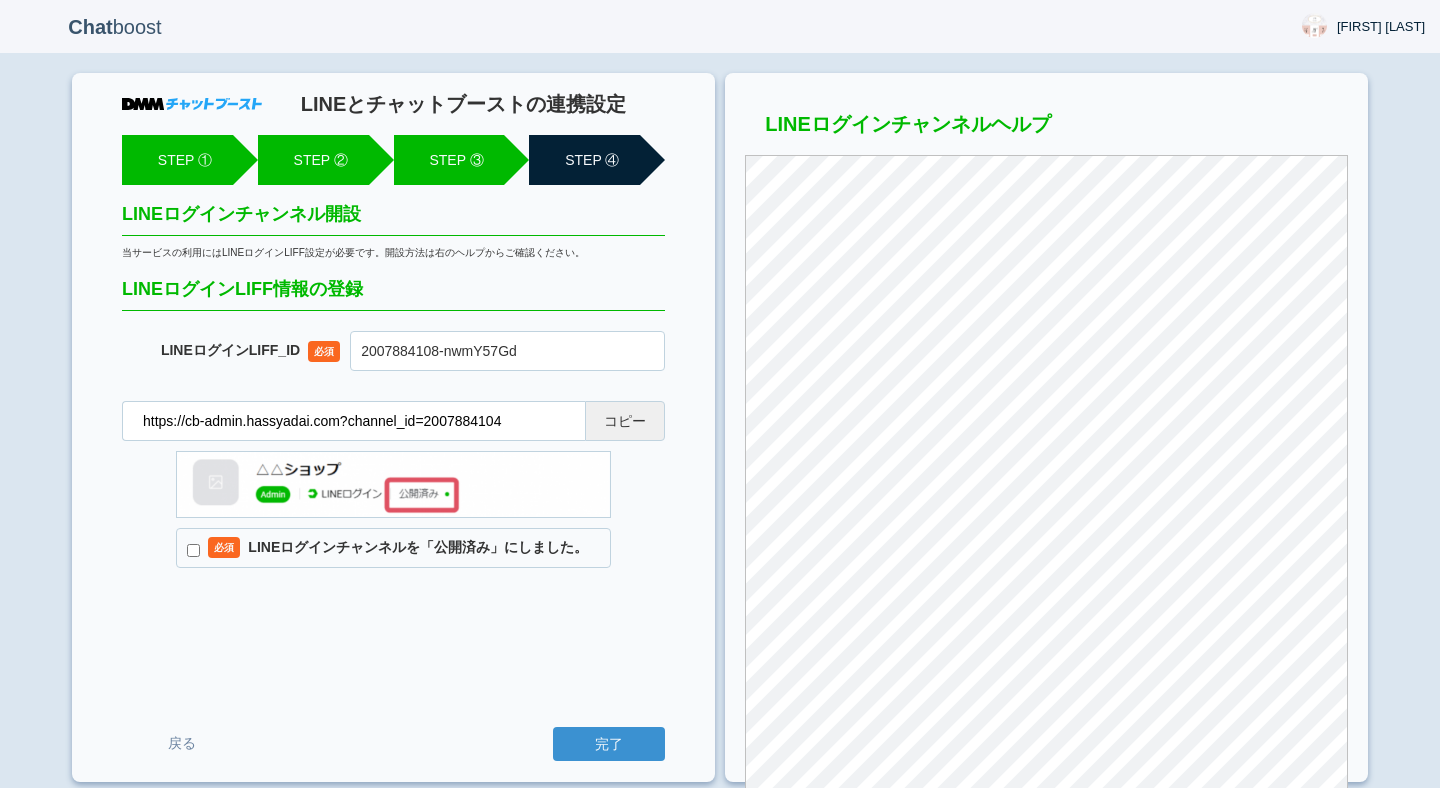 scroll, scrollTop: 0, scrollLeft: 0, axis: both 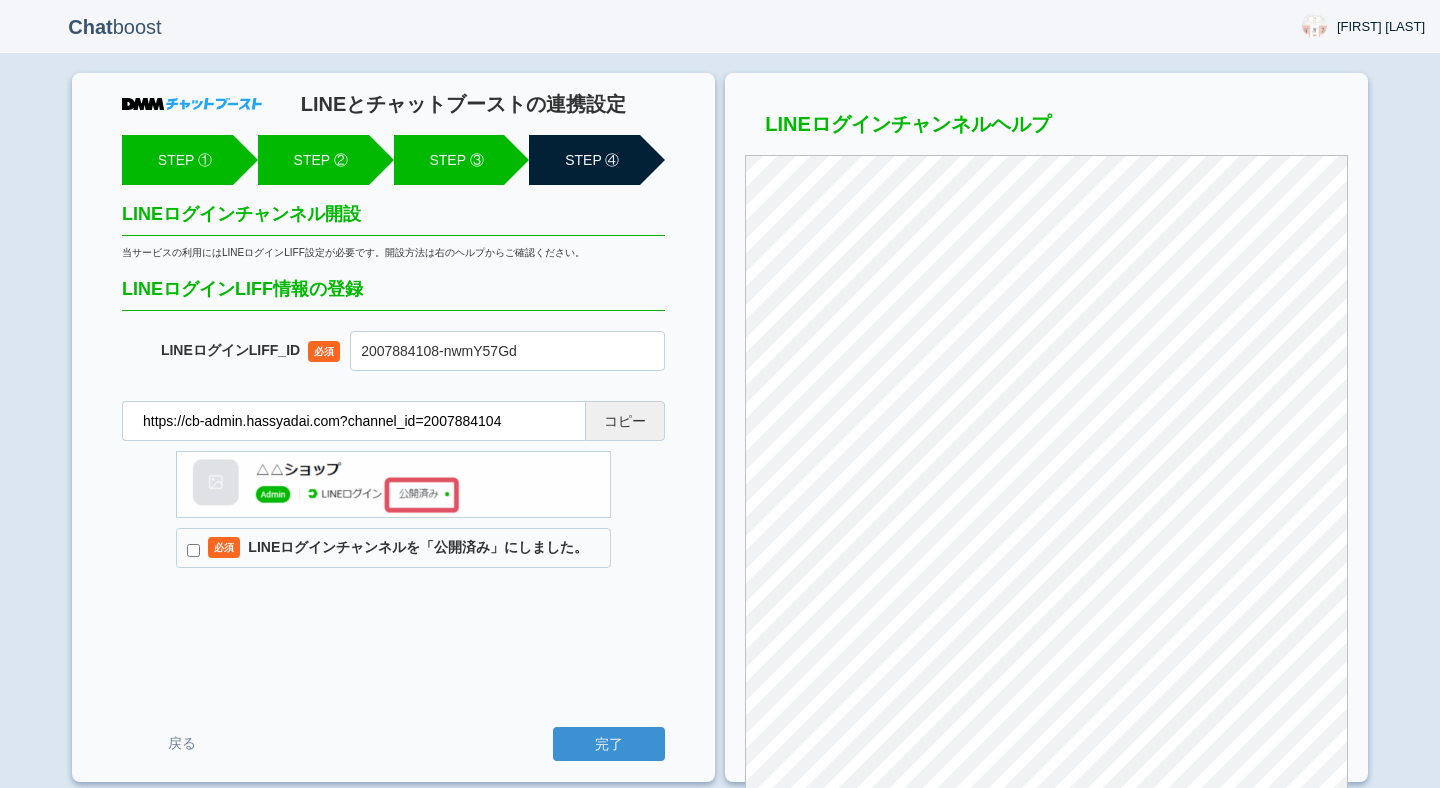 click on "必須 LINEログインチャンネルを「公開済み」にしました。" at bounding box center [393, 548] 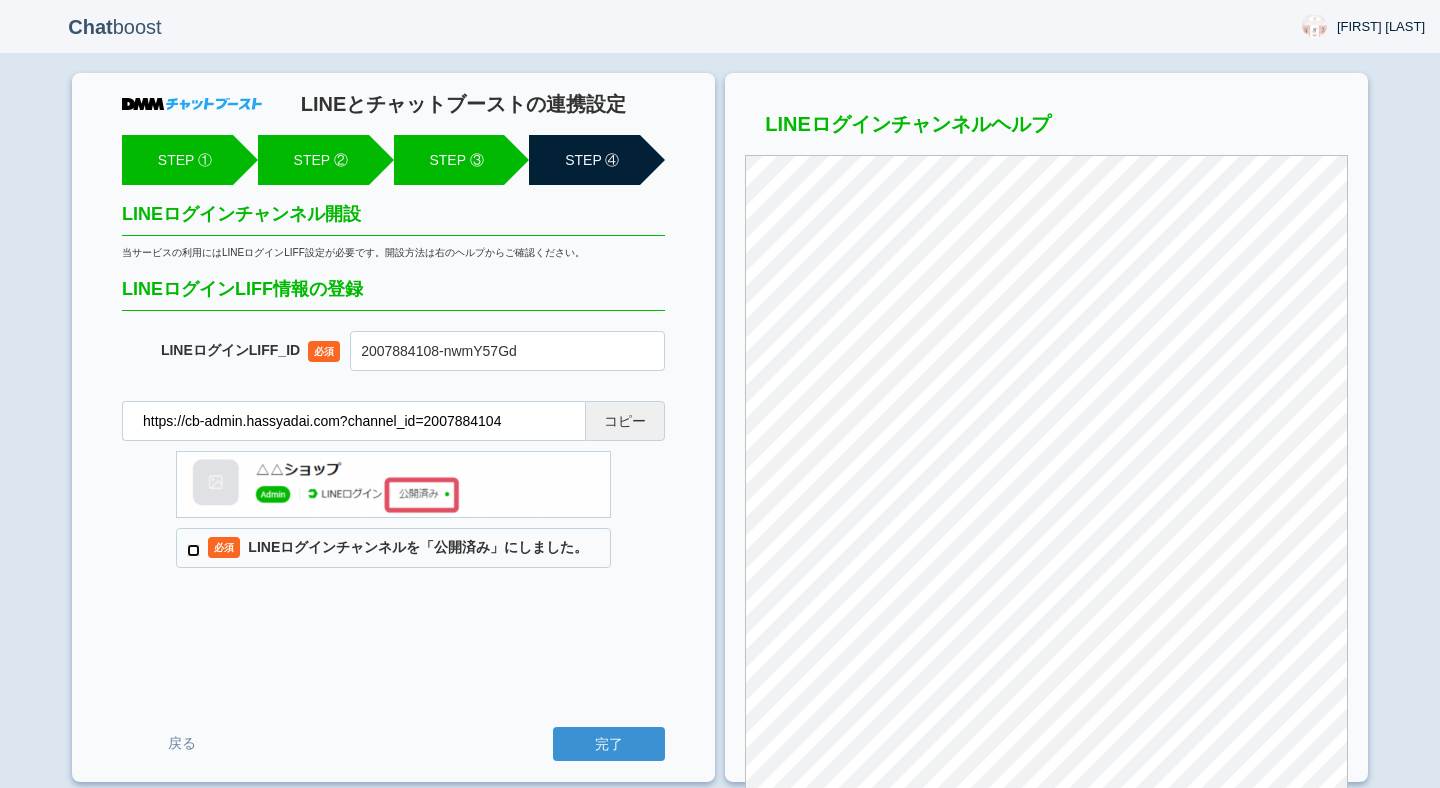 checkbox on "true" 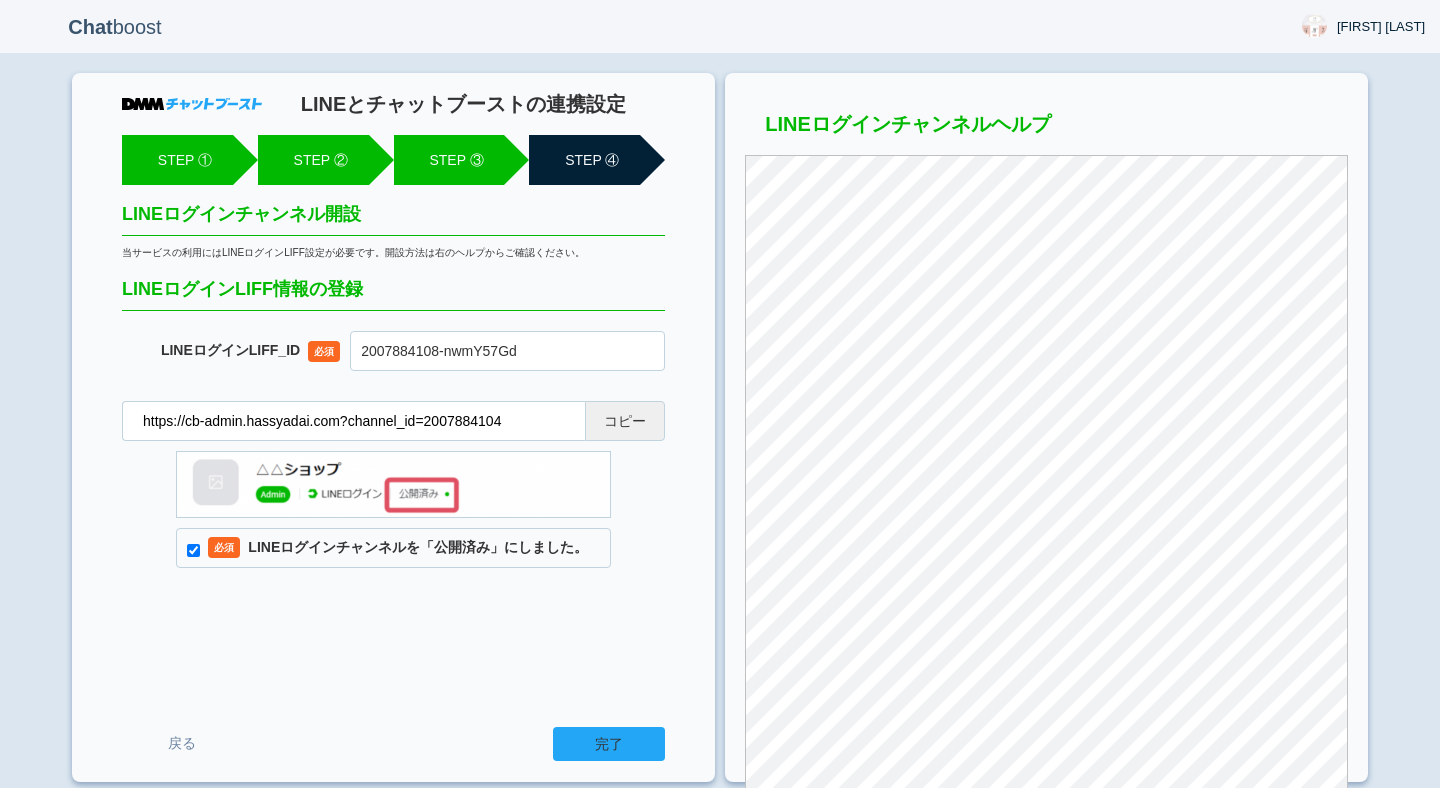 click on "完了" at bounding box center [609, 744] 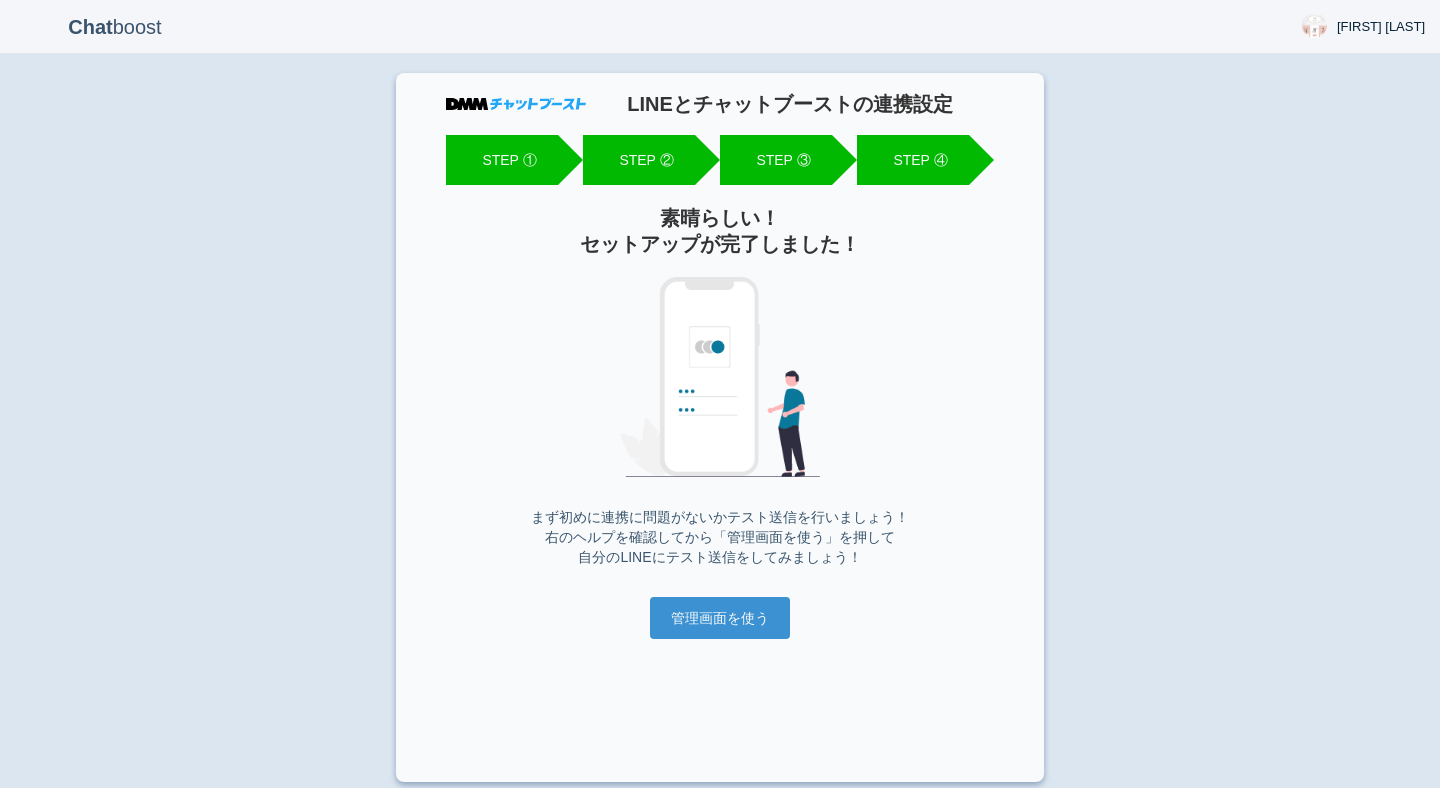 scroll, scrollTop: 0, scrollLeft: 0, axis: both 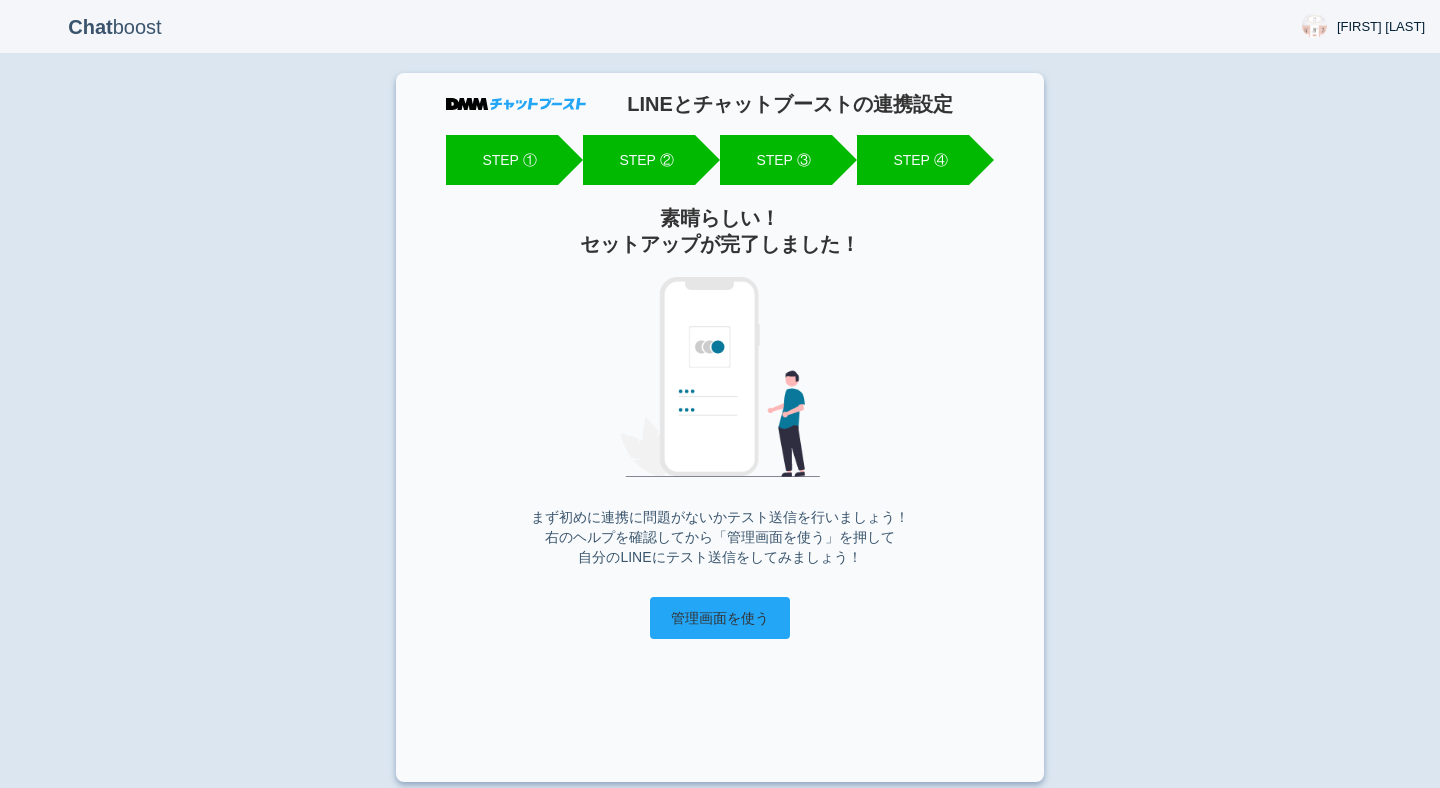 click on "管理画面を使う" at bounding box center [720, 618] 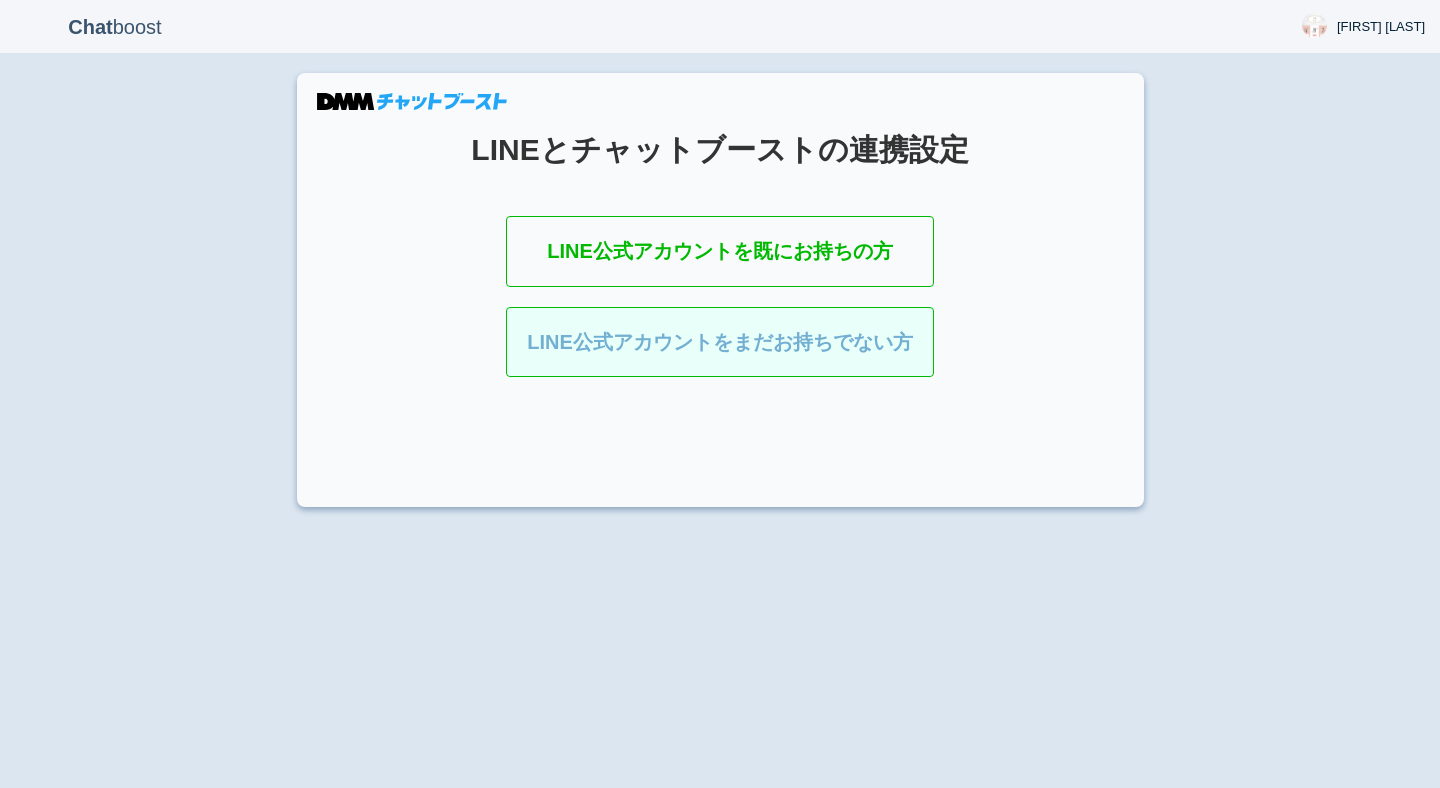 scroll, scrollTop: 0, scrollLeft: 0, axis: both 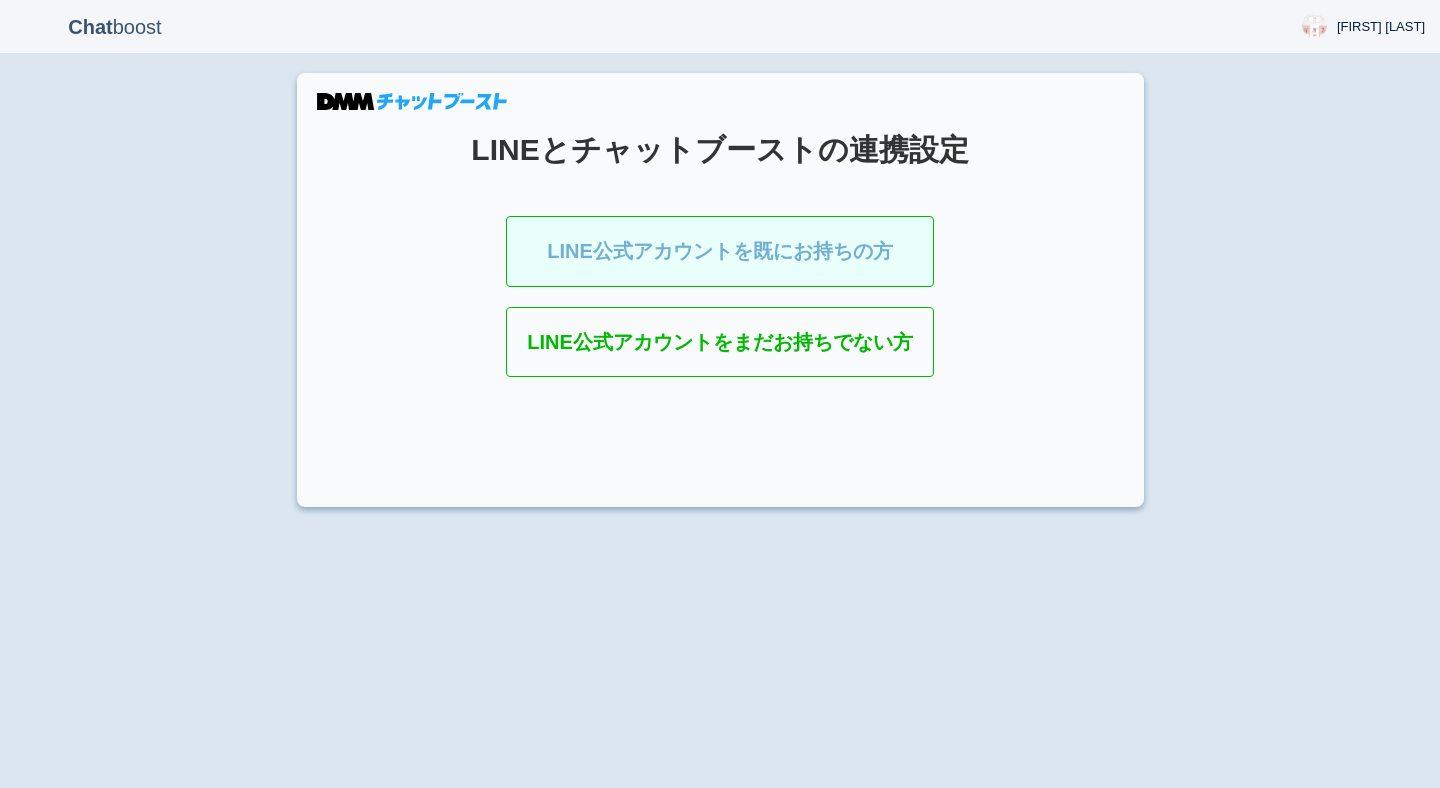 click on "LINE公式アカウントを既にお持ちの方" at bounding box center (720, 251) 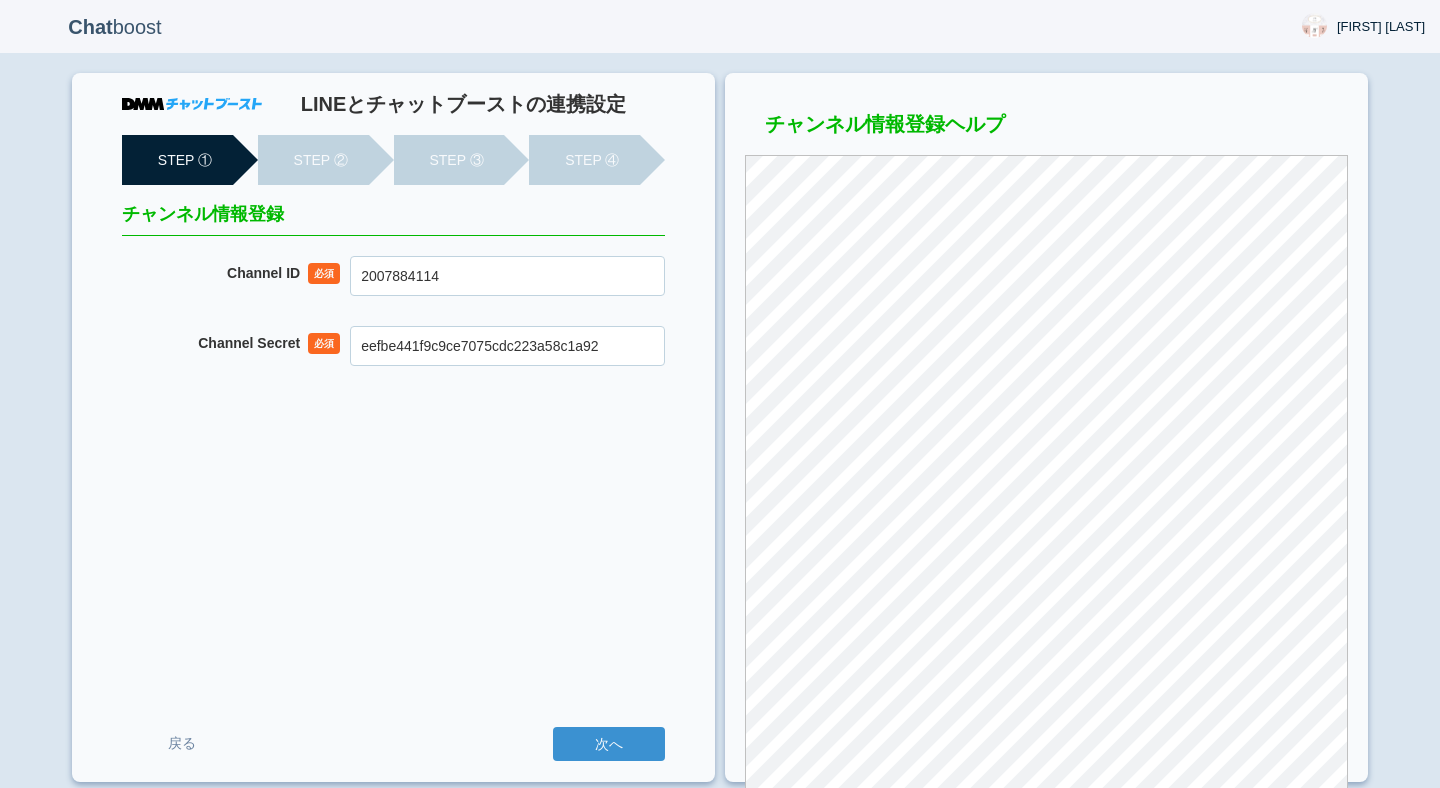 scroll, scrollTop: 0, scrollLeft: 0, axis: both 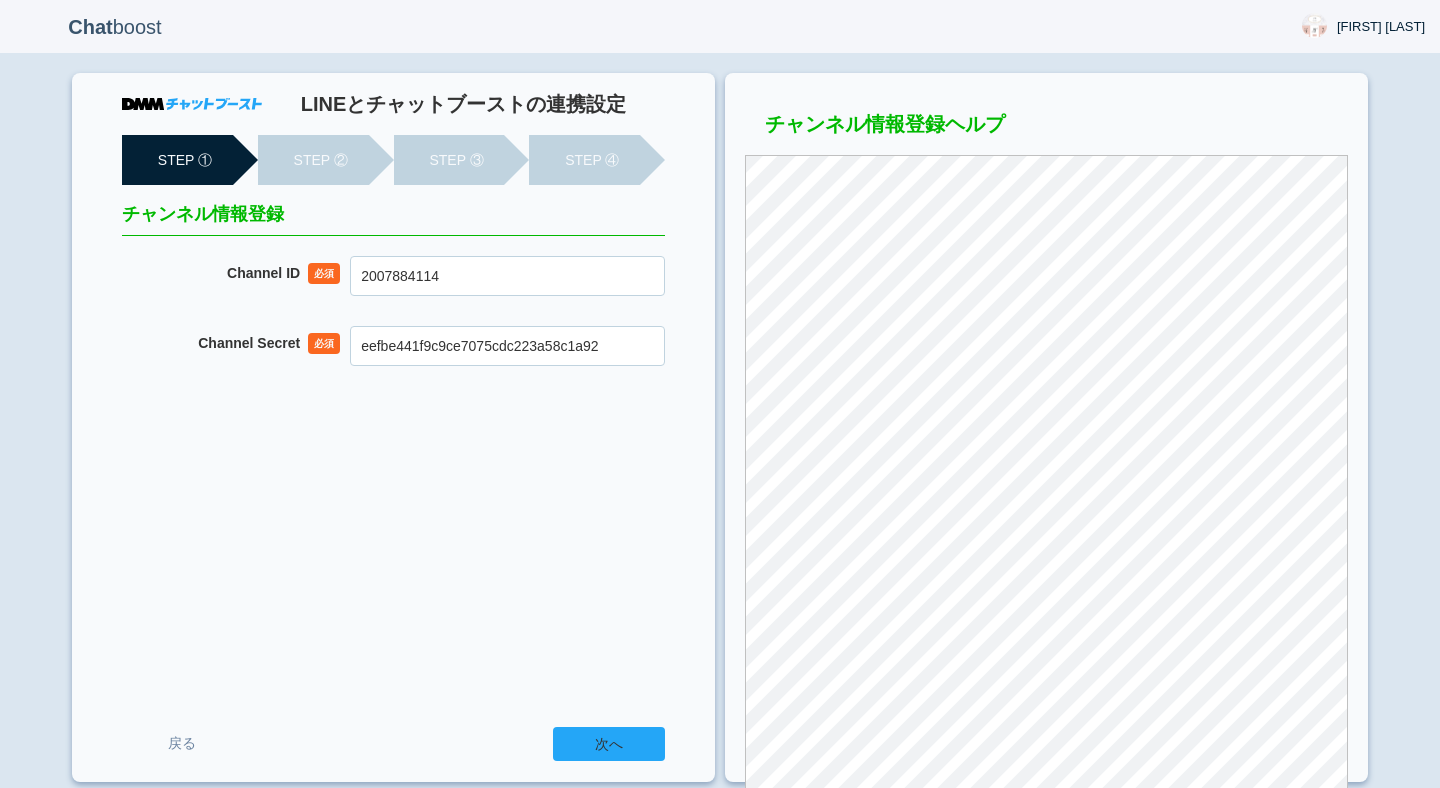 click on "次へ" at bounding box center (609, 744) 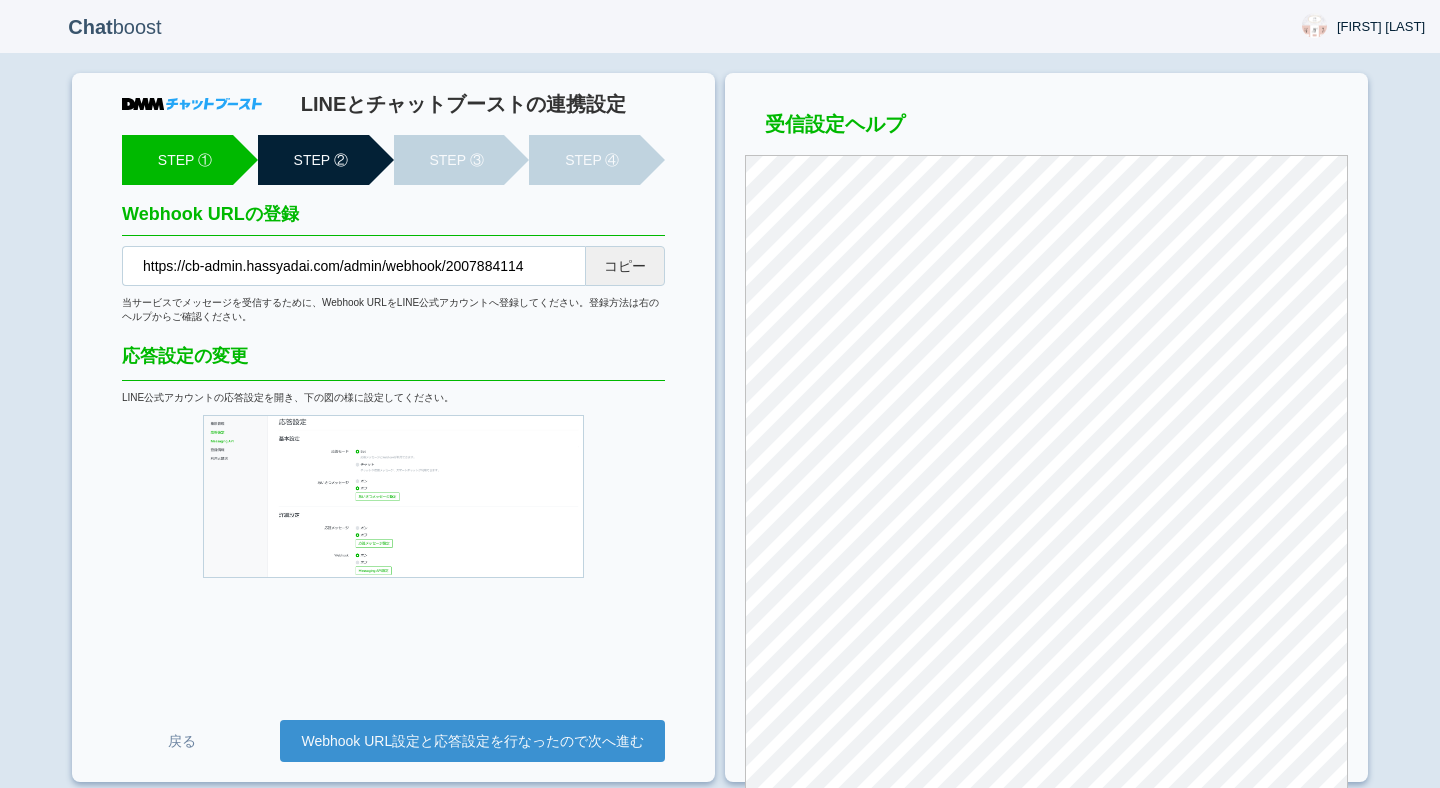 click on "Webhook URL設定と応答設定を行なったので次へ進む" at bounding box center [472, 741] 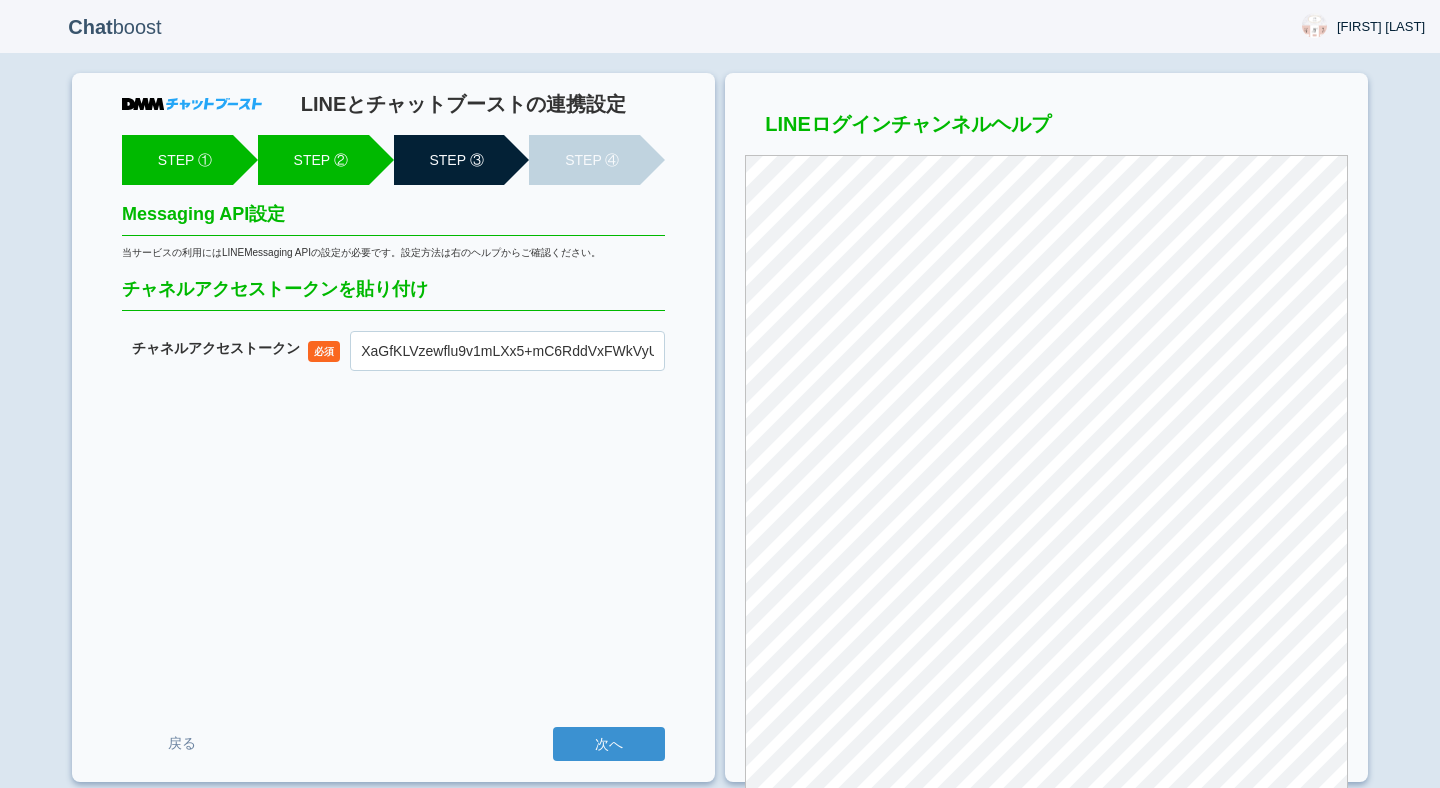 scroll, scrollTop: 0, scrollLeft: 0, axis: both 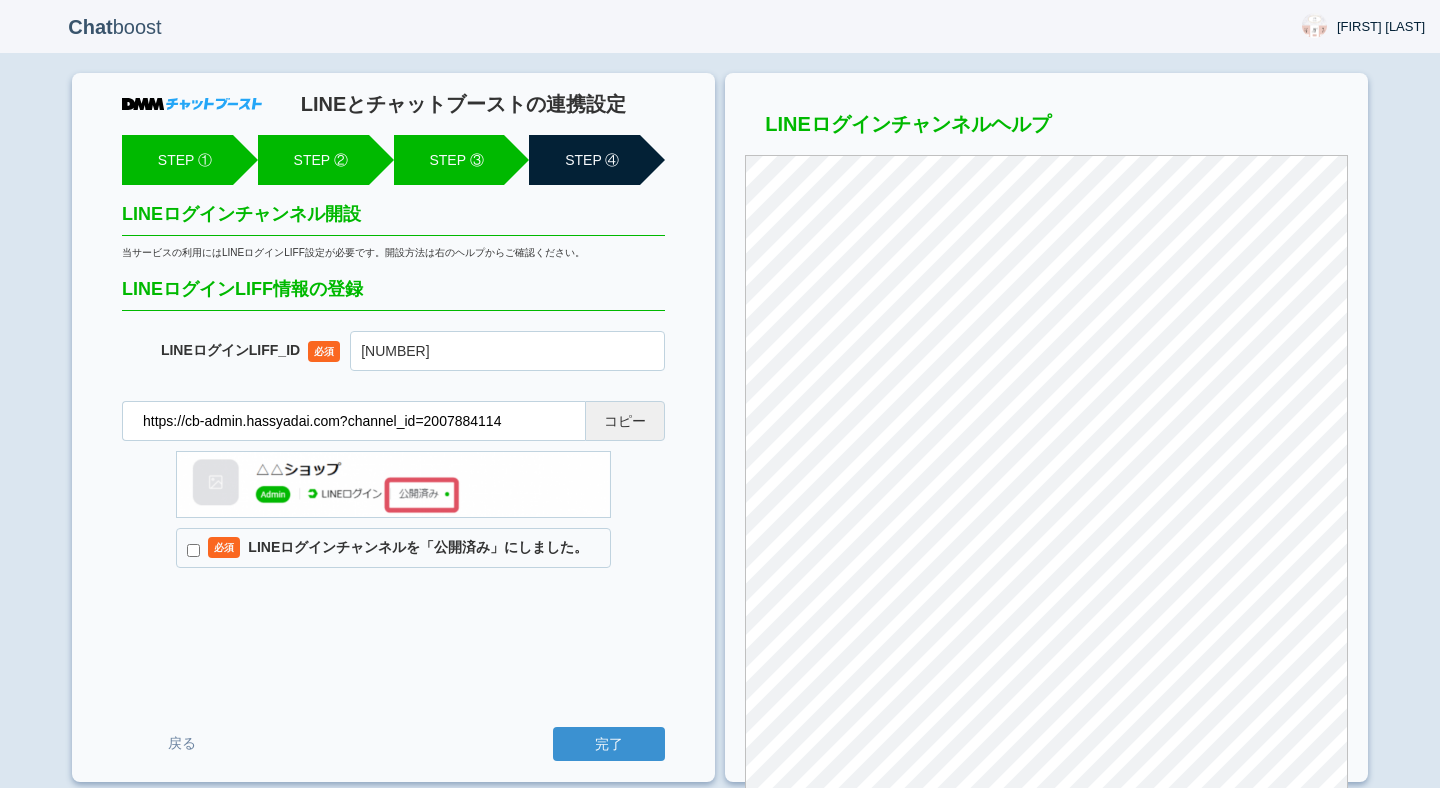 click on "必須 LINEログインチャンネルを「公開済み」にしました。" at bounding box center (393, 548) 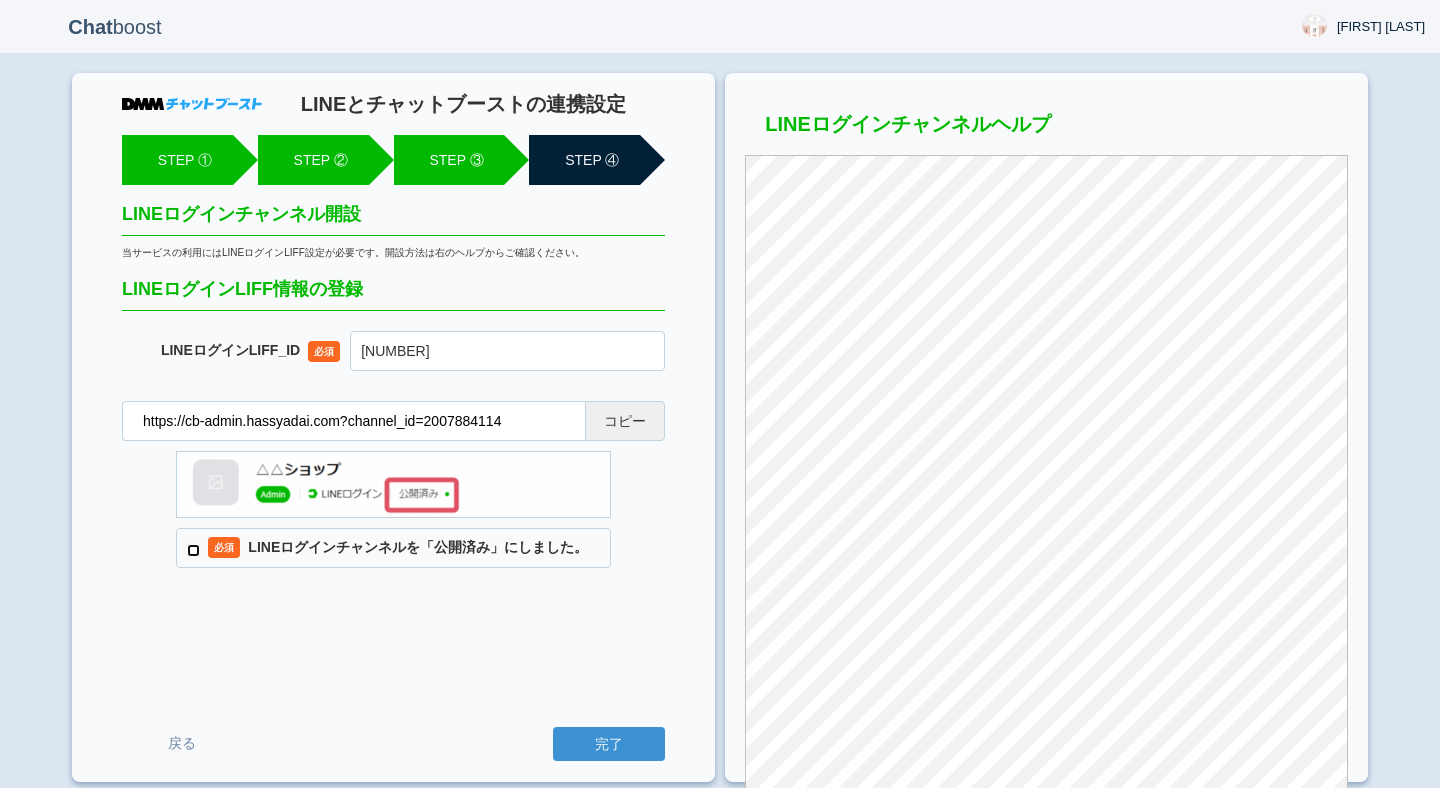 click on "必須 LINEログインチャンネルを「公開済み」にしました。" at bounding box center (193, 550) 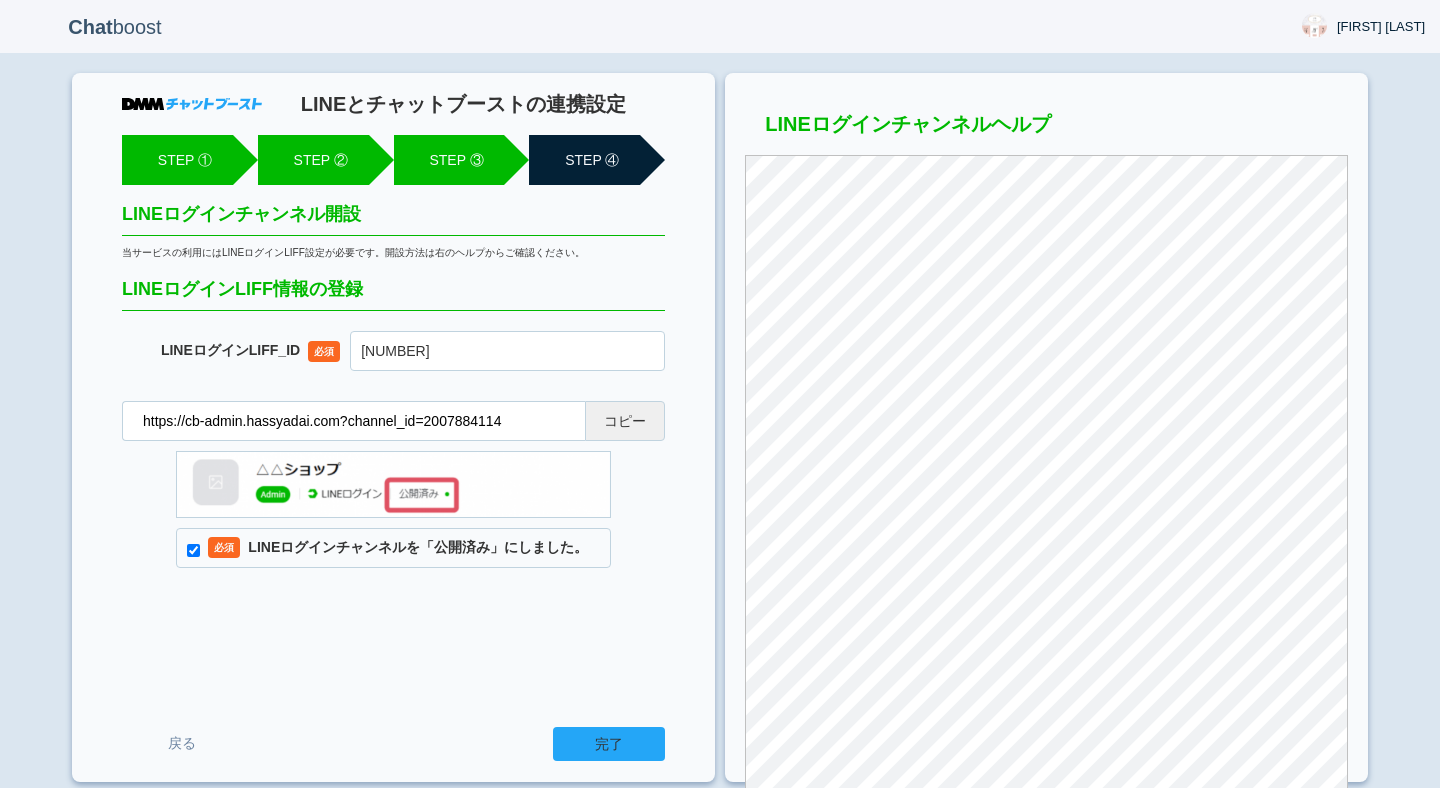click on "完了" at bounding box center (609, 744) 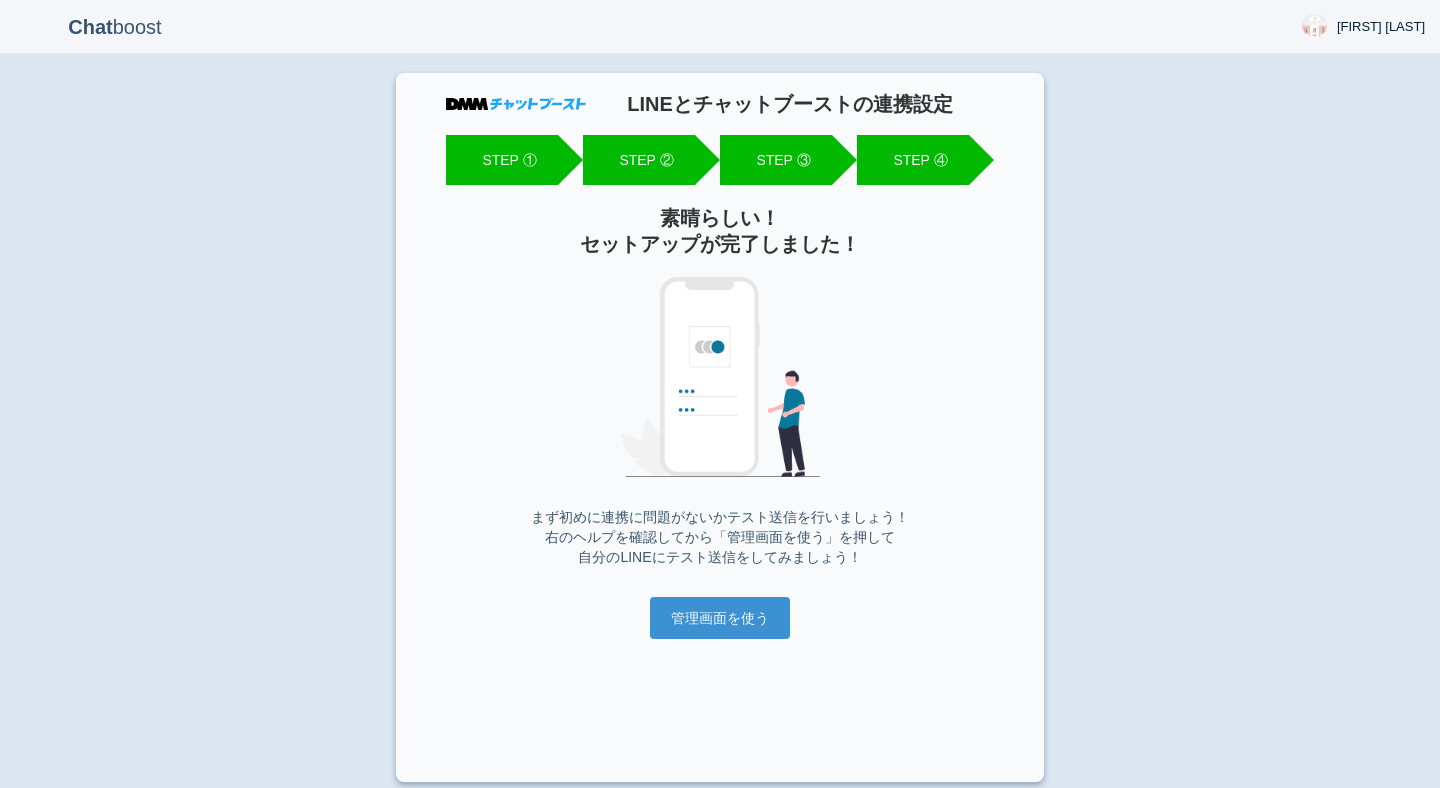 scroll, scrollTop: 0, scrollLeft: 0, axis: both 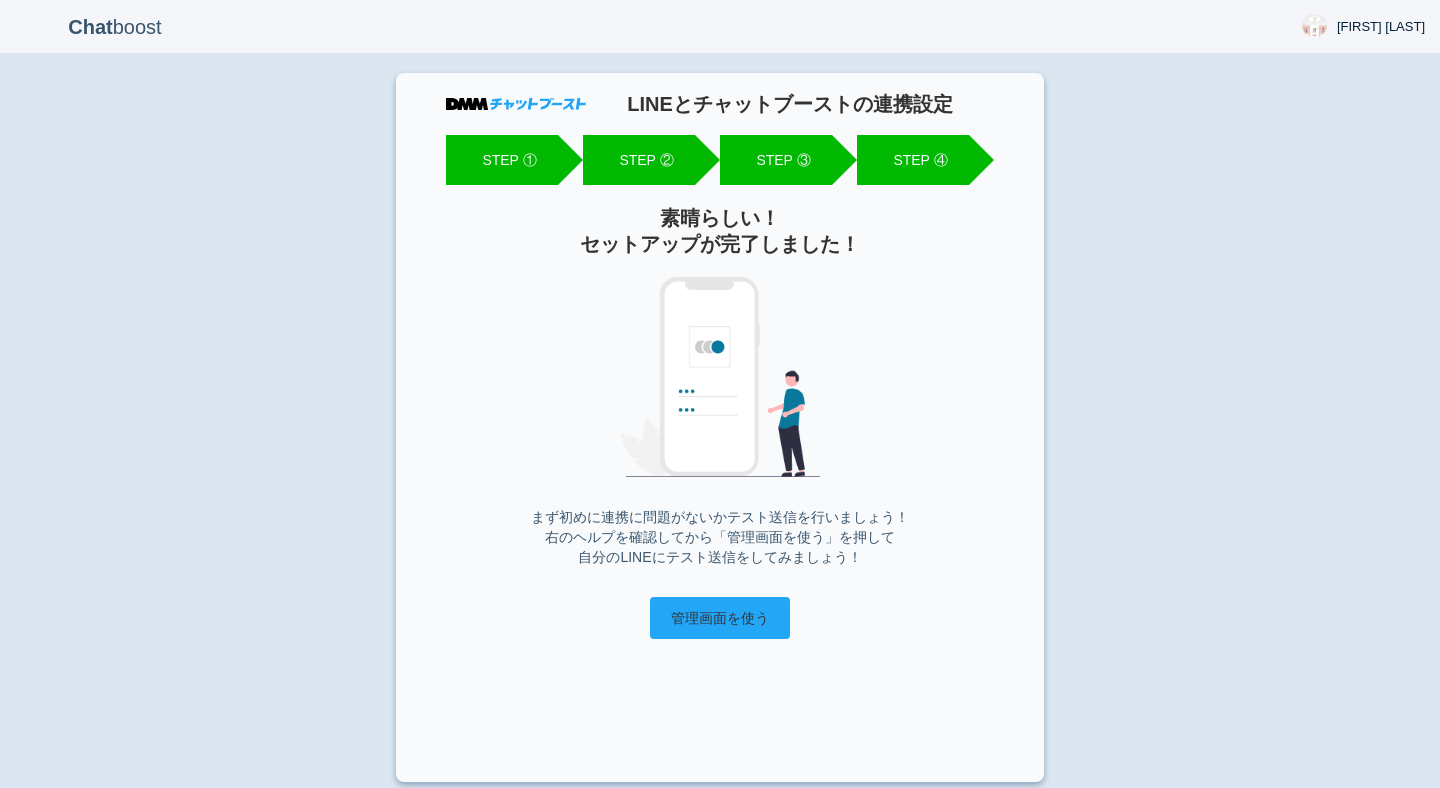 click on "管理画面を使う" at bounding box center [720, 618] 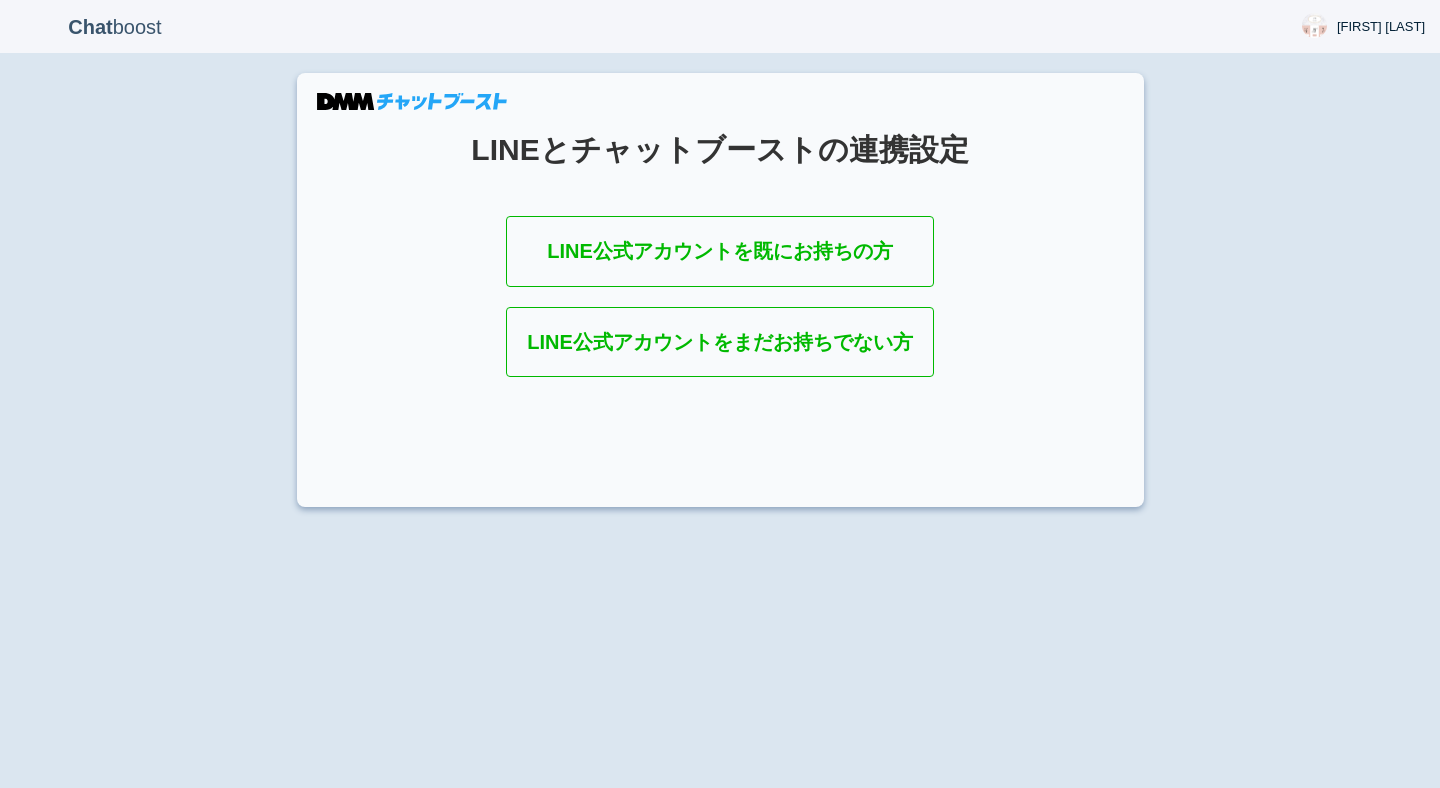 scroll, scrollTop: 0, scrollLeft: 0, axis: both 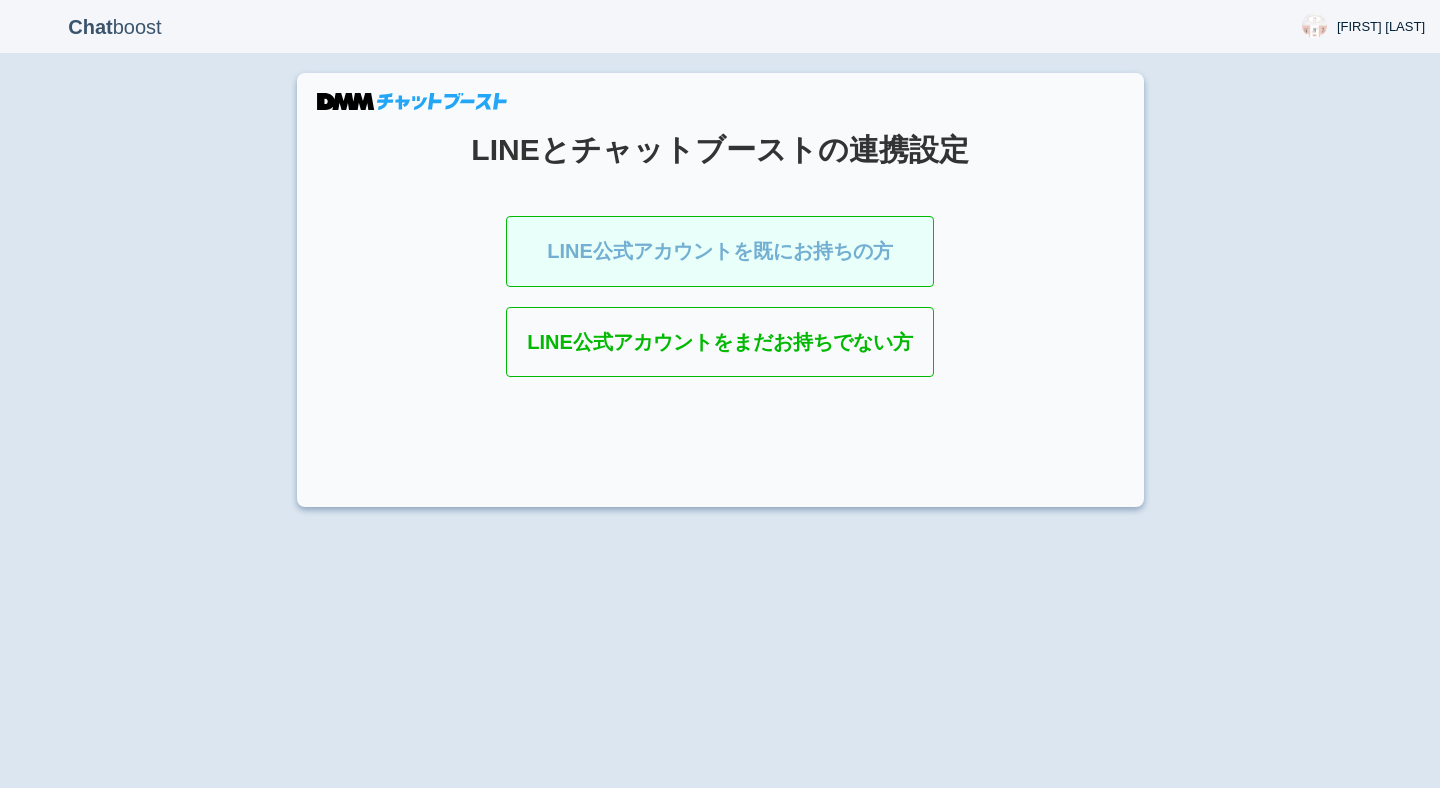 click on "LINE公式アカウントを既にお持ちの方" at bounding box center (720, 251) 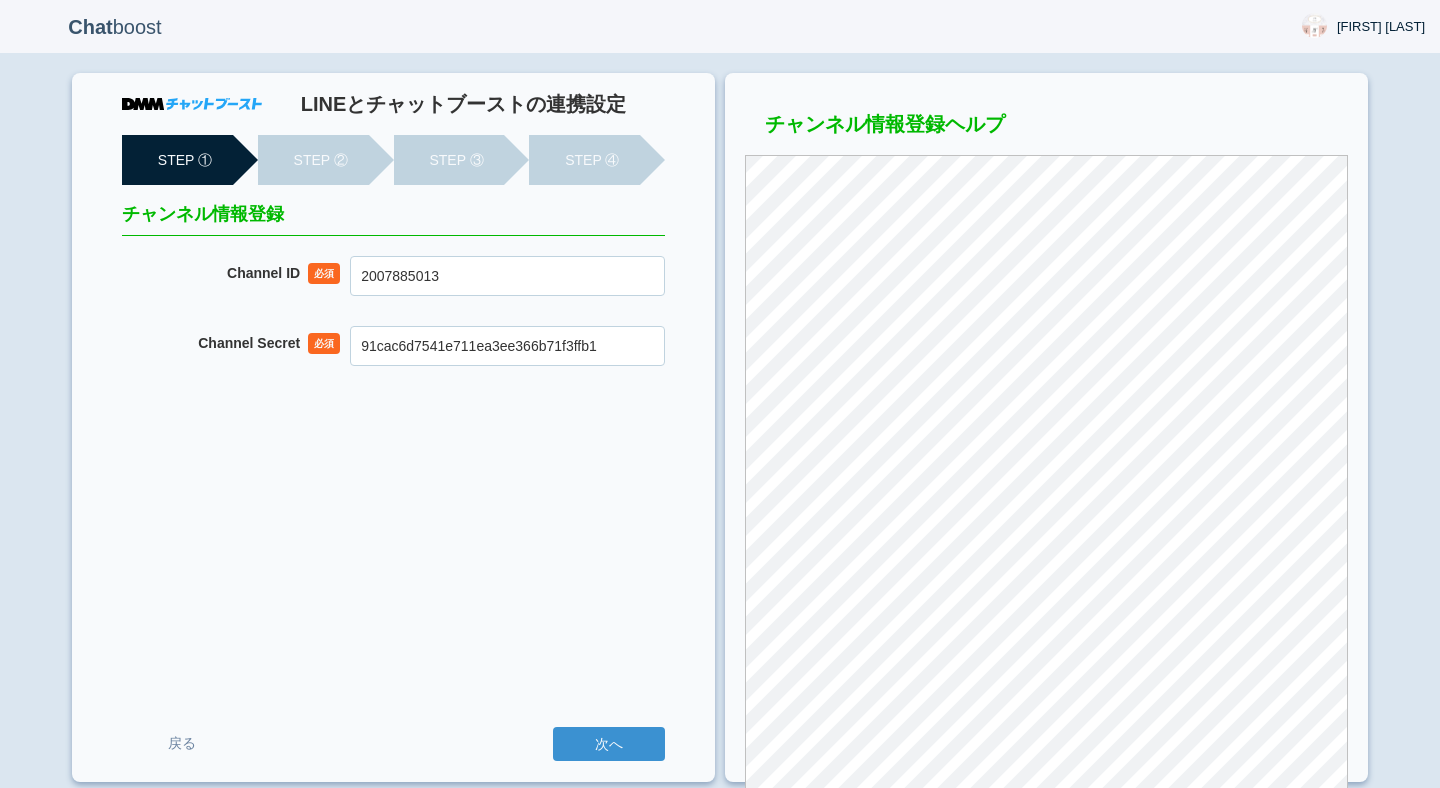 scroll, scrollTop: 0, scrollLeft: 0, axis: both 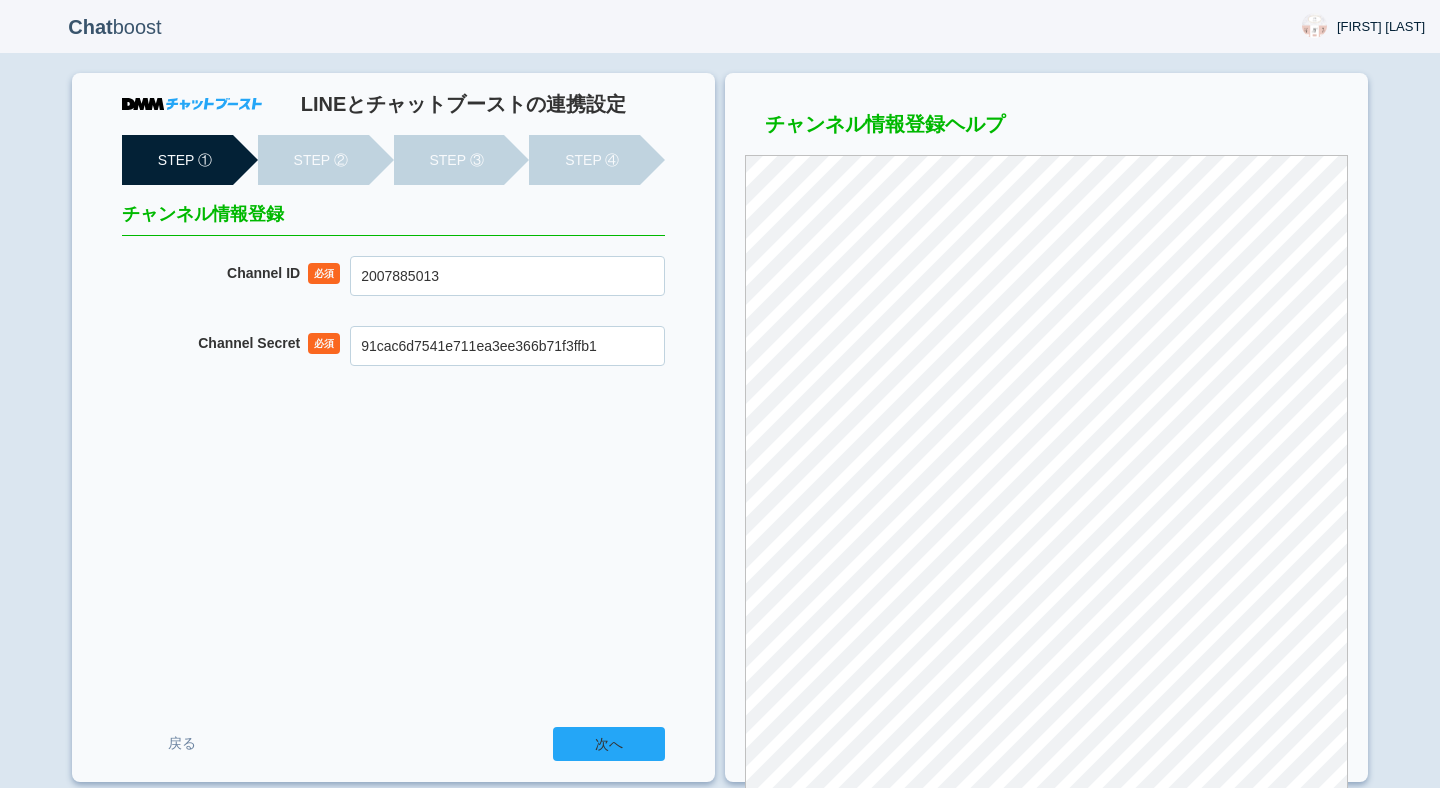 click on "次へ" at bounding box center [609, 744] 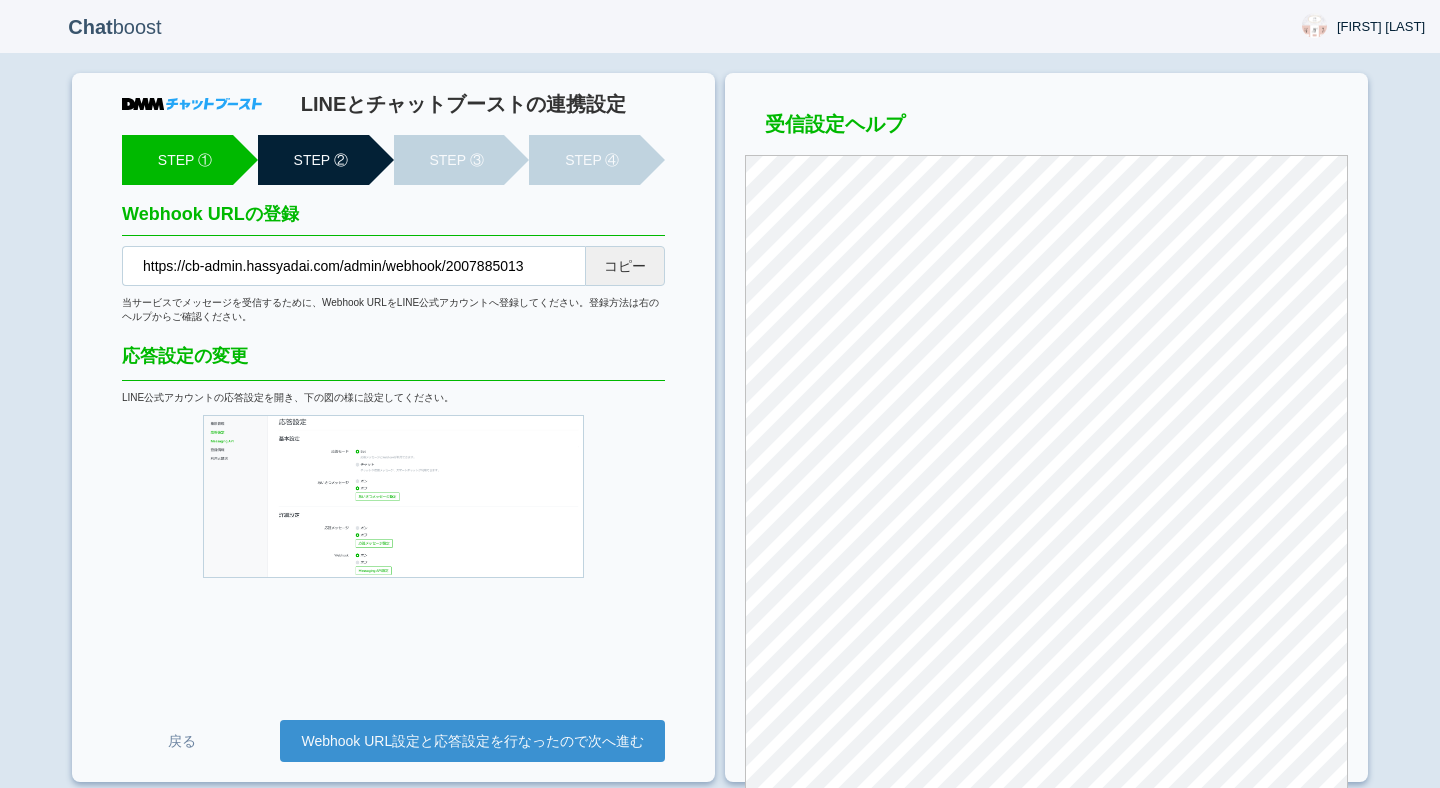 scroll, scrollTop: 0, scrollLeft: 0, axis: both 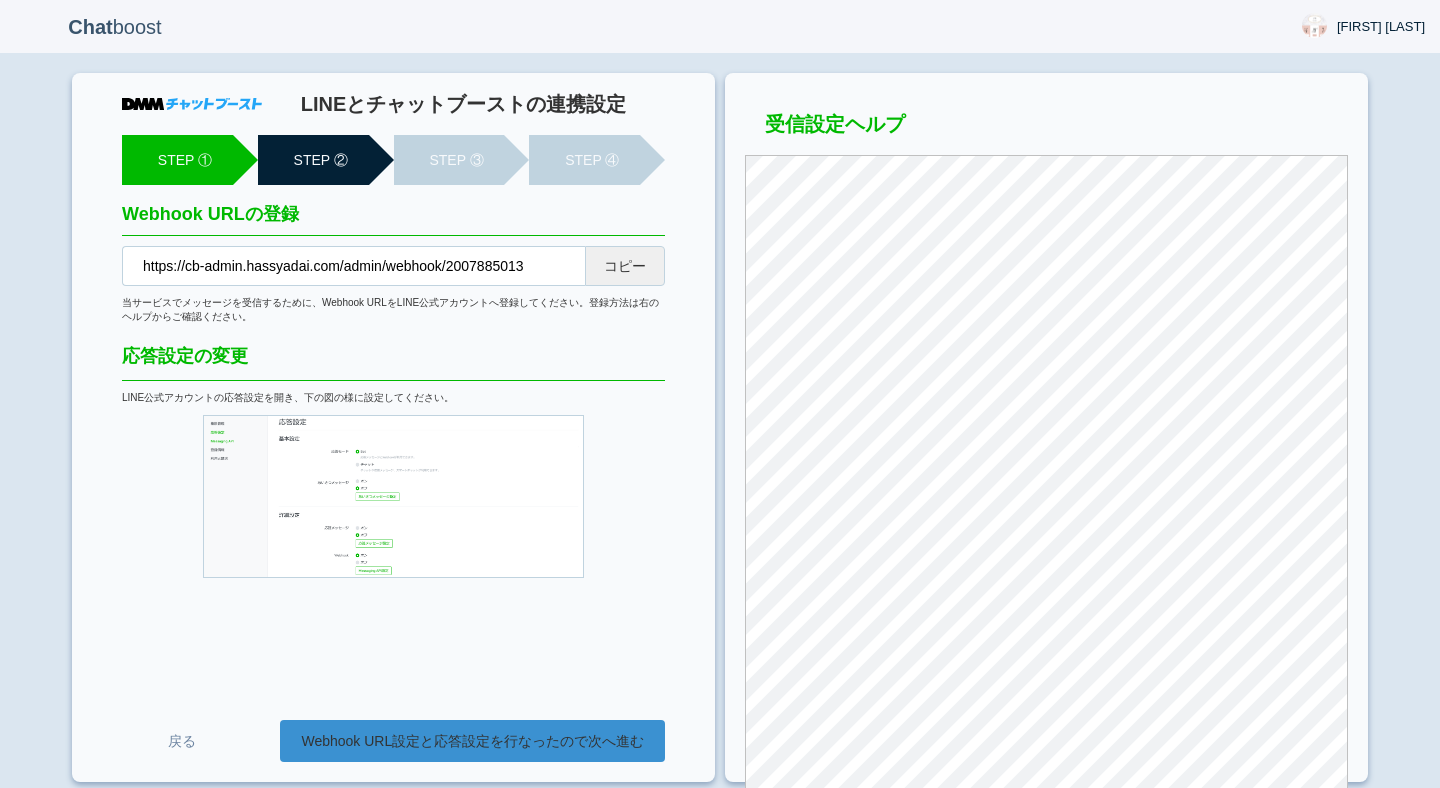 click on "Webhook URL設定と応答設定を行なったので次へ進む" at bounding box center [472, 741] 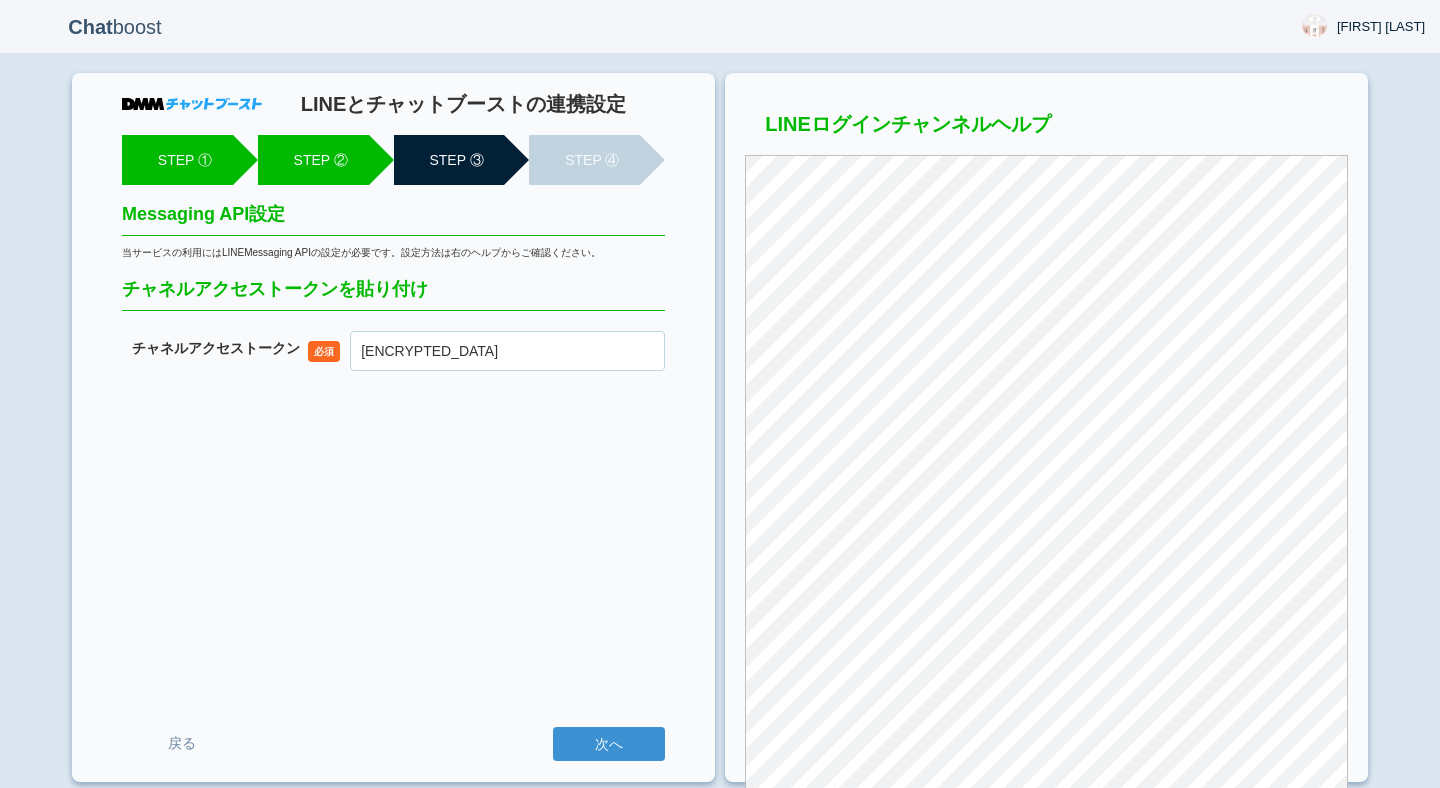 scroll, scrollTop: 0, scrollLeft: 0, axis: both 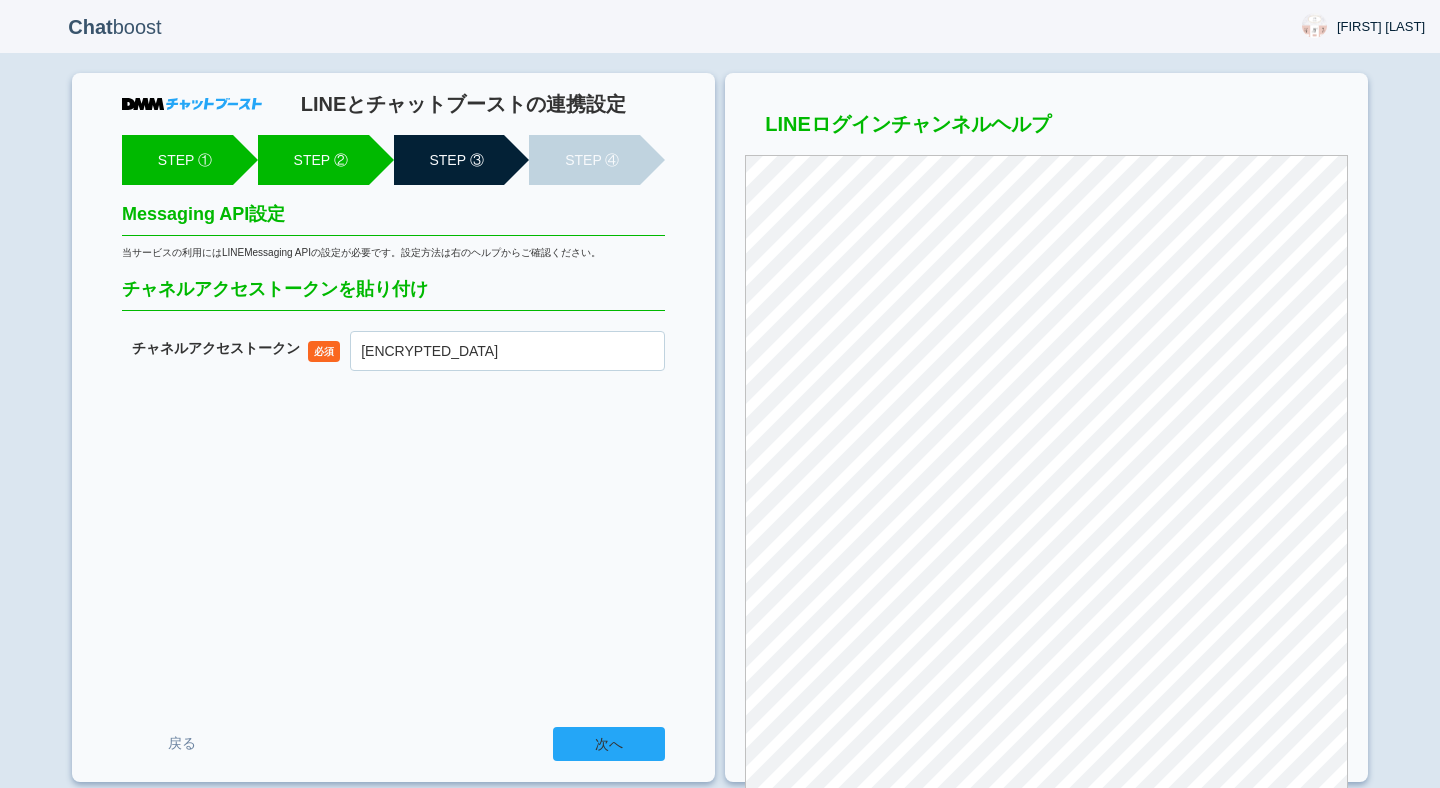 click on "次へ" at bounding box center [609, 744] 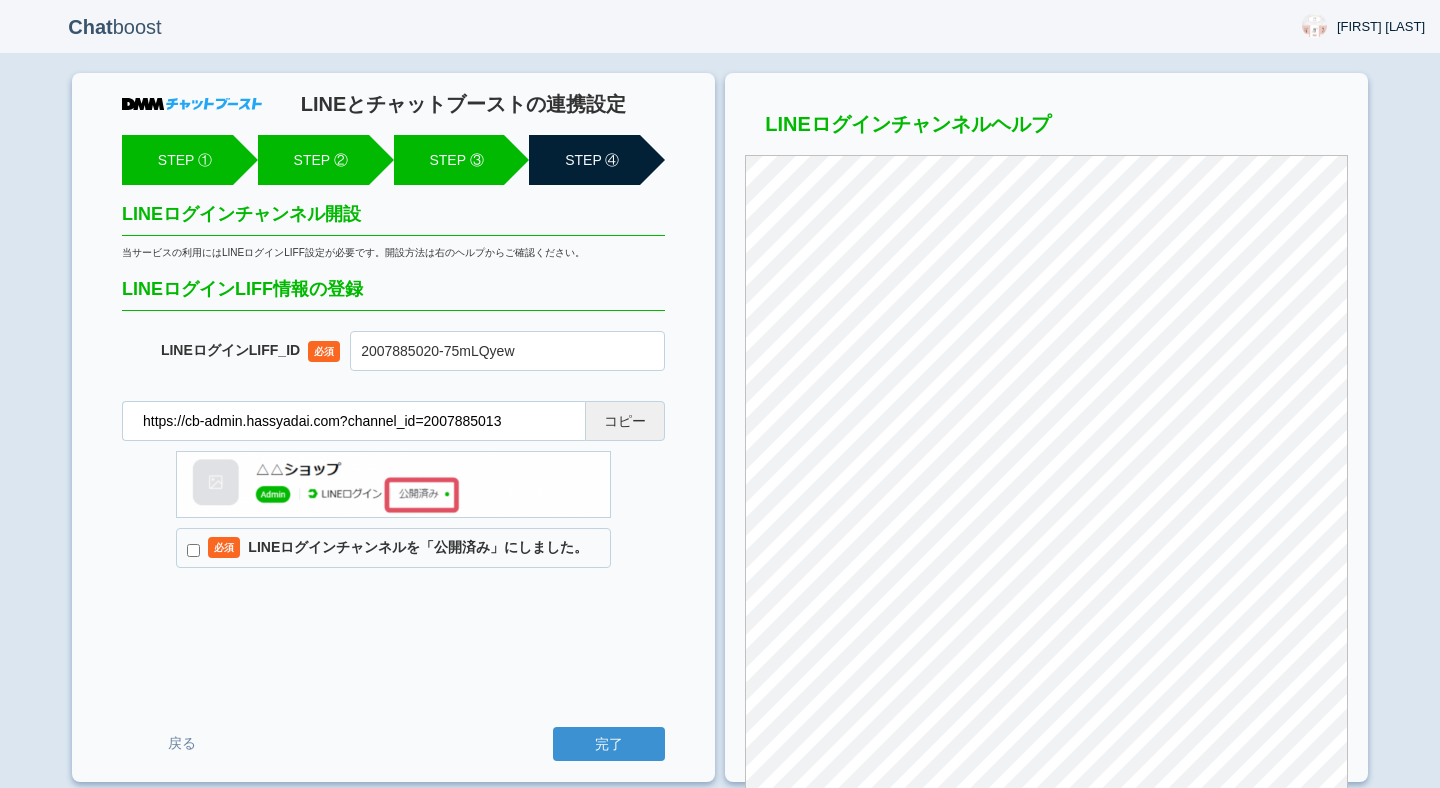scroll, scrollTop: 0, scrollLeft: 0, axis: both 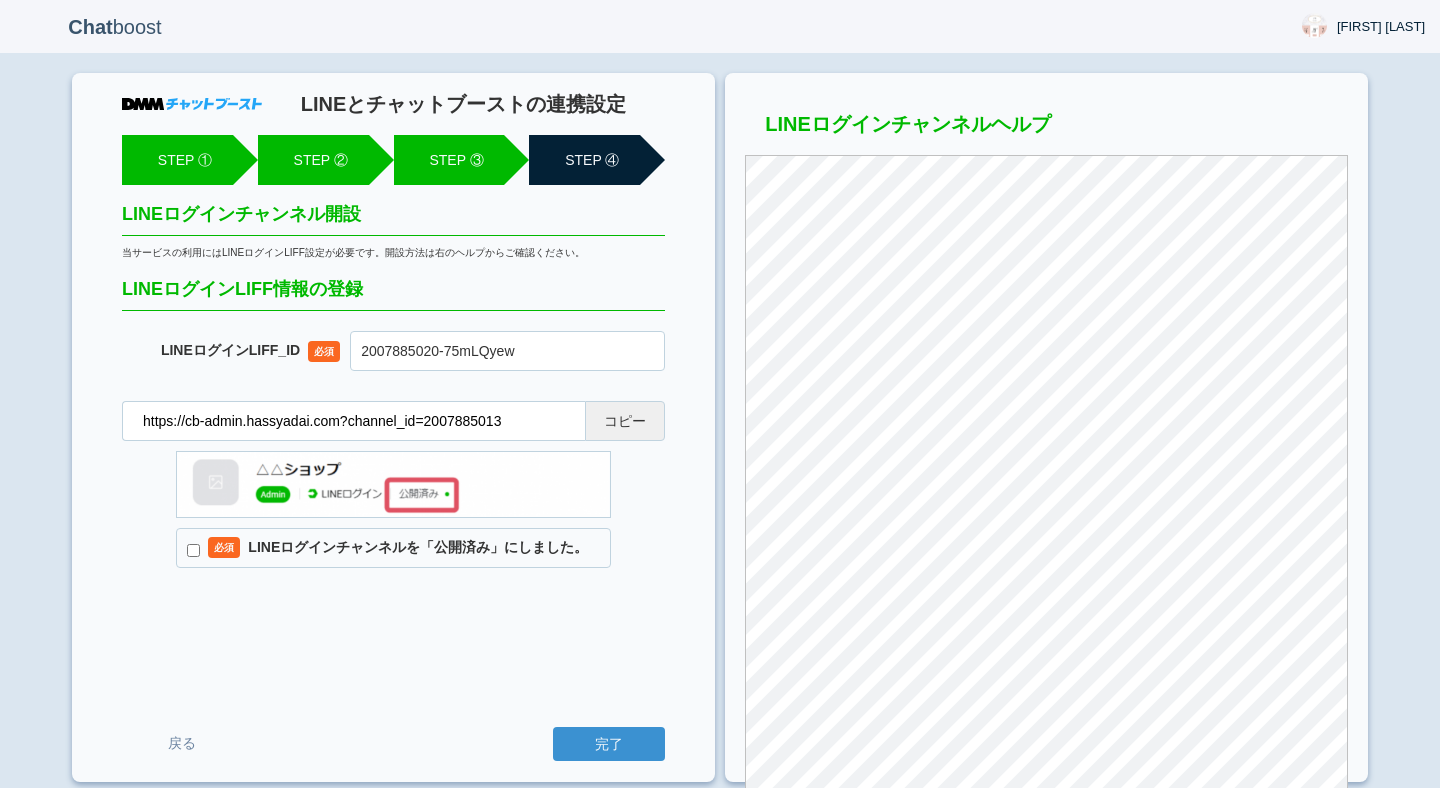 click on "必須 LINEログインチャンネルを「公開済み」にしました。" at bounding box center [393, 548] 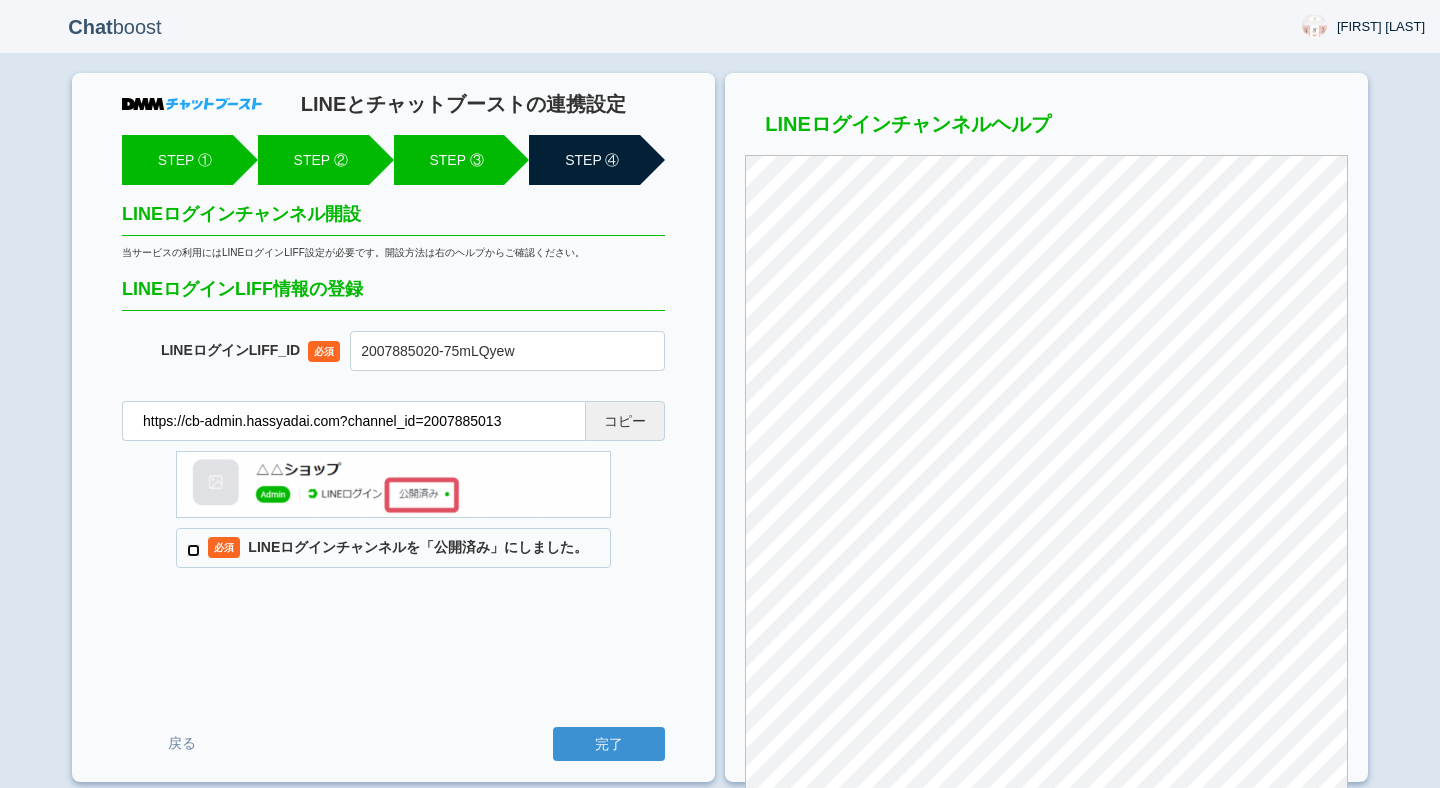 checkbox on "true" 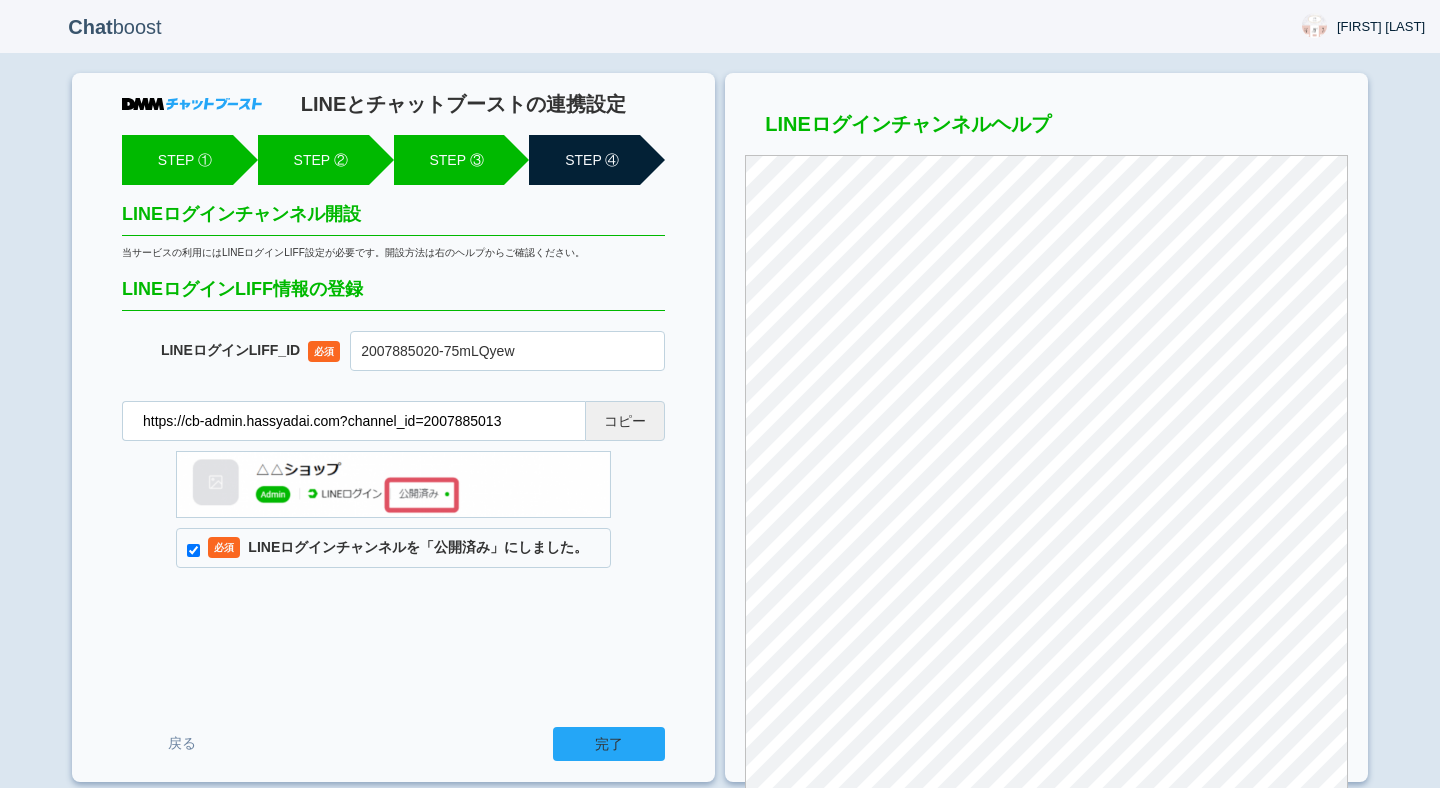 click on "完了" at bounding box center (609, 744) 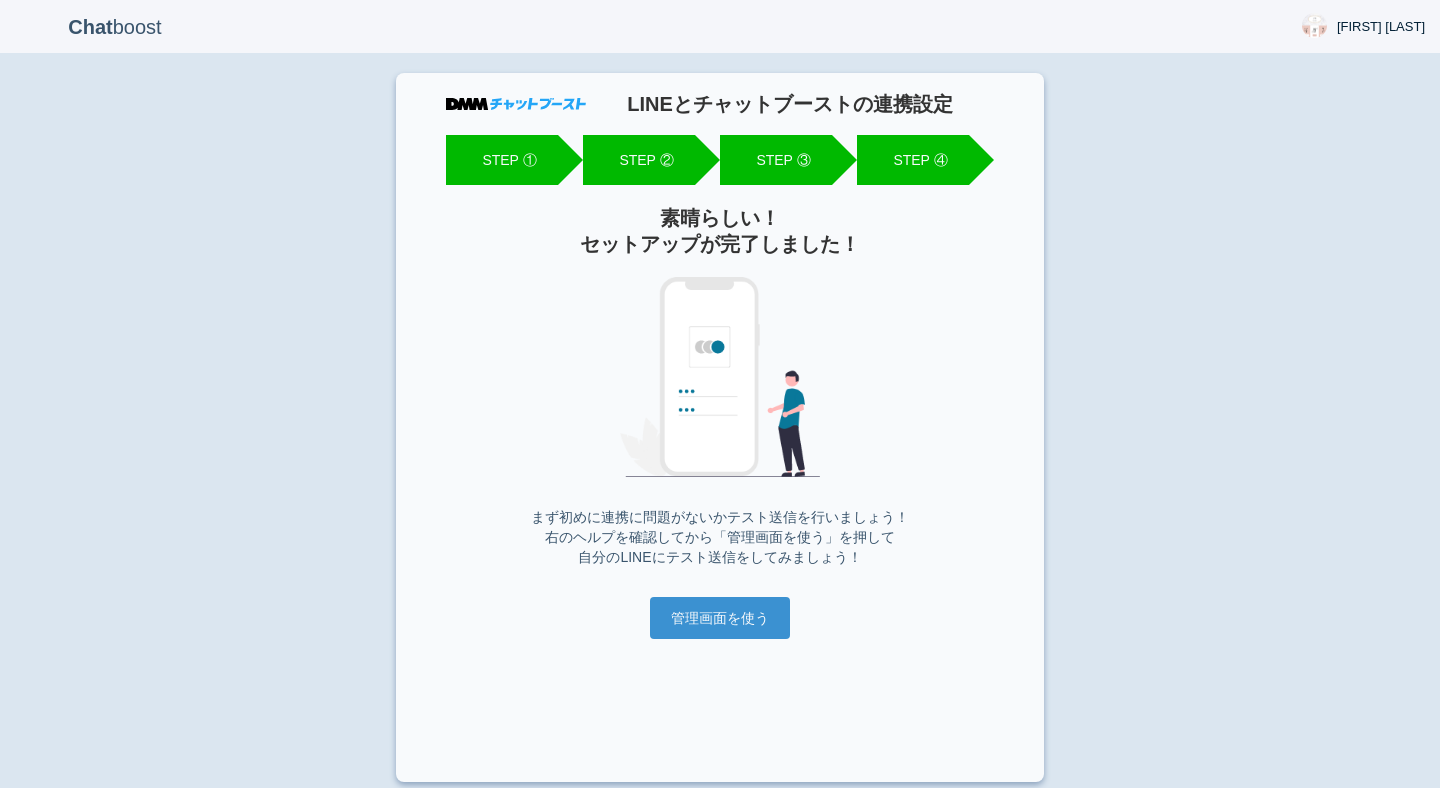 scroll, scrollTop: 0, scrollLeft: 0, axis: both 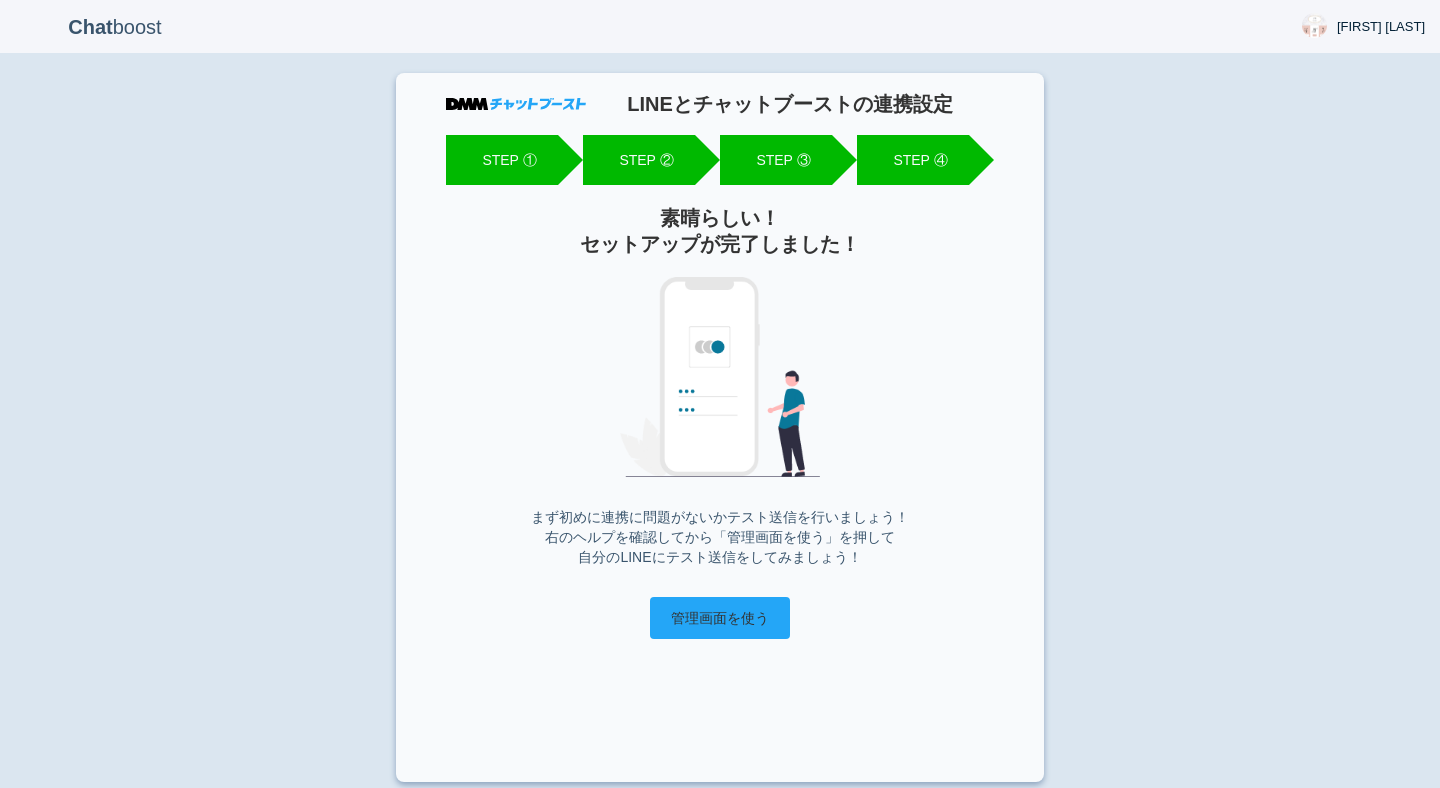 click on "管理画面を使う" at bounding box center [720, 618] 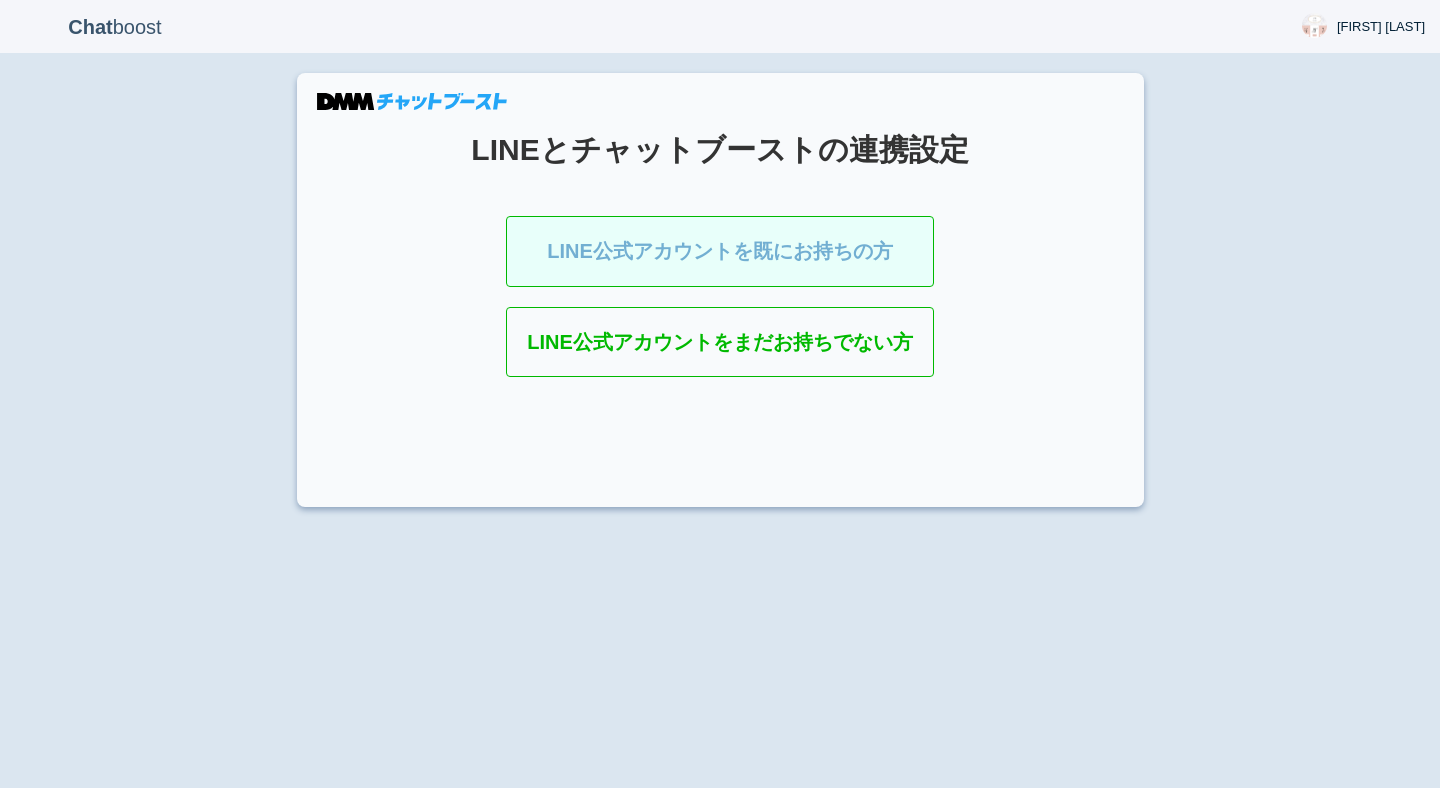 scroll, scrollTop: 0, scrollLeft: 0, axis: both 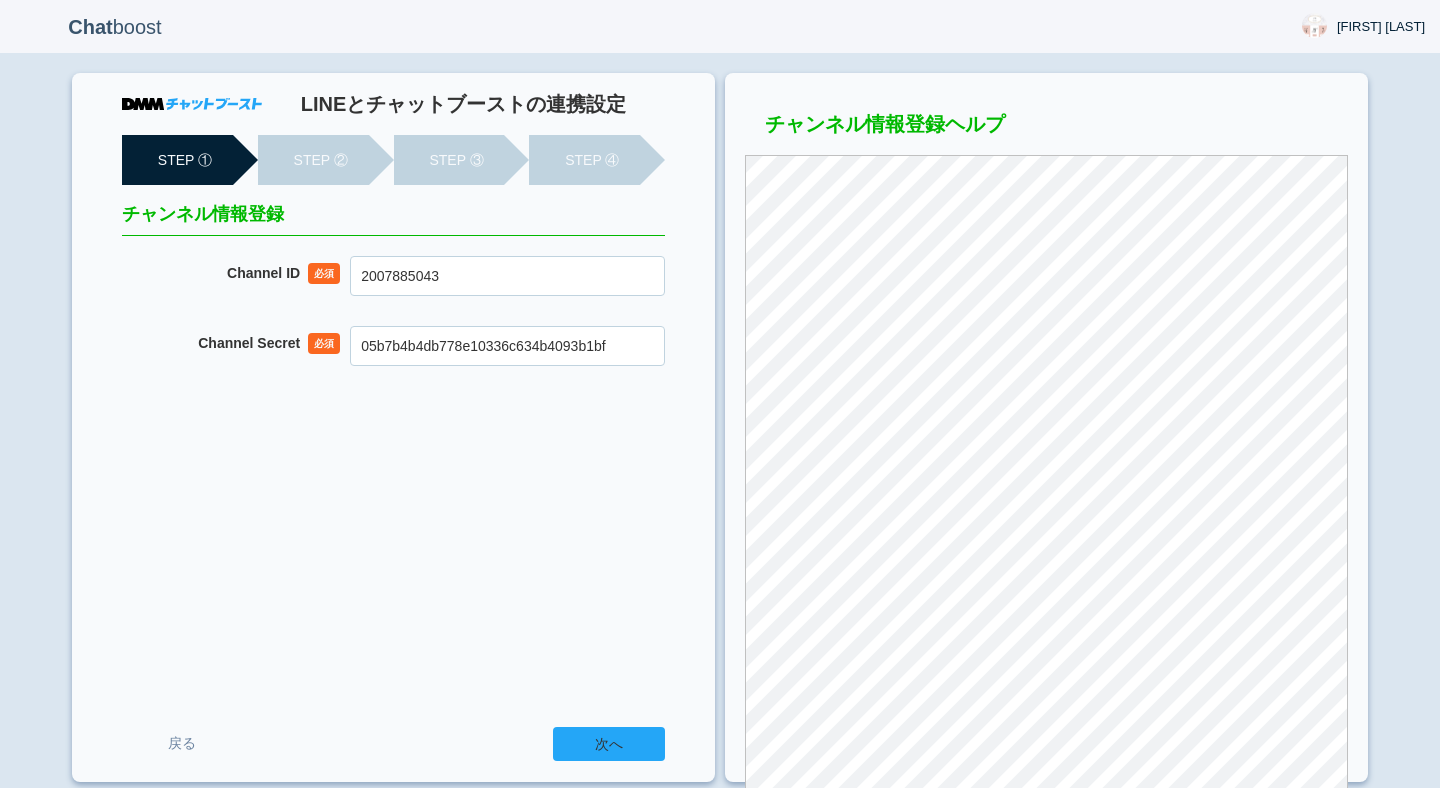 click on "次へ" at bounding box center (609, 744) 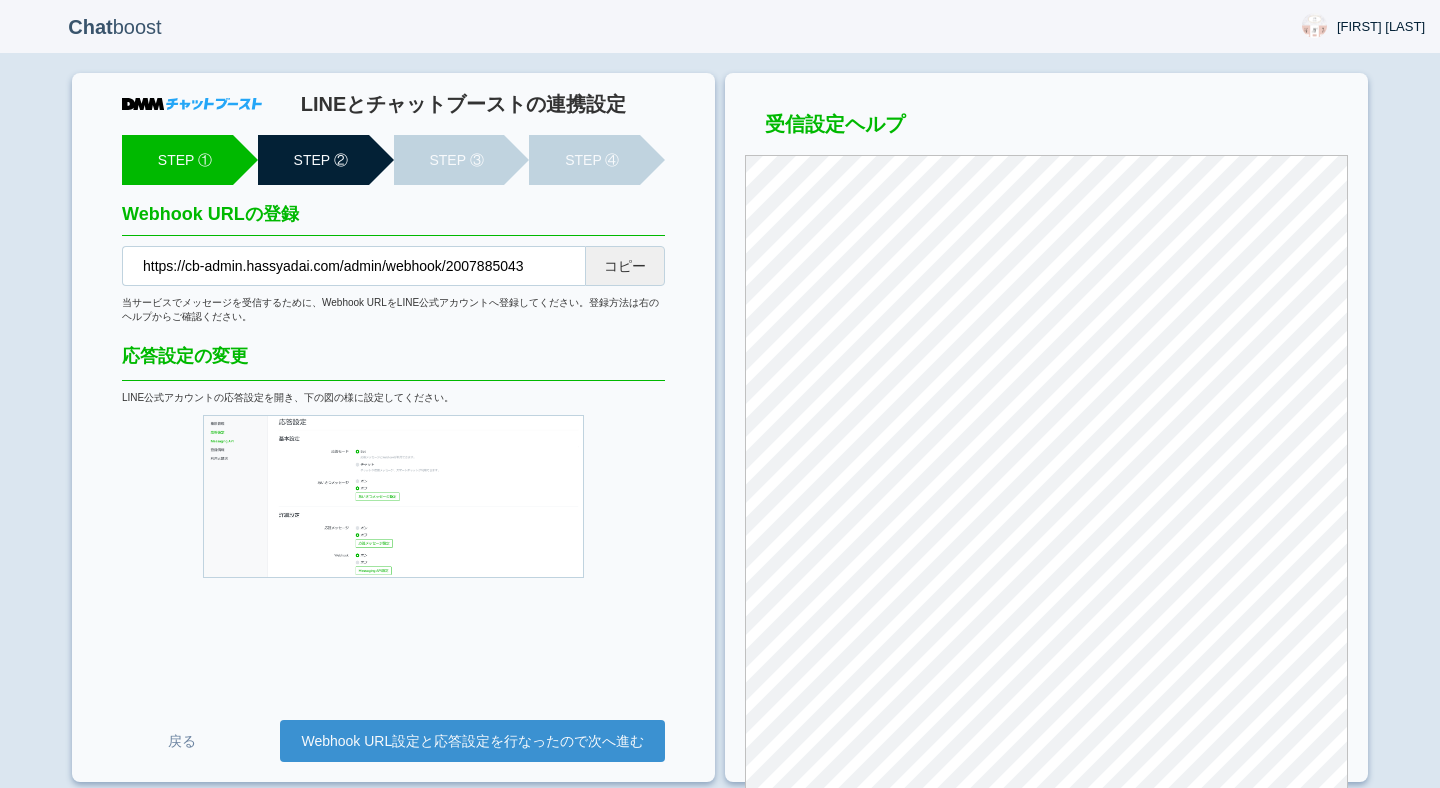 scroll, scrollTop: 0, scrollLeft: 0, axis: both 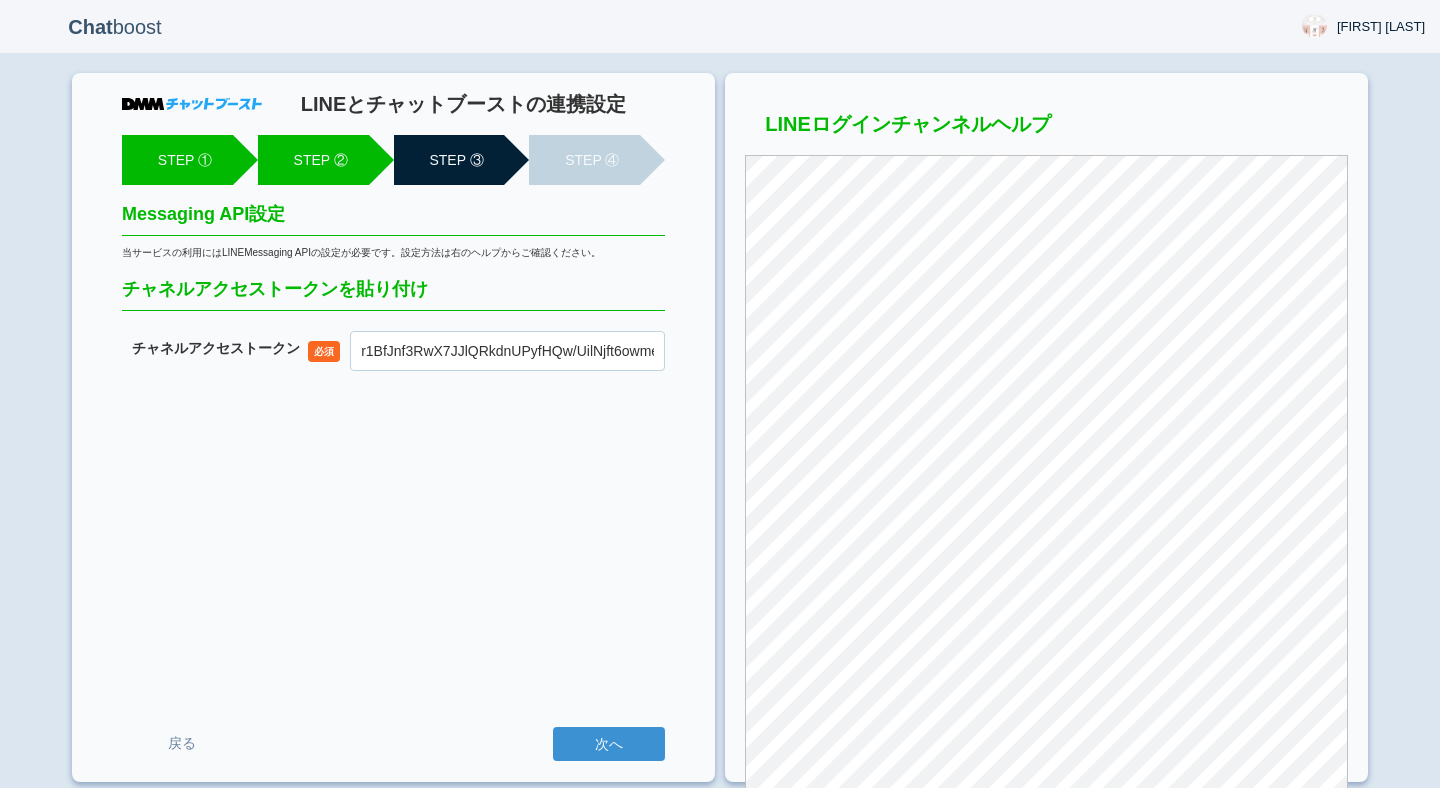 click on "次へ" at bounding box center [609, 744] 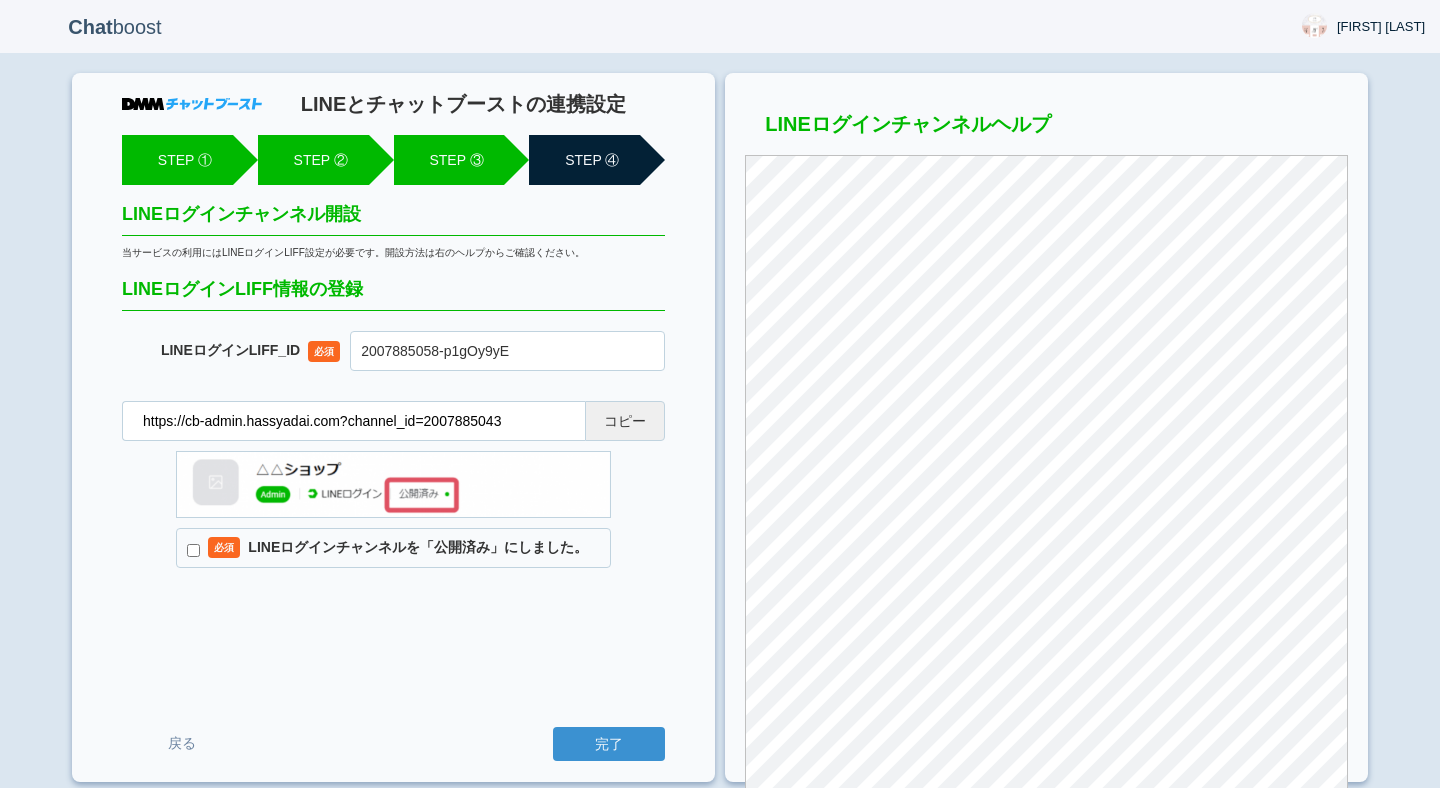 scroll, scrollTop: 0, scrollLeft: 0, axis: both 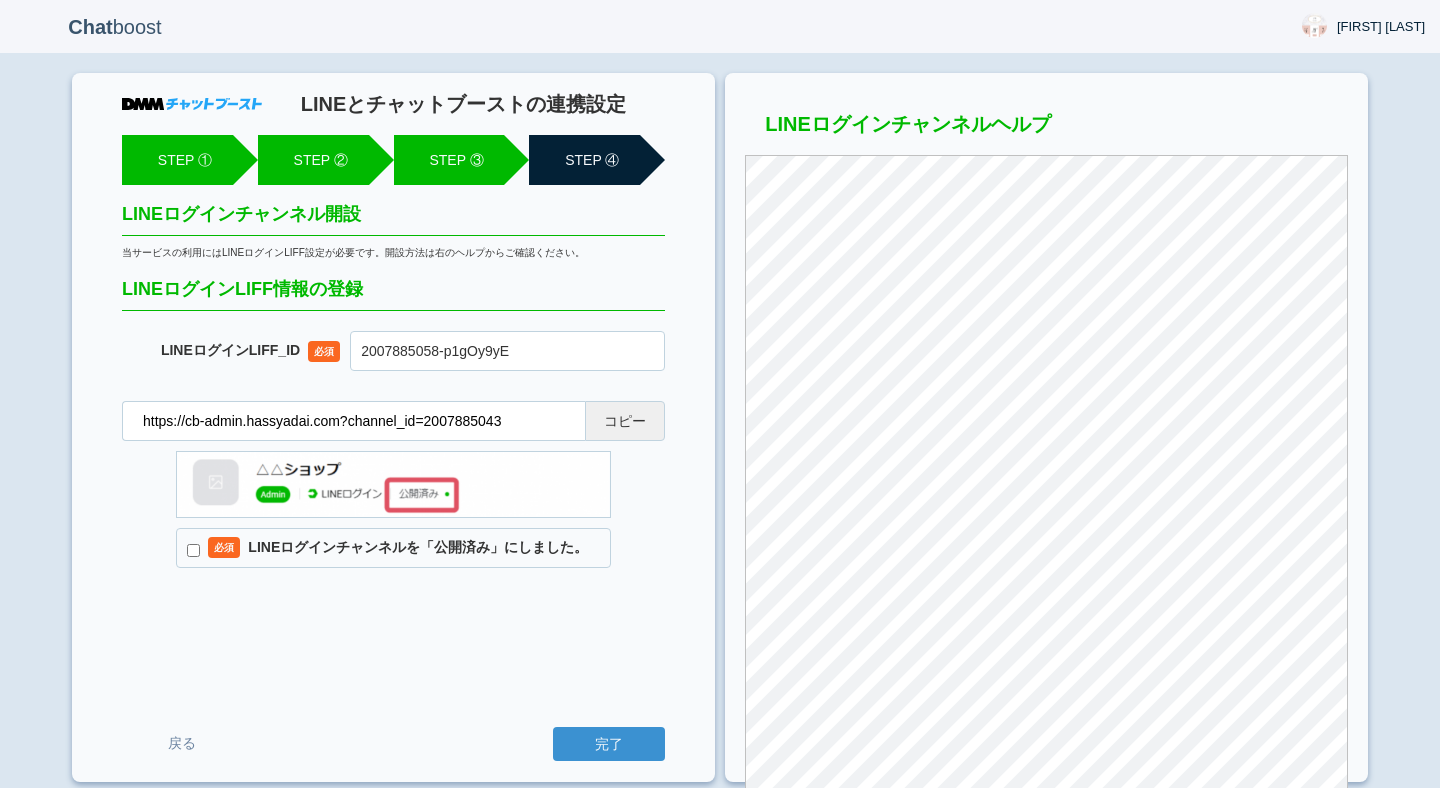 click on "必須 LINEログインチャンネルを「公開済み」にしました。" at bounding box center (393, 548) 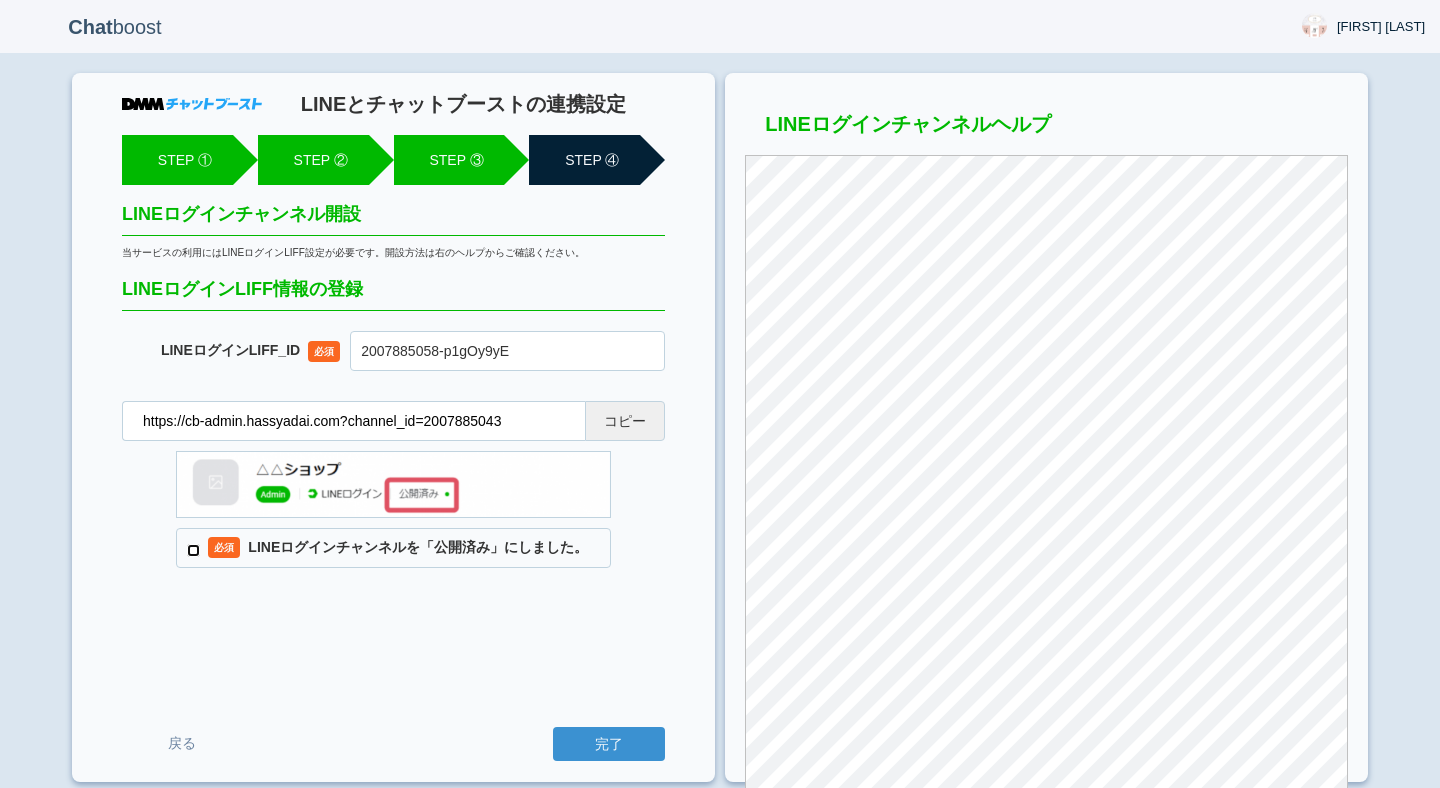 checkbox on "true" 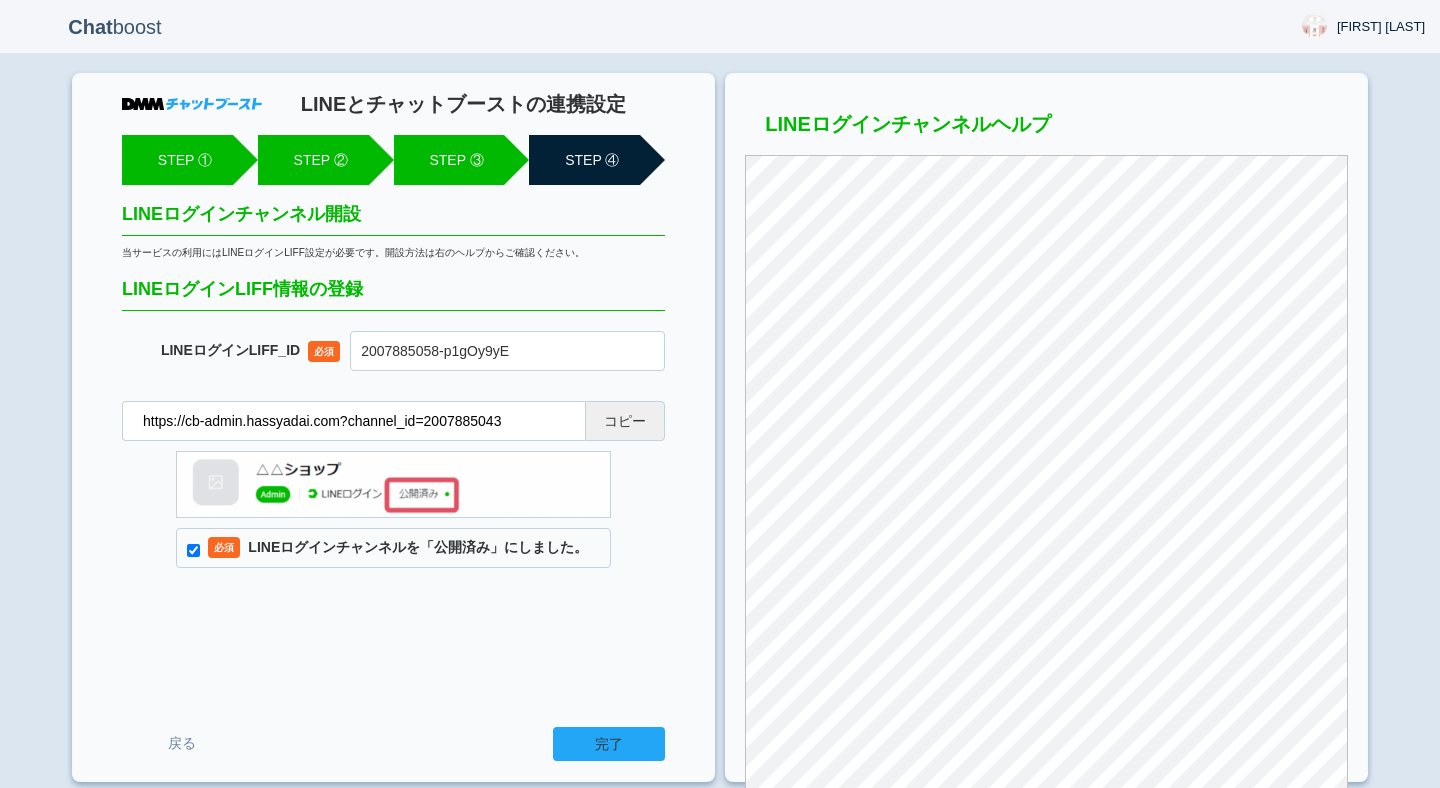 click on "完了" at bounding box center (609, 744) 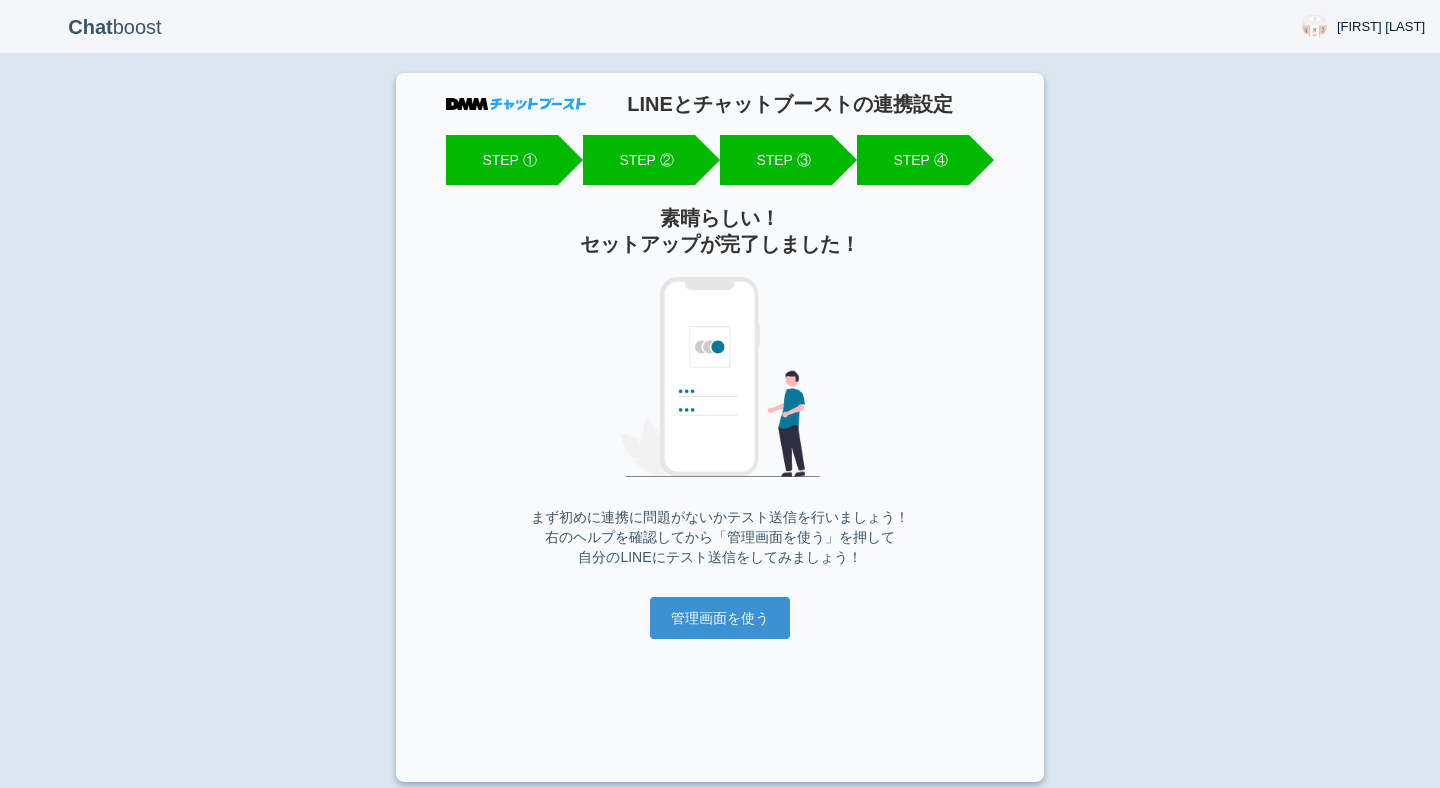 scroll, scrollTop: 0, scrollLeft: 0, axis: both 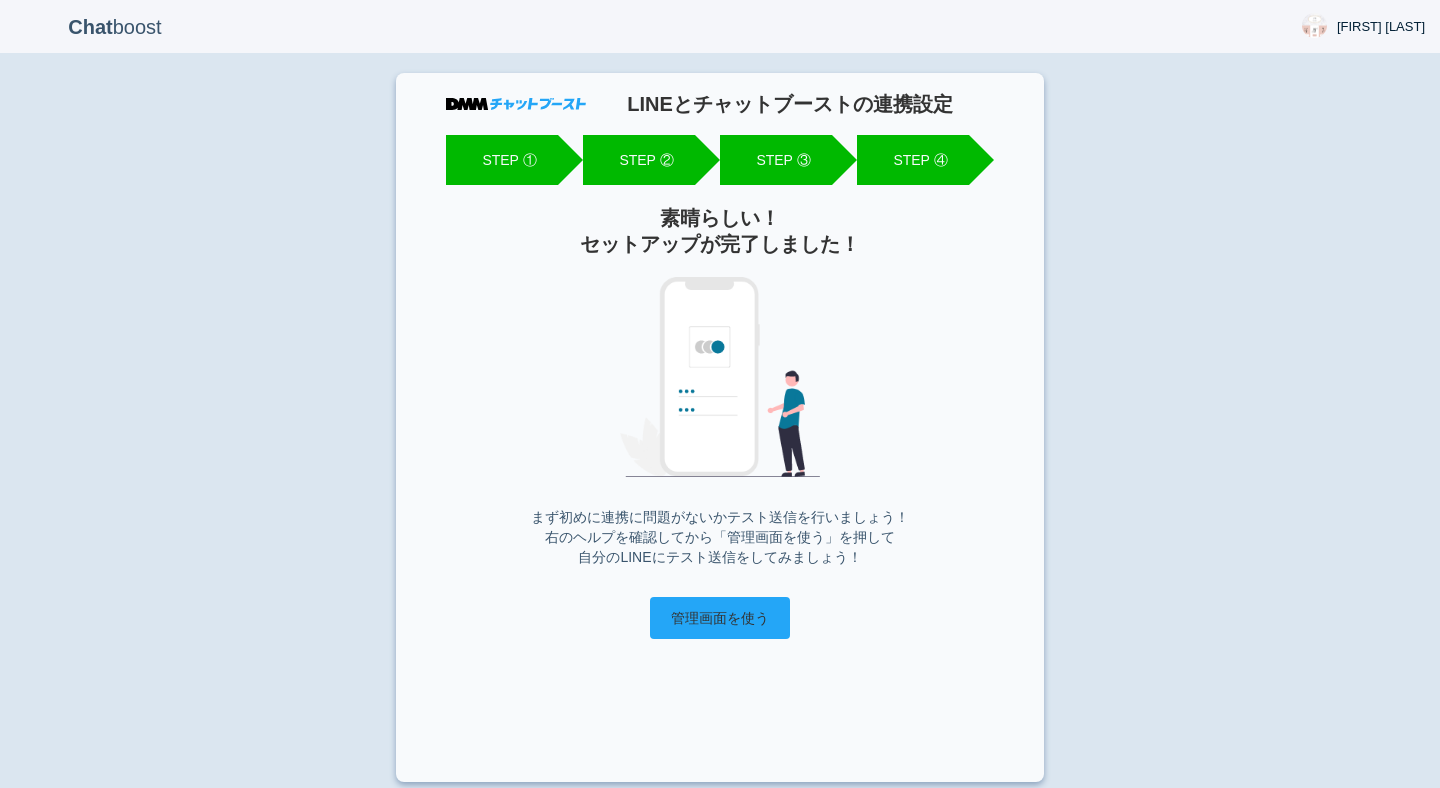 click on "管理画面を使う" at bounding box center [720, 618] 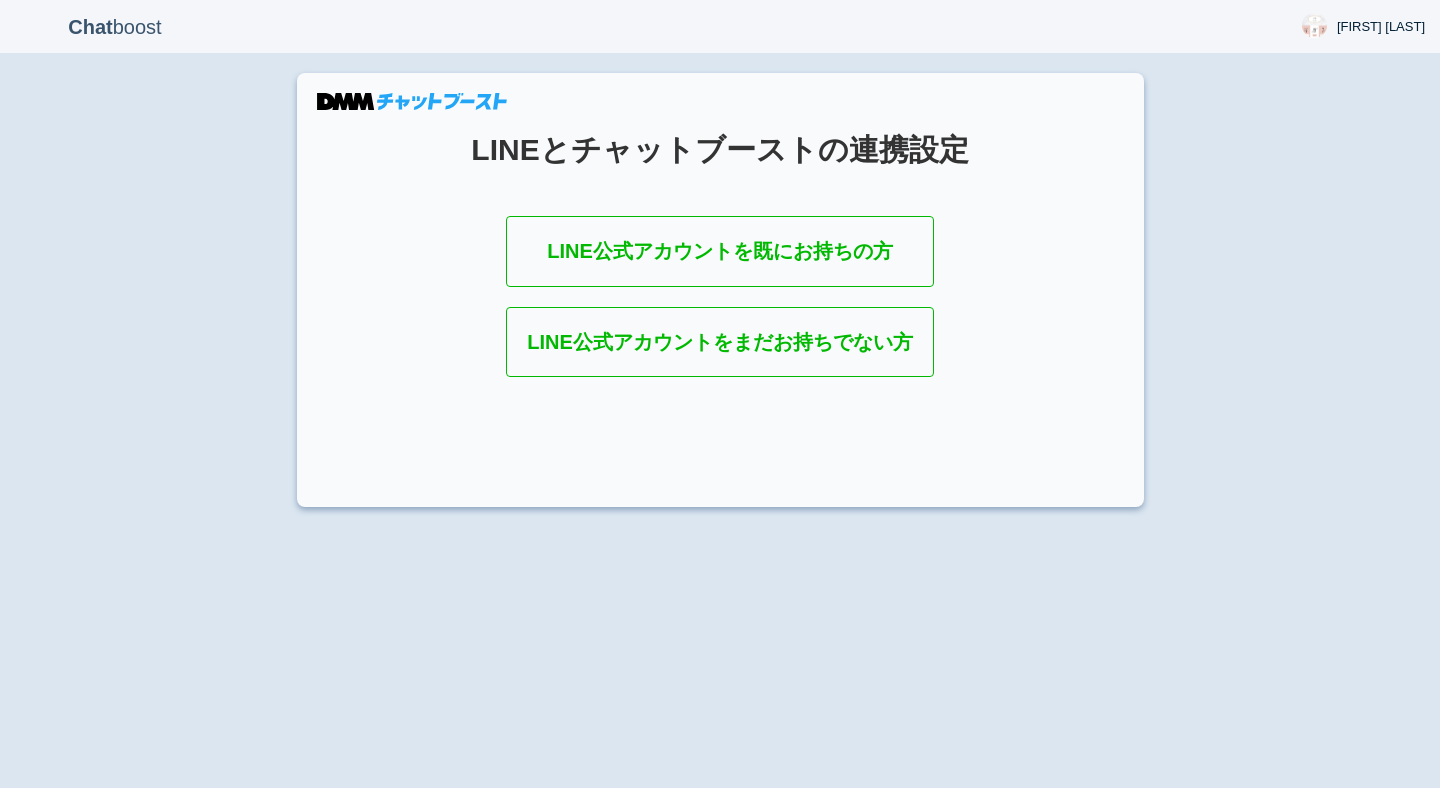 scroll, scrollTop: 0, scrollLeft: 0, axis: both 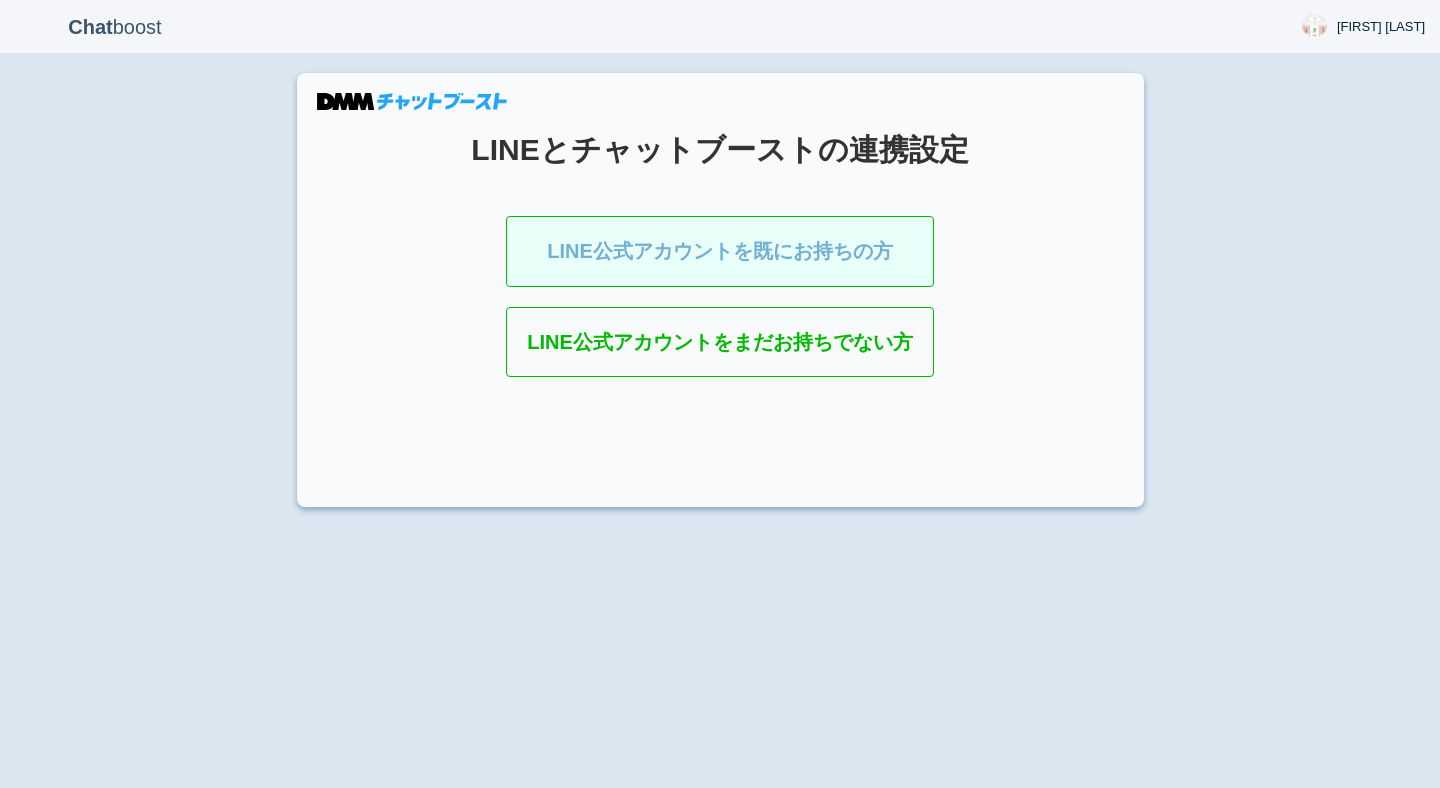 click on "LINE公式アカウントを既にお持ちの方" at bounding box center (720, 251) 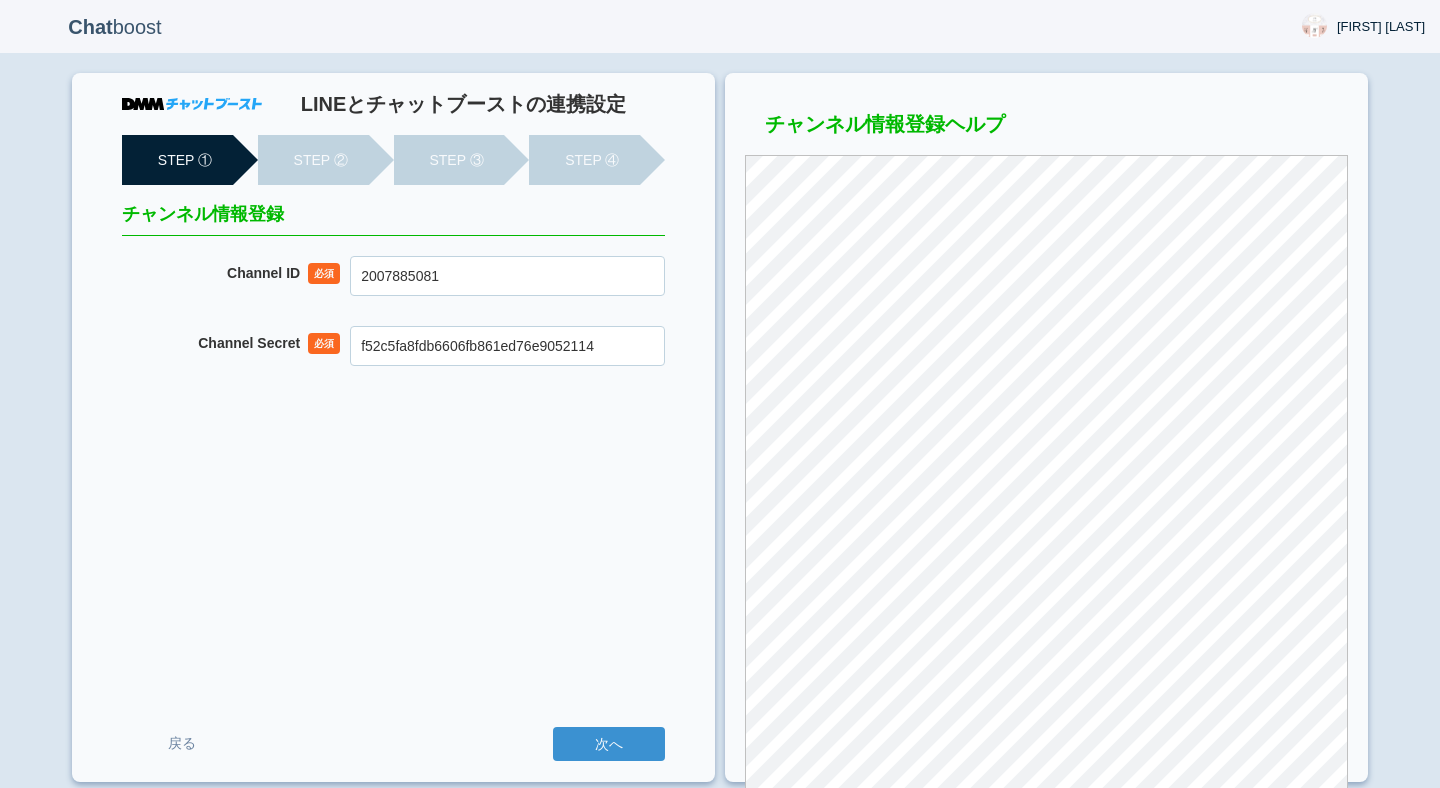 scroll, scrollTop: 0, scrollLeft: 0, axis: both 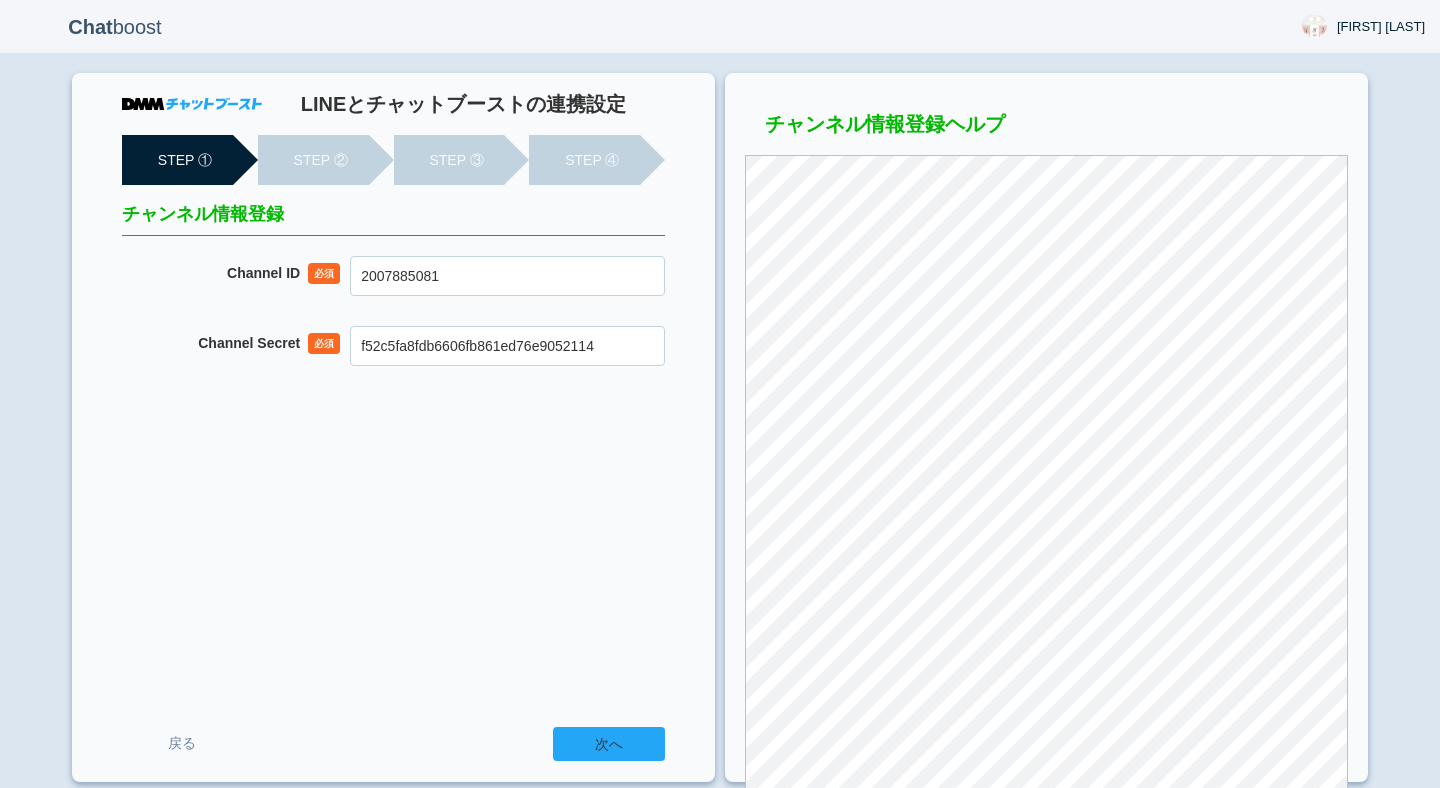 click on "次へ" at bounding box center [609, 744] 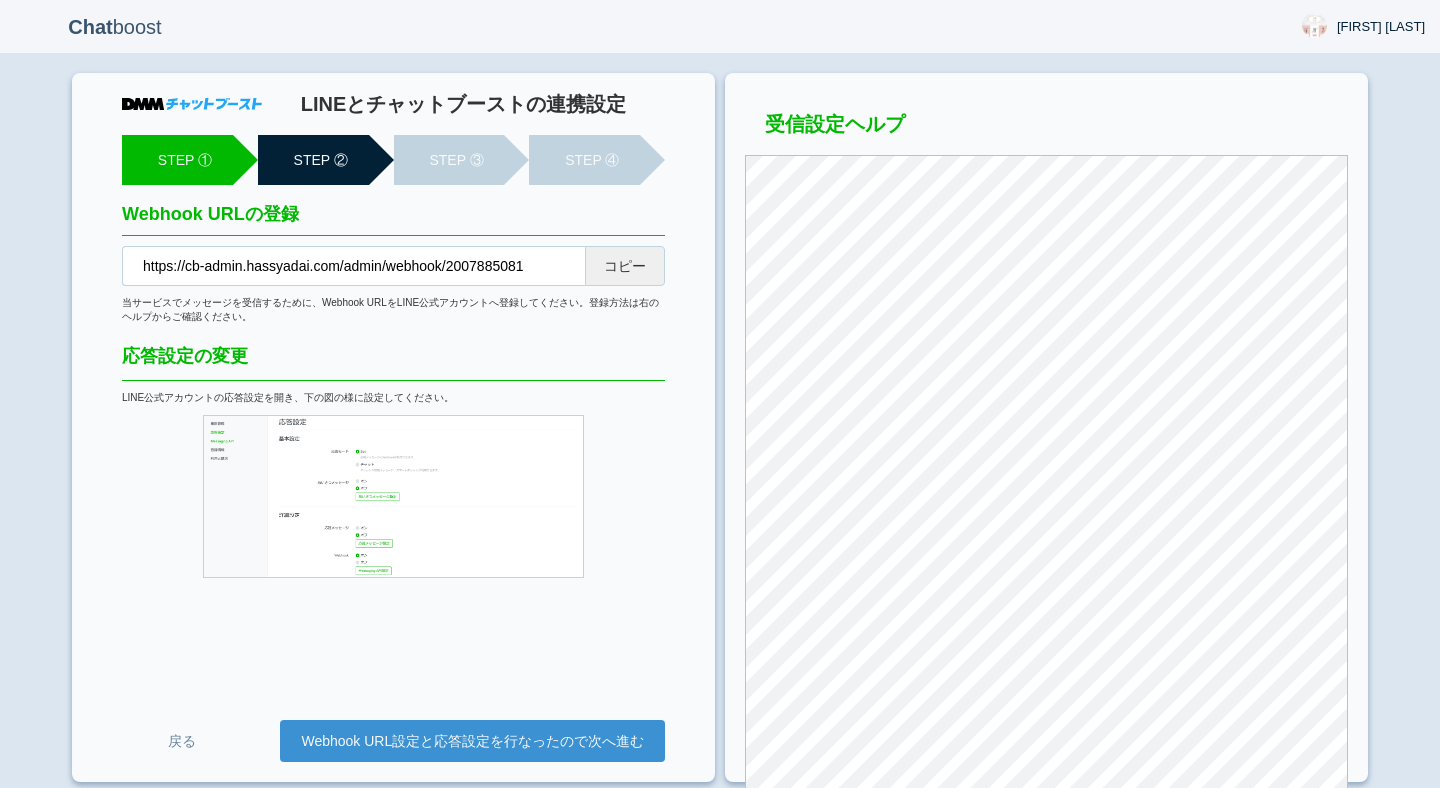 scroll, scrollTop: 0, scrollLeft: 0, axis: both 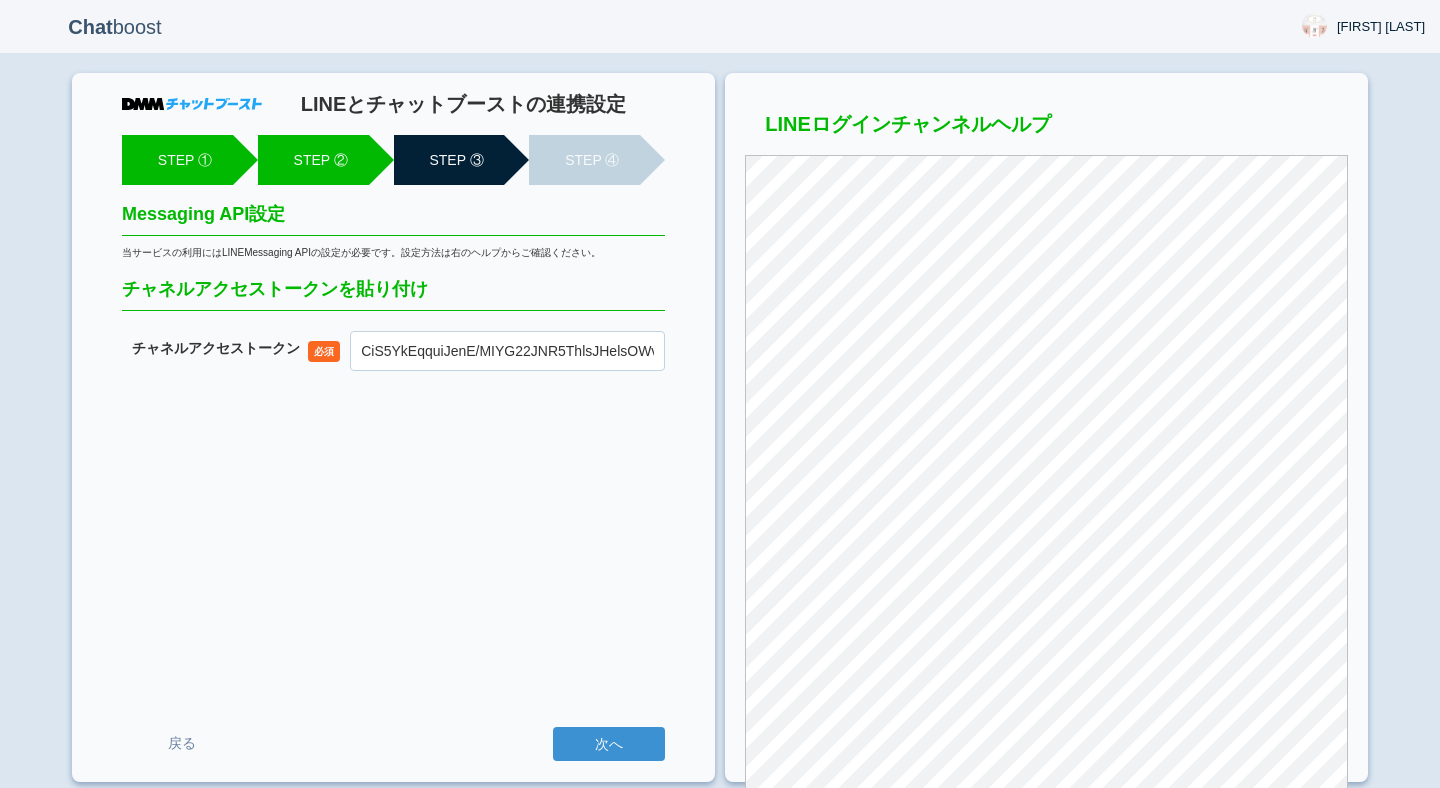 click on "次へ" at bounding box center [609, 744] 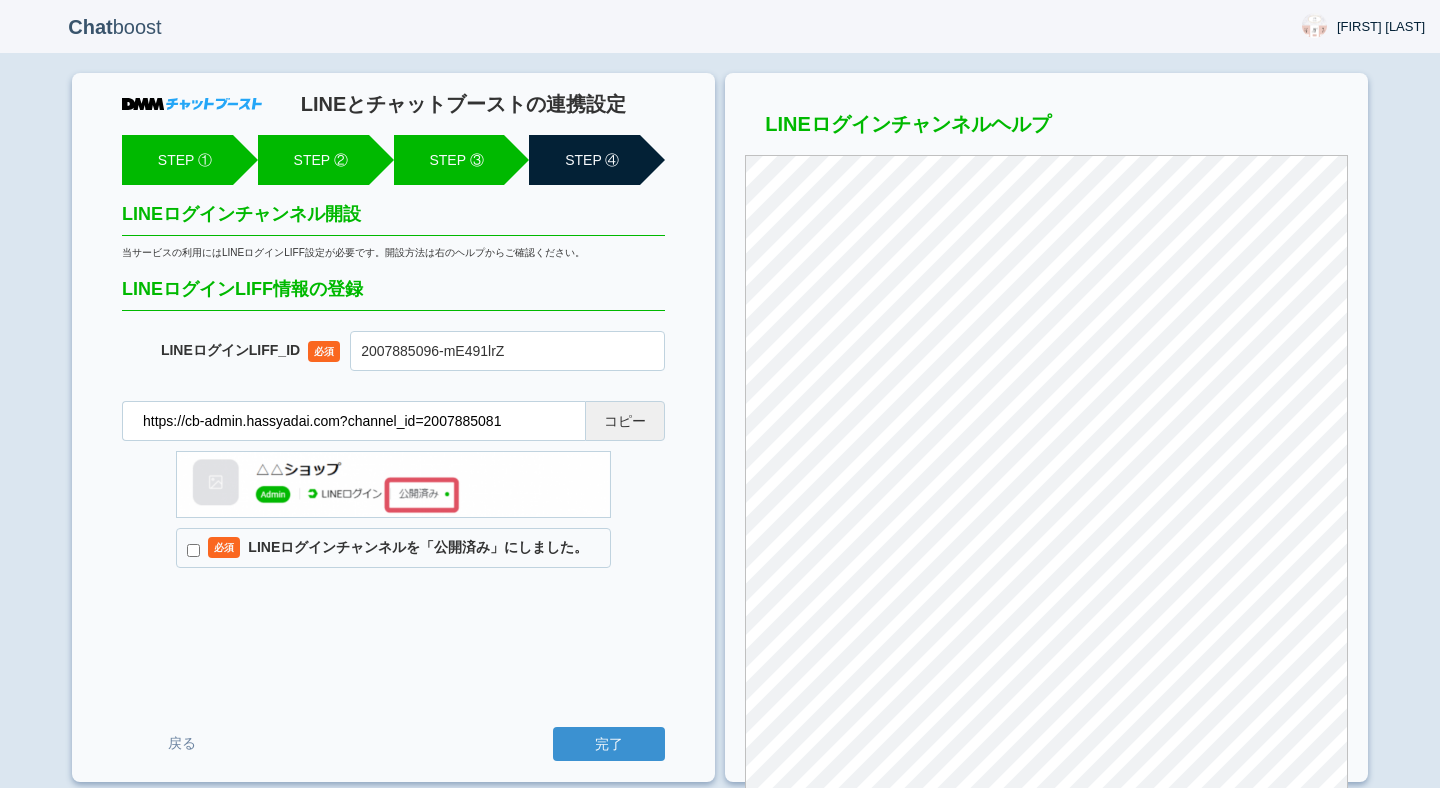 scroll, scrollTop: 0, scrollLeft: 0, axis: both 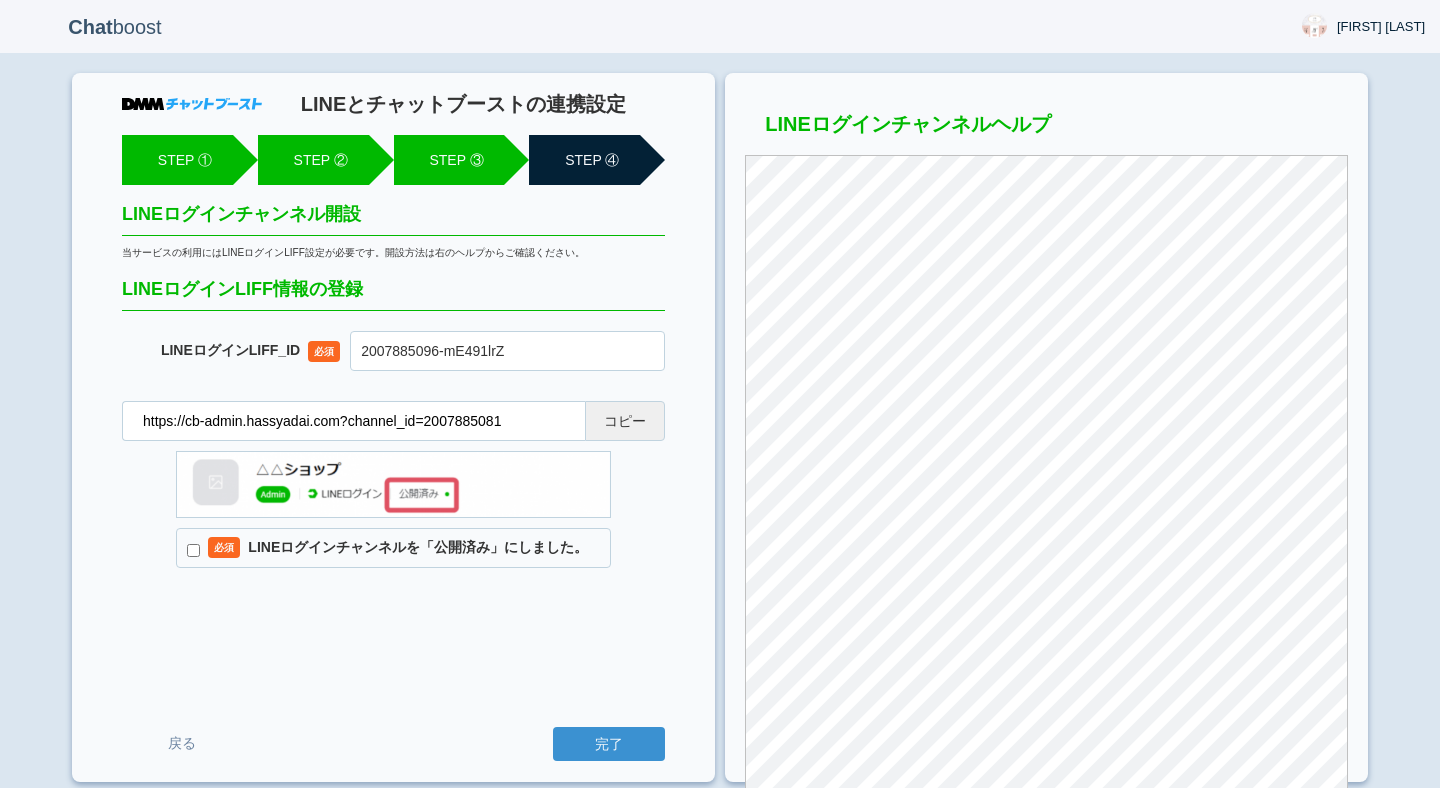 click on "必須 LINEログインチャンネルを「公開済み」にしました。" at bounding box center [393, 548] 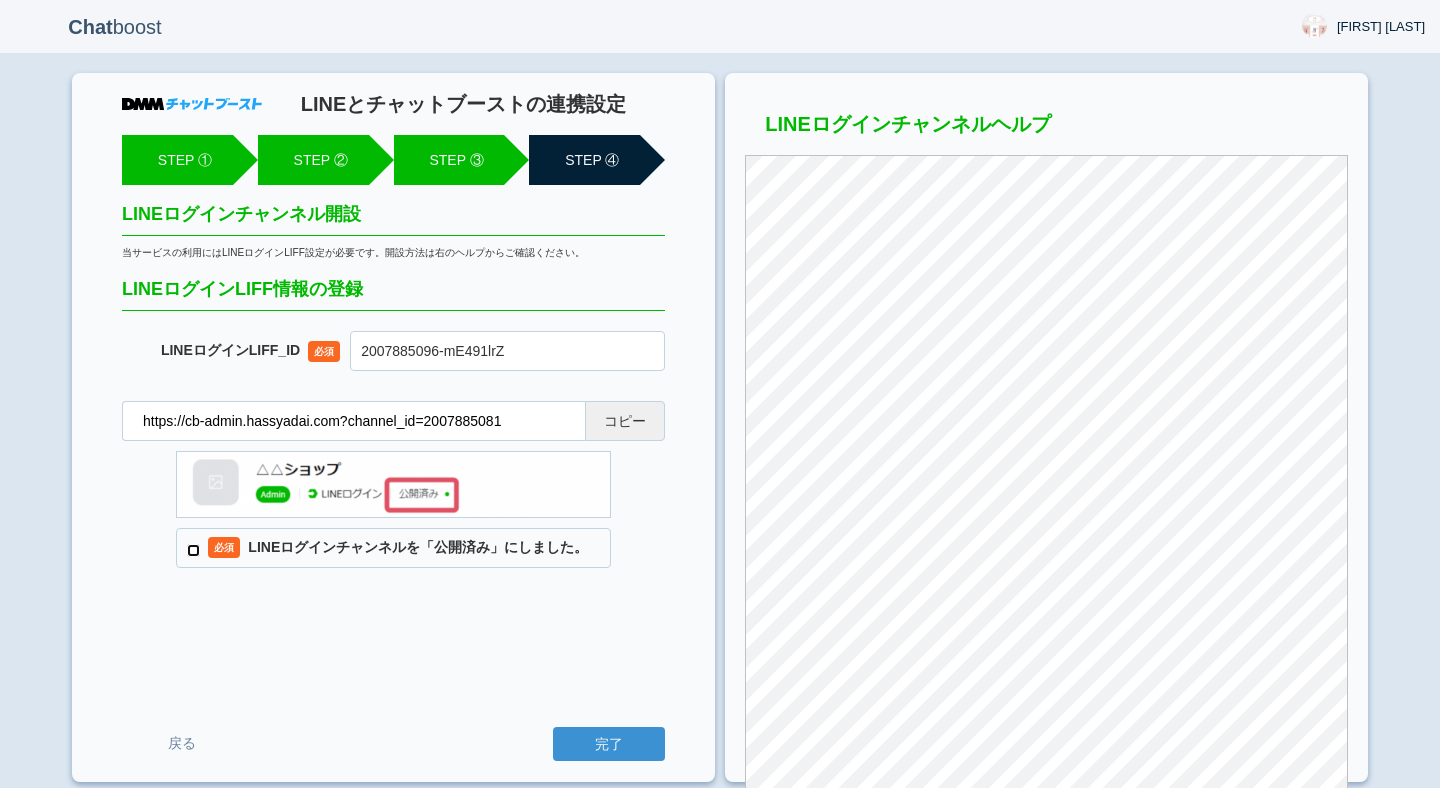 checkbox on "true" 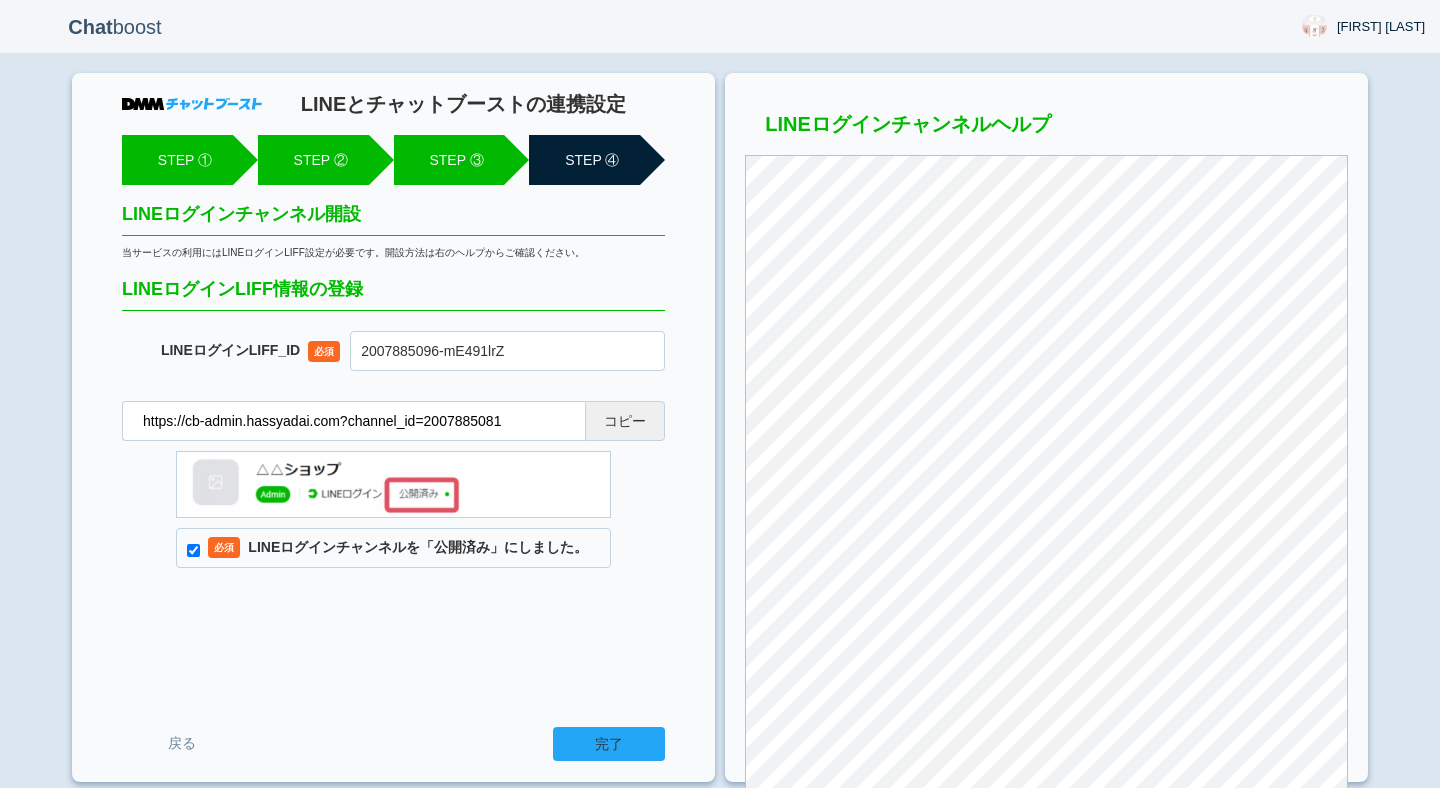 click on "完了" at bounding box center [609, 744] 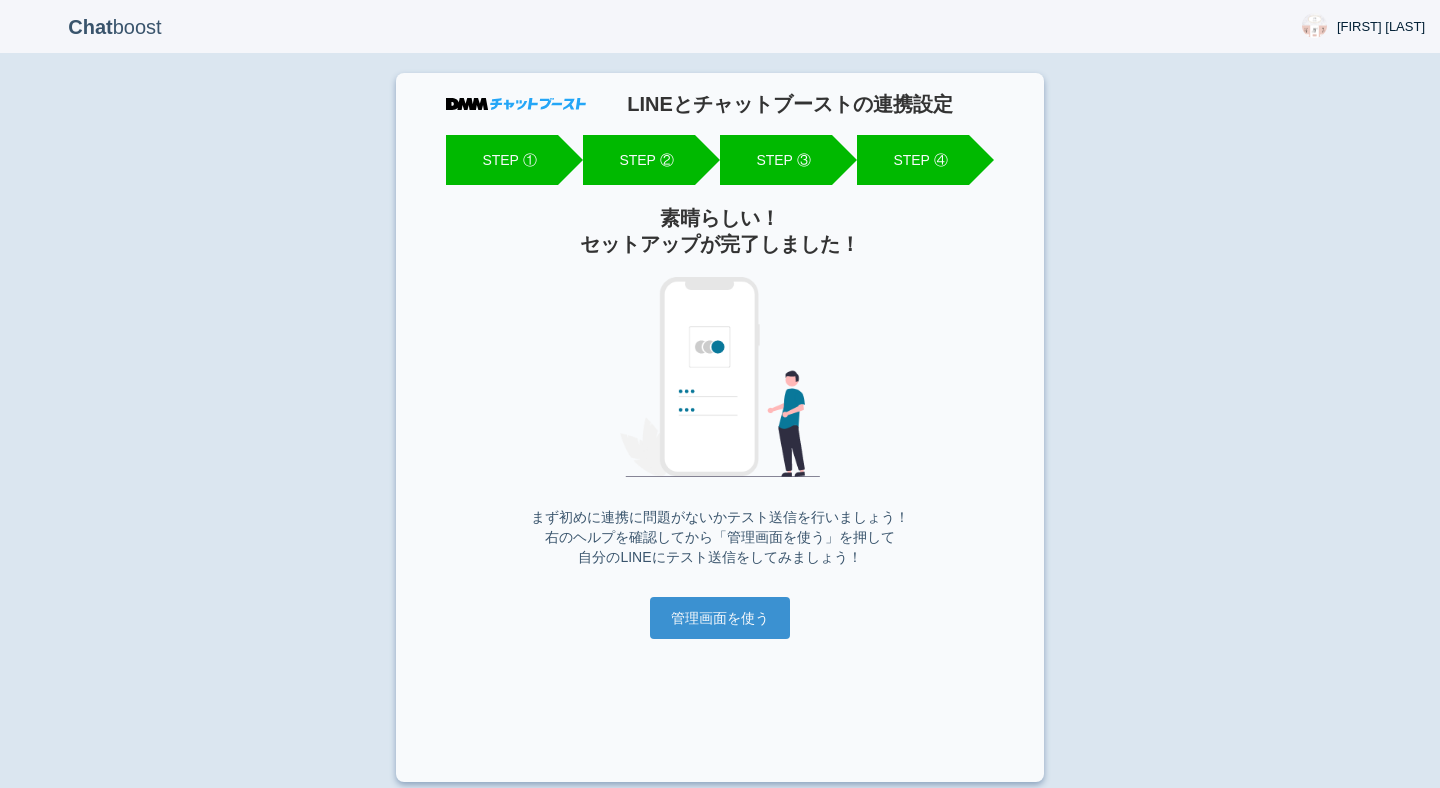 scroll, scrollTop: 0, scrollLeft: 0, axis: both 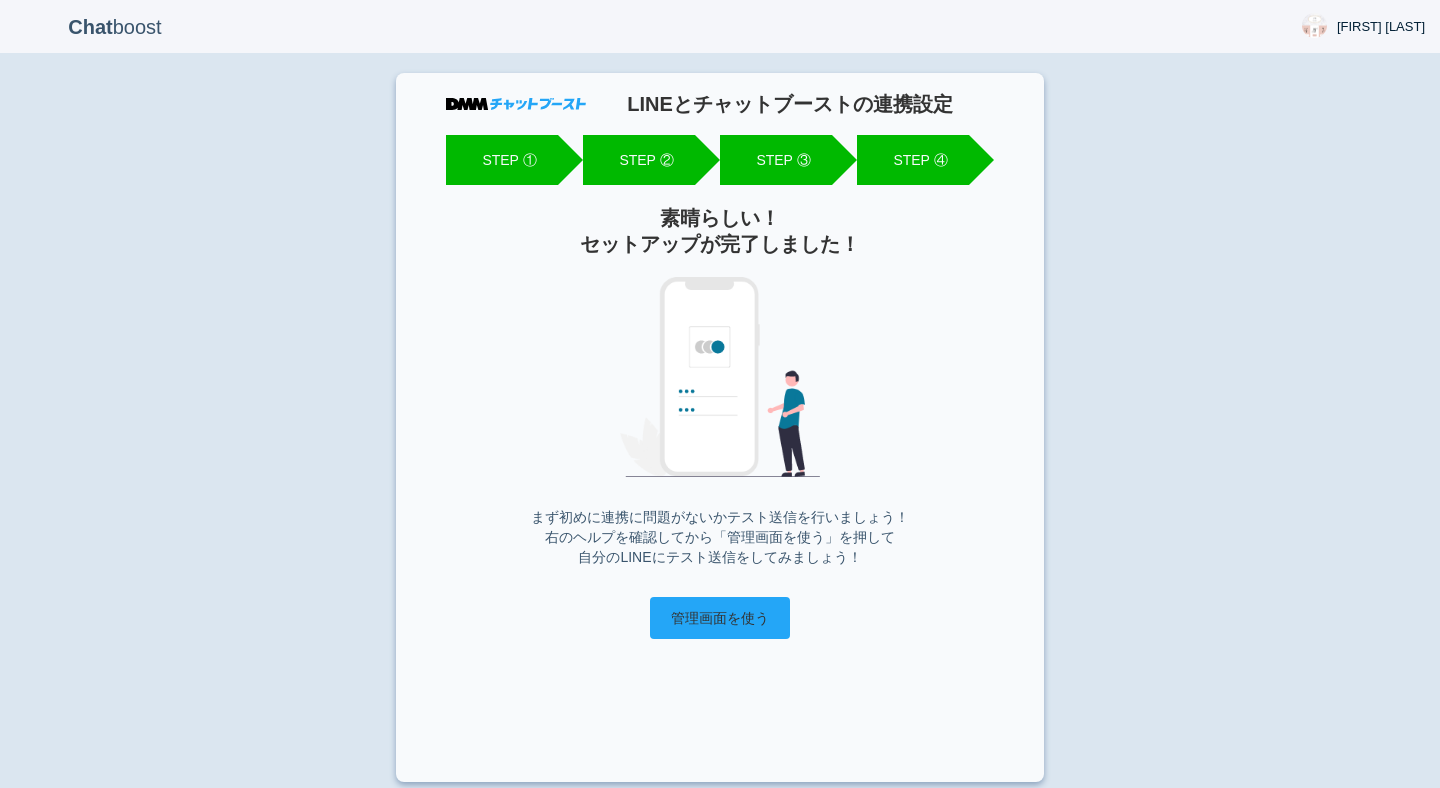 click on "管理画面を使う" at bounding box center (720, 618) 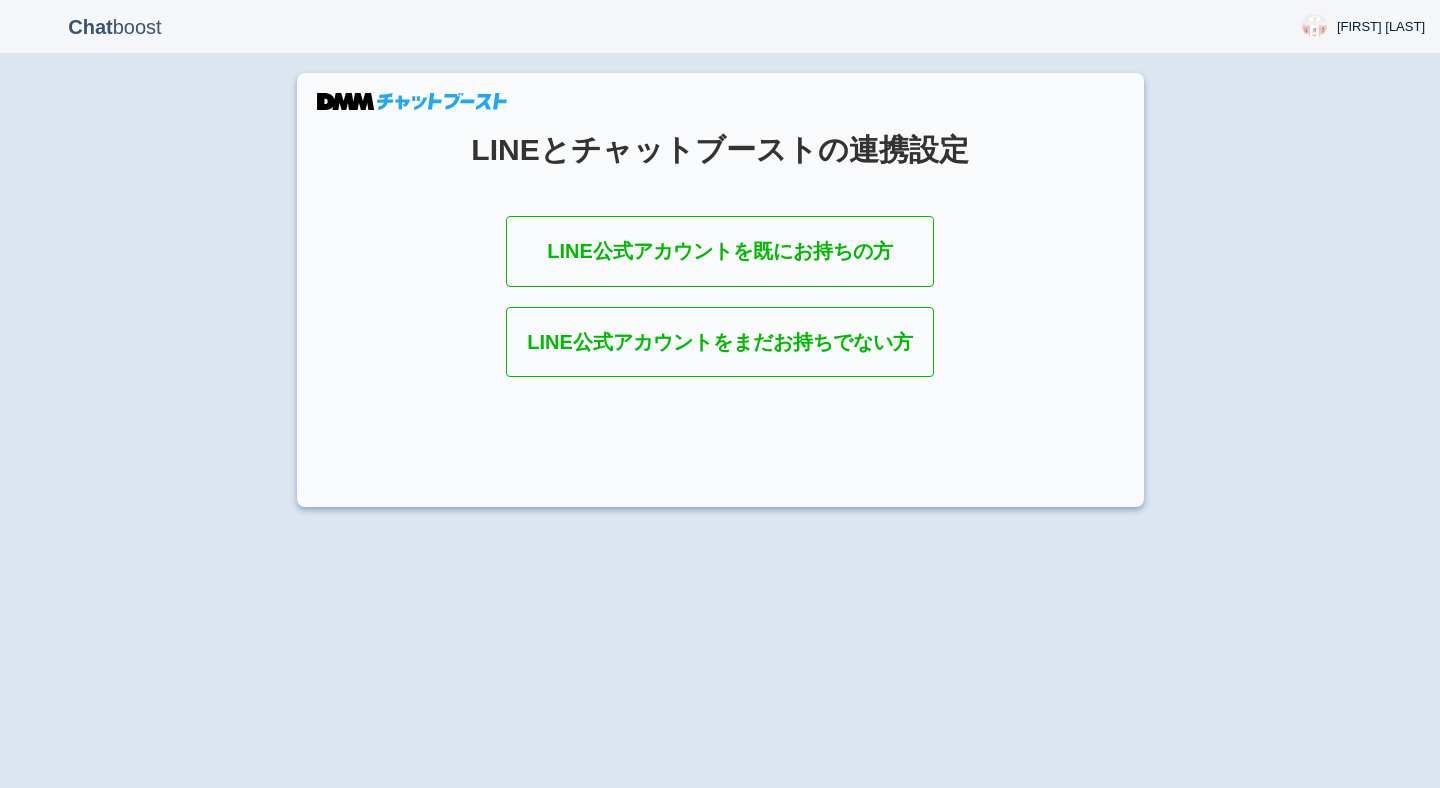 scroll, scrollTop: 0, scrollLeft: 0, axis: both 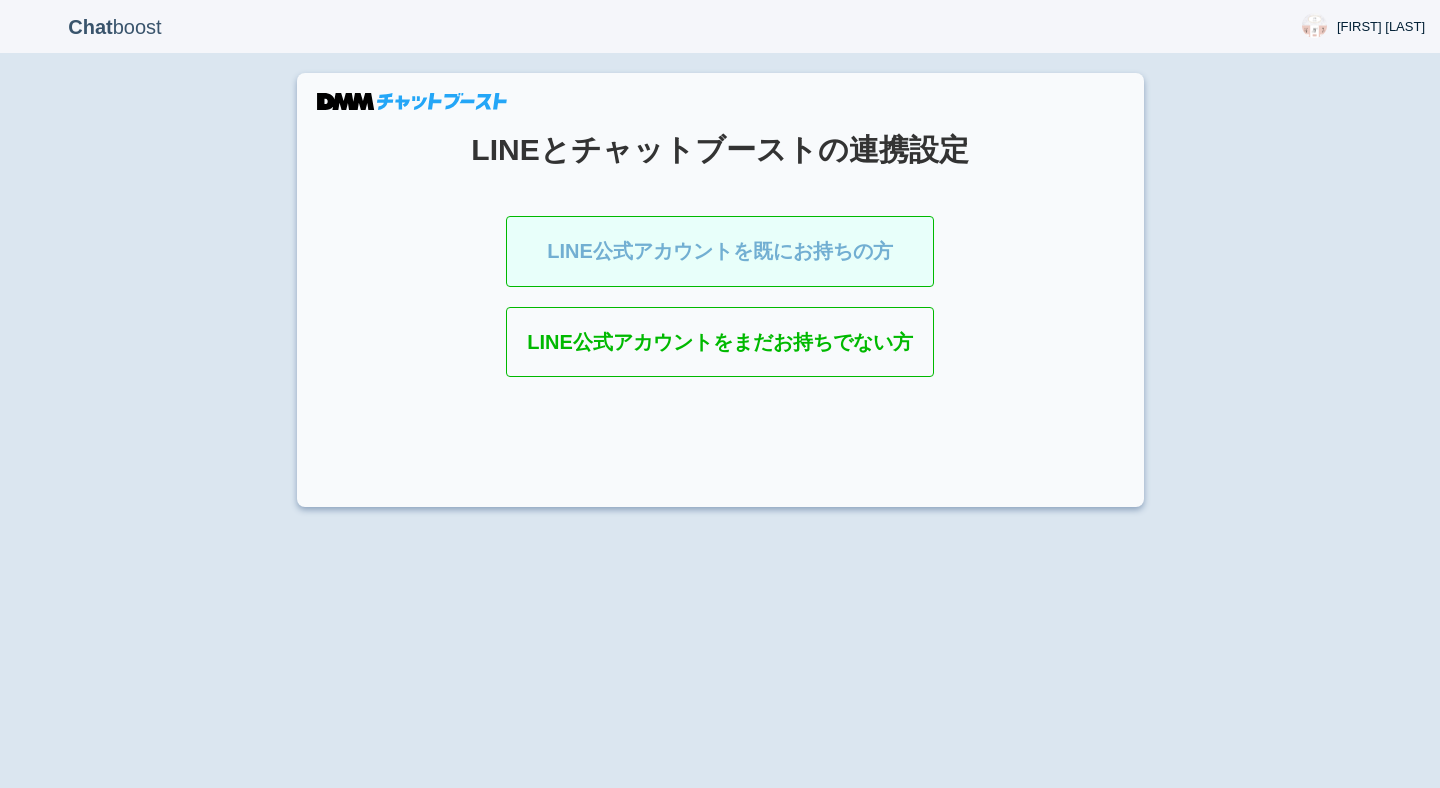 click on "LINE公式アカウントを既にお持ちの方" at bounding box center (720, 251) 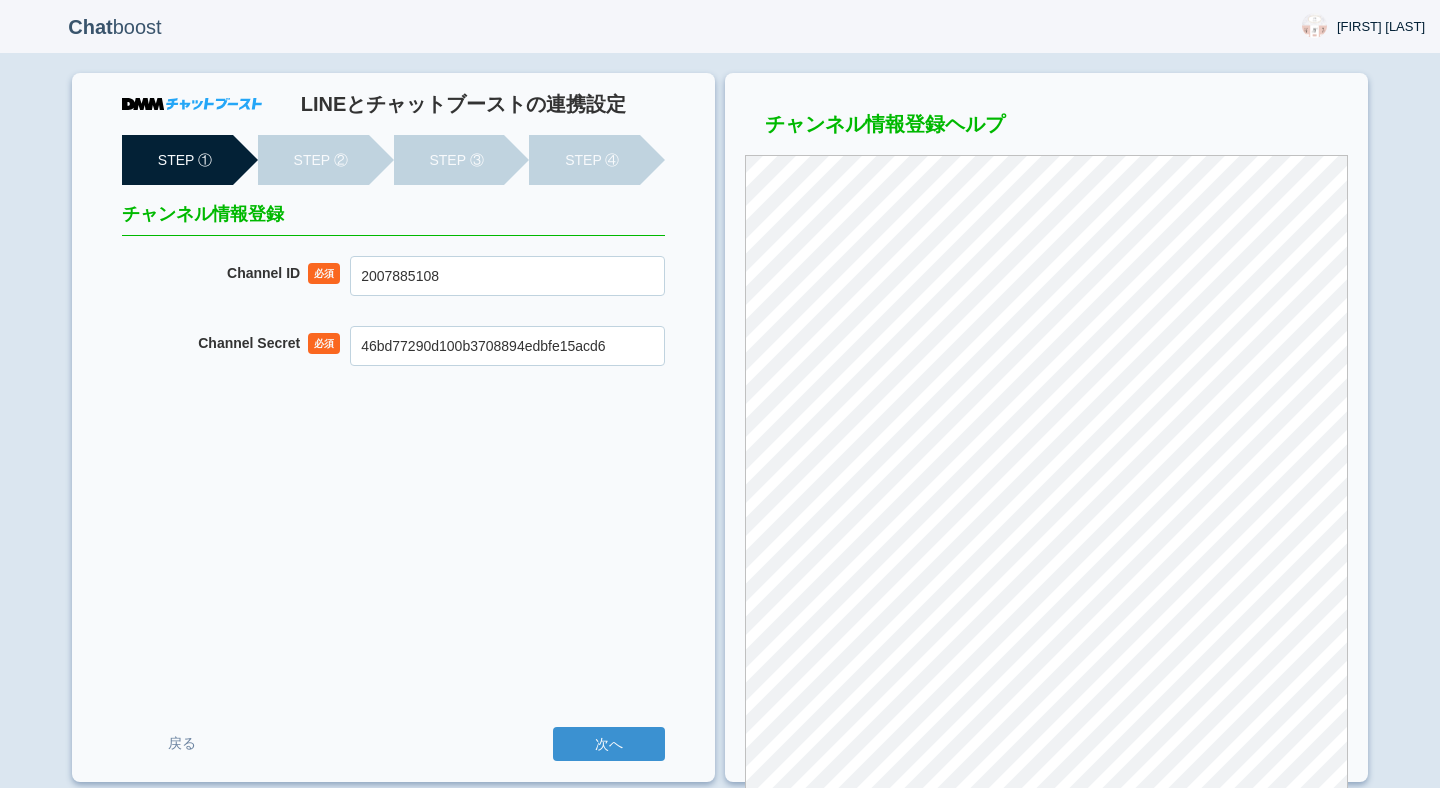 scroll, scrollTop: 0, scrollLeft: 0, axis: both 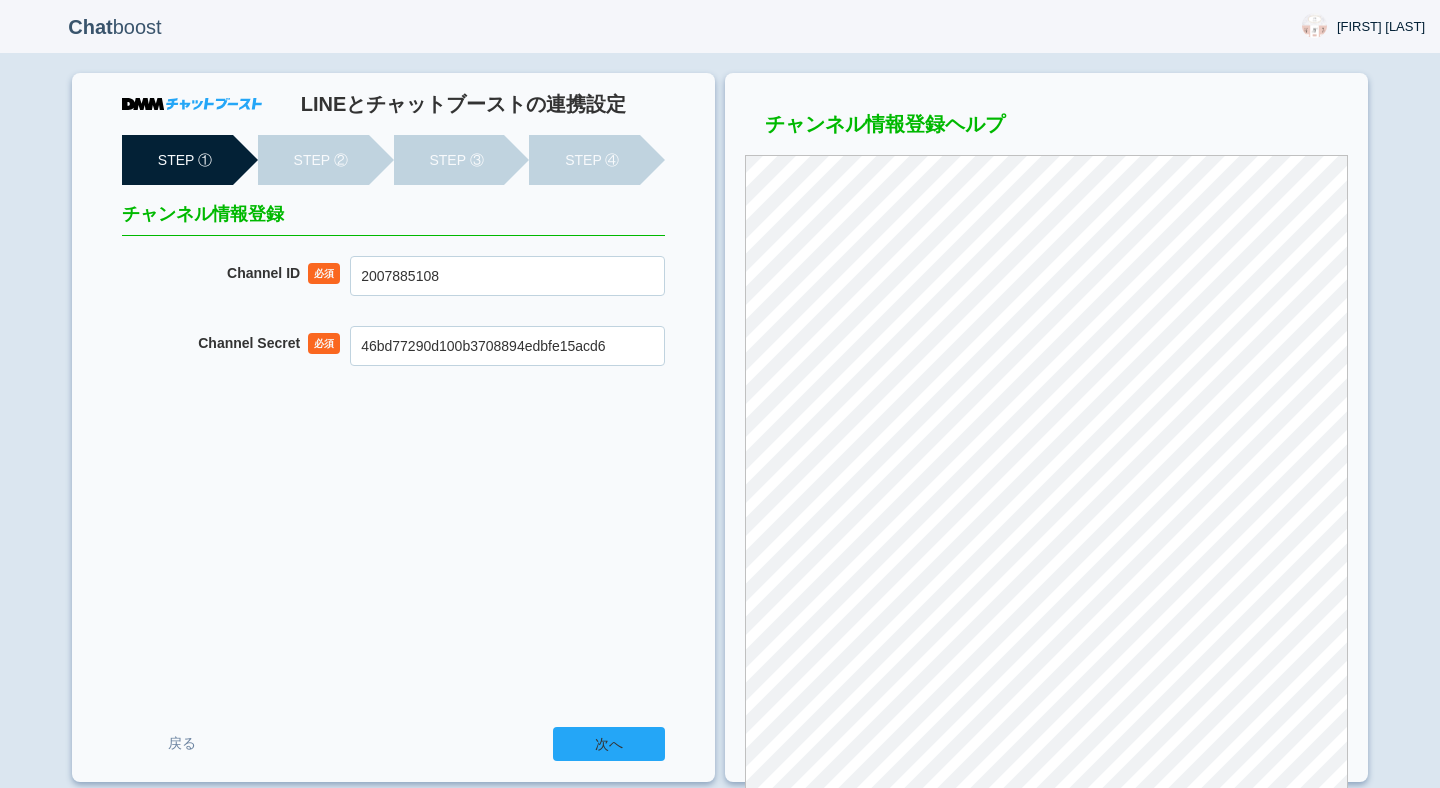 click on "次へ" at bounding box center (609, 744) 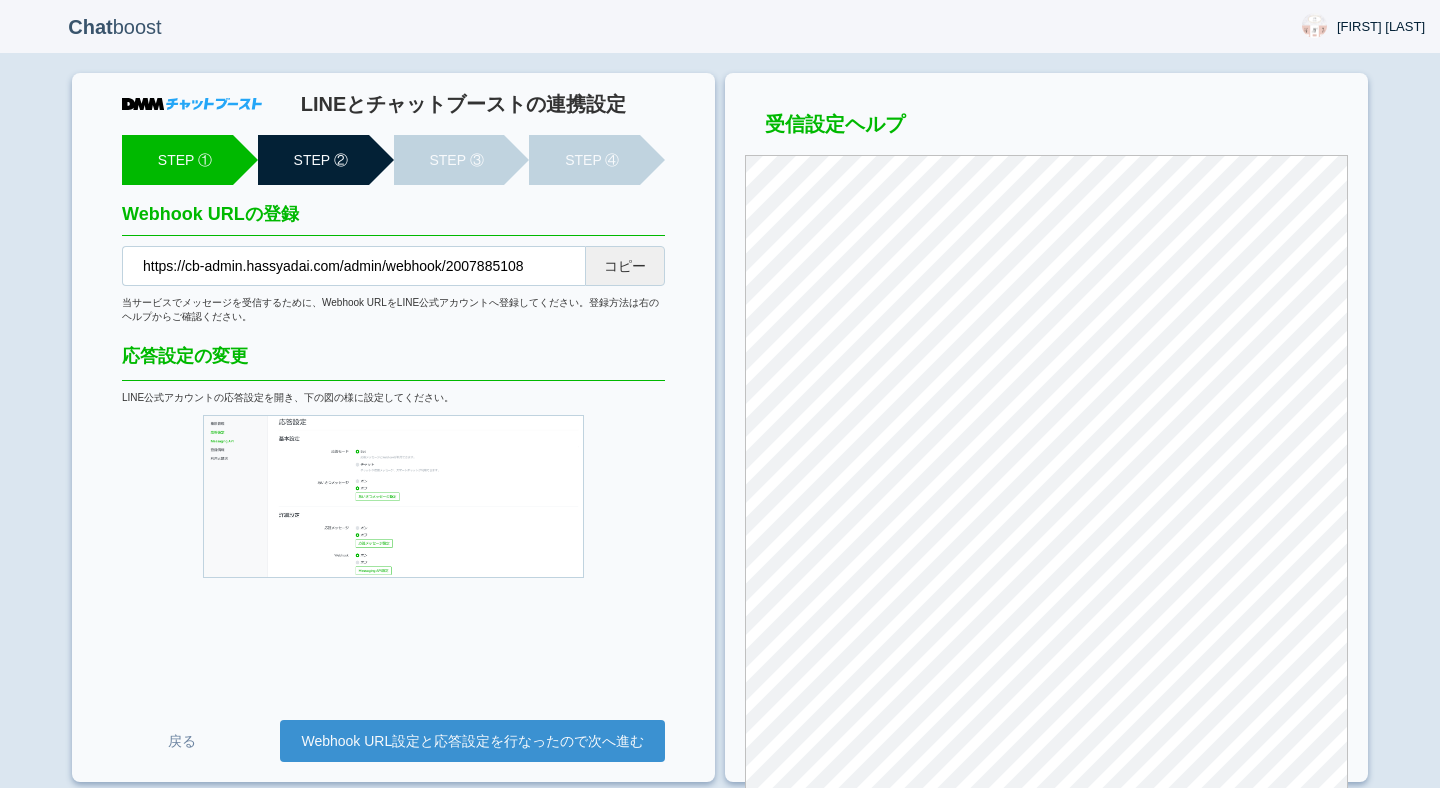 click on "Webhook URL設定と応答設定を行なったので次へ進む" at bounding box center [472, 741] 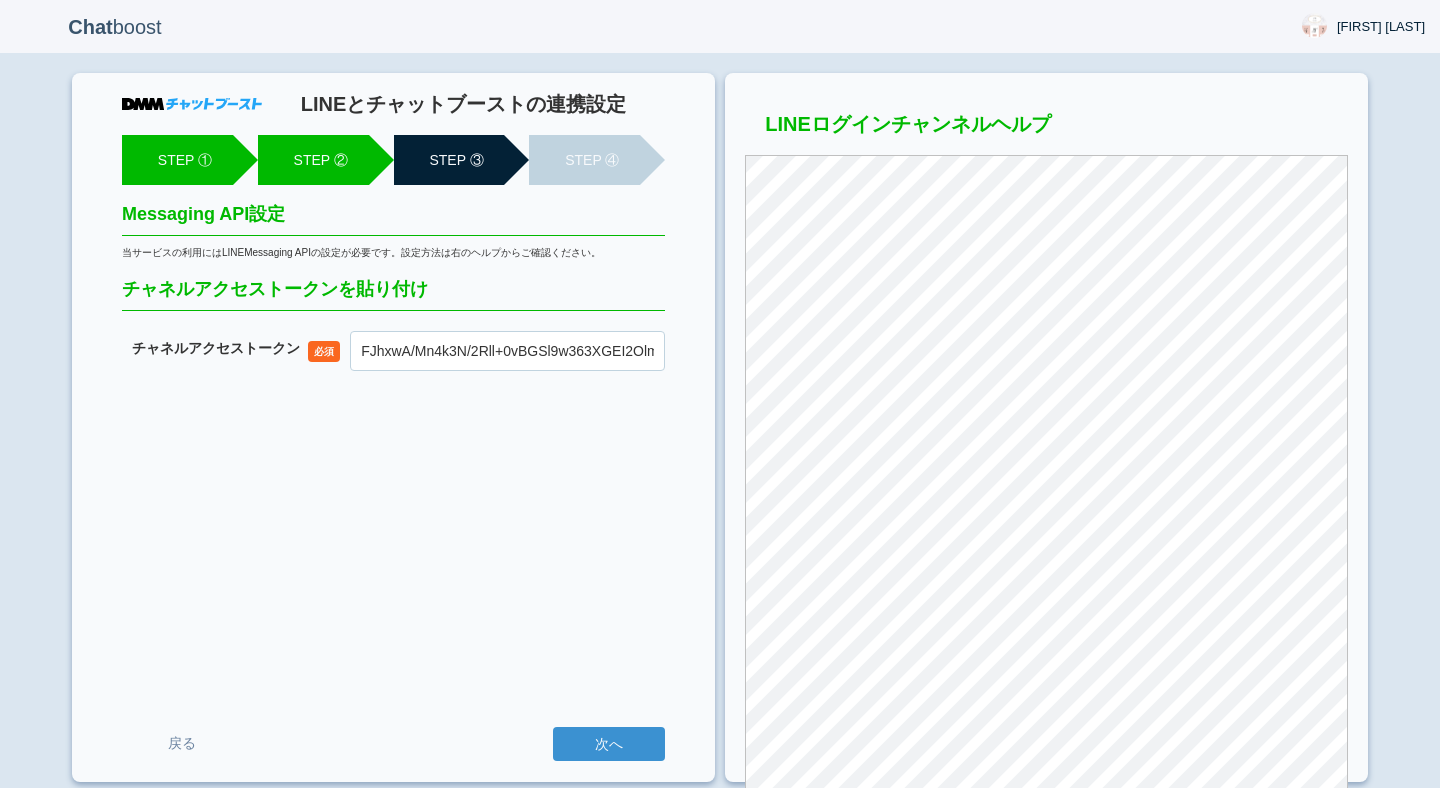click on "次へ" at bounding box center [609, 744] 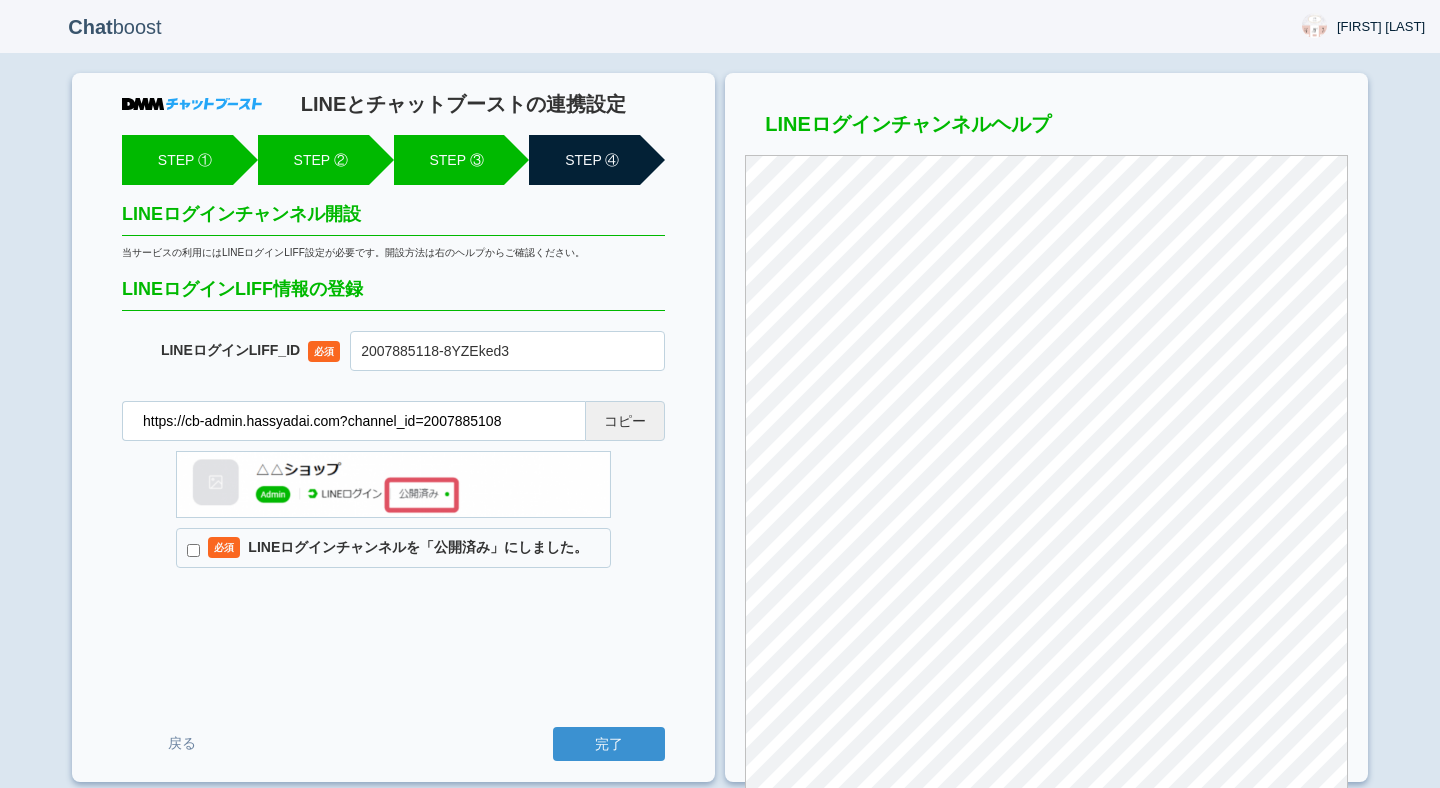 scroll, scrollTop: 0, scrollLeft: 0, axis: both 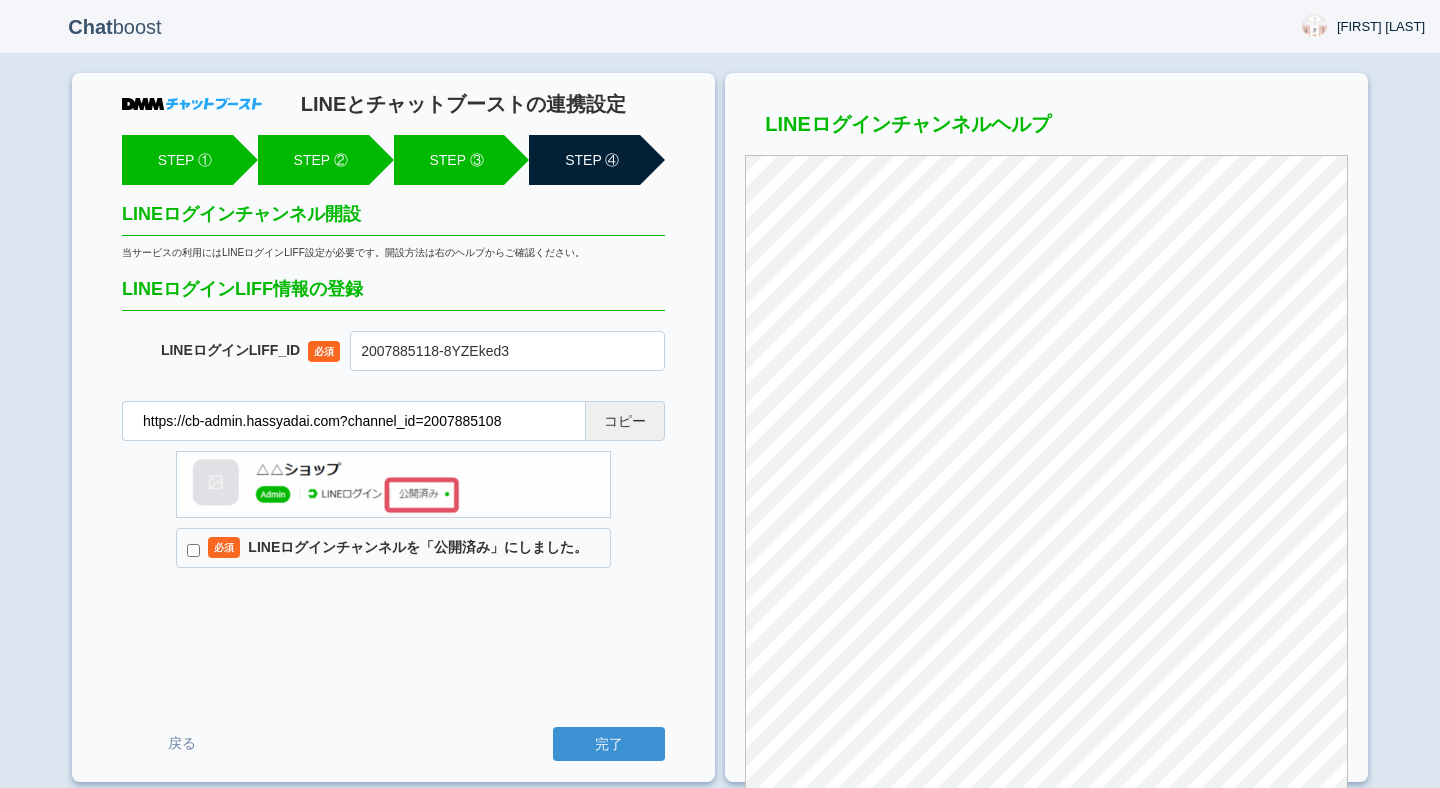 click on "必須 LINEログインチャンネルを「公開済み」にしました。" at bounding box center (393, 548) 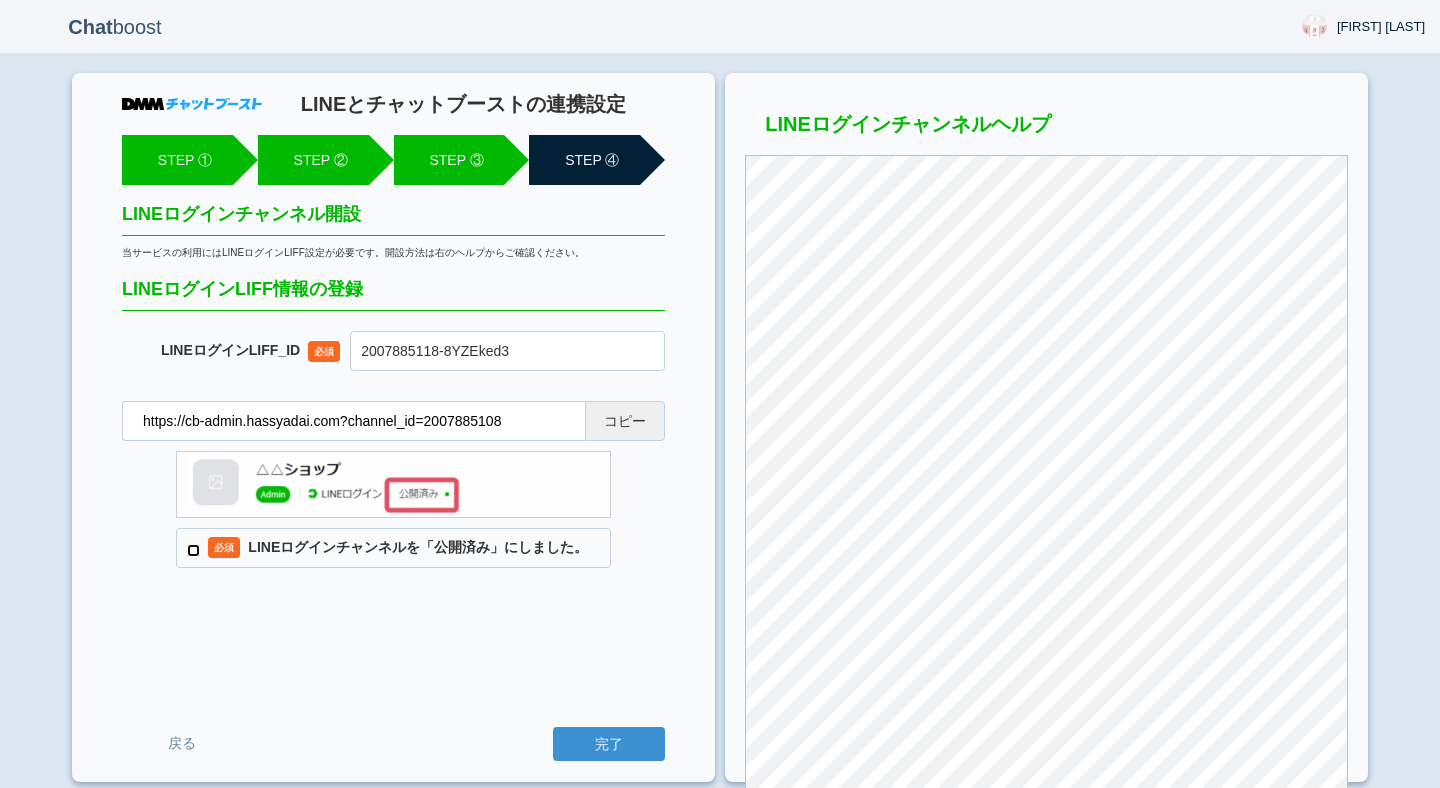 checkbox on "true" 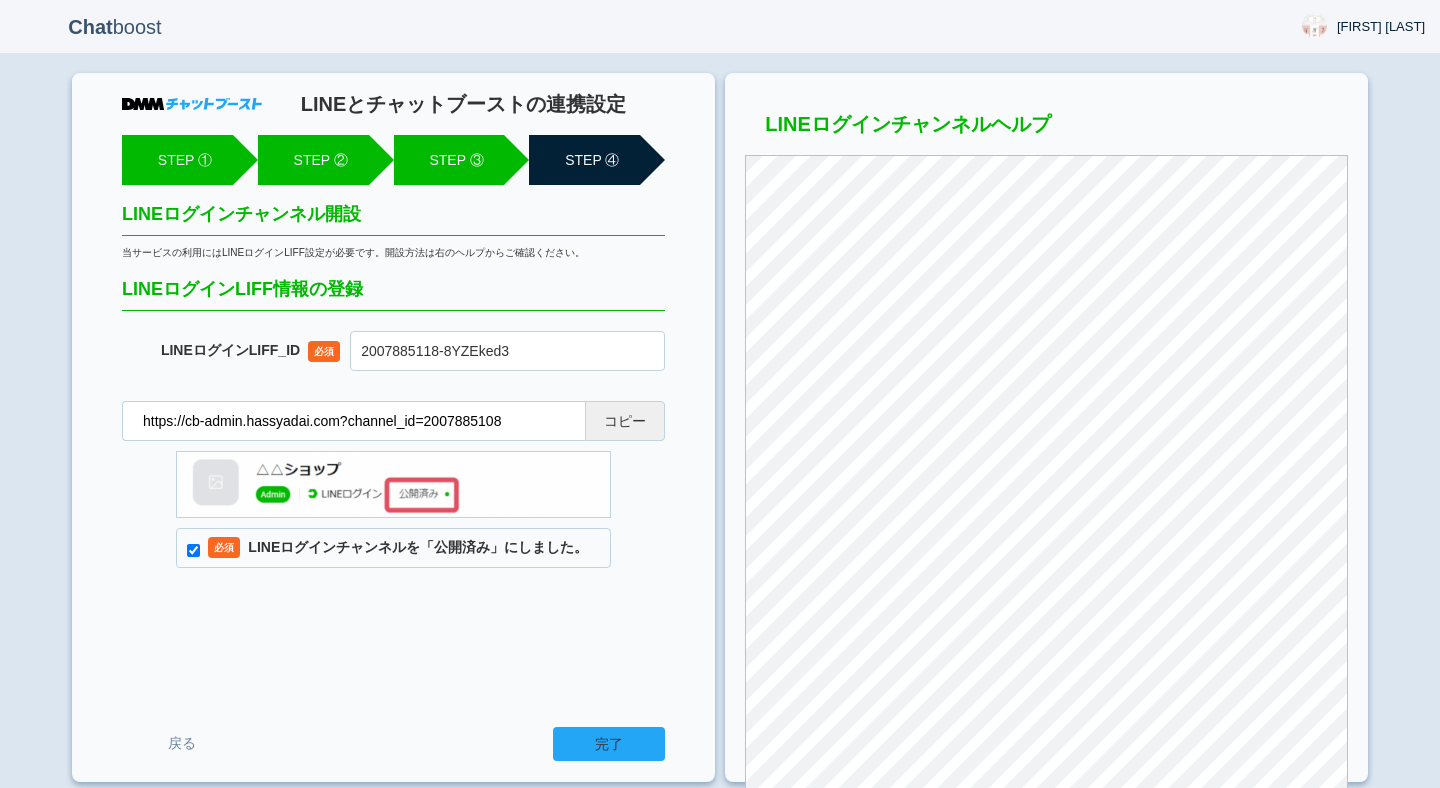 click on "完了" at bounding box center [609, 744] 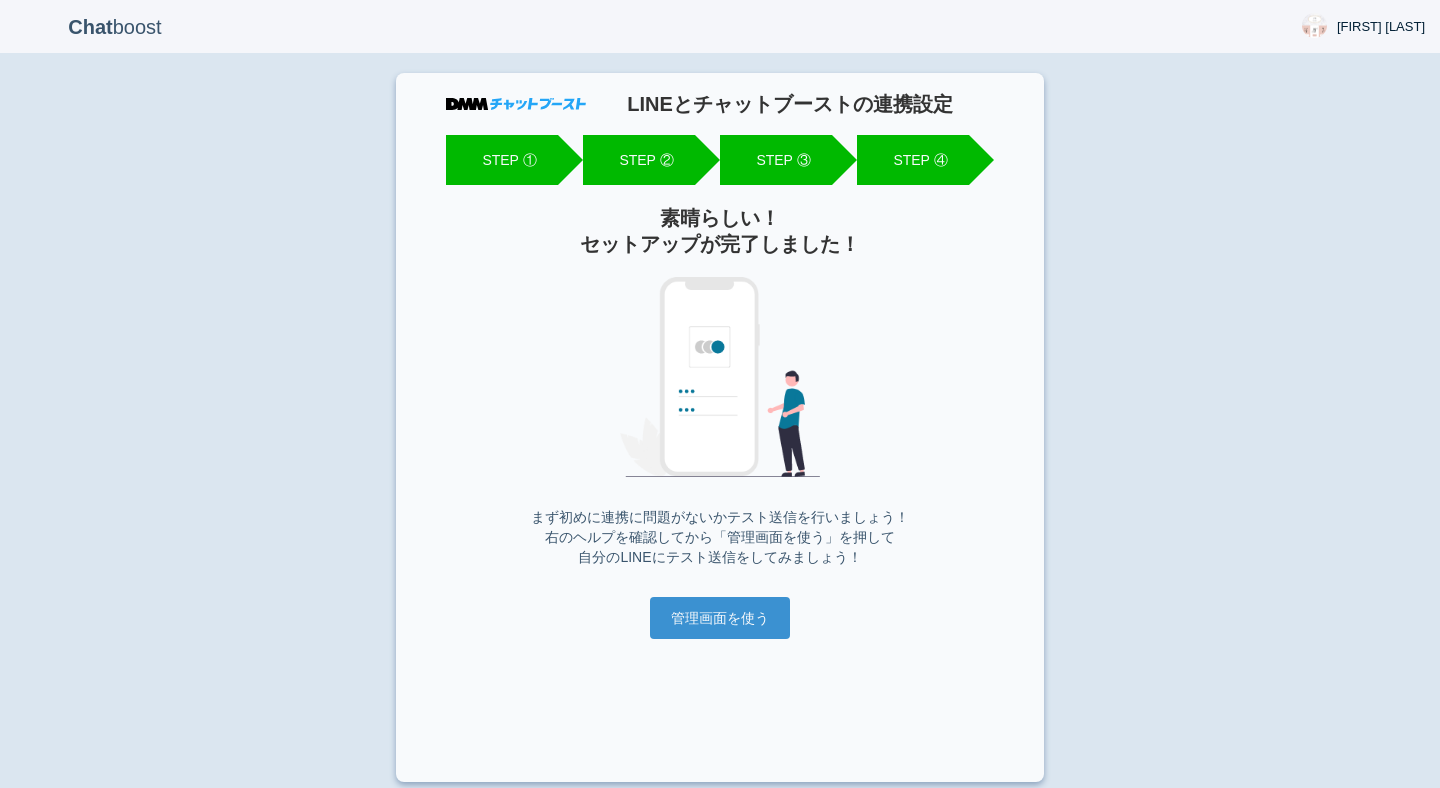 scroll, scrollTop: 0, scrollLeft: 0, axis: both 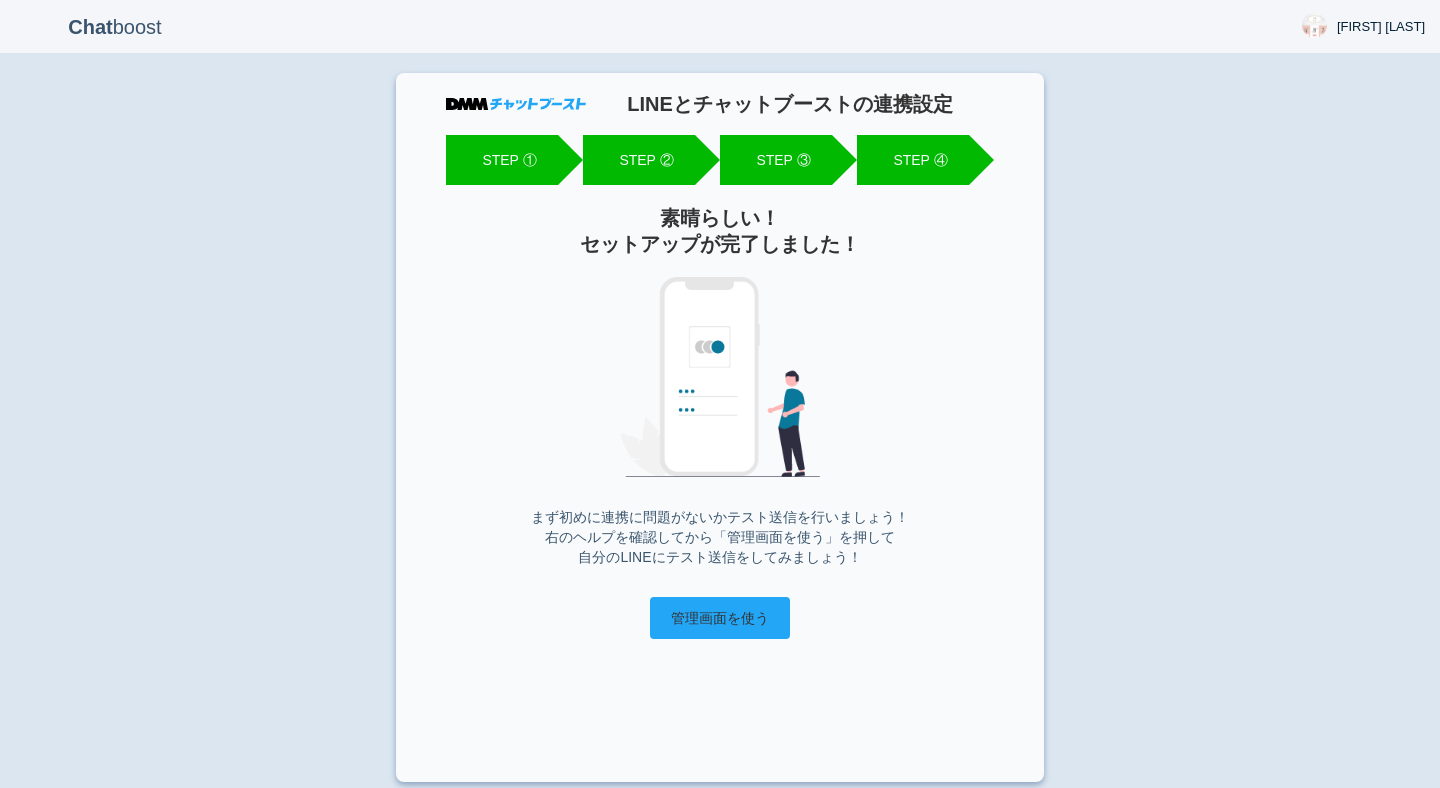 click on "管理画面を使う" at bounding box center (720, 618) 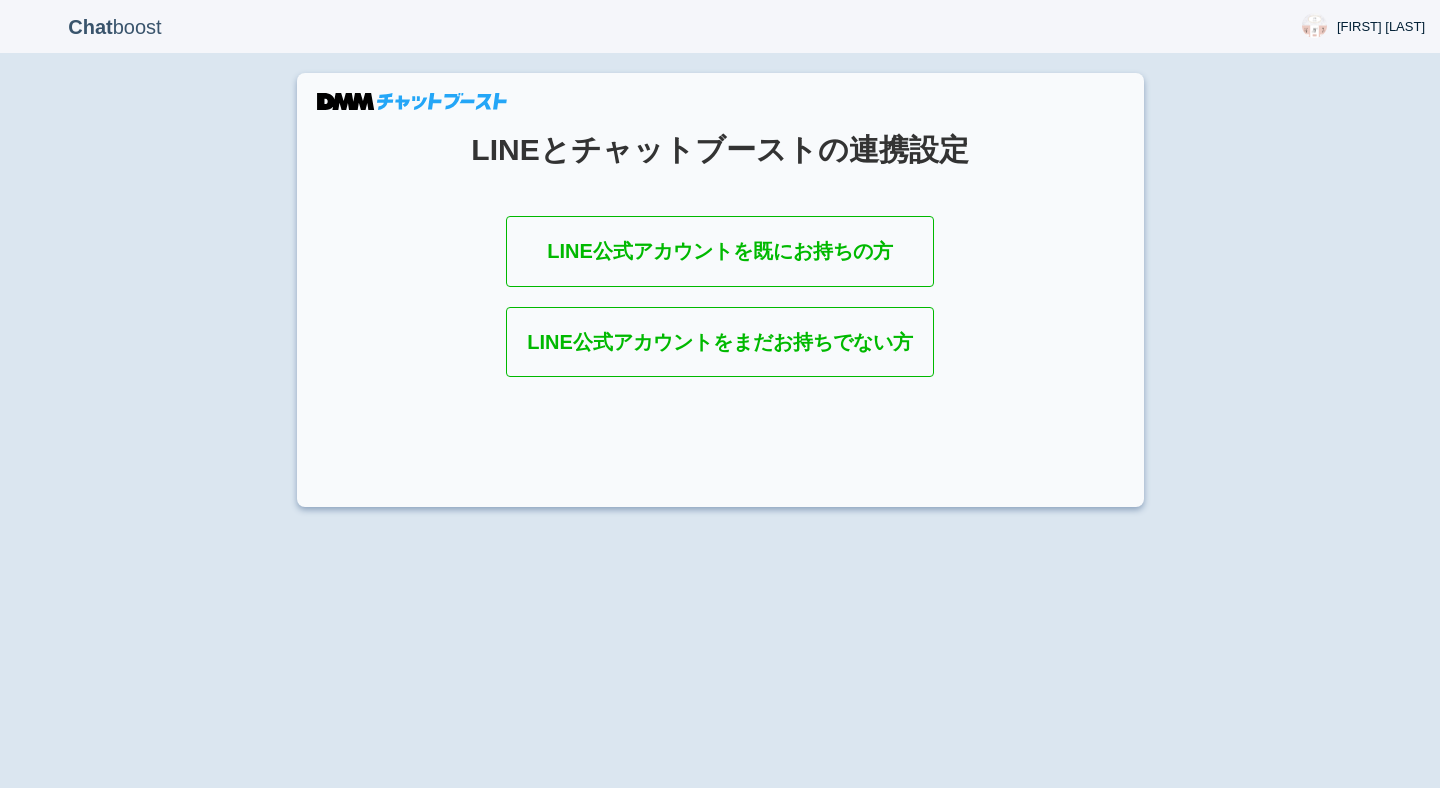 scroll, scrollTop: 0, scrollLeft: 0, axis: both 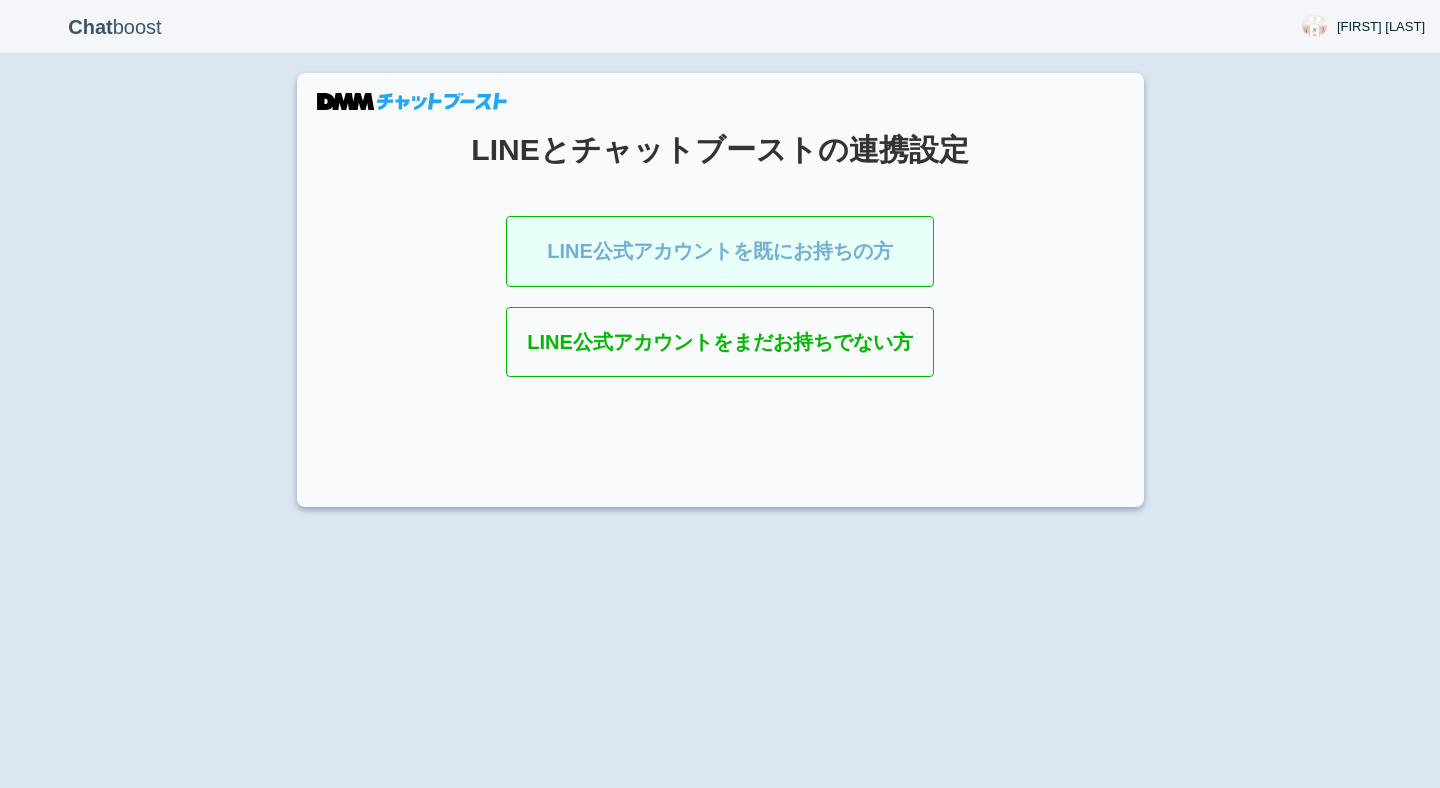 click on "LINE公式アカウントを既にお持ちの方" at bounding box center [720, 251] 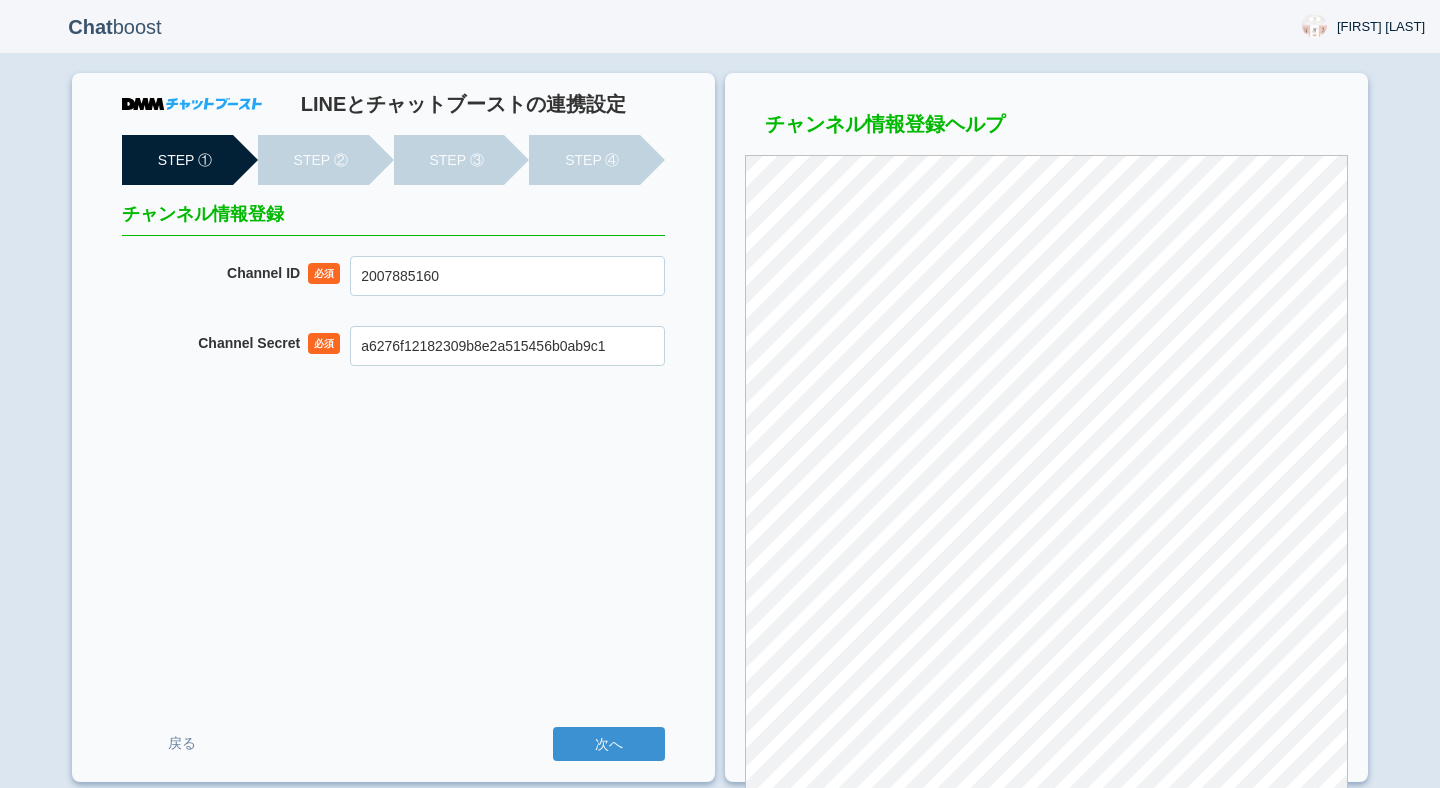 scroll, scrollTop: 0, scrollLeft: 0, axis: both 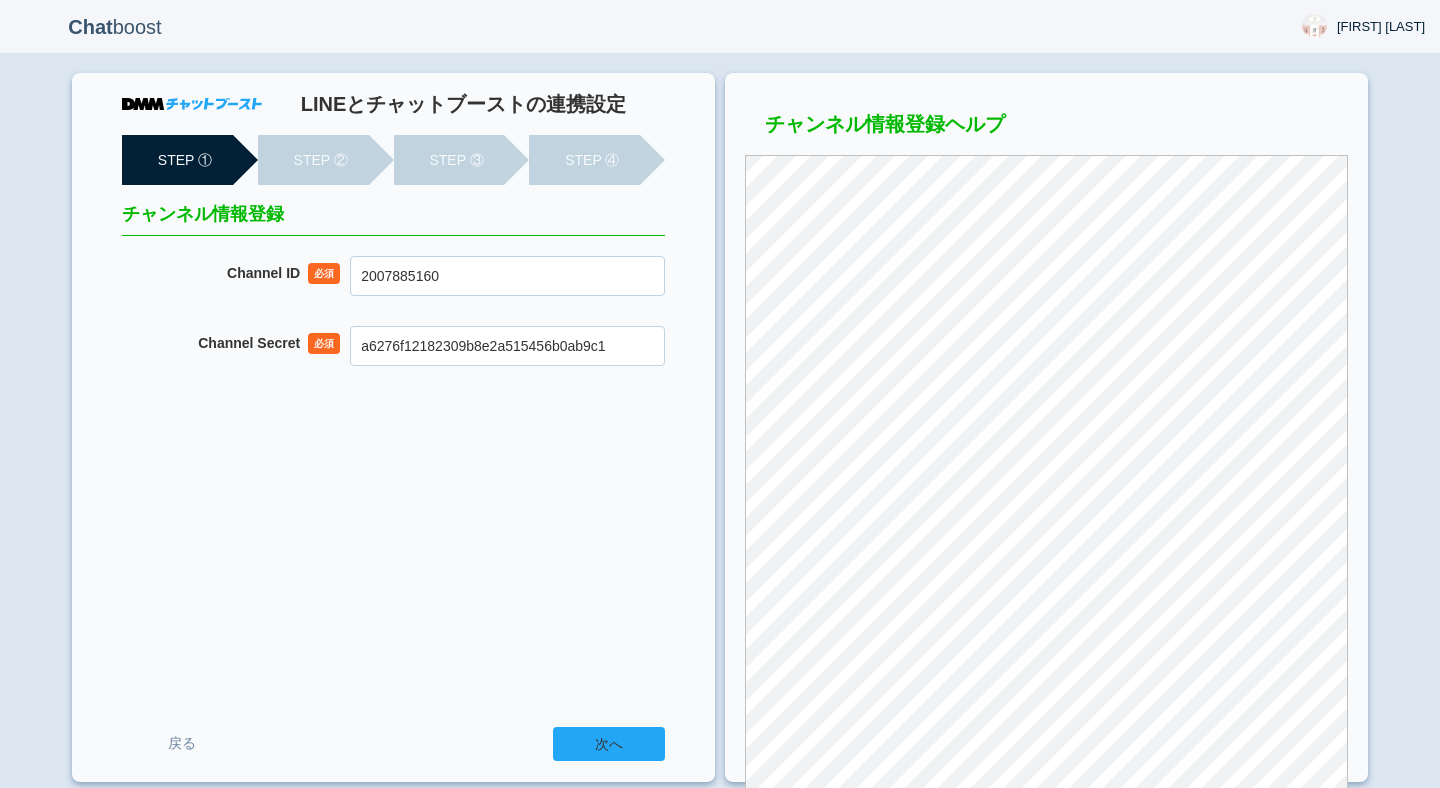 click on "次へ" at bounding box center [609, 744] 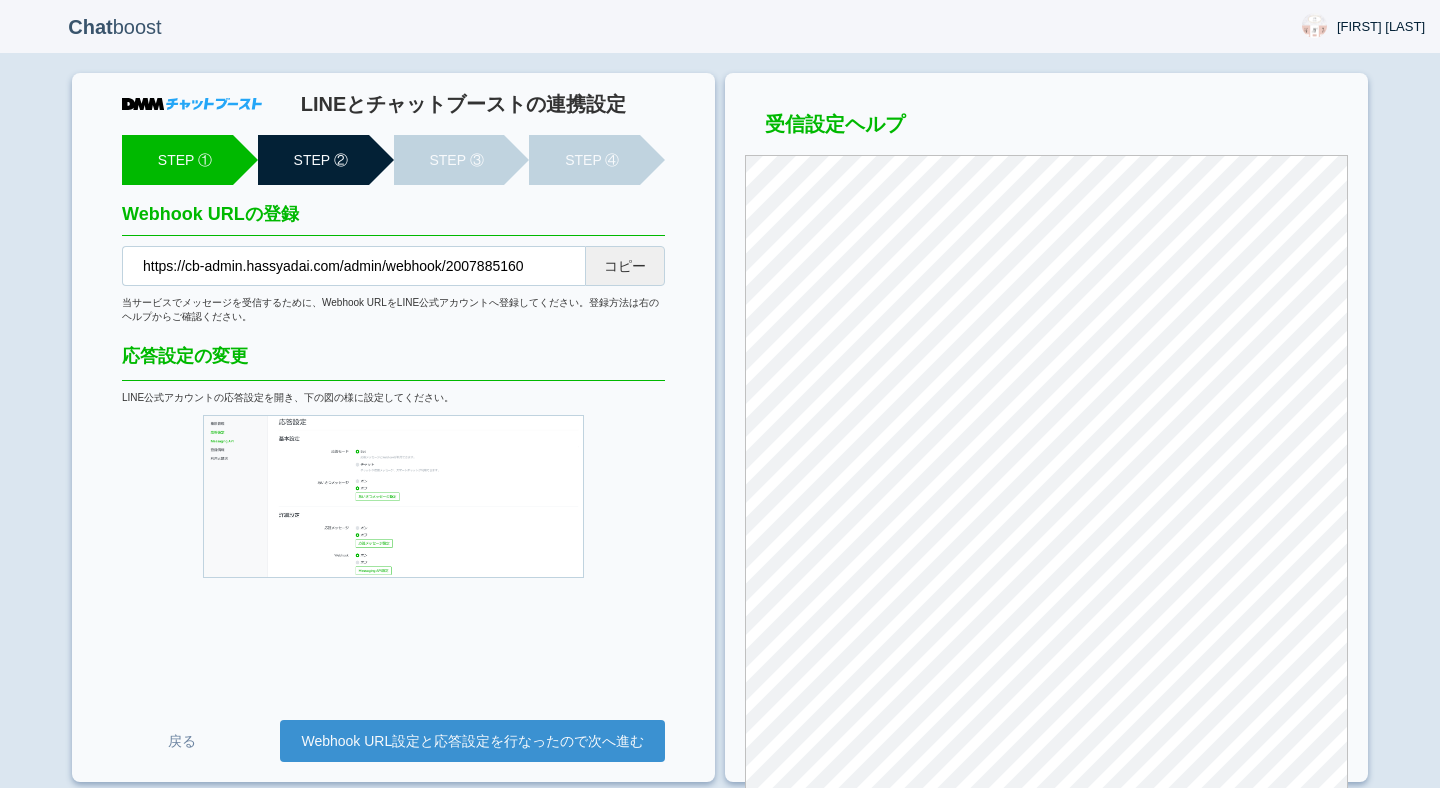 scroll, scrollTop: 0, scrollLeft: 0, axis: both 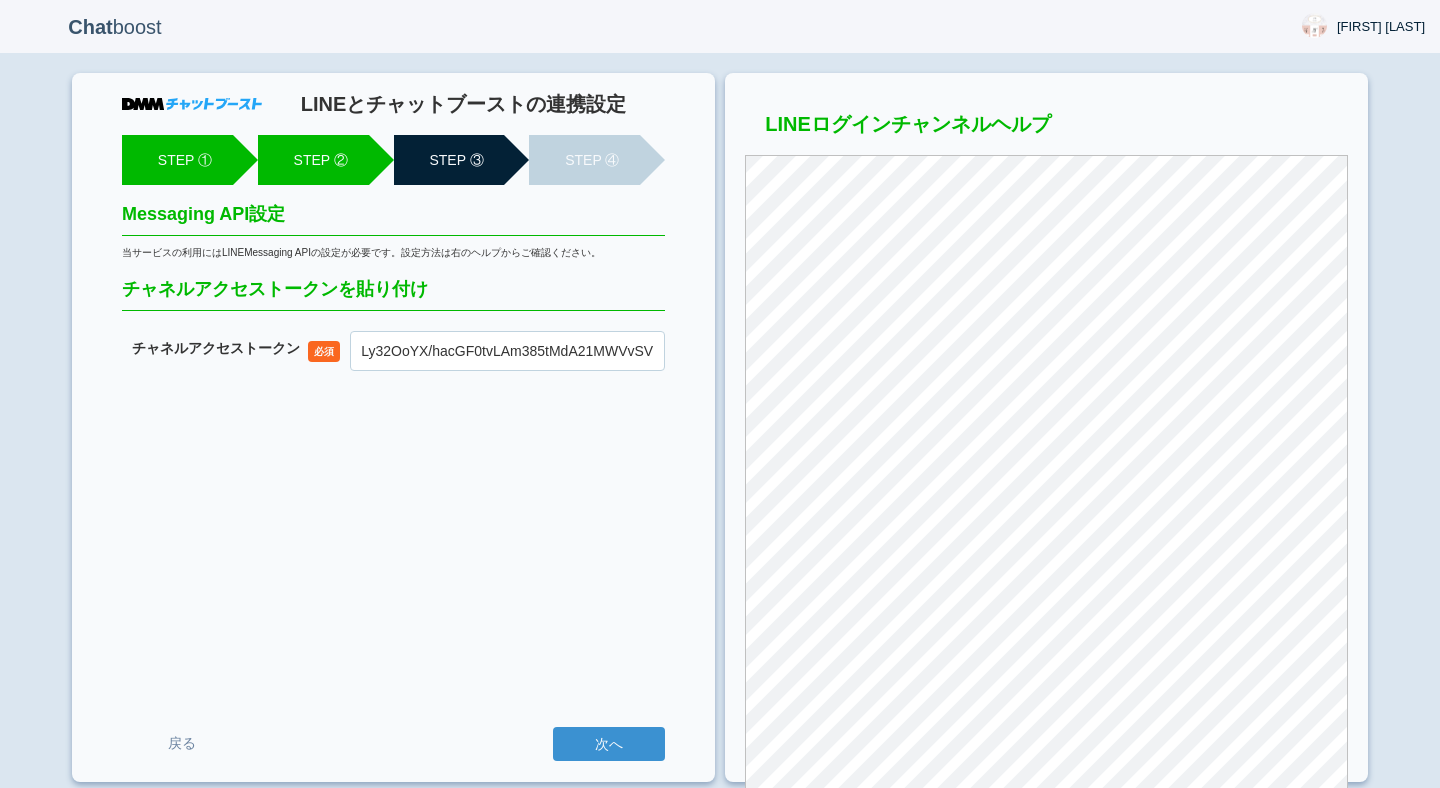 click on "次へ" at bounding box center [609, 744] 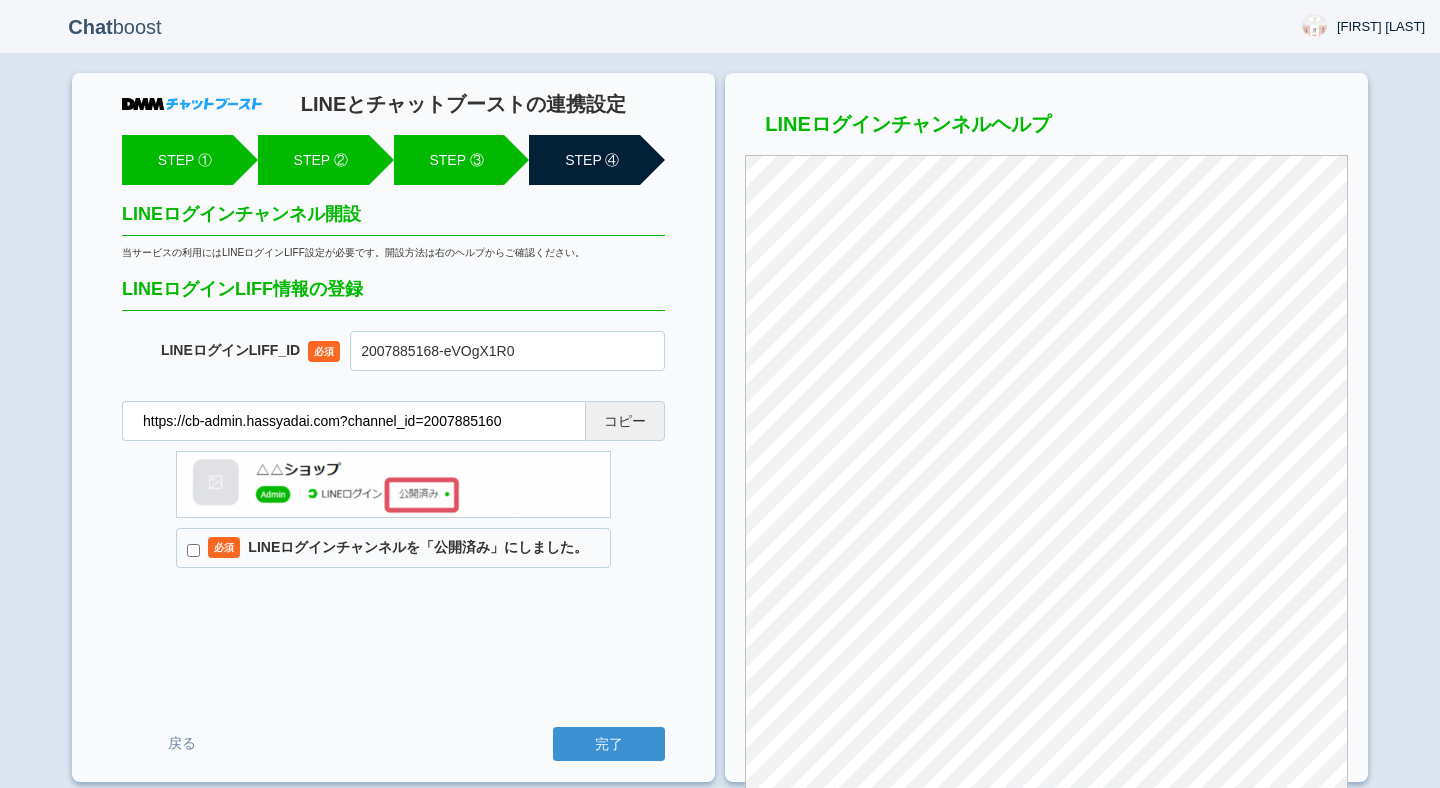scroll, scrollTop: 0, scrollLeft: 0, axis: both 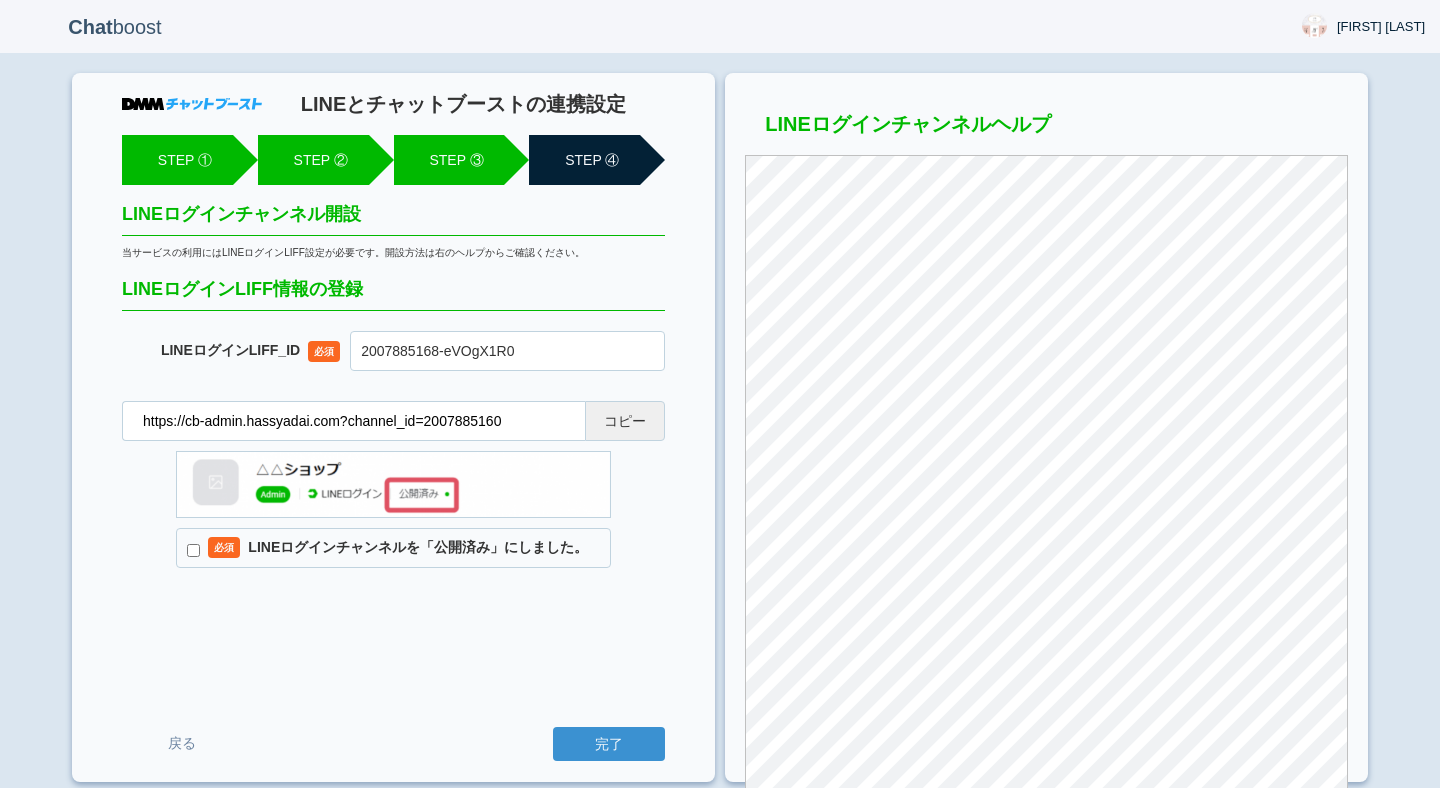 click on "必須 LINEログインチャンネルを「公開済み」にしました。" at bounding box center (393, 548) 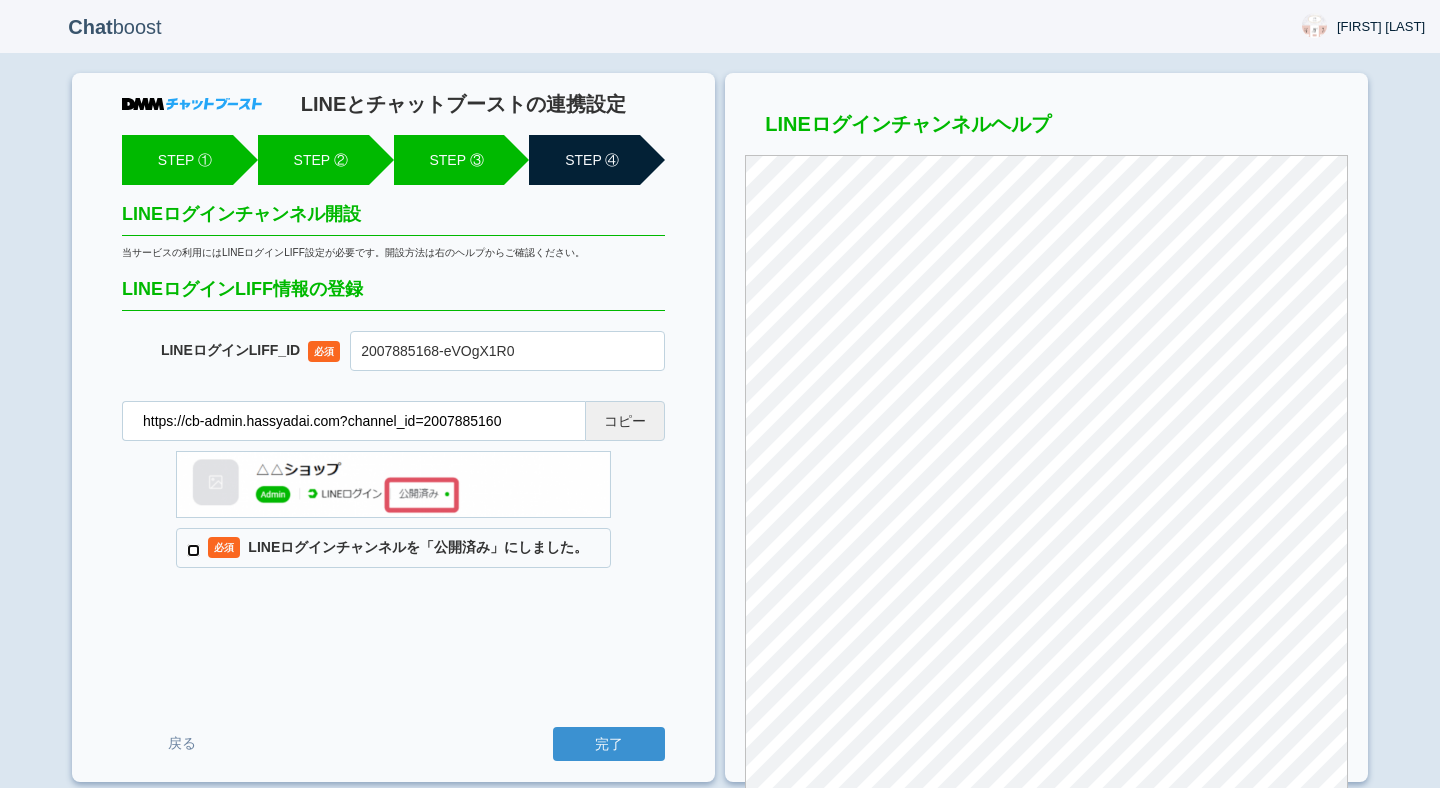 checkbox on "true" 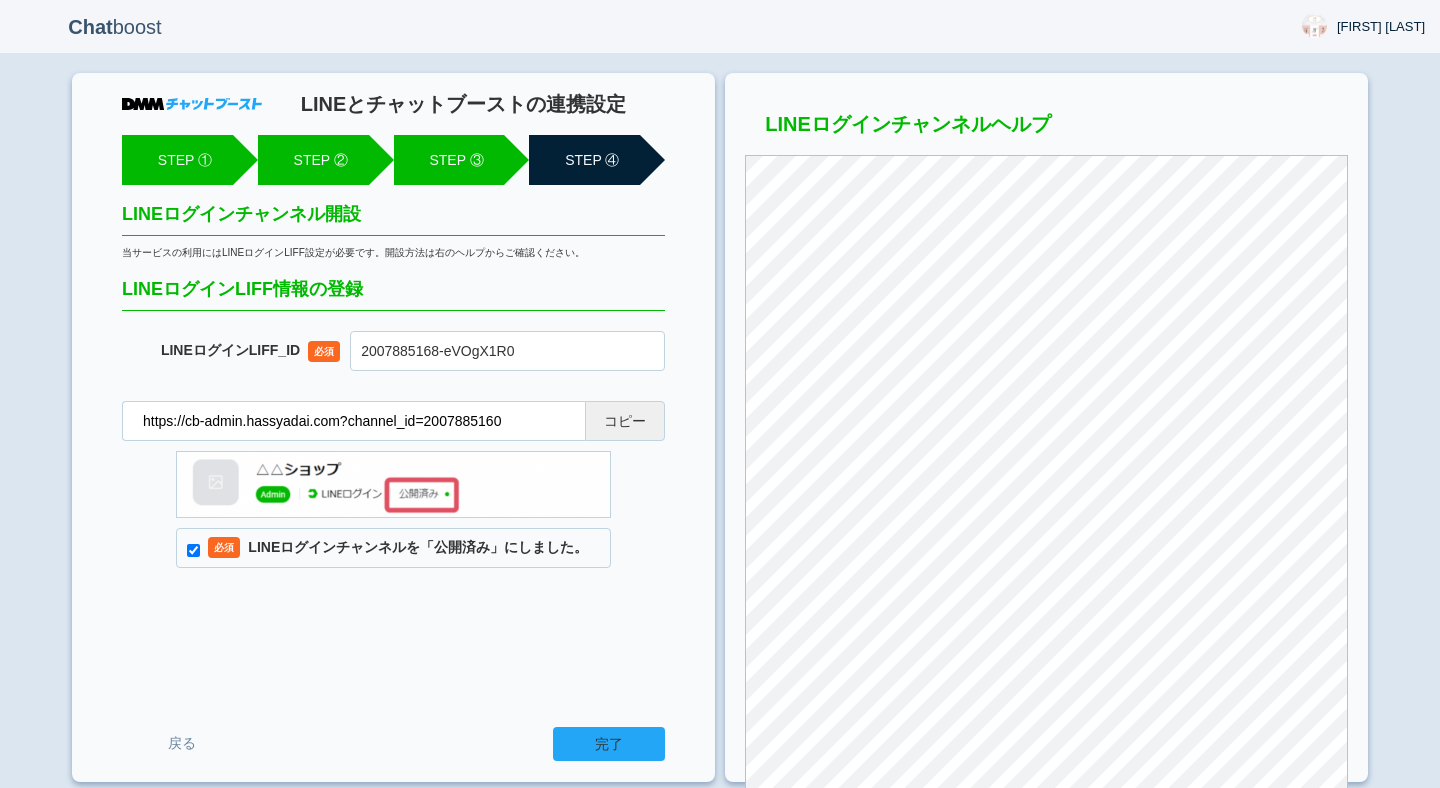 click on "完了" at bounding box center (609, 744) 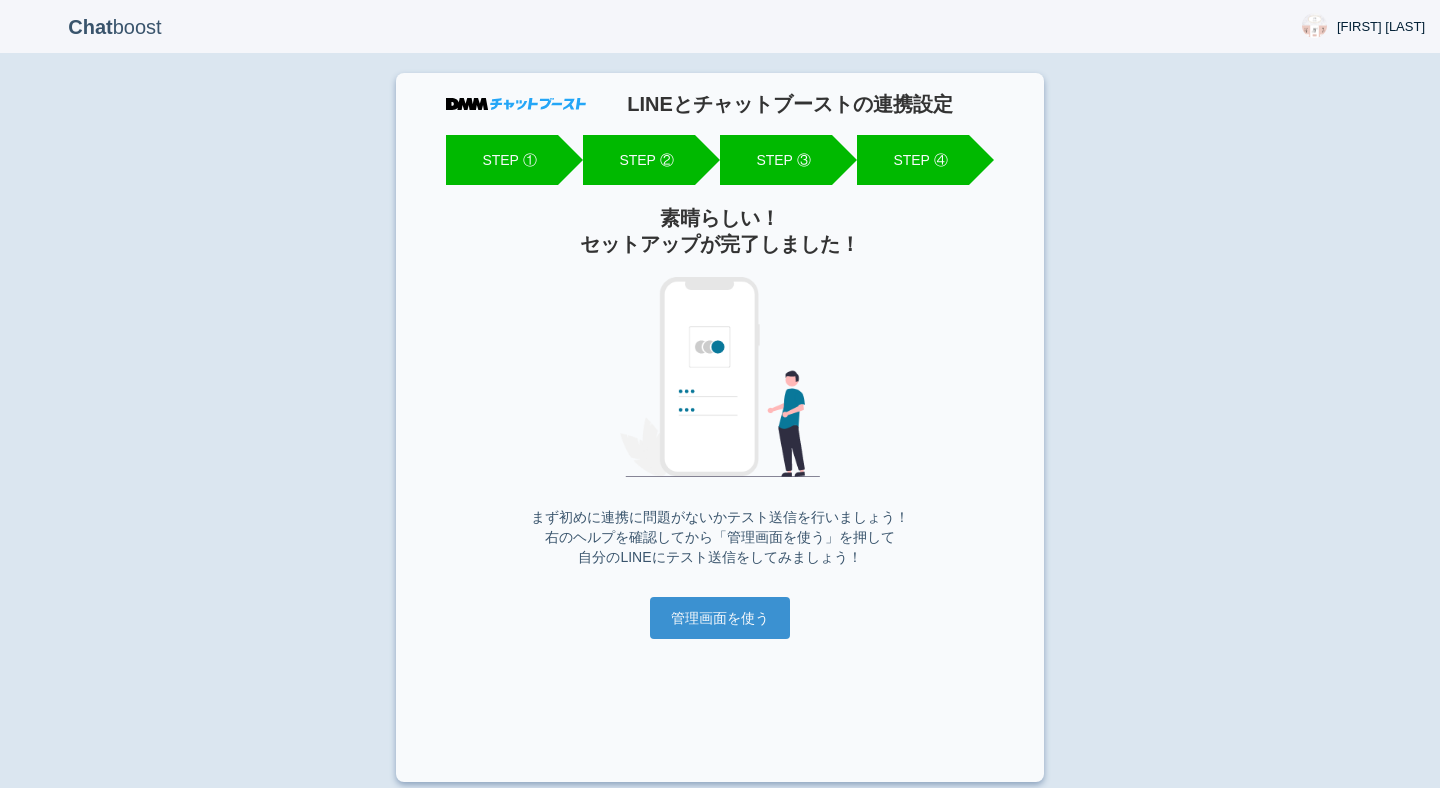 scroll, scrollTop: 0, scrollLeft: 0, axis: both 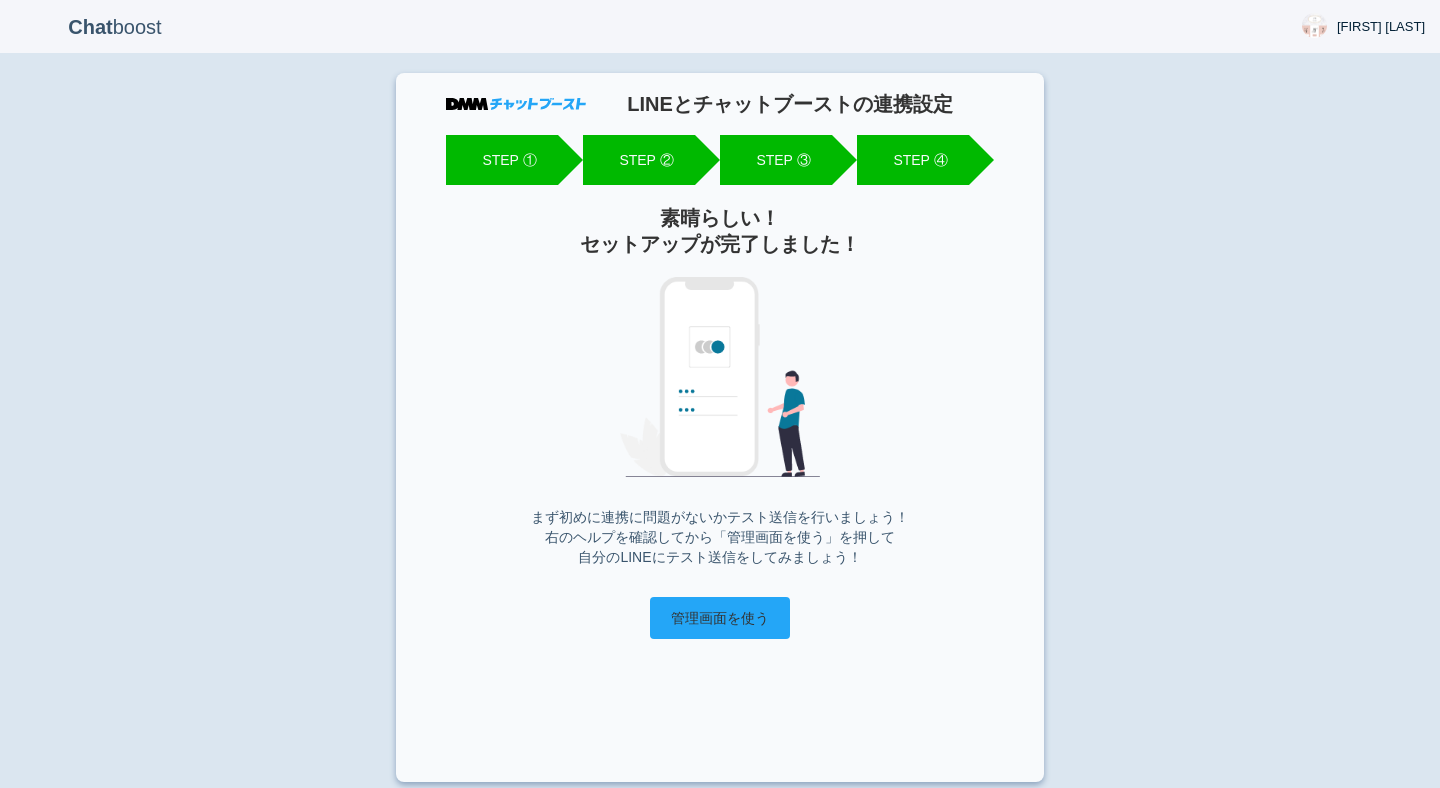click on "管理画面を使う" at bounding box center (720, 618) 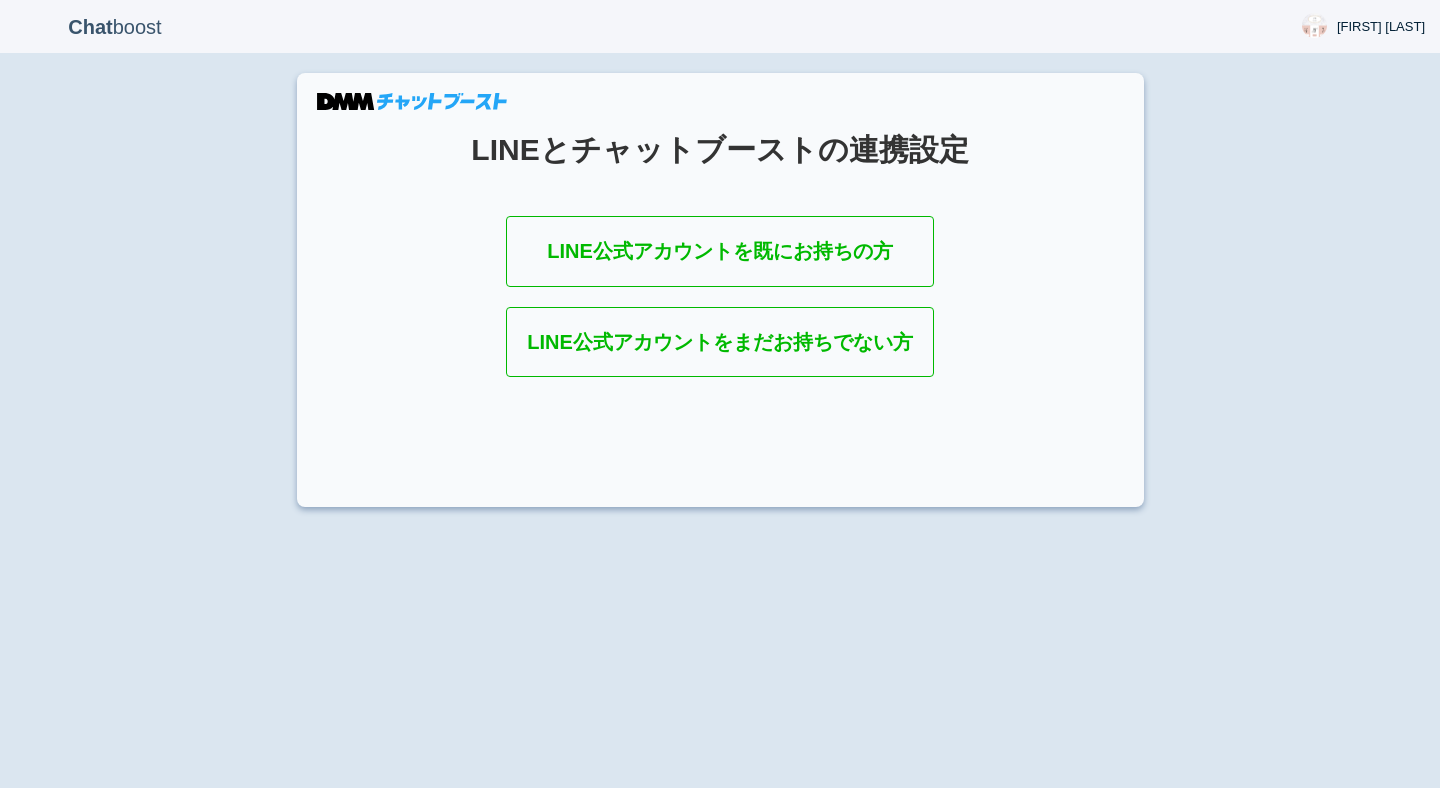scroll, scrollTop: 0, scrollLeft: 0, axis: both 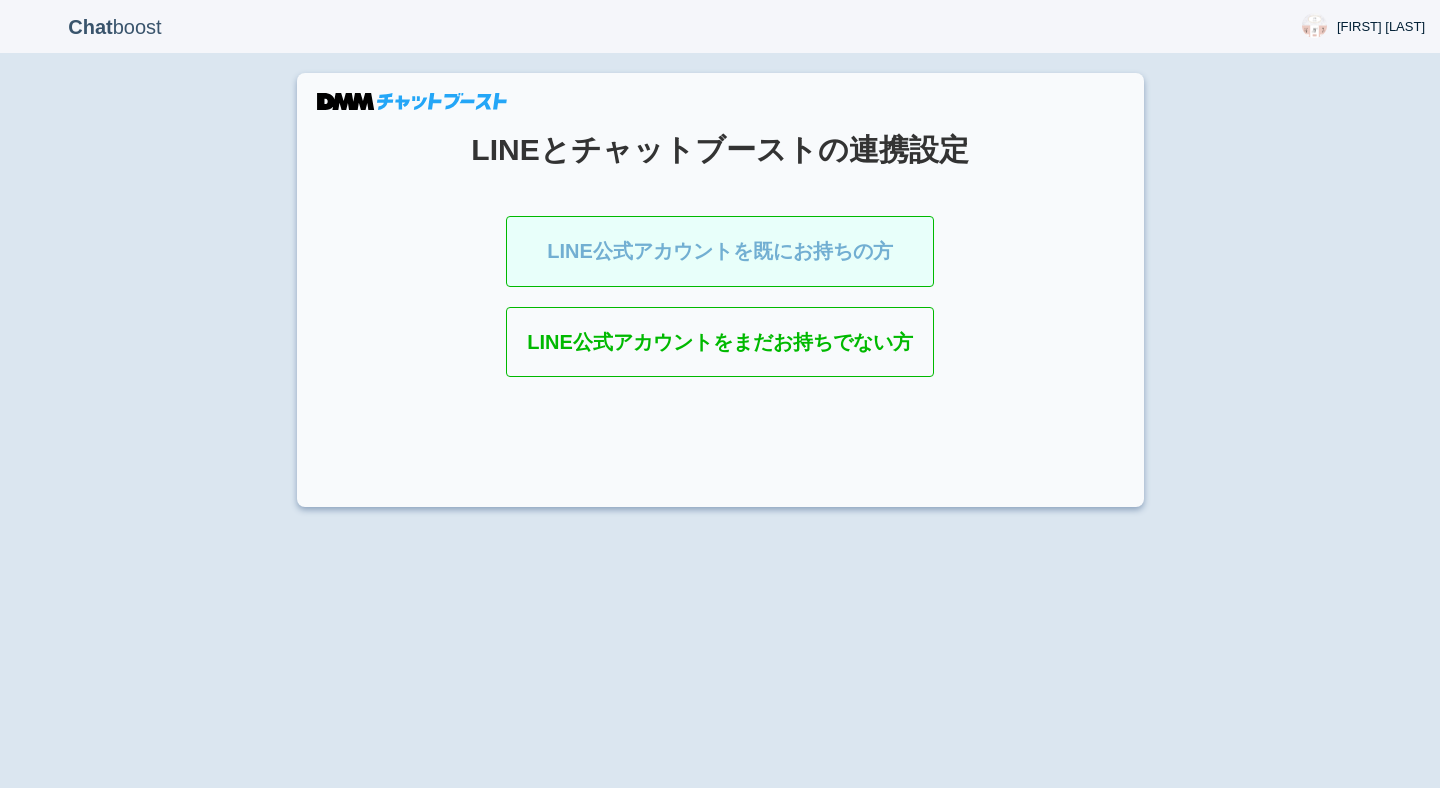 click on "LINE公式アカウントを既にお持ちの方" at bounding box center [720, 251] 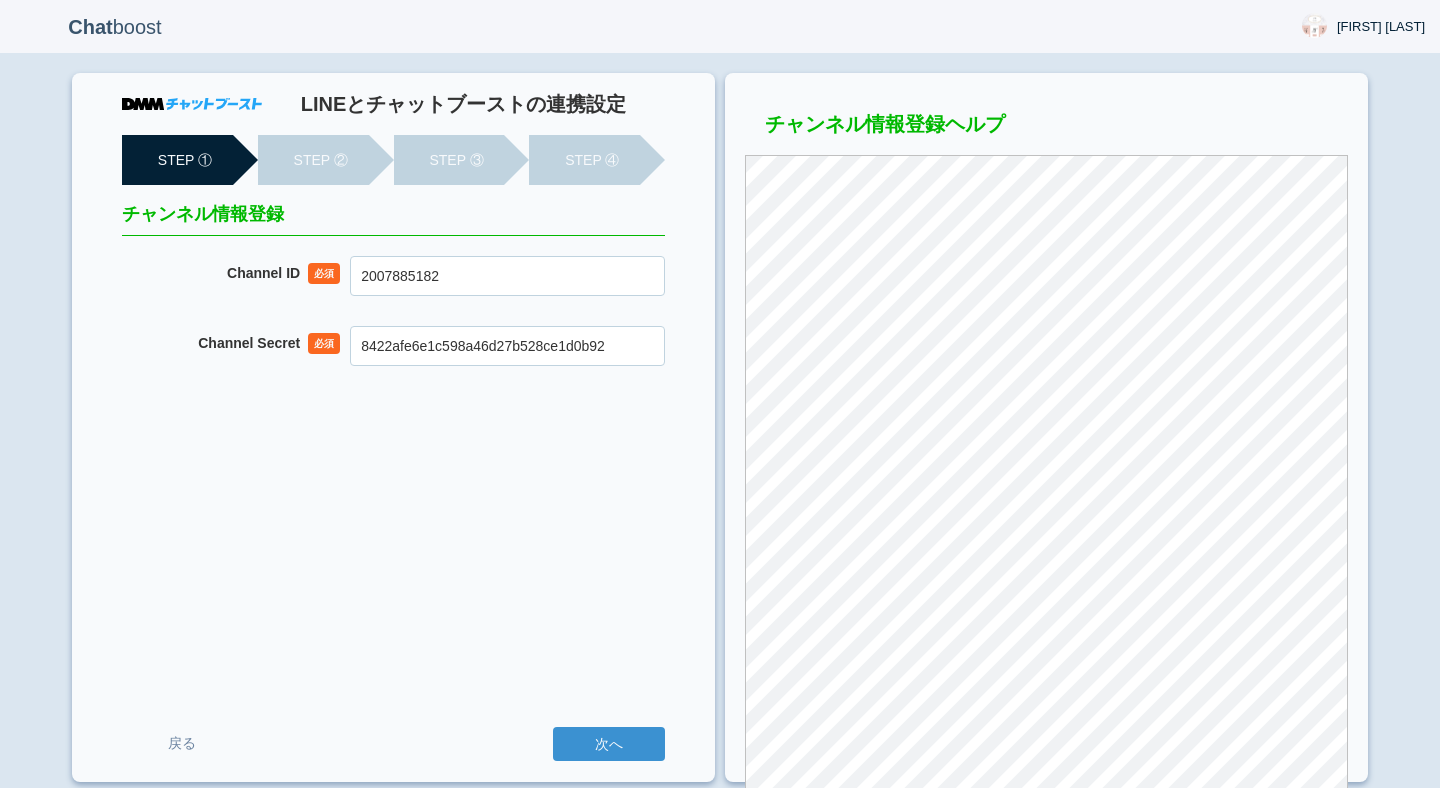 scroll, scrollTop: 0, scrollLeft: 0, axis: both 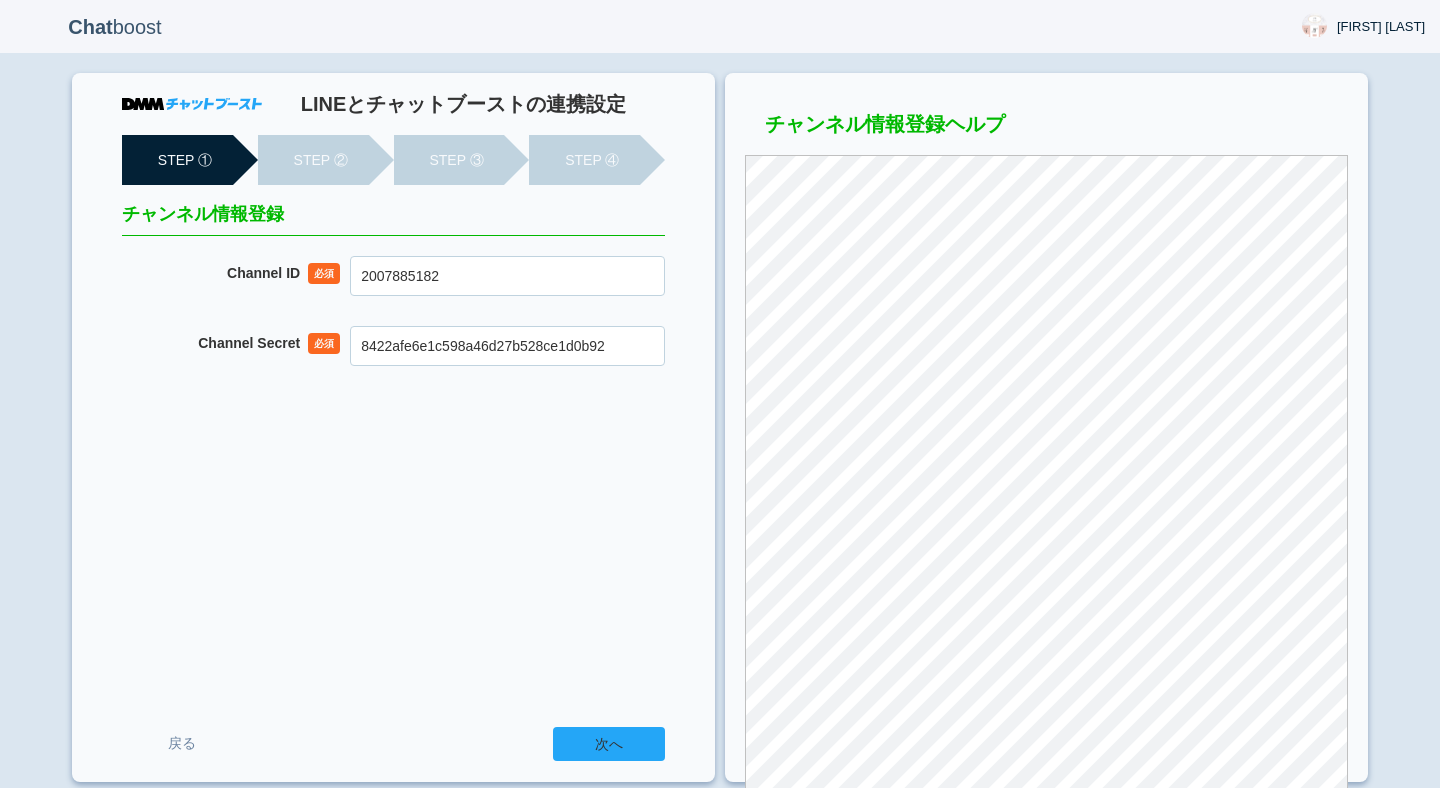 click on "次へ" at bounding box center [609, 744] 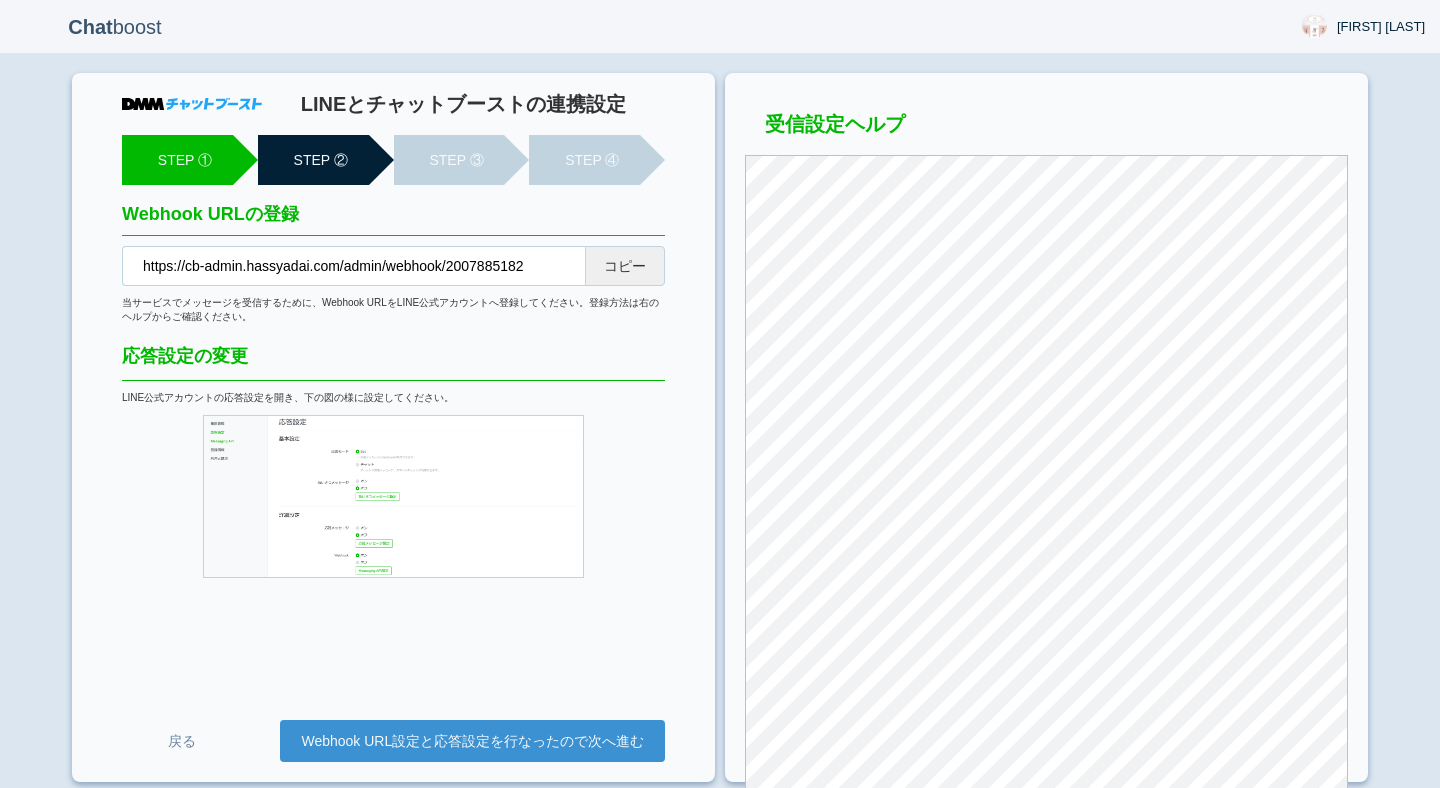 scroll, scrollTop: 0, scrollLeft: 0, axis: both 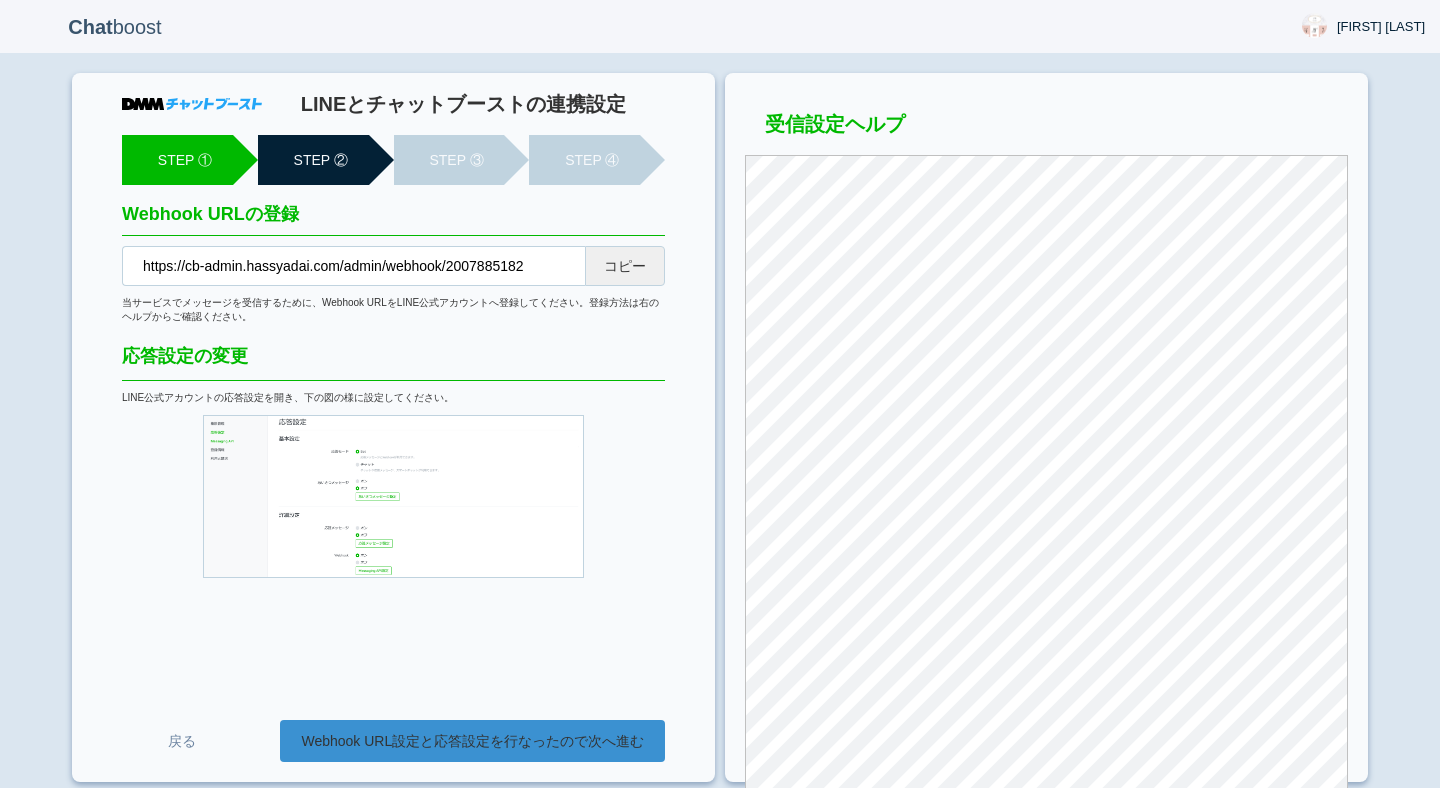 click on "Webhook URL設定と応答設定を行なったので次へ進む" at bounding box center (472, 741) 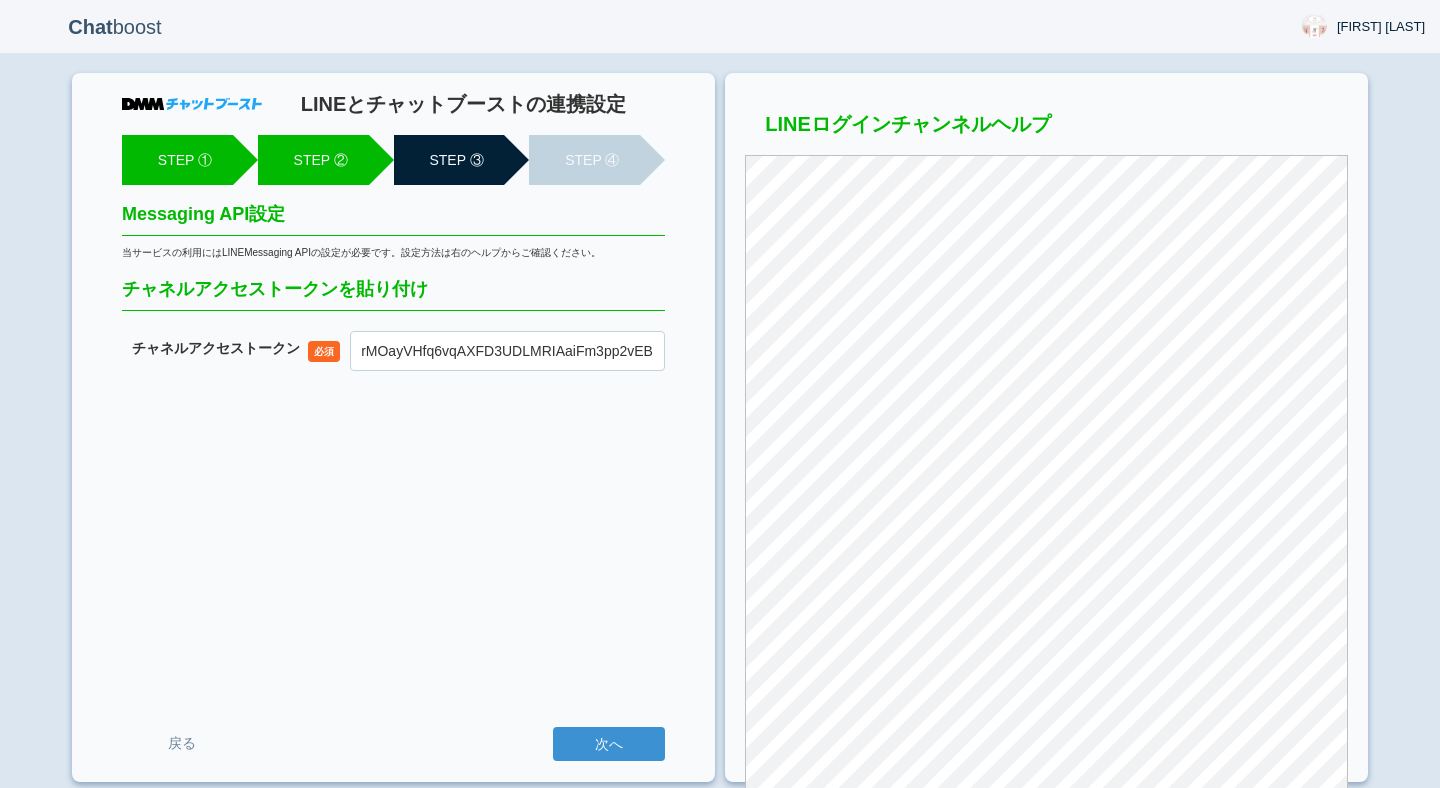 scroll, scrollTop: 0, scrollLeft: 0, axis: both 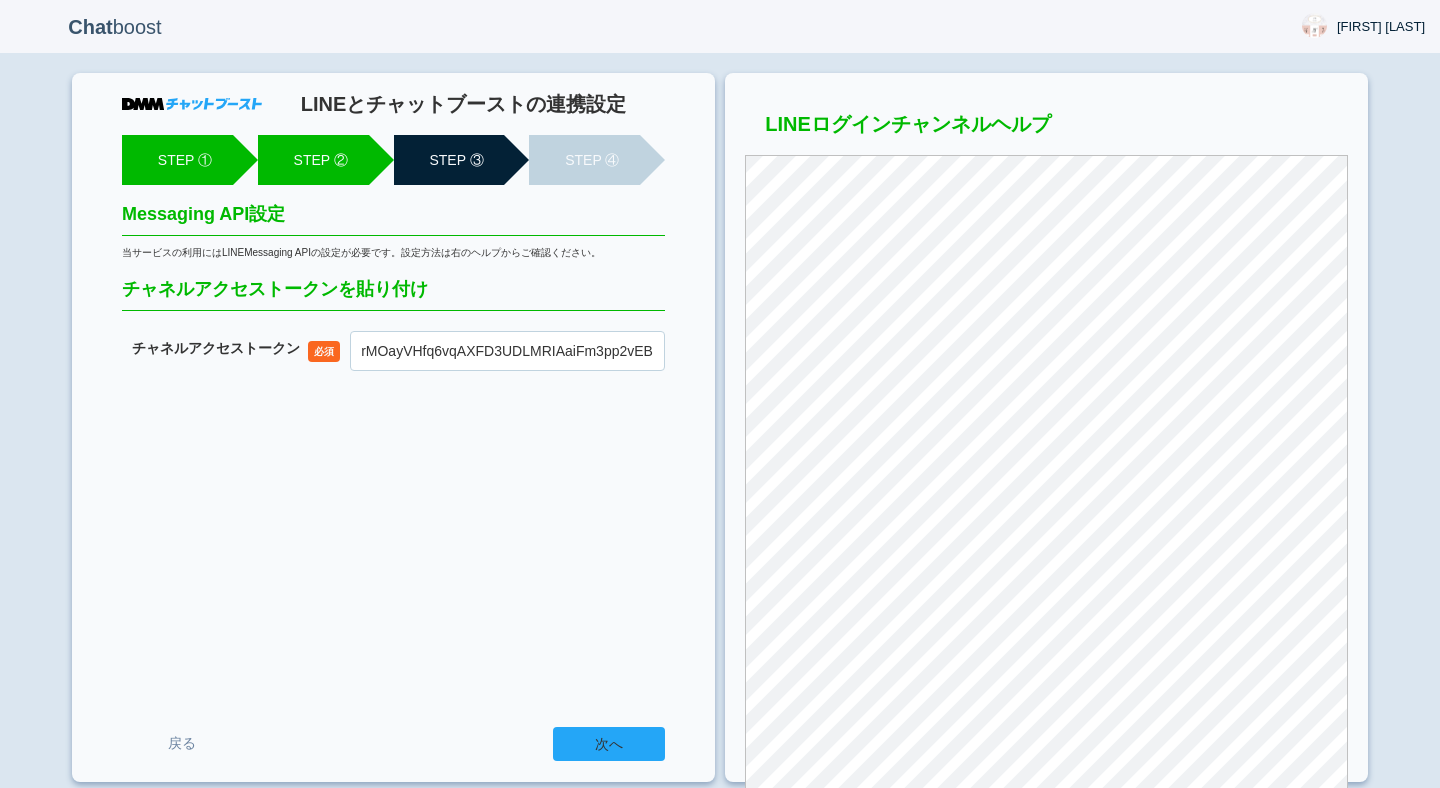 click on "次へ" at bounding box center (609, 744) 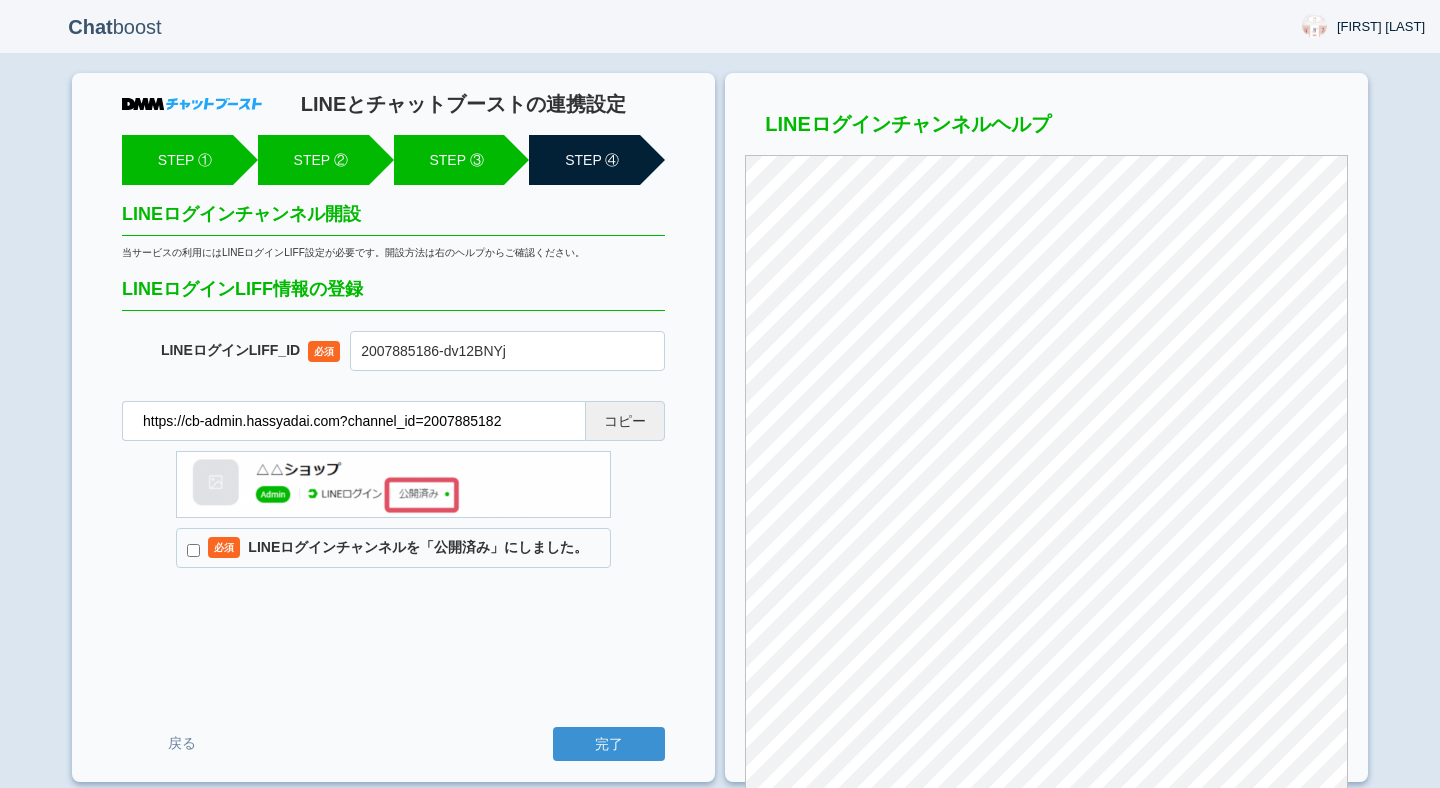 scroll, scrollTop: 0, scrollLeft: 0, axis: both 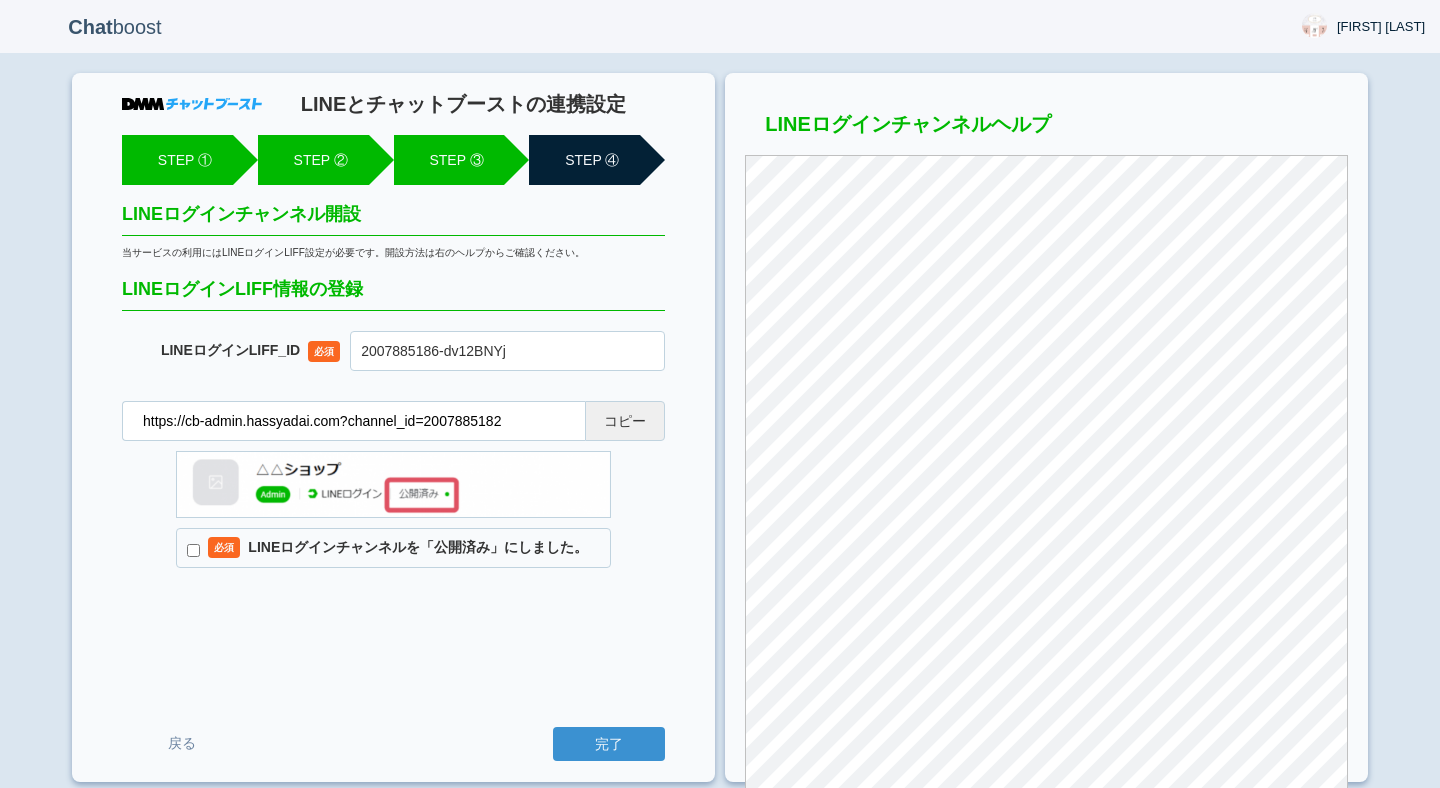 click on "必須 LINEログインチャンネルを「公開済み」にしました。" at bounding box center [393, 548] 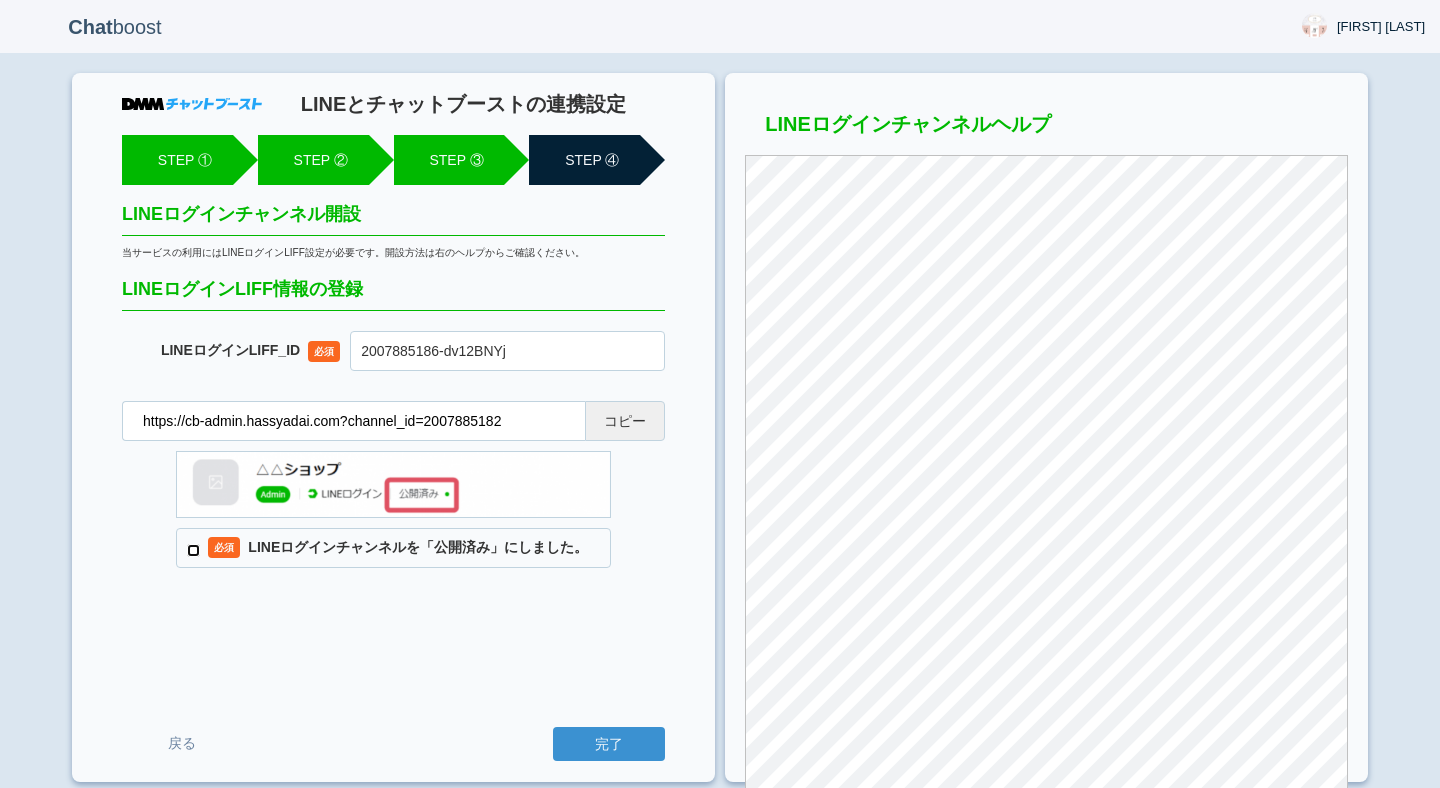 checkbox on "true" 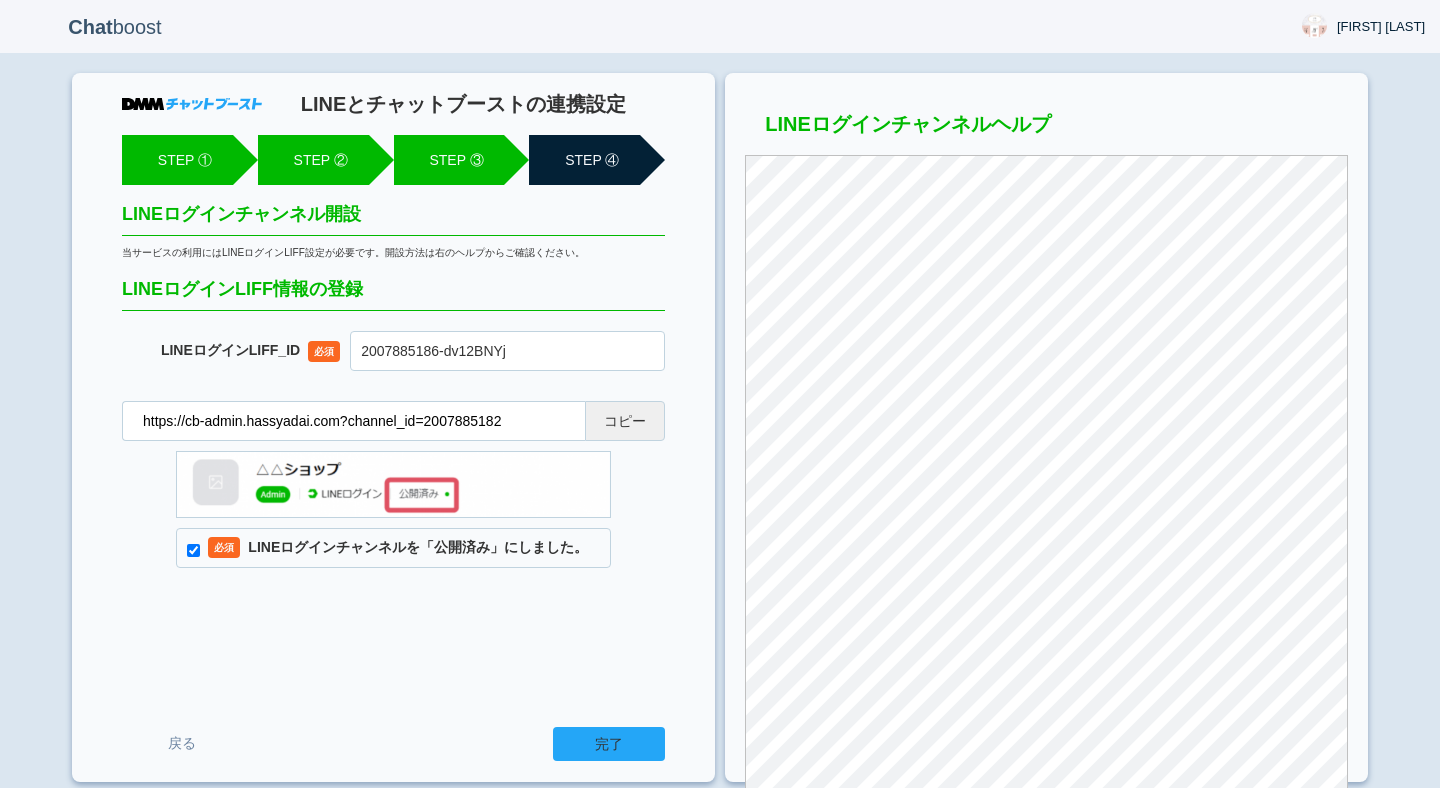 click on "完了" at bounding box center (609, 744) 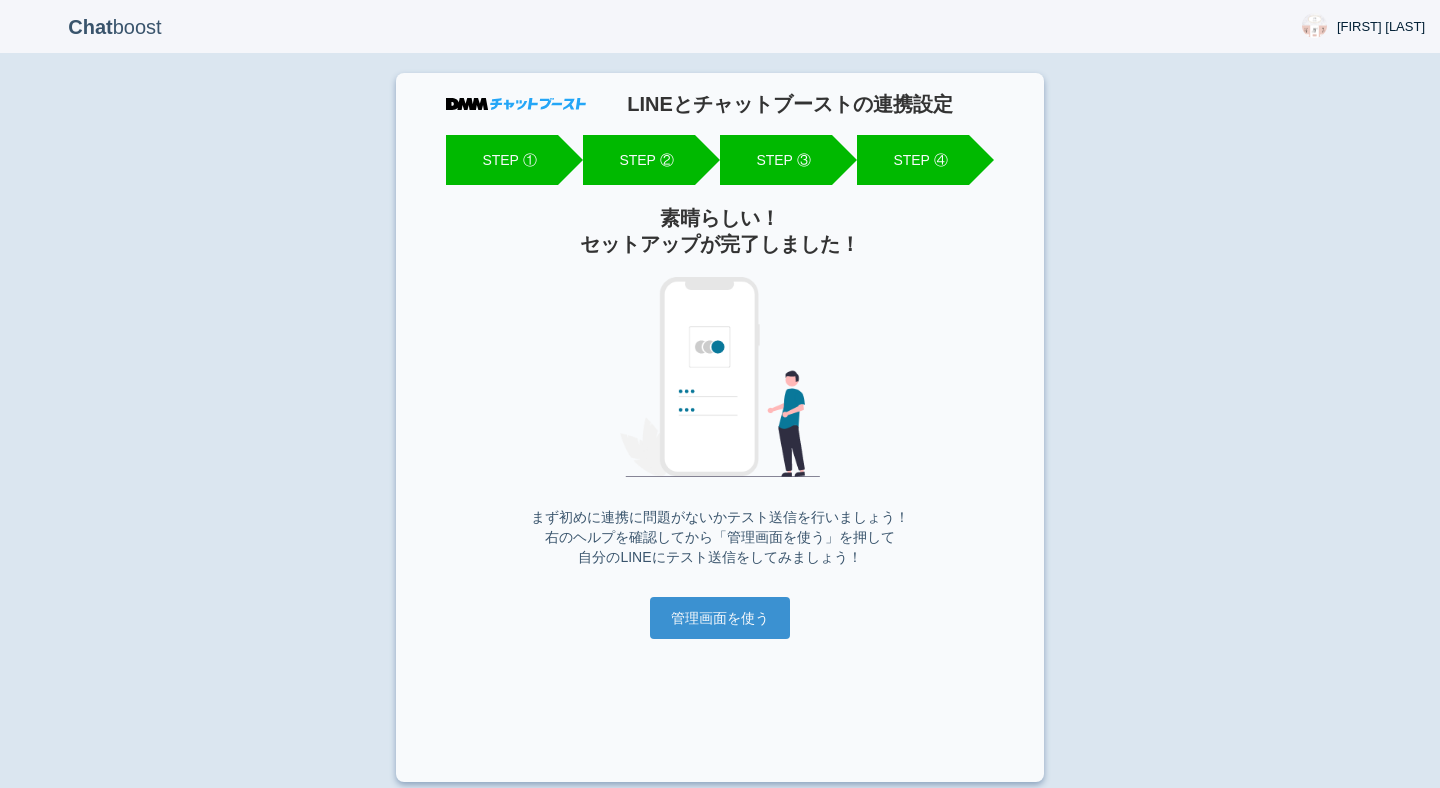 scroll, scrollTop: 0, scrollLeft: 0, axis: both 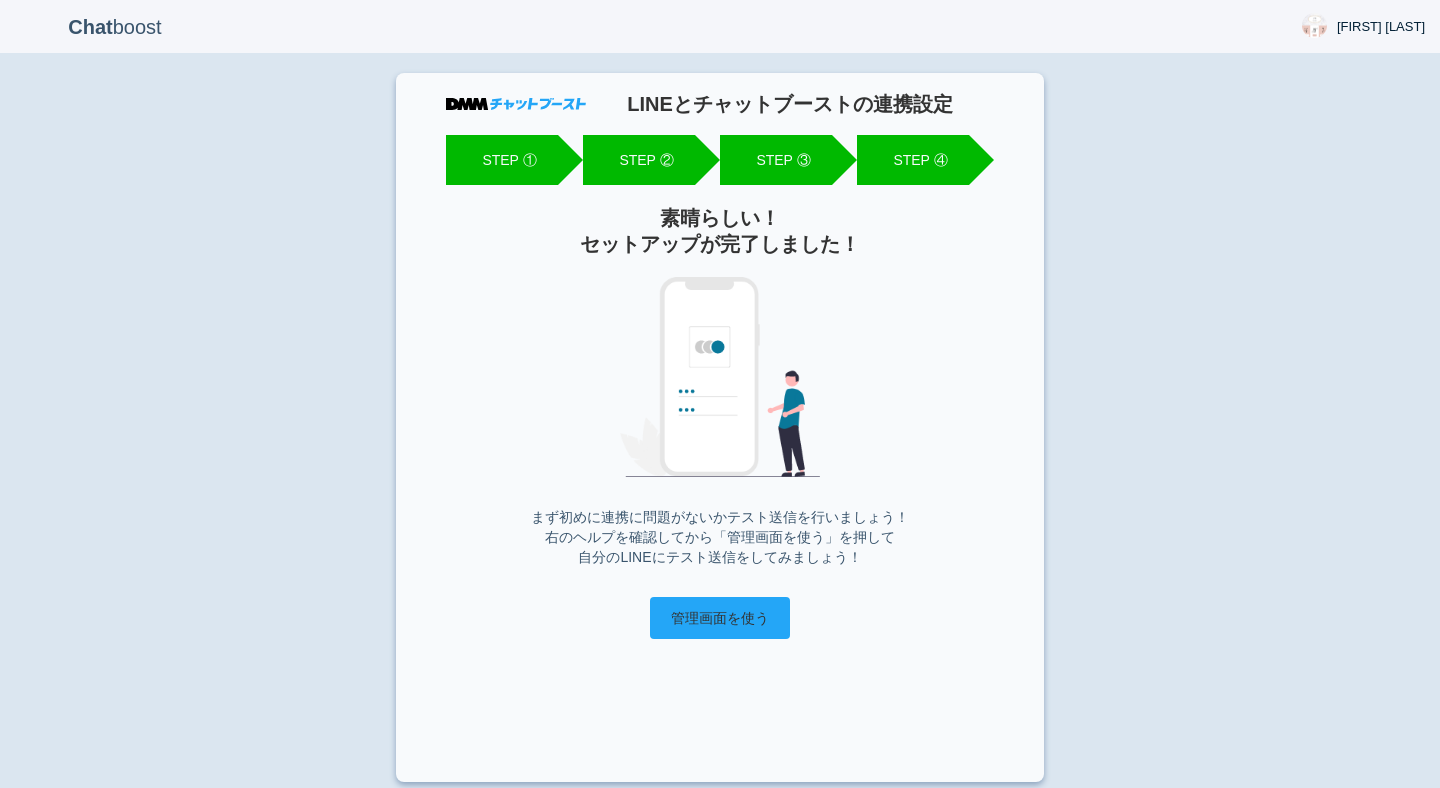 click on "管理画面を使う" at bounding box center (720, 618) 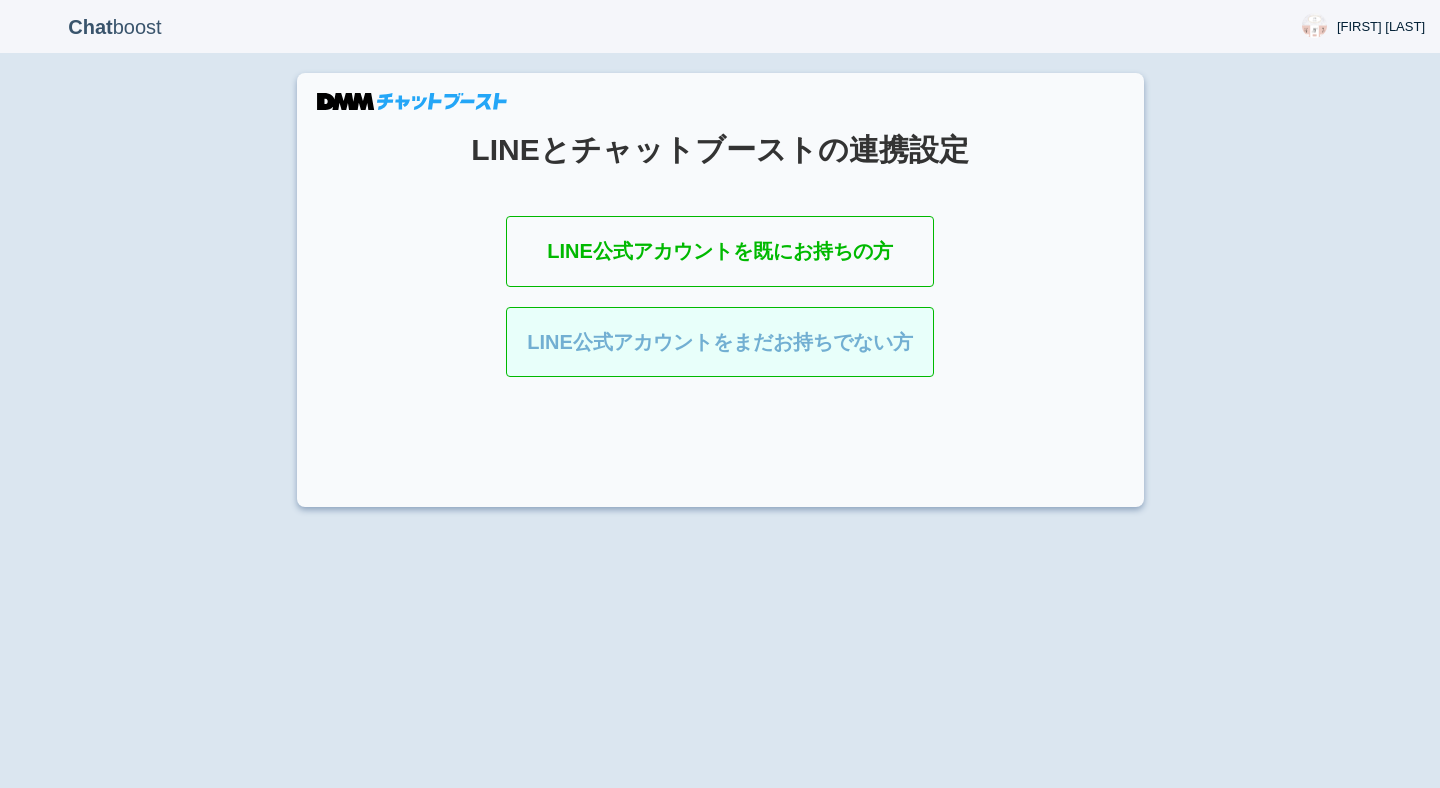 scroll, scrollTop: 0, scrollLeft: 0, axis: both 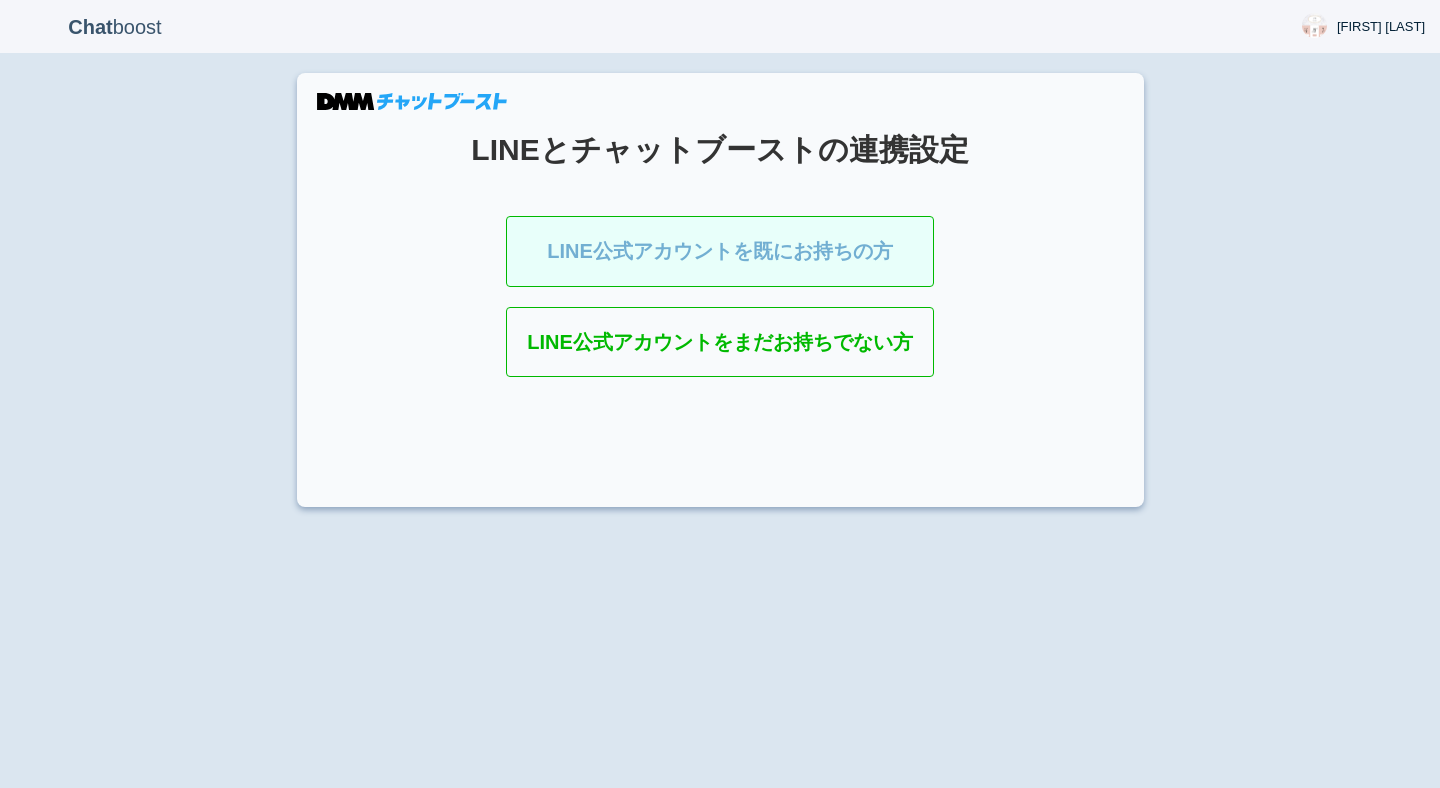 click on "LINE公式アカウントを既にお持ちの方" at bounding box center (720, 251) 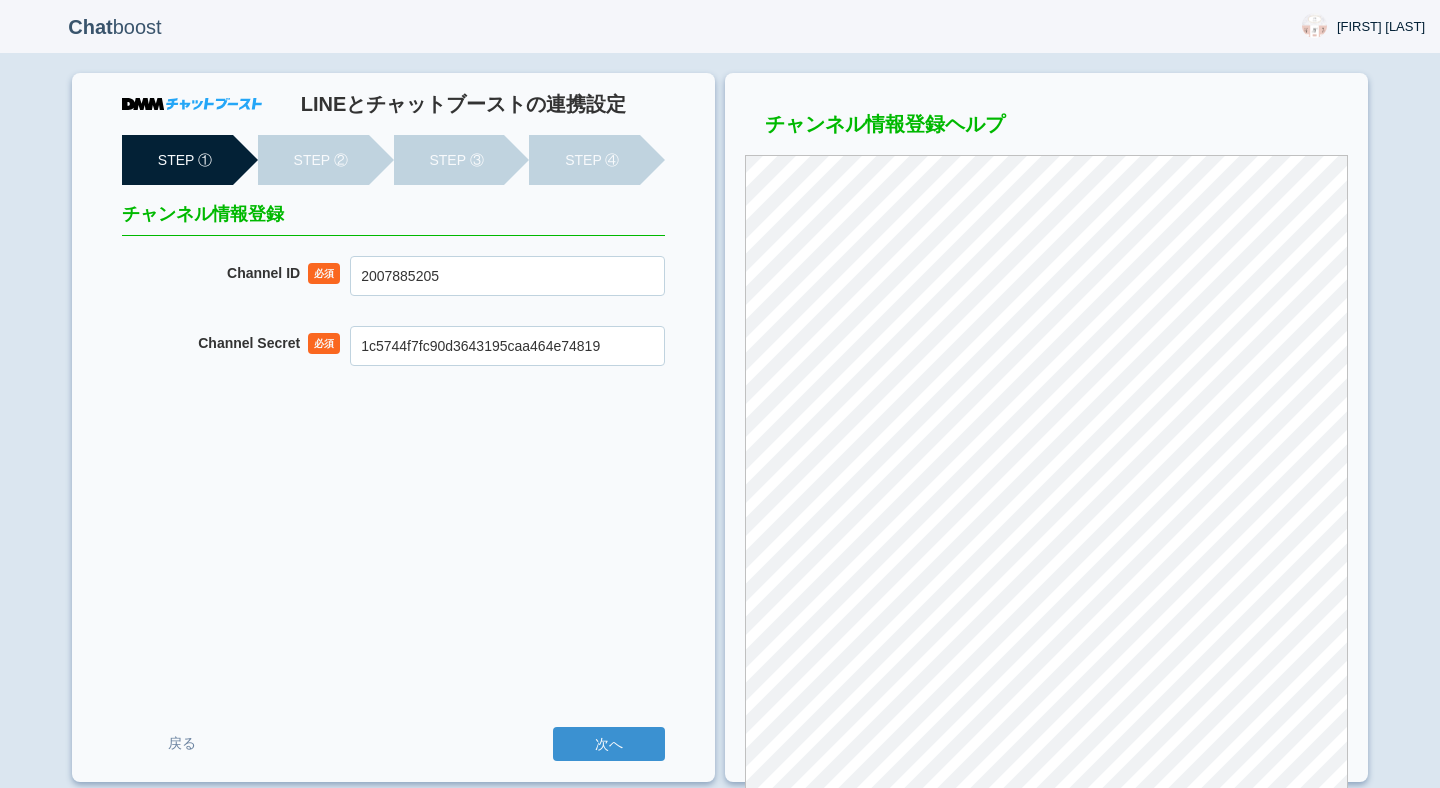 scroll, scrollTop: 0, scrollLeft: 0, axis: both 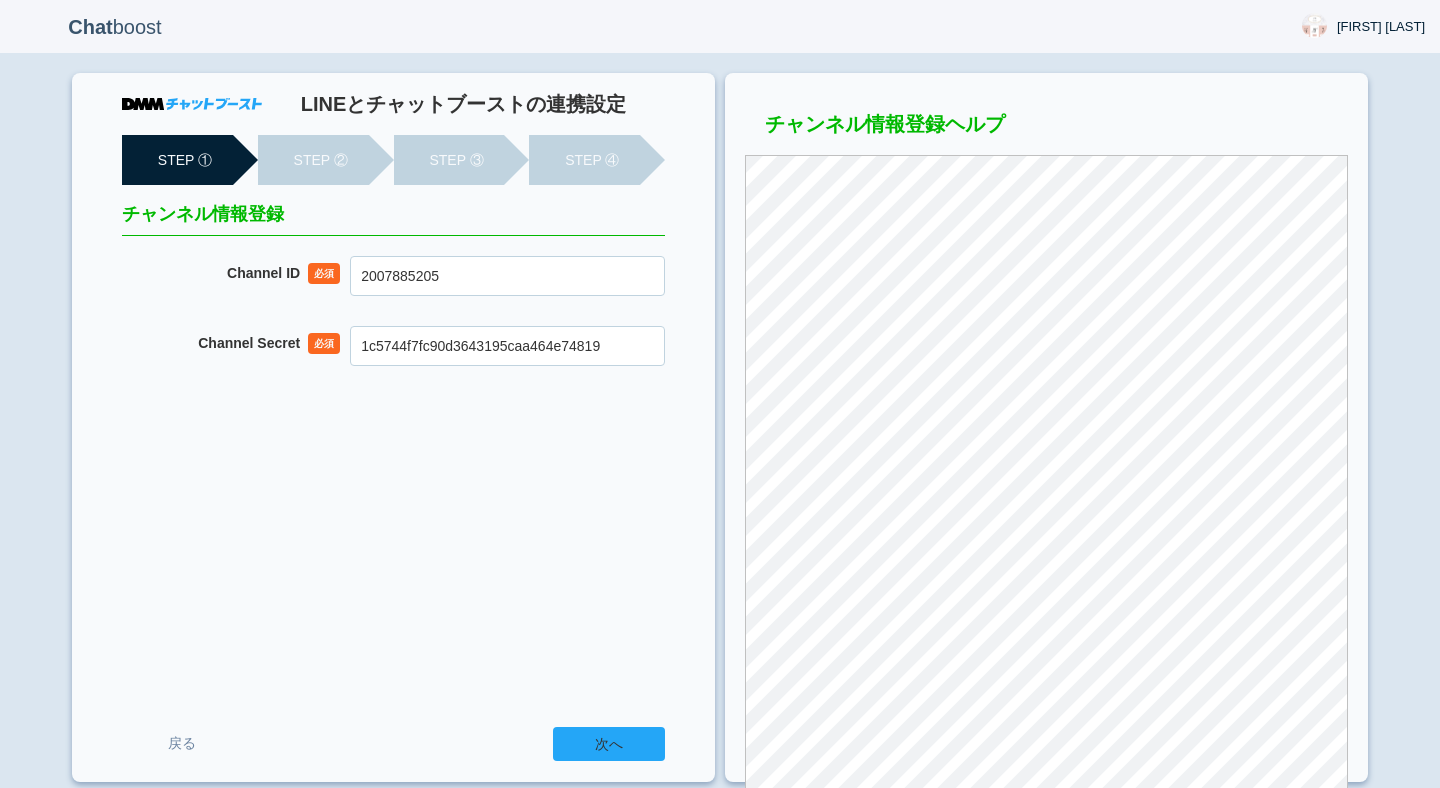 click on "次へ" at bounding box center [609, 744] 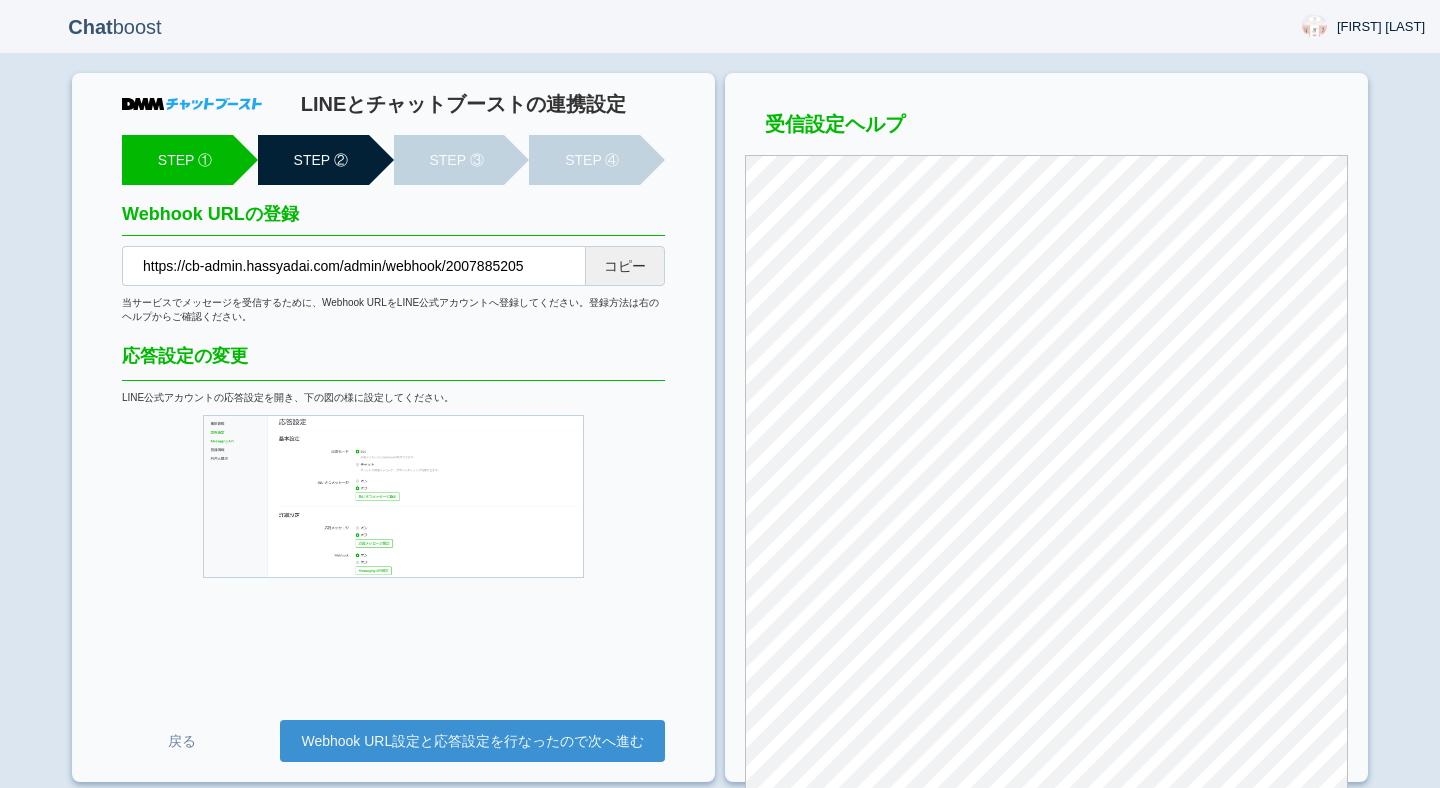 scroll, scrollTop: 0, scrollLeft: 0, axis: both 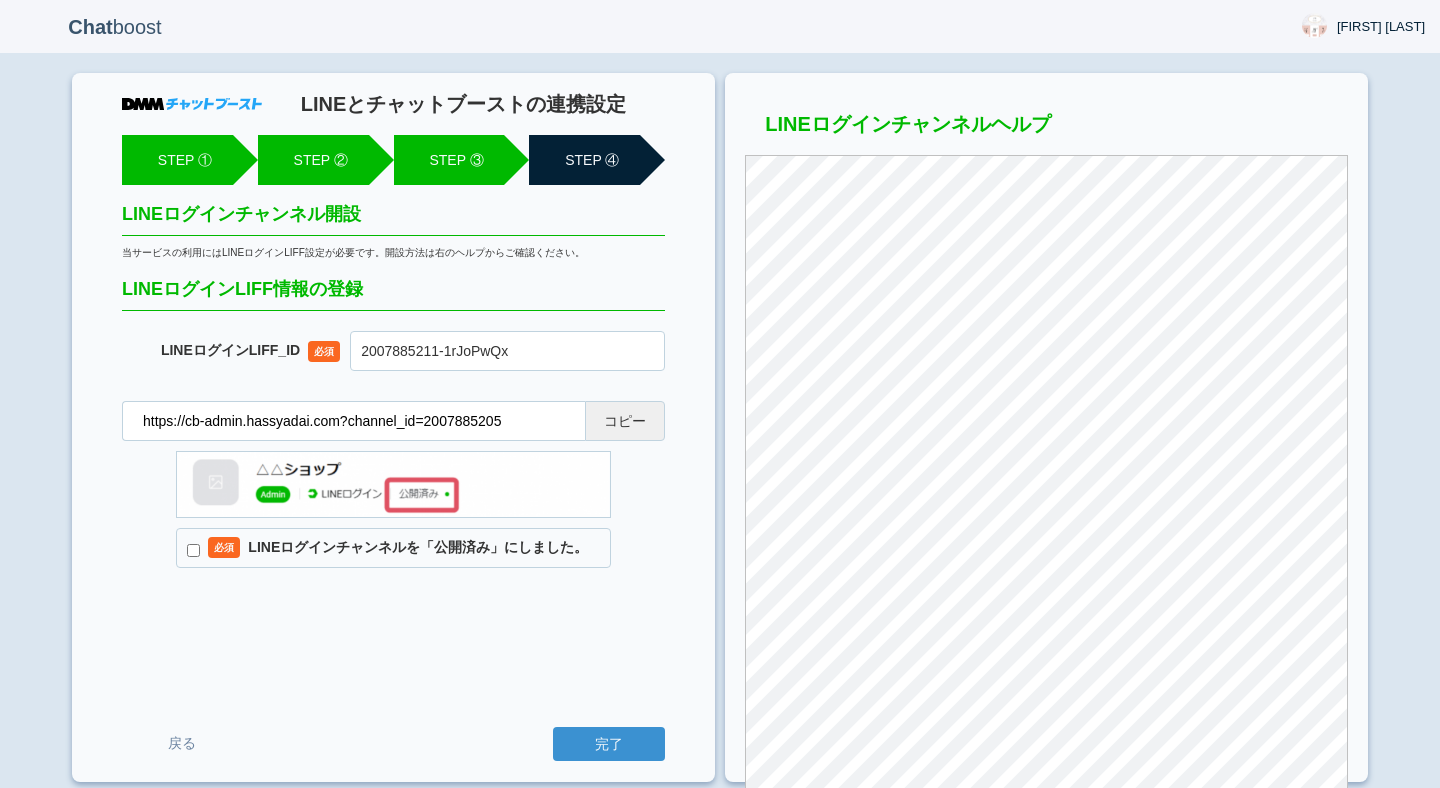 click on "必須 LINEログインチャンネルを「公開済み」にしました。" at bounding box center (393, 548) 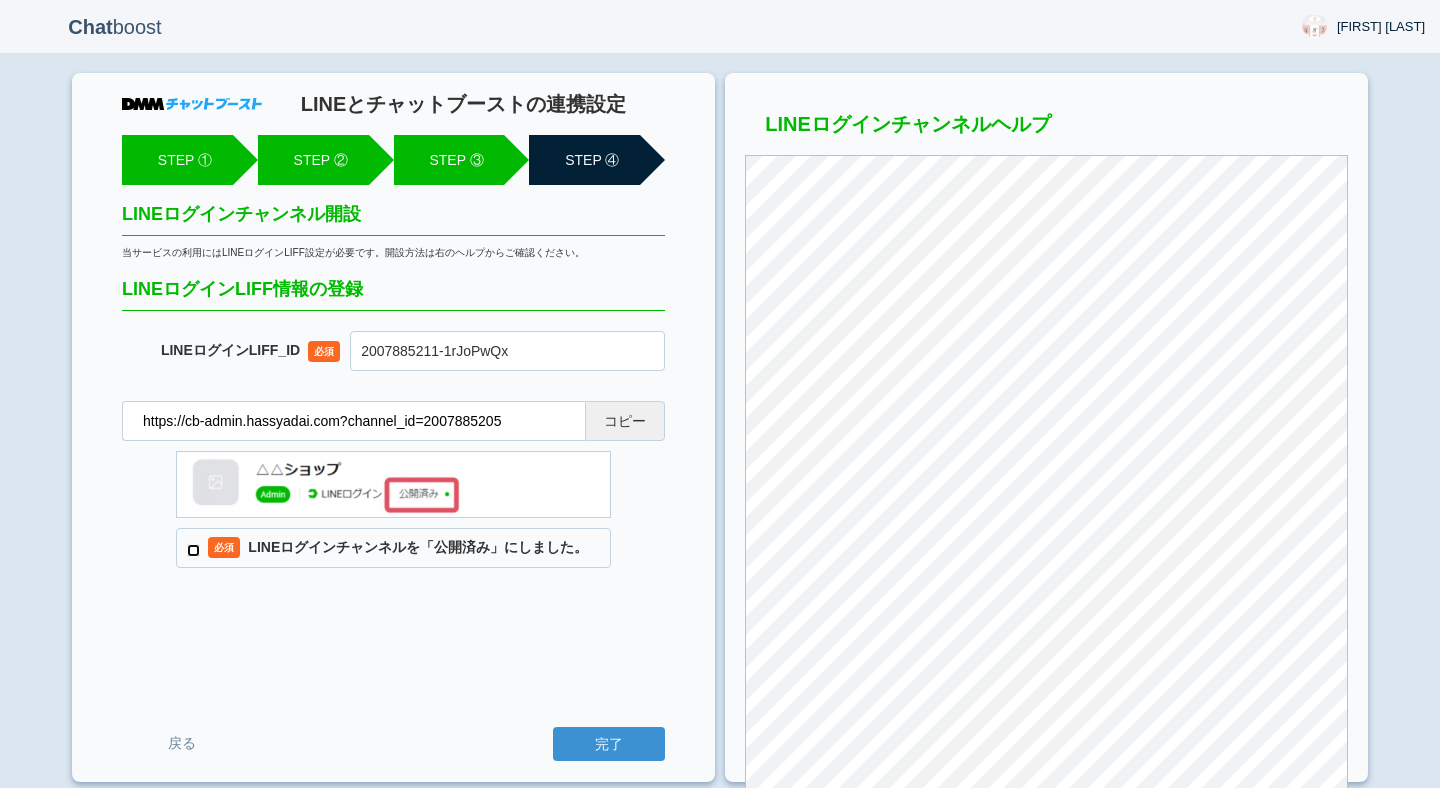 checkbox on "true" 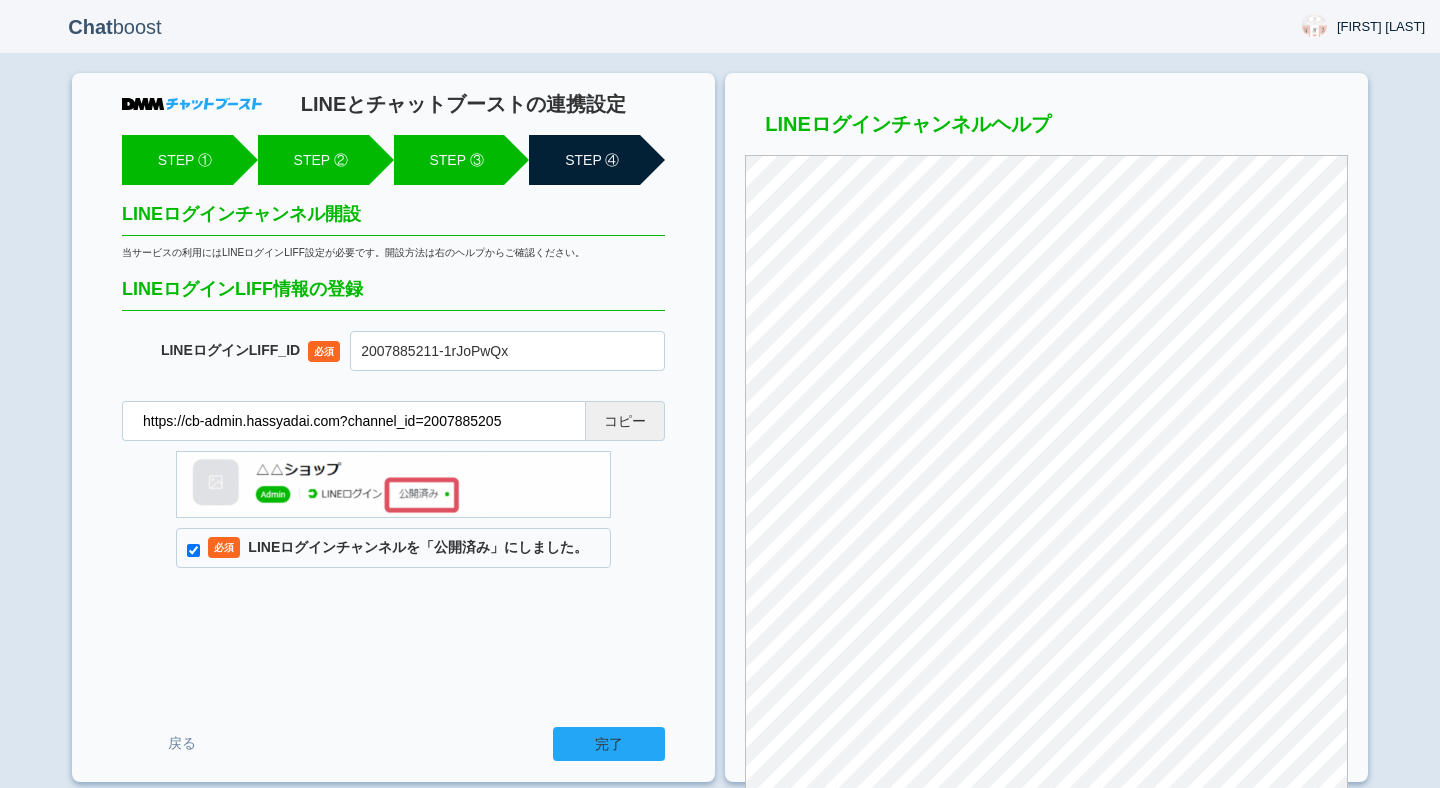 click on "完了" at bounding box center (609, 744) 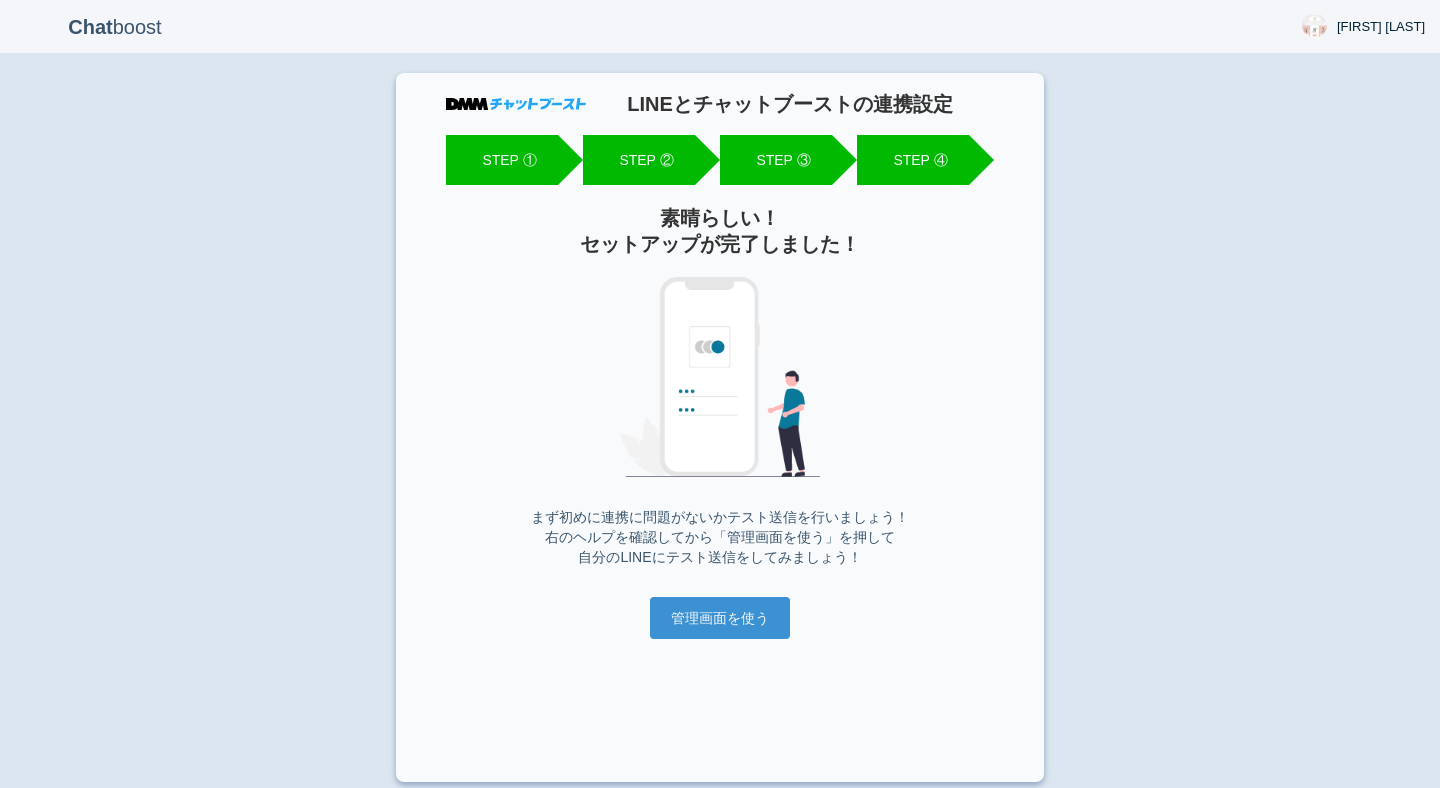 scroll, scrollTop: 0, scrollLeft: 0, axis: both 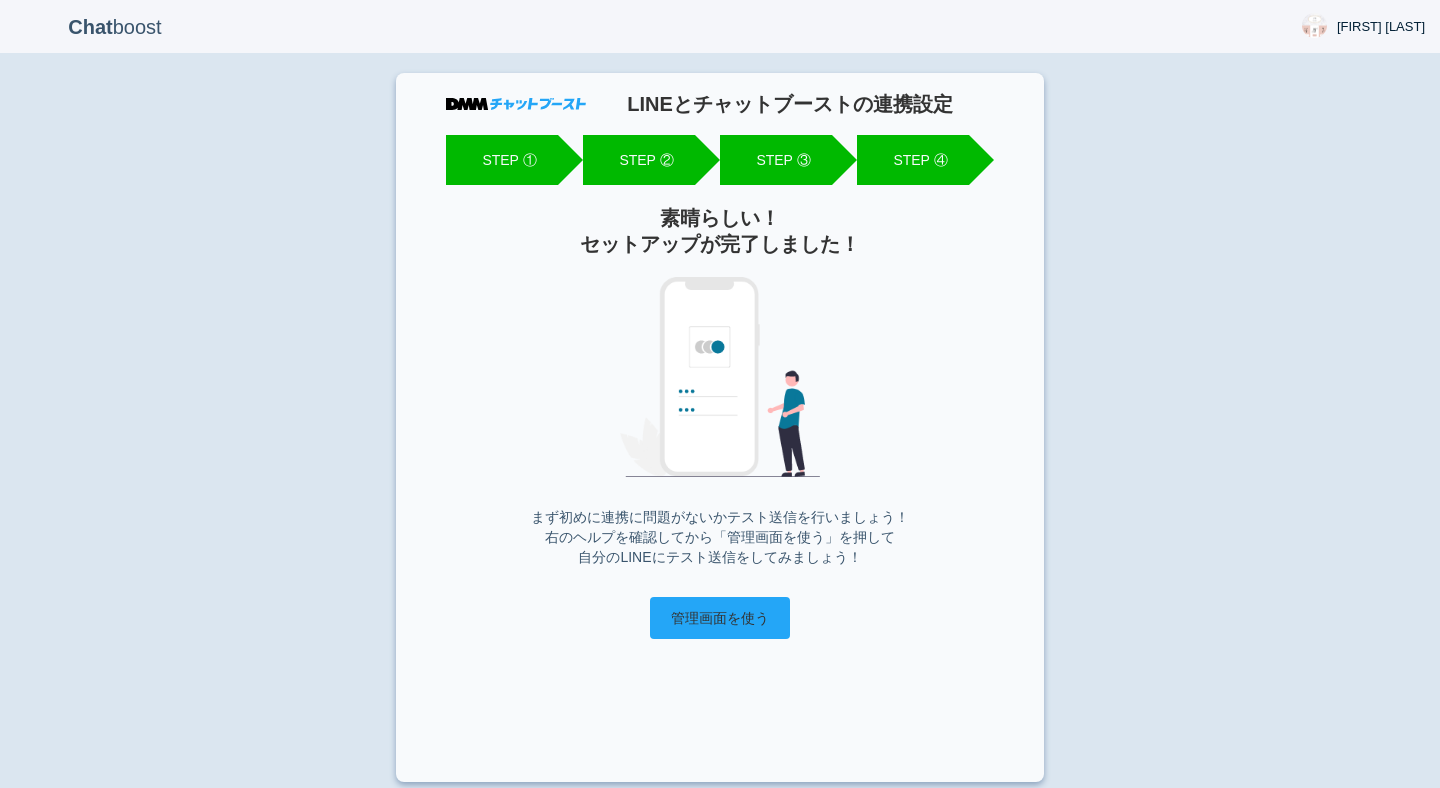click on "管理画面を使う" at bounding box center [720, 618] 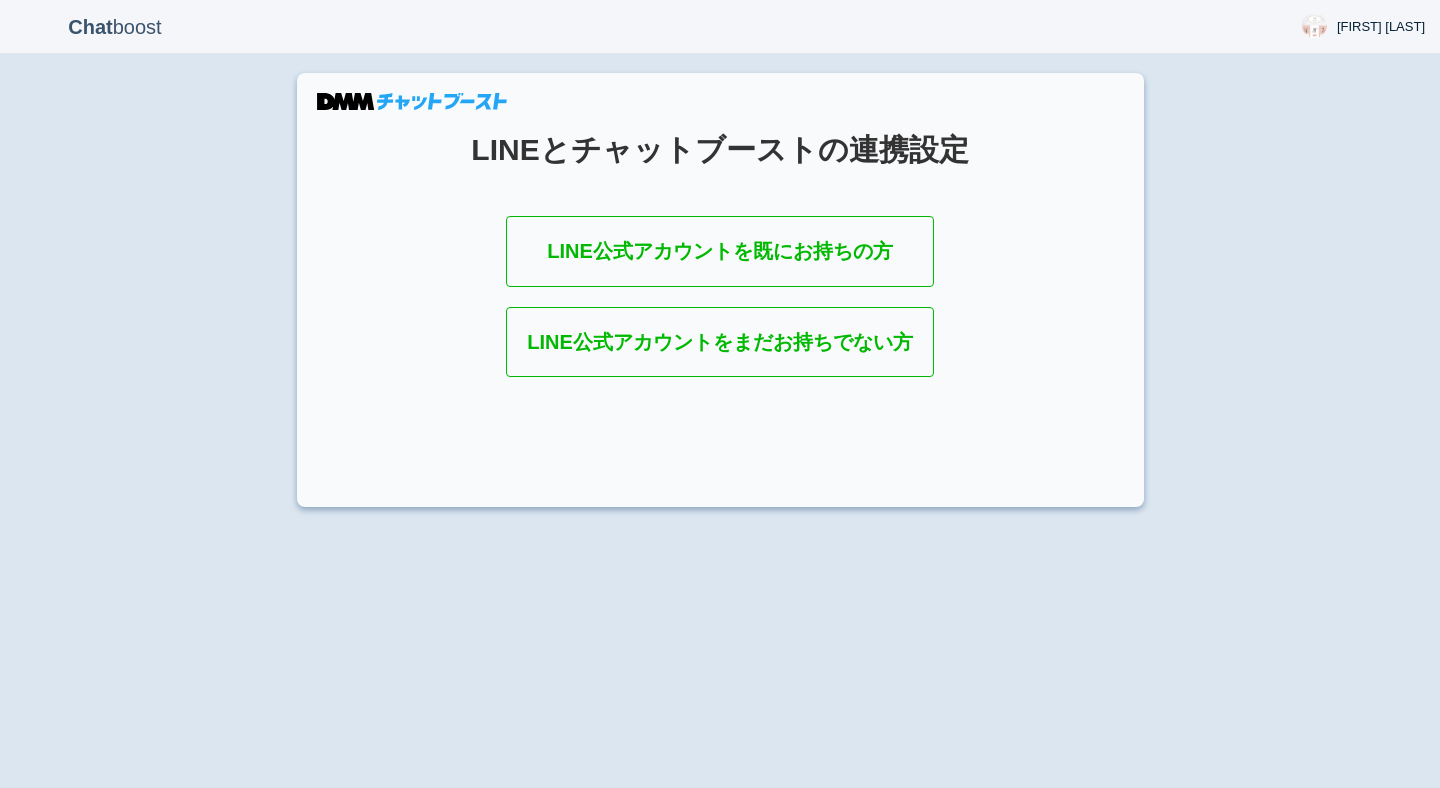 scroll, scrollTop: 0, scrollLeft: 0, axis: both 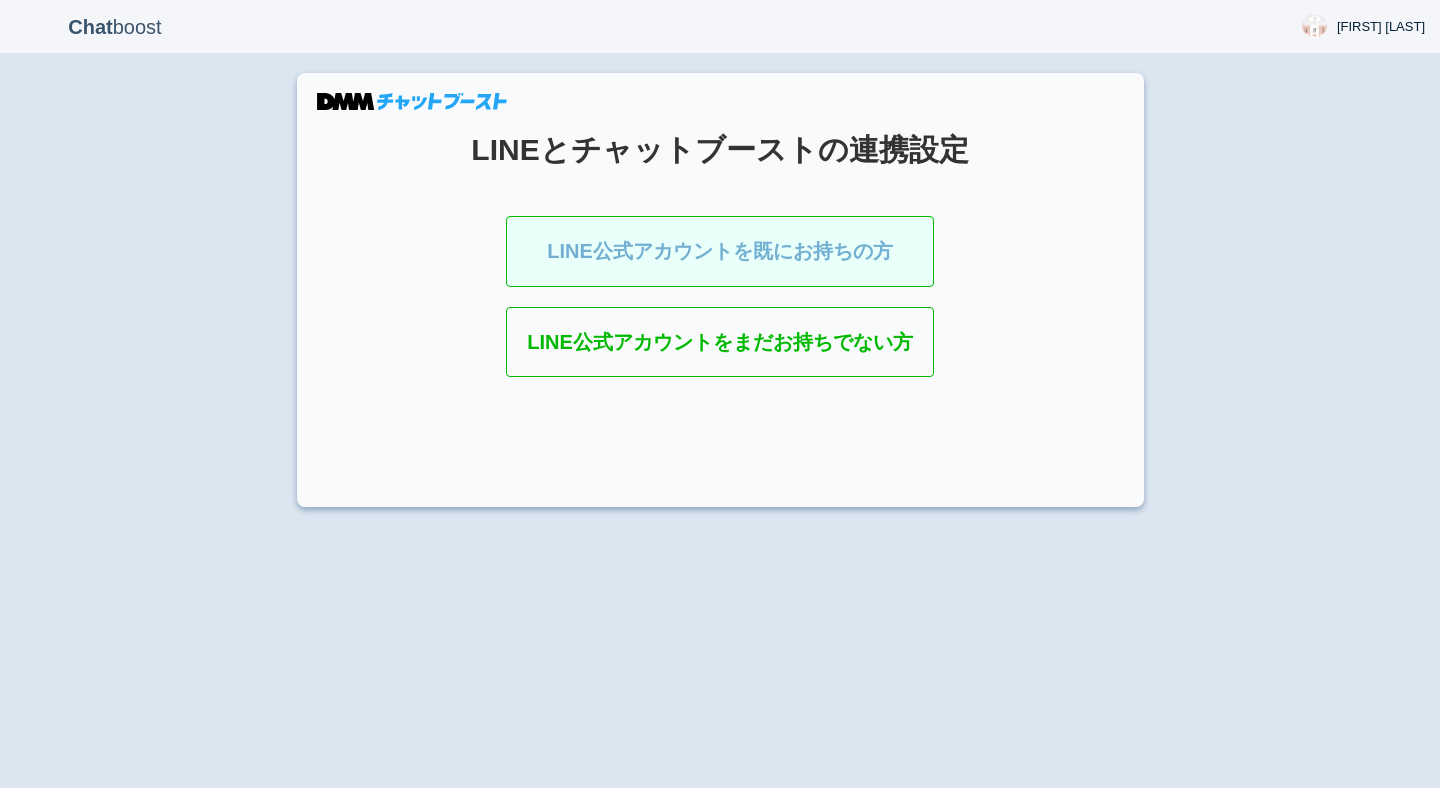 click on "LINE公式アカウントを既にお持ちの方" at bounding box center [720, 251] 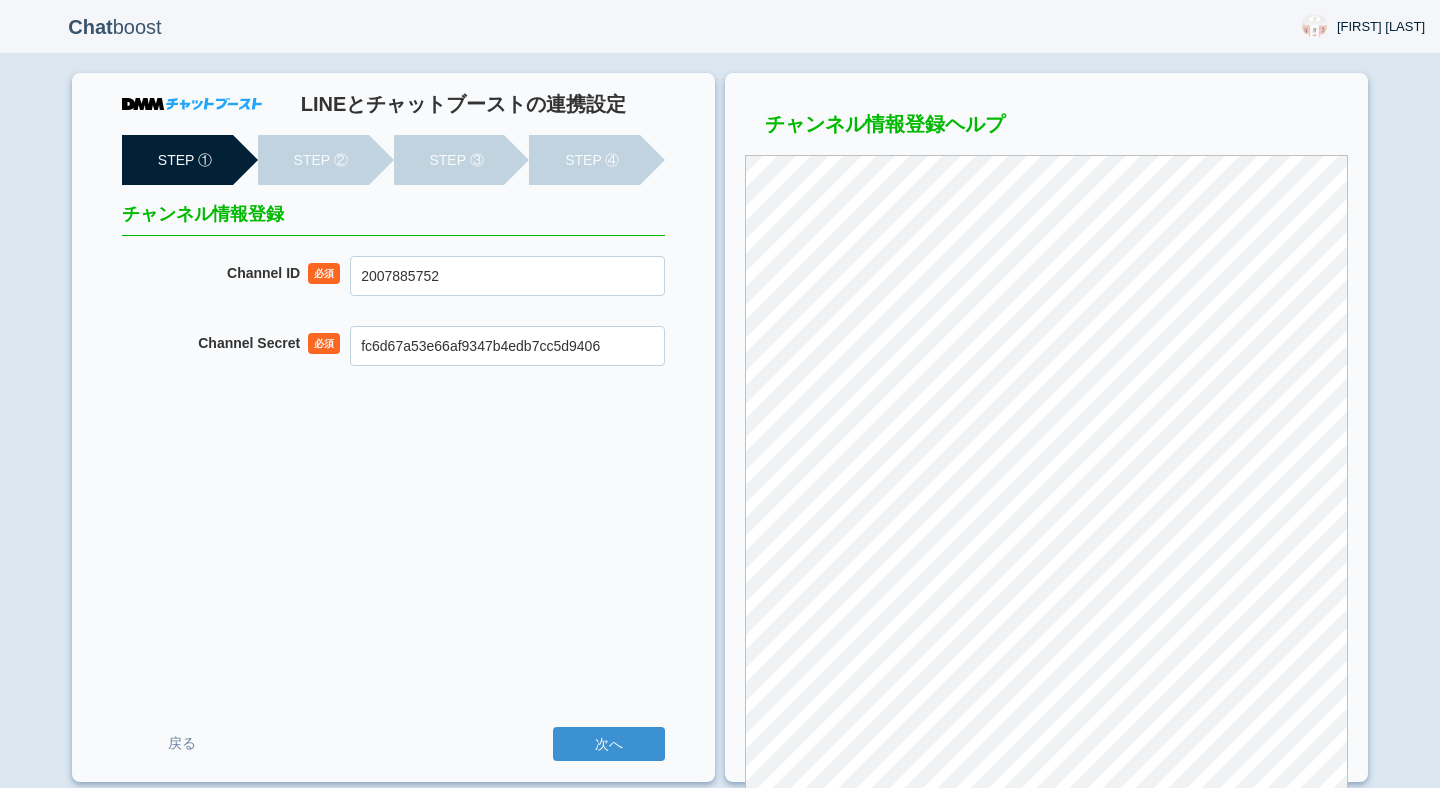 scroll, scrollTop: 0, scrollLeft: 0, axis: both 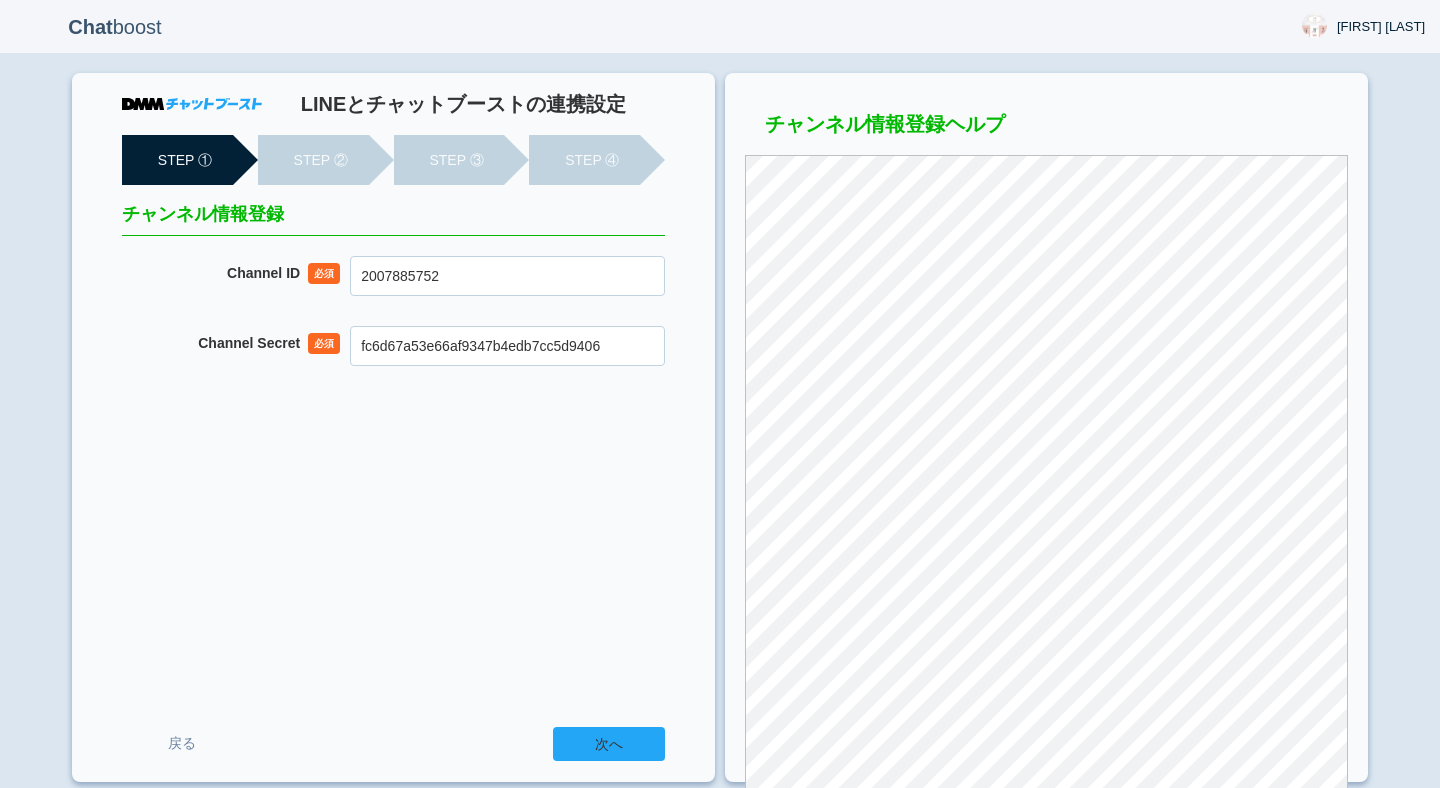 click on "次へ" at bounding box center (609, 744) 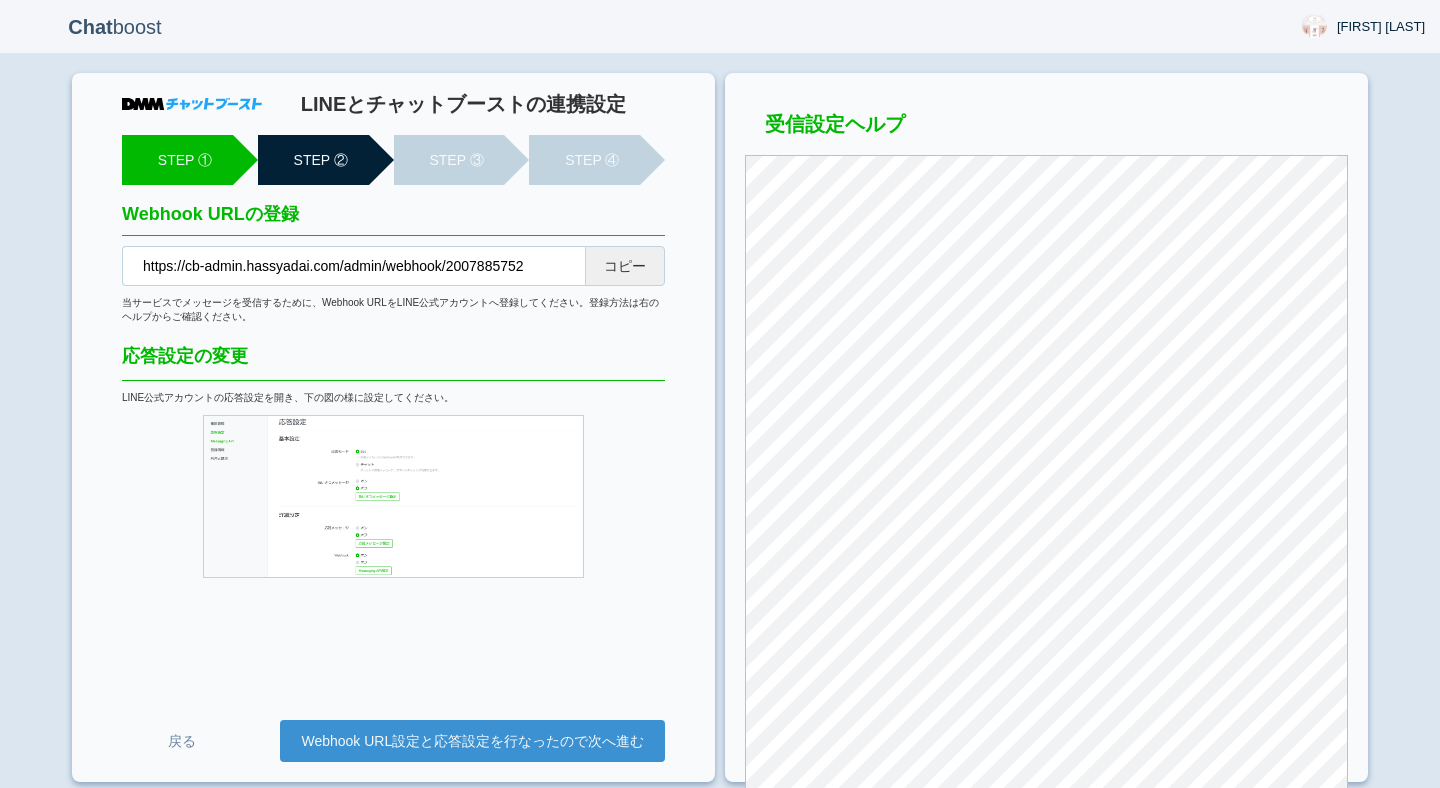scroll, scrollTop: 0, scrollLeft: 0, axis: both 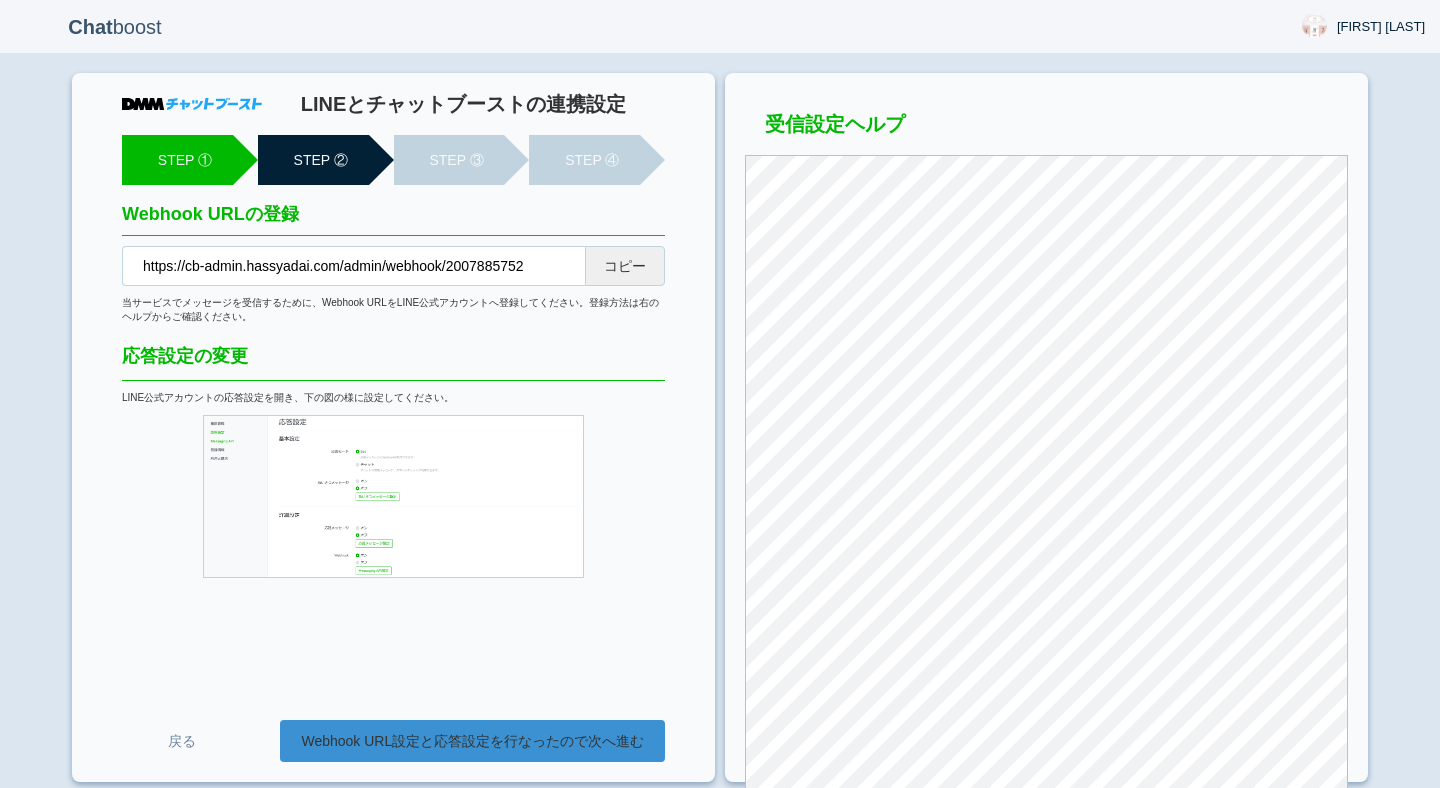 click on "Webhook URL設定と応答設定を行なったので次へ進む" at bounding box center (472, 741) 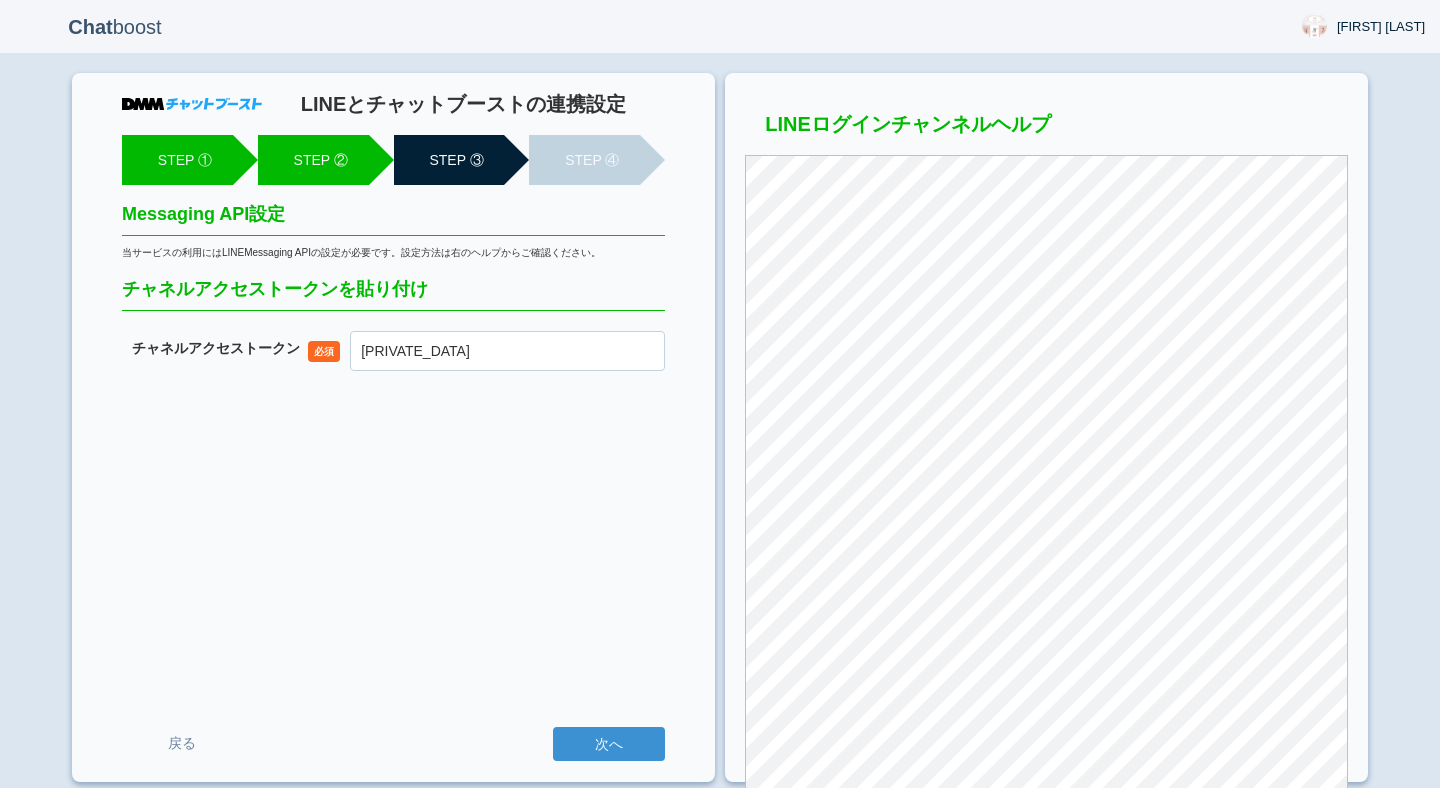 scroll, scrollTop: 0, scrollLeft: 0, axis: both 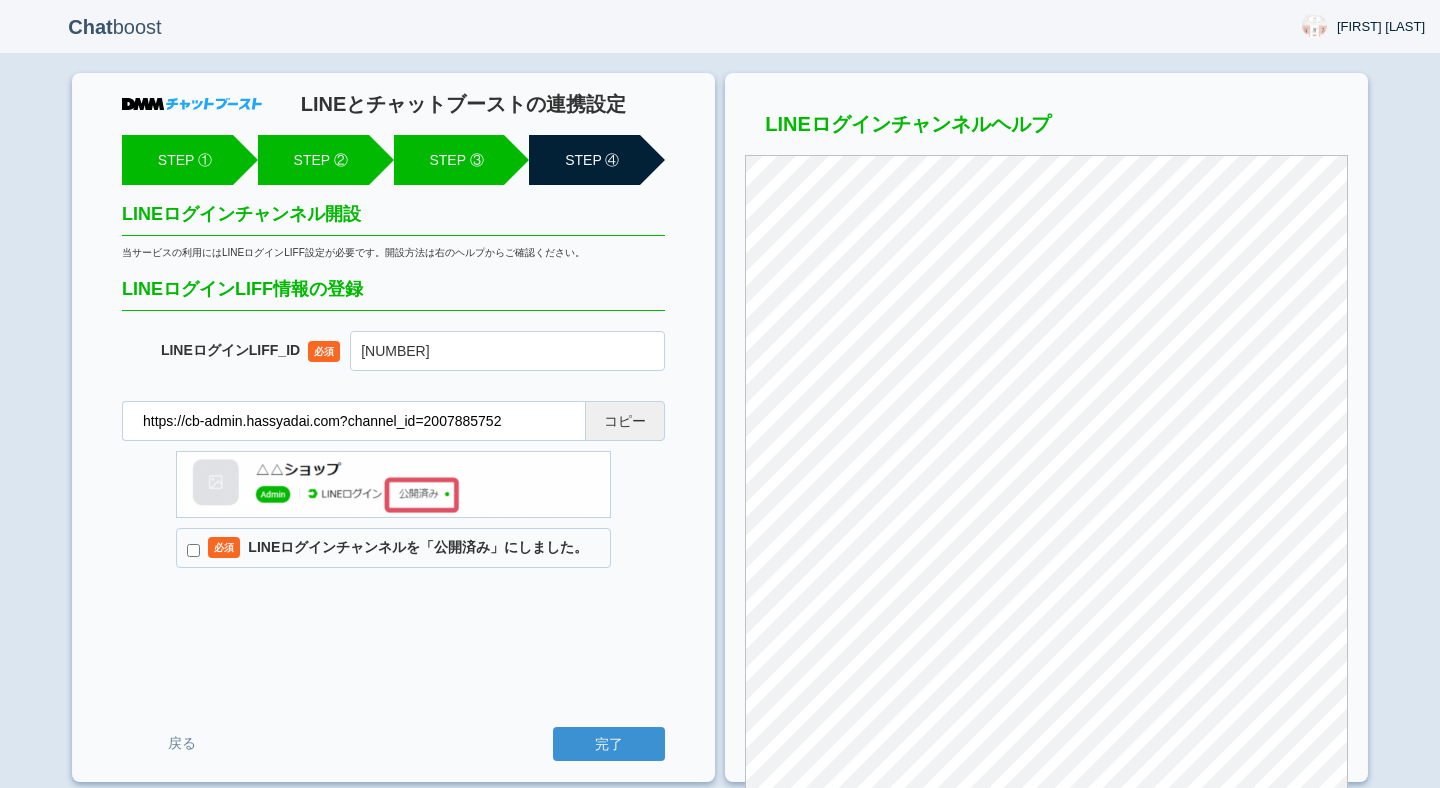 click on "必須 LINEログインチャンネルを「公開済み」にしました。" at bounding box center [393, 548] 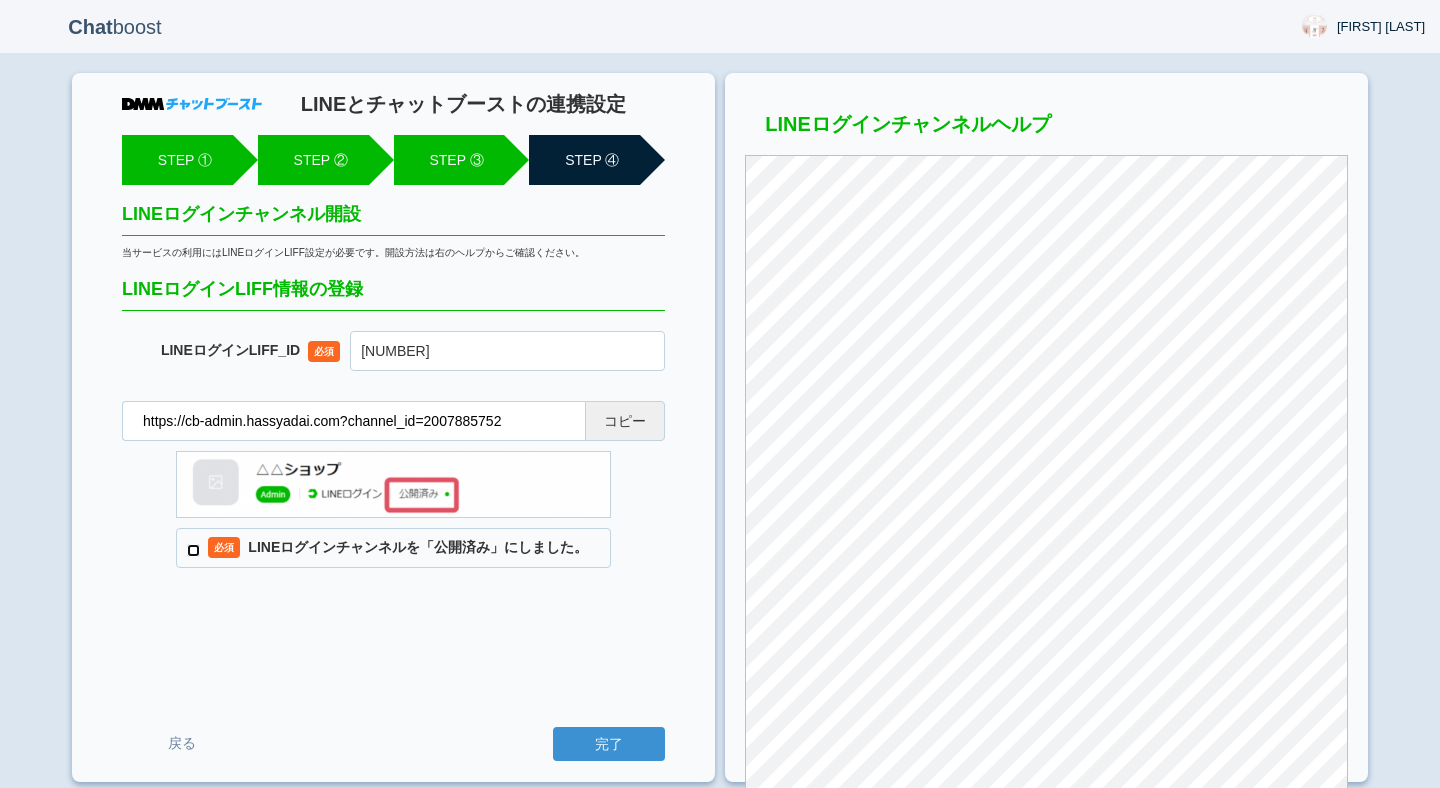 checkbox on "true" 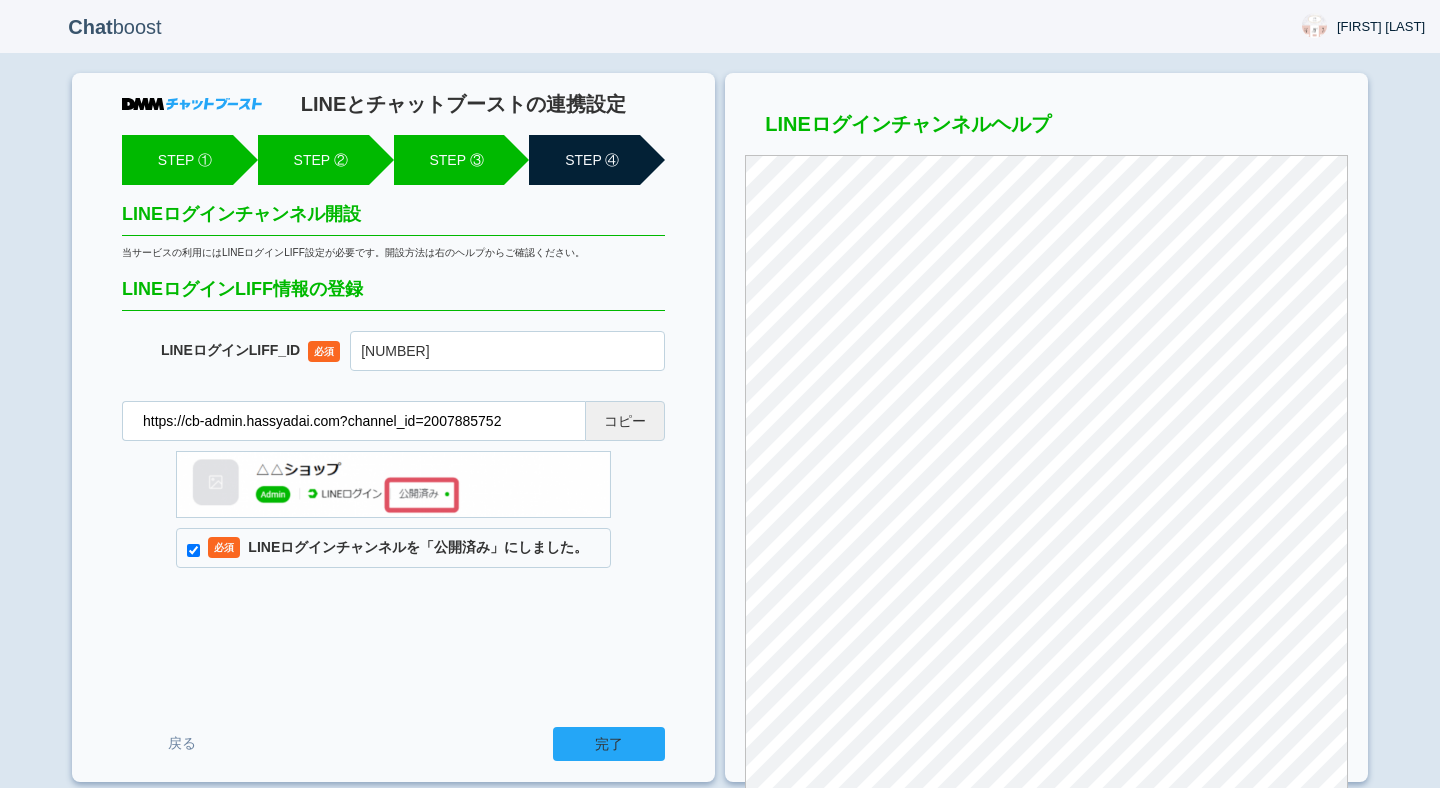 click on "完了" at bounding box center (609, 744) 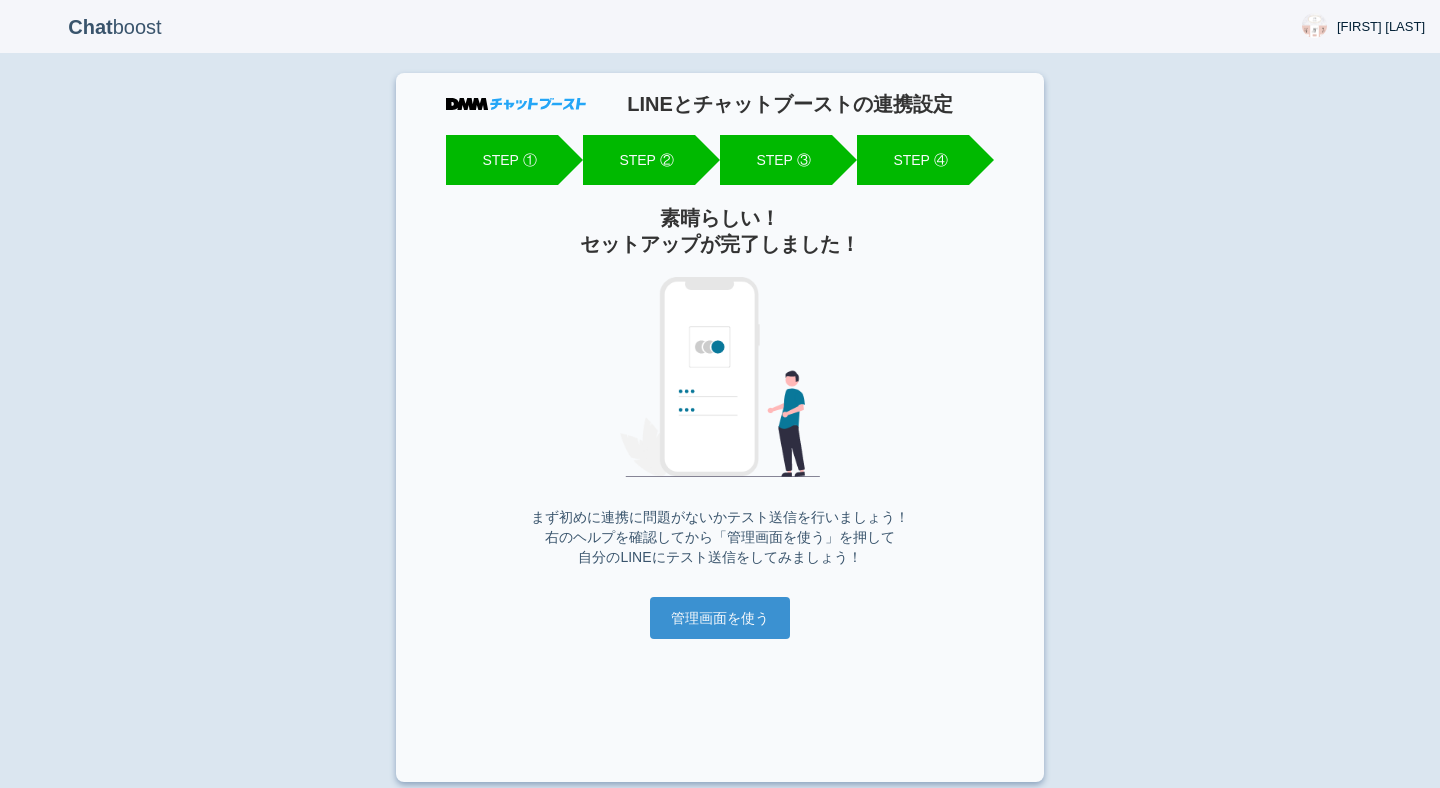 scroll, scrollTop: 0, scrollLeft: 0, axis: both 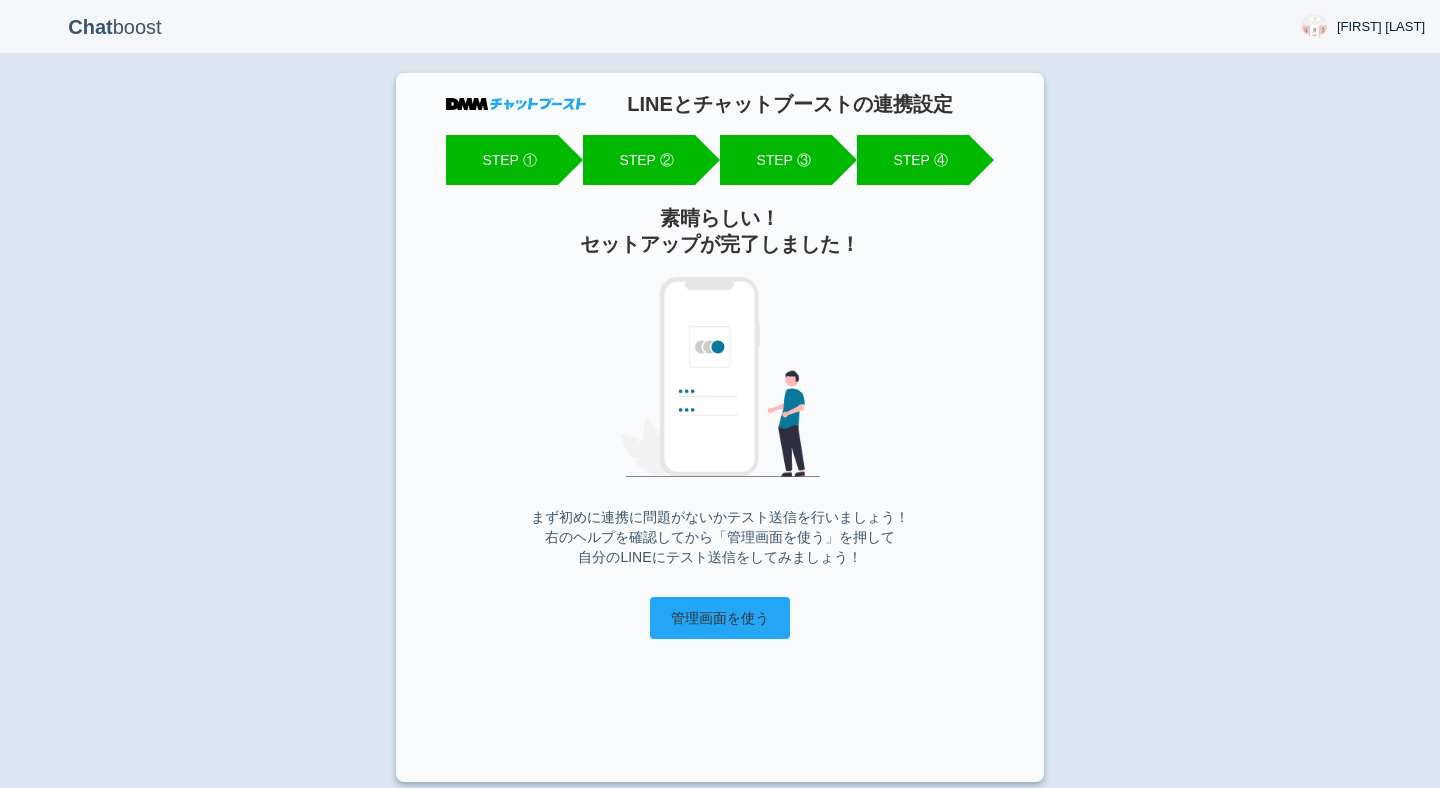 click on "管理画面を使う" at bounding box center (720, 618) 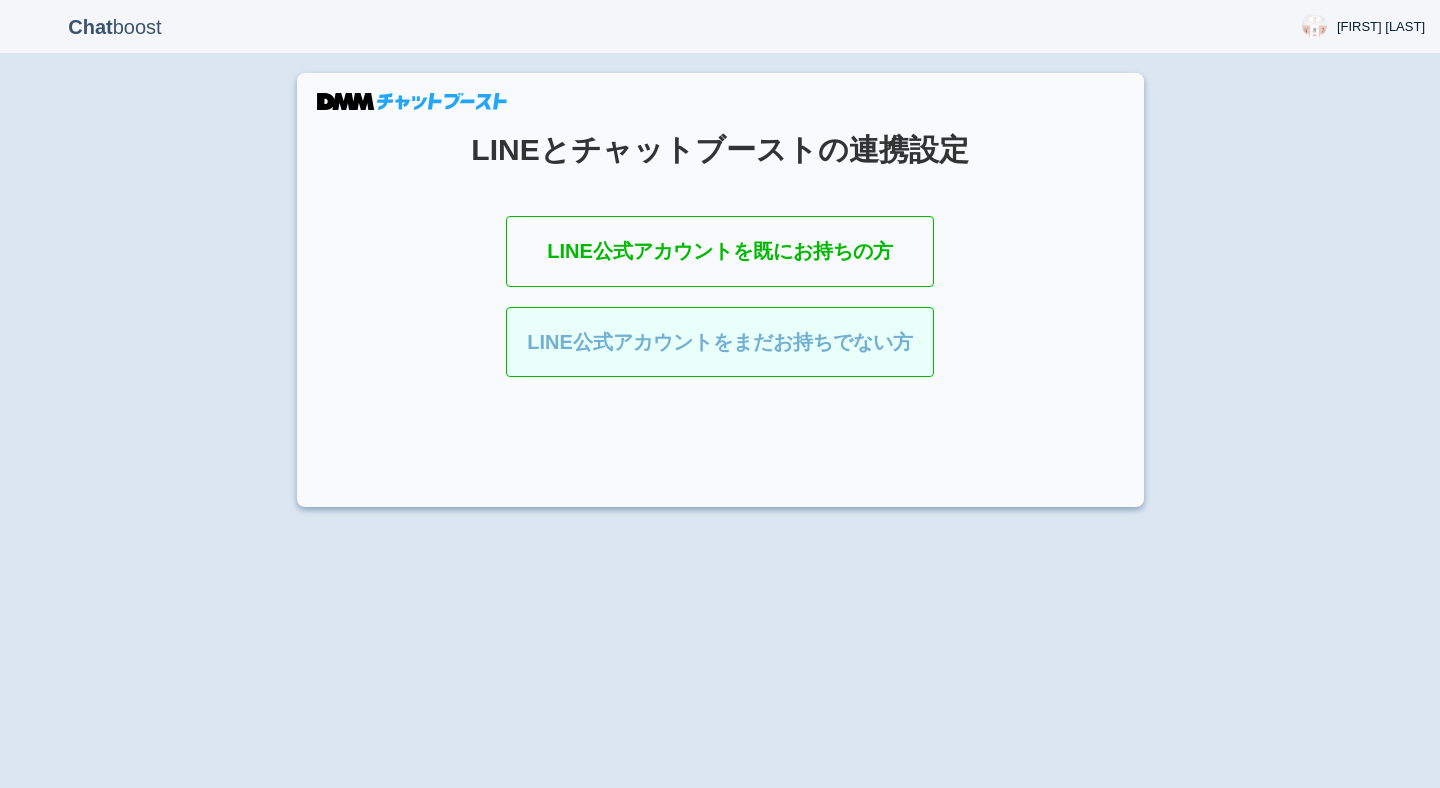 scroll, scrollTop: 0, scrollLeft: 0, axis: both 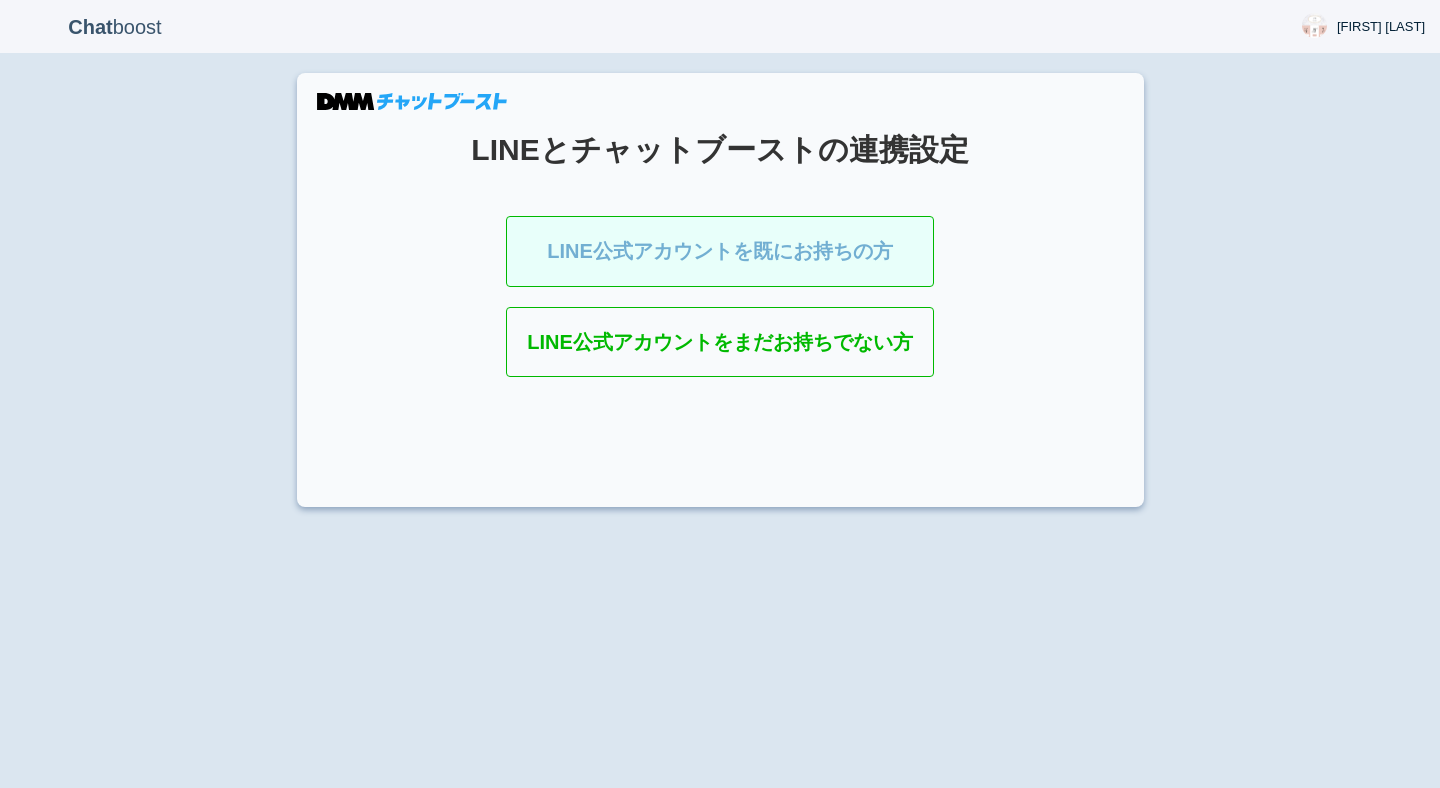click on "LINE公式アカウントを既にお持ちの方" at bounding box center [720, 251] 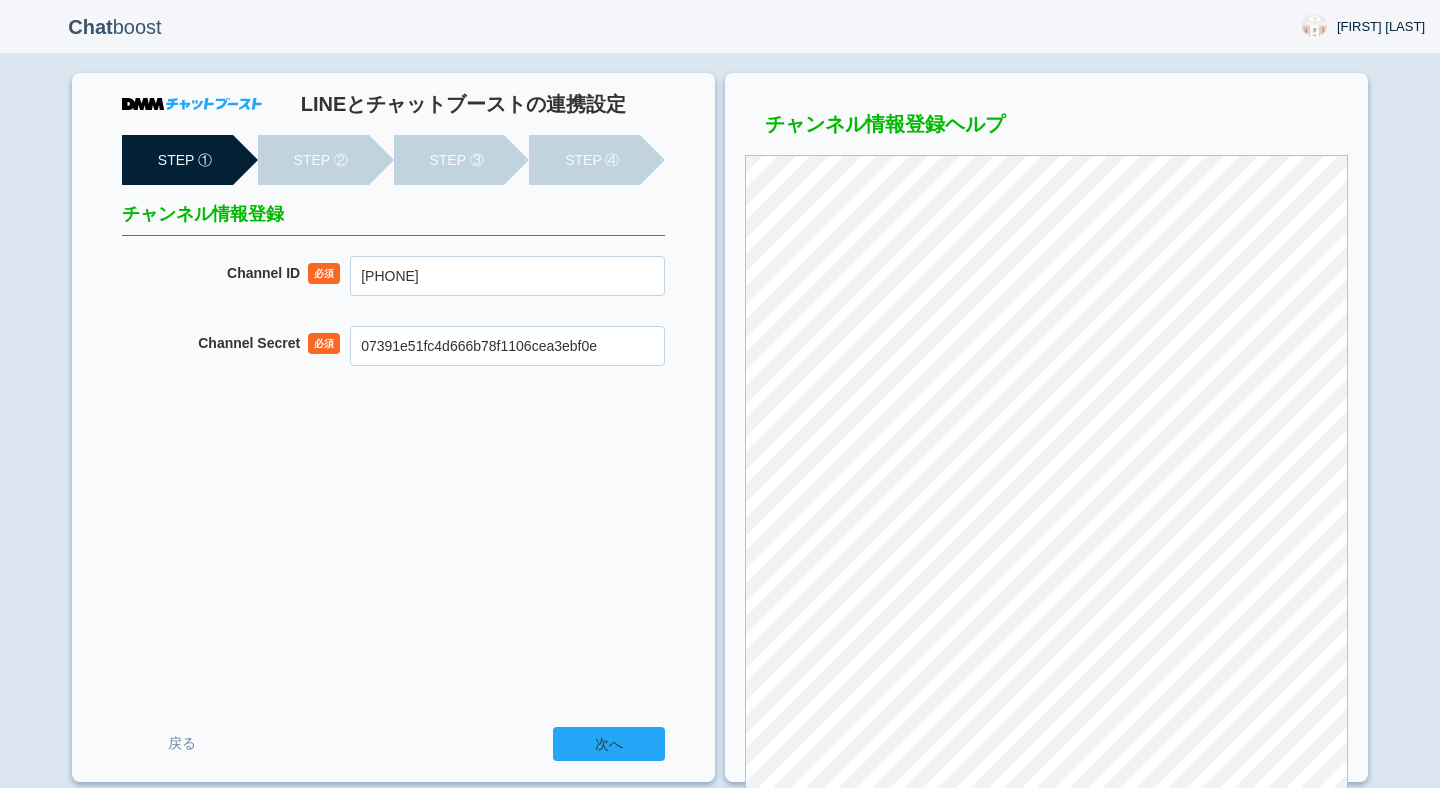 scroll, scrollTop: 0, scrollLeft: 0, axis: both 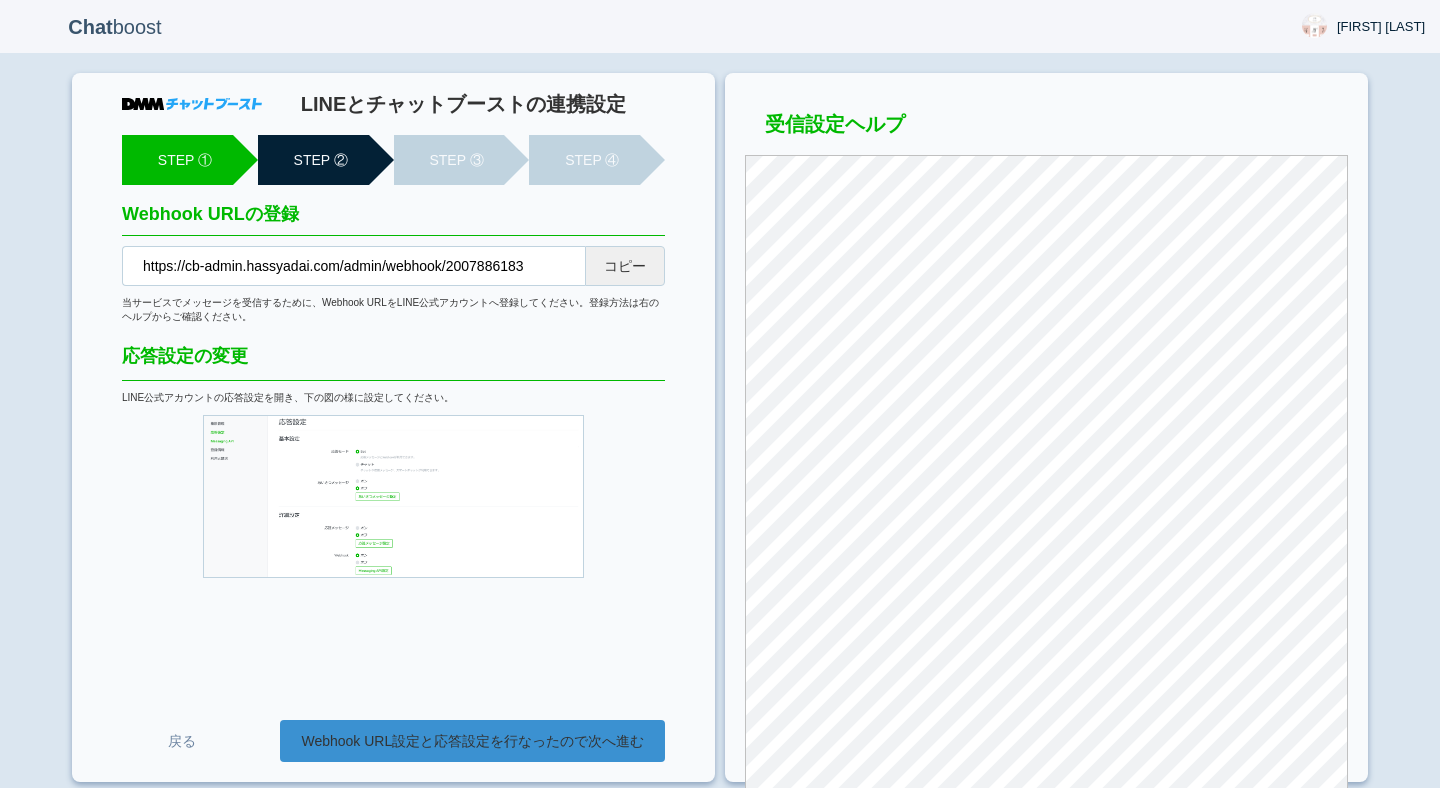 click on "Webhook URL設定と応答設定を行なったので次へ進む" at bounding box center [472, 741] 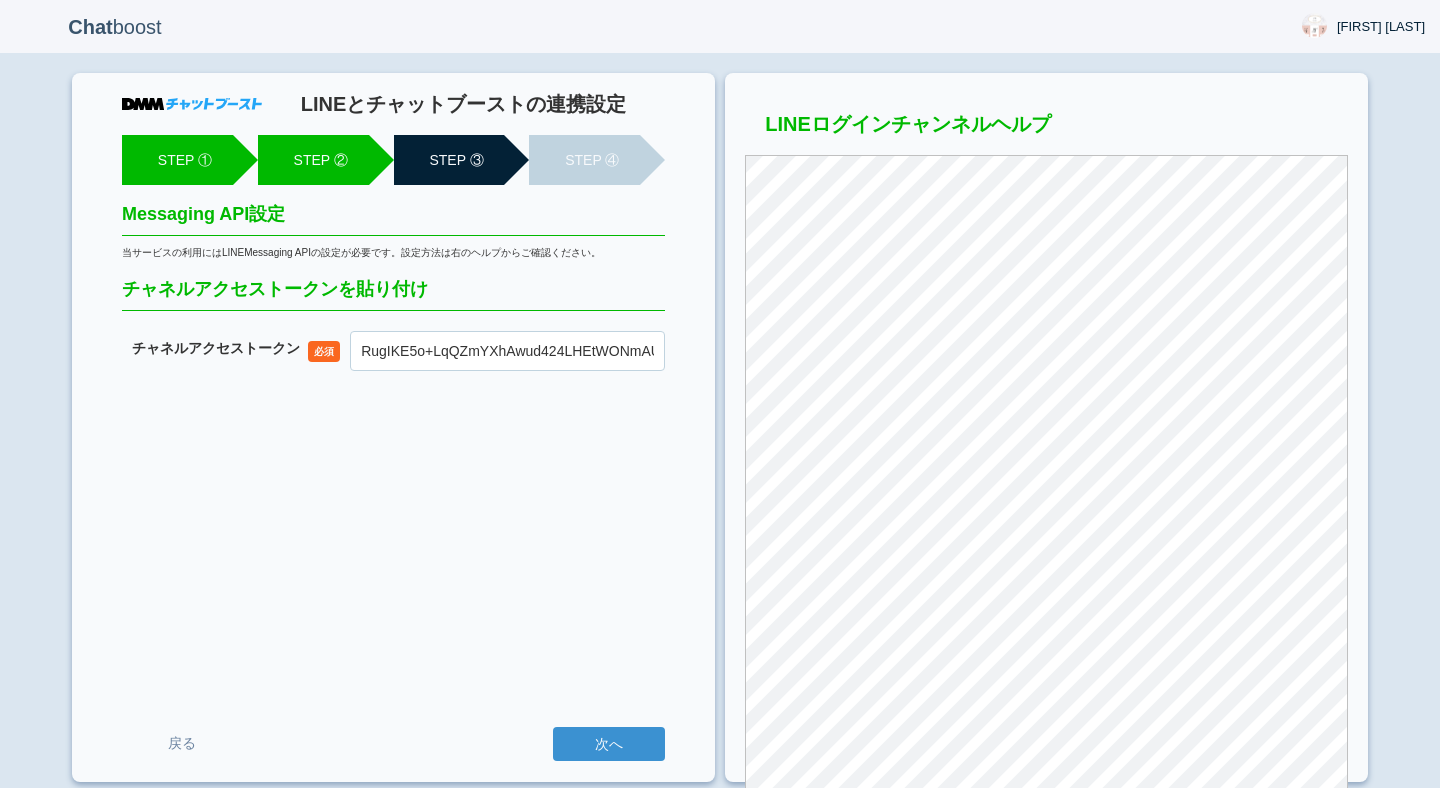 scroll, scrollTop: 0, scrollLeft: 0, axis: both 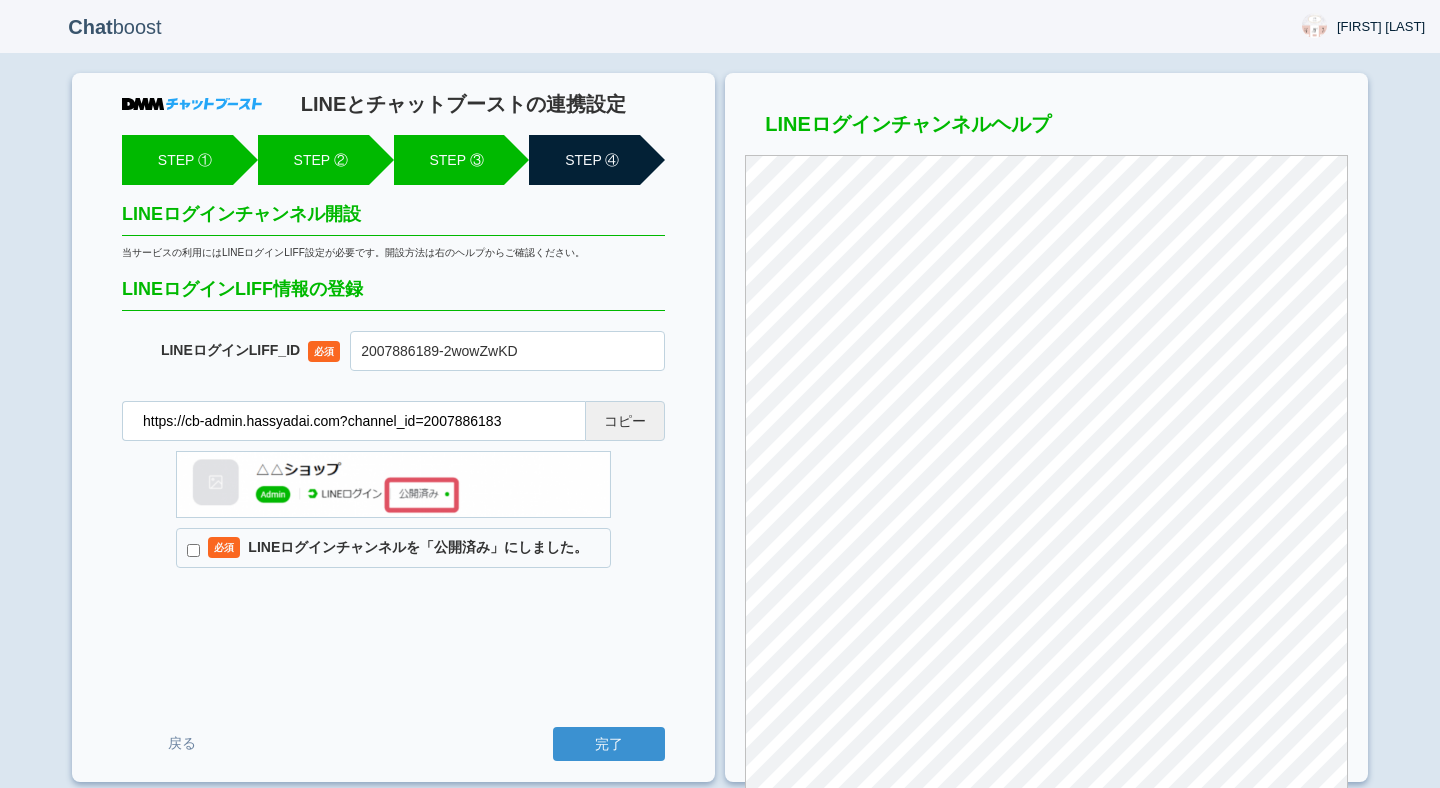 click on "必須 LINEログインチャンネルを「公開済み」にしました。" at bounding box center [393, 548] 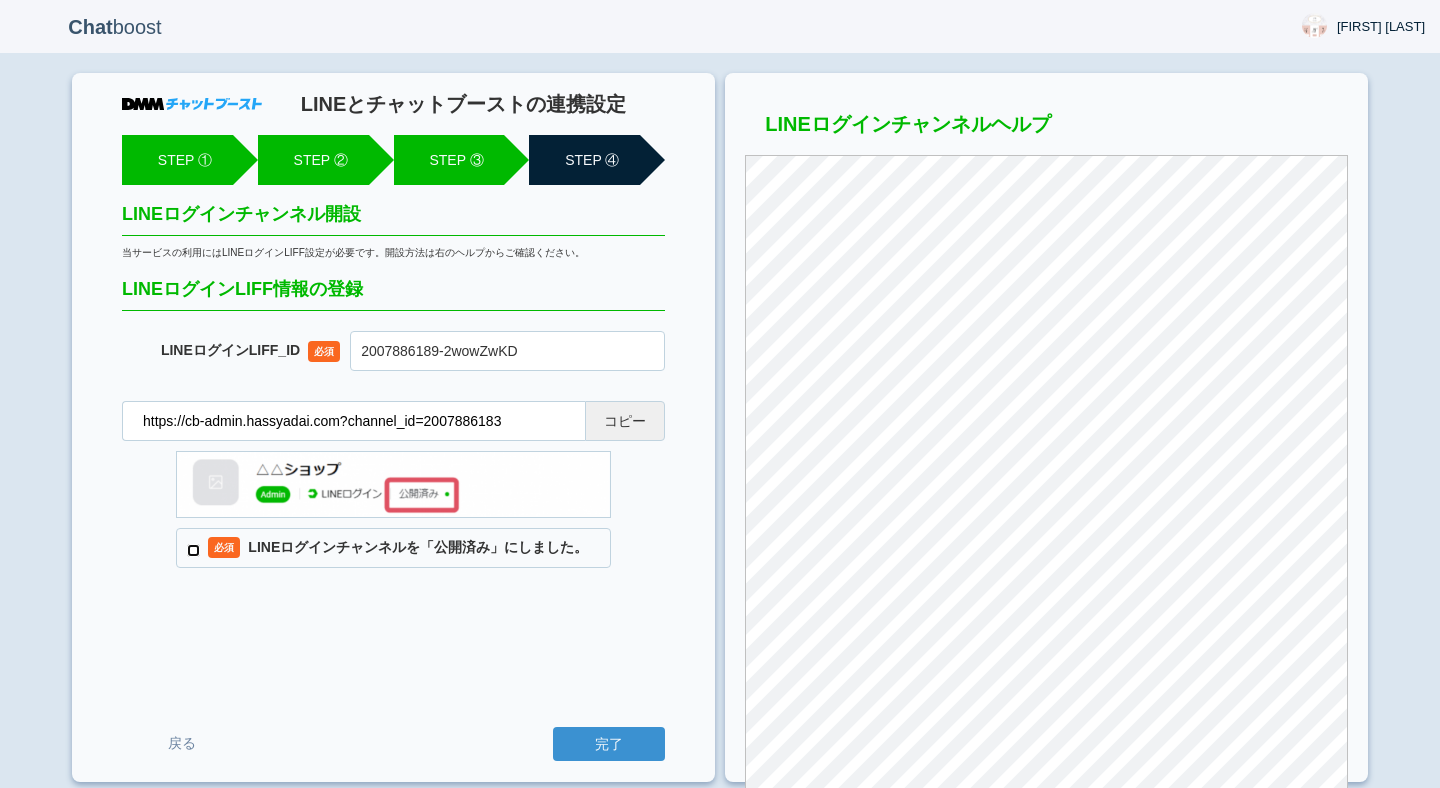 checkbox on "true" 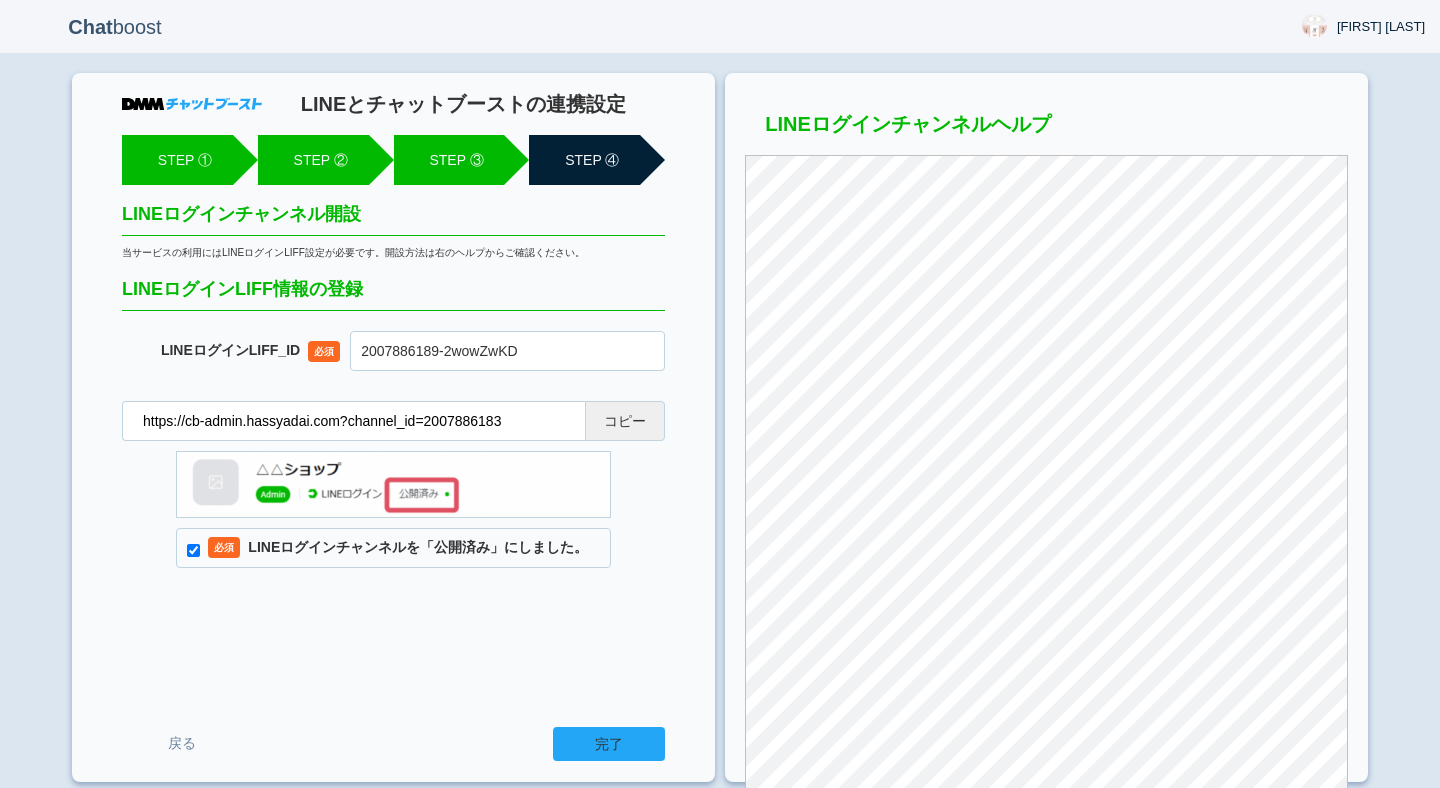 click on "完了" at bounding box center (609, 744) 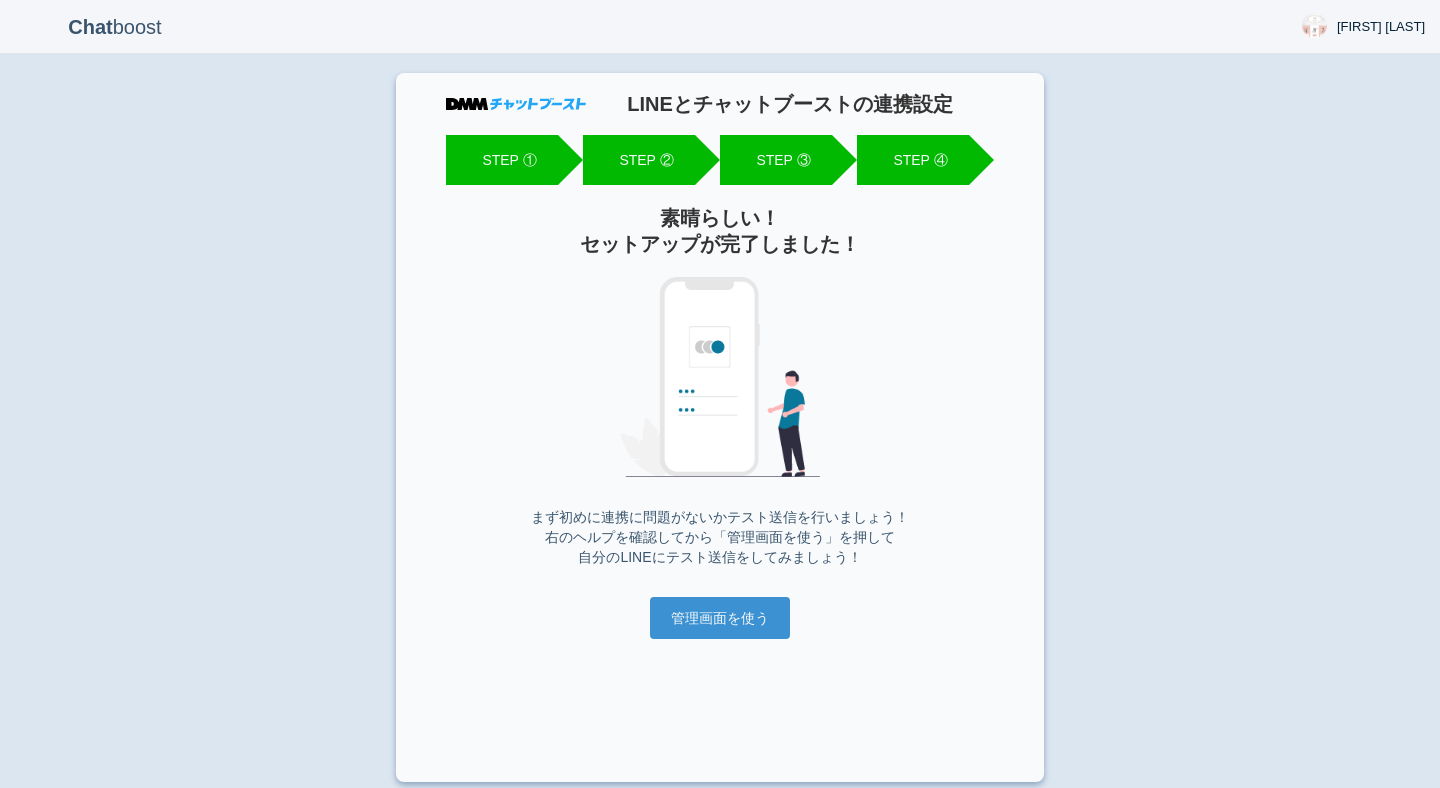 scroll, scrollTop: 0, scrollLeft: 0, axis: both 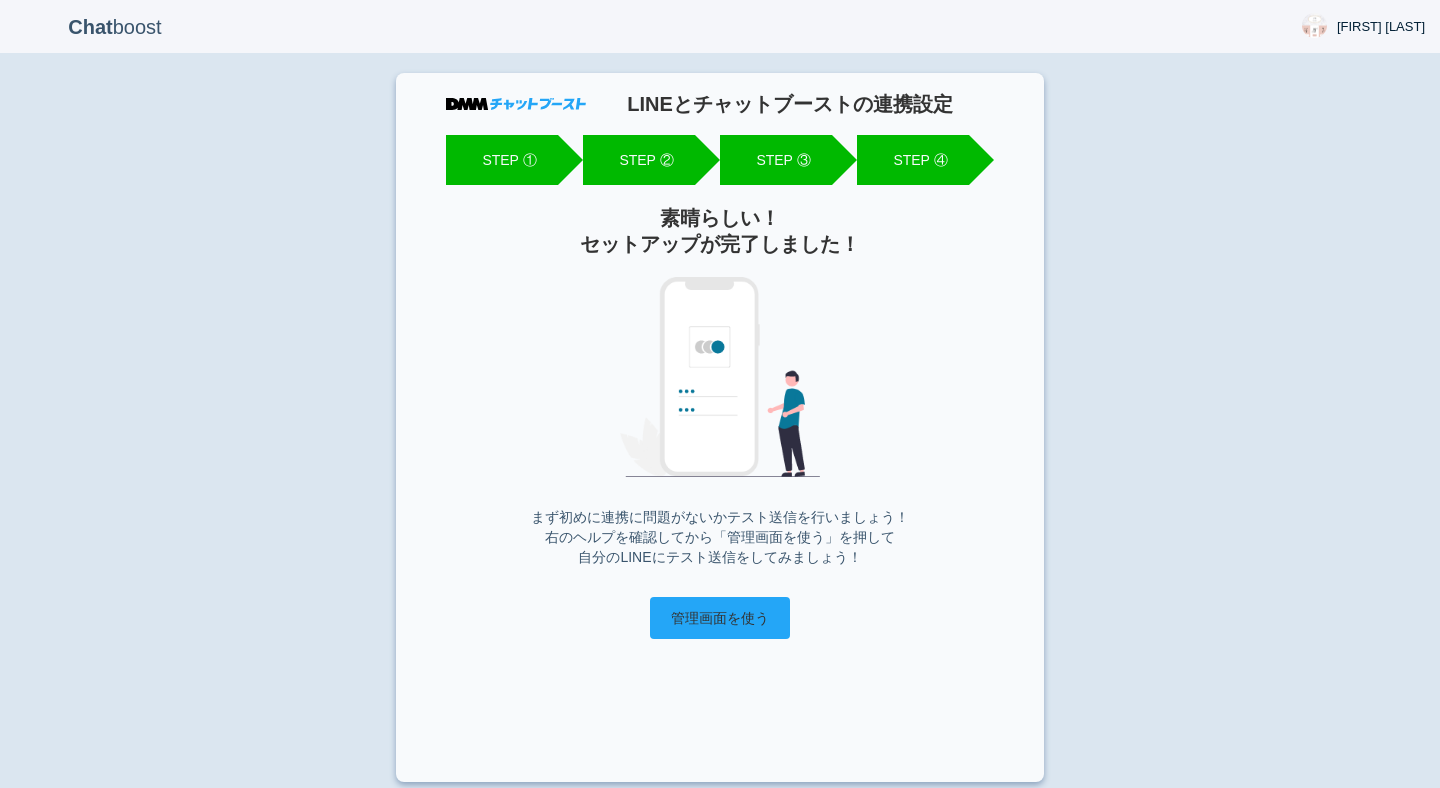 click on "管理画面を使う" at bounding box center [720, 618] 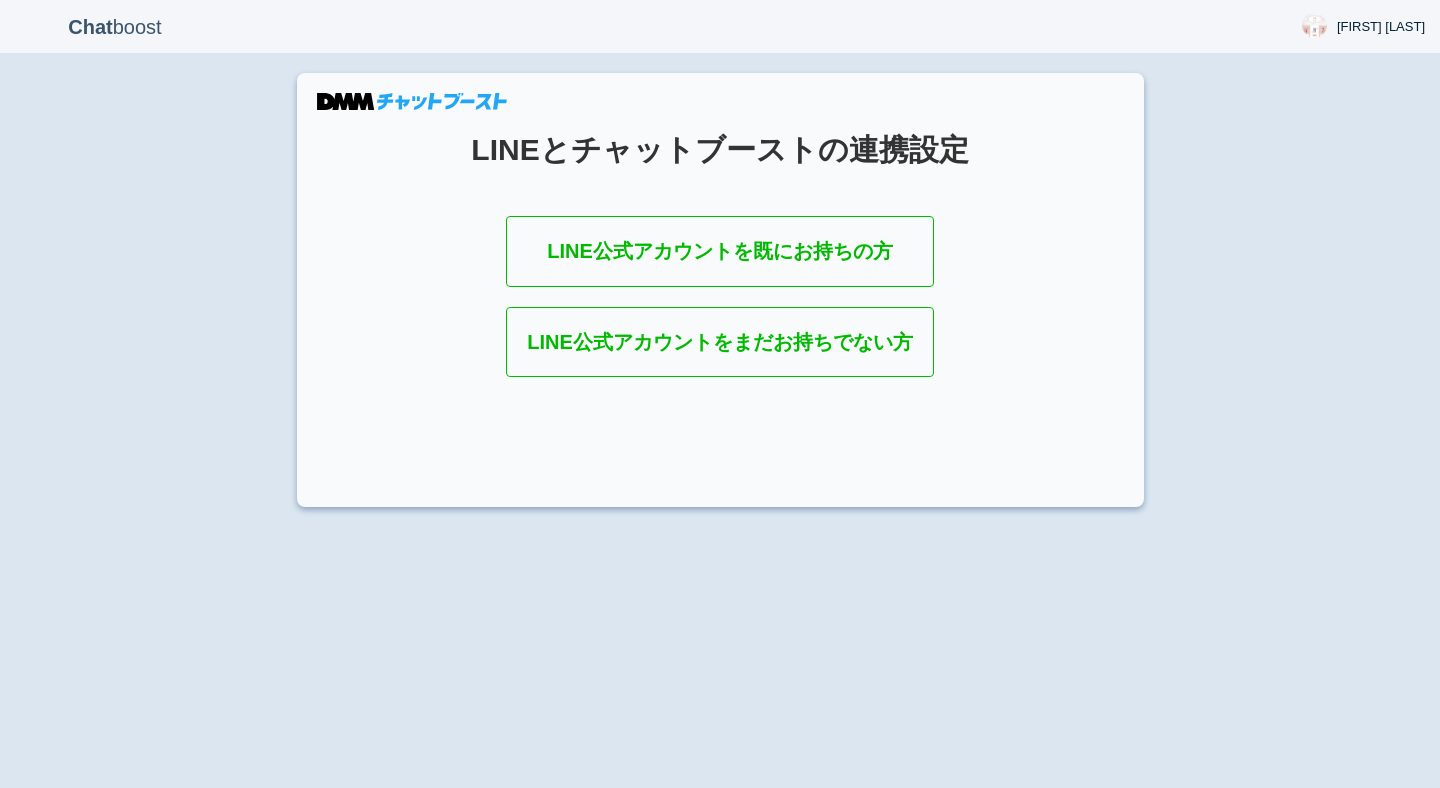 scroll, scrollTop: 0, scrollLeft: 0, axis: both 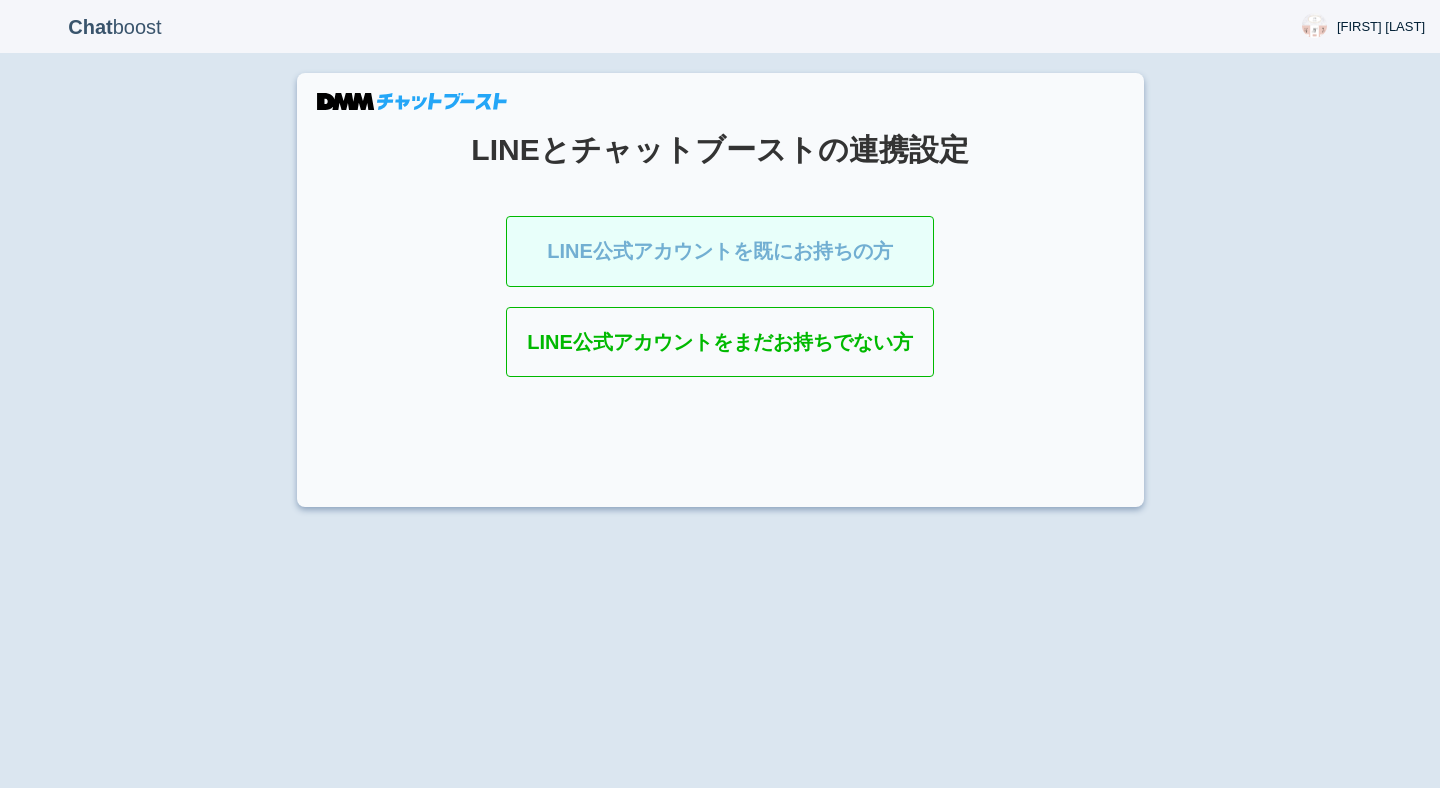click on "LINE公式アカウントを既にお持ちの方" at bounding box center [720, 251] 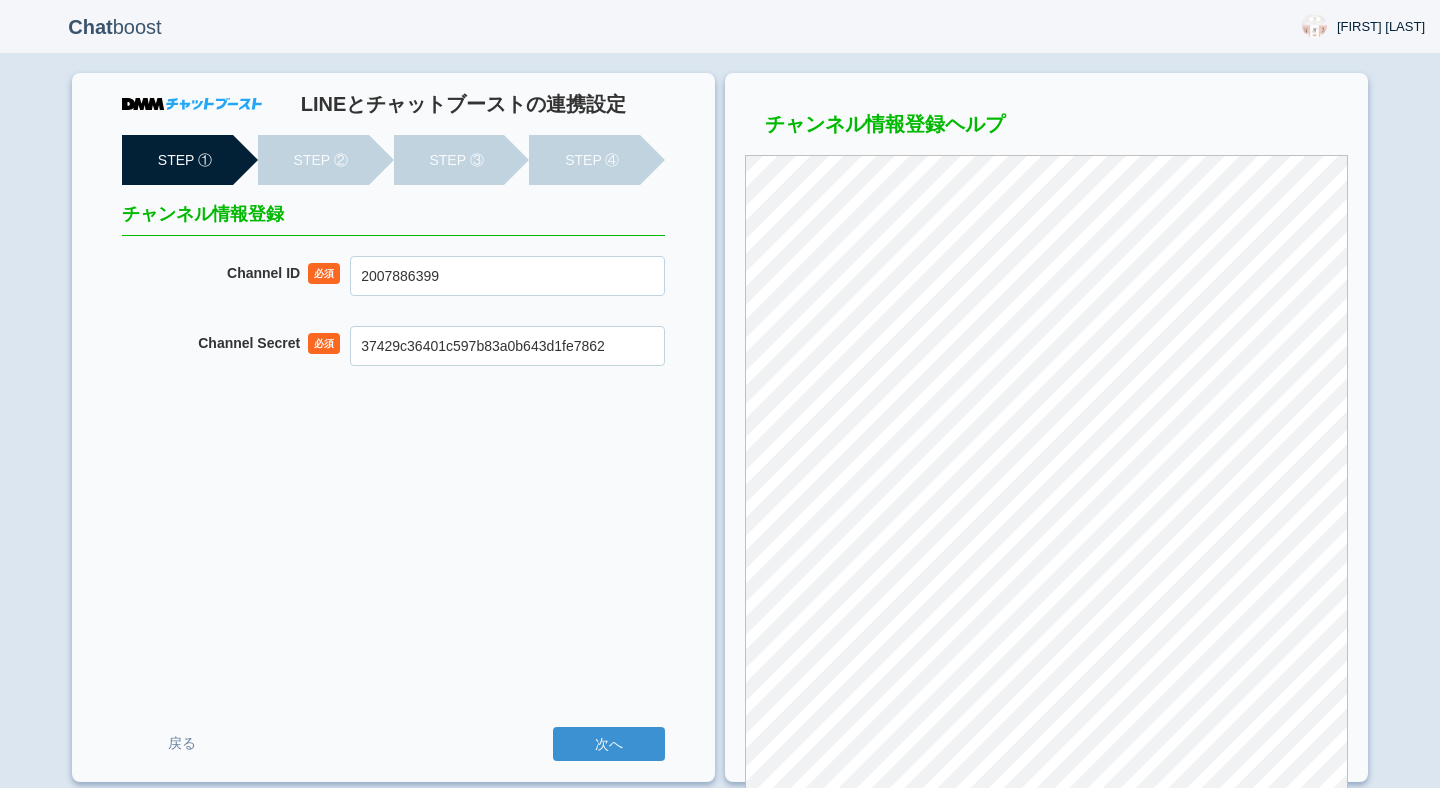 scroll, scrollTop: 0, scrollLeft: 0, axis: both 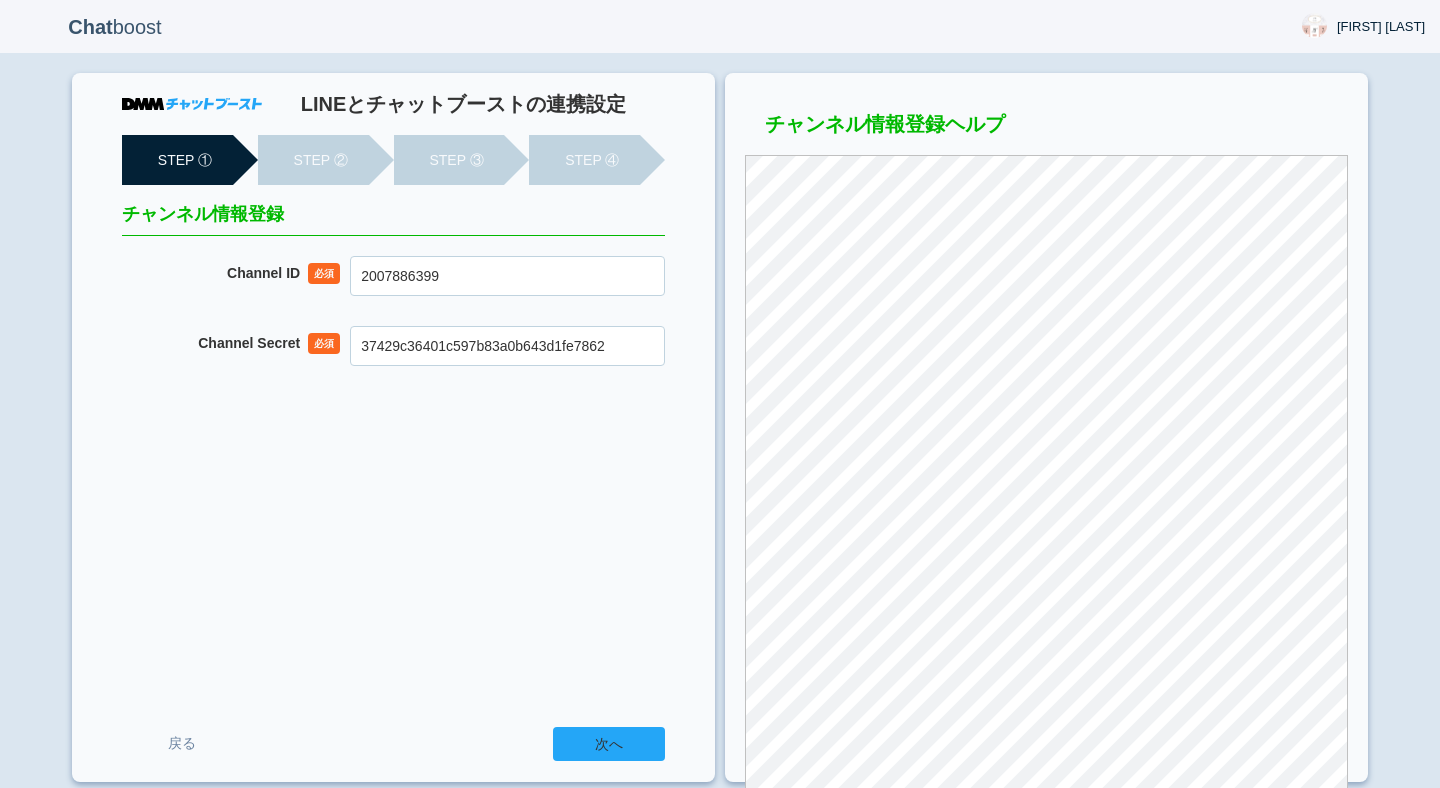 click on "次へ" at bounding box center [609, 744] 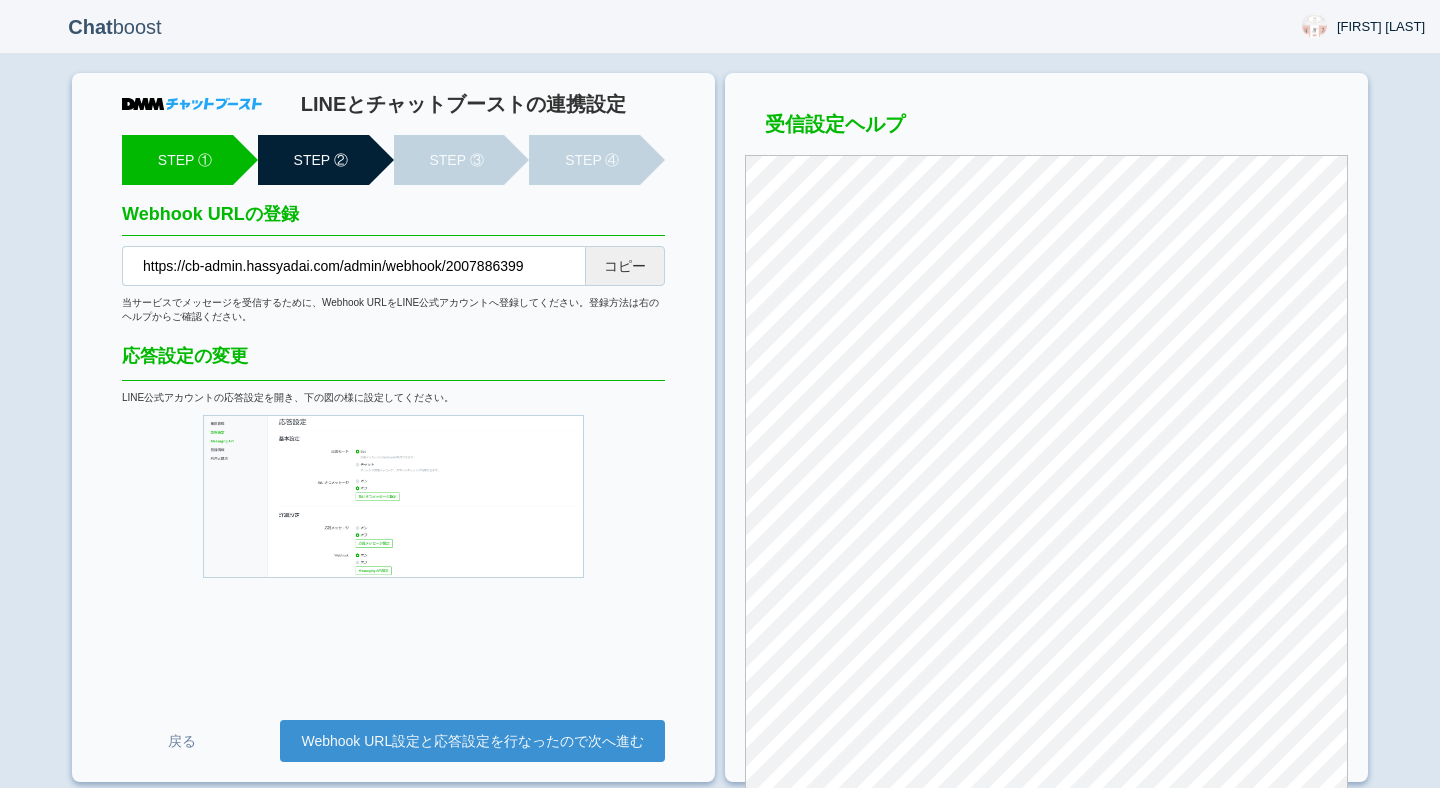scroll, scrollTop: 0, scrollLeft: 0, axis: both 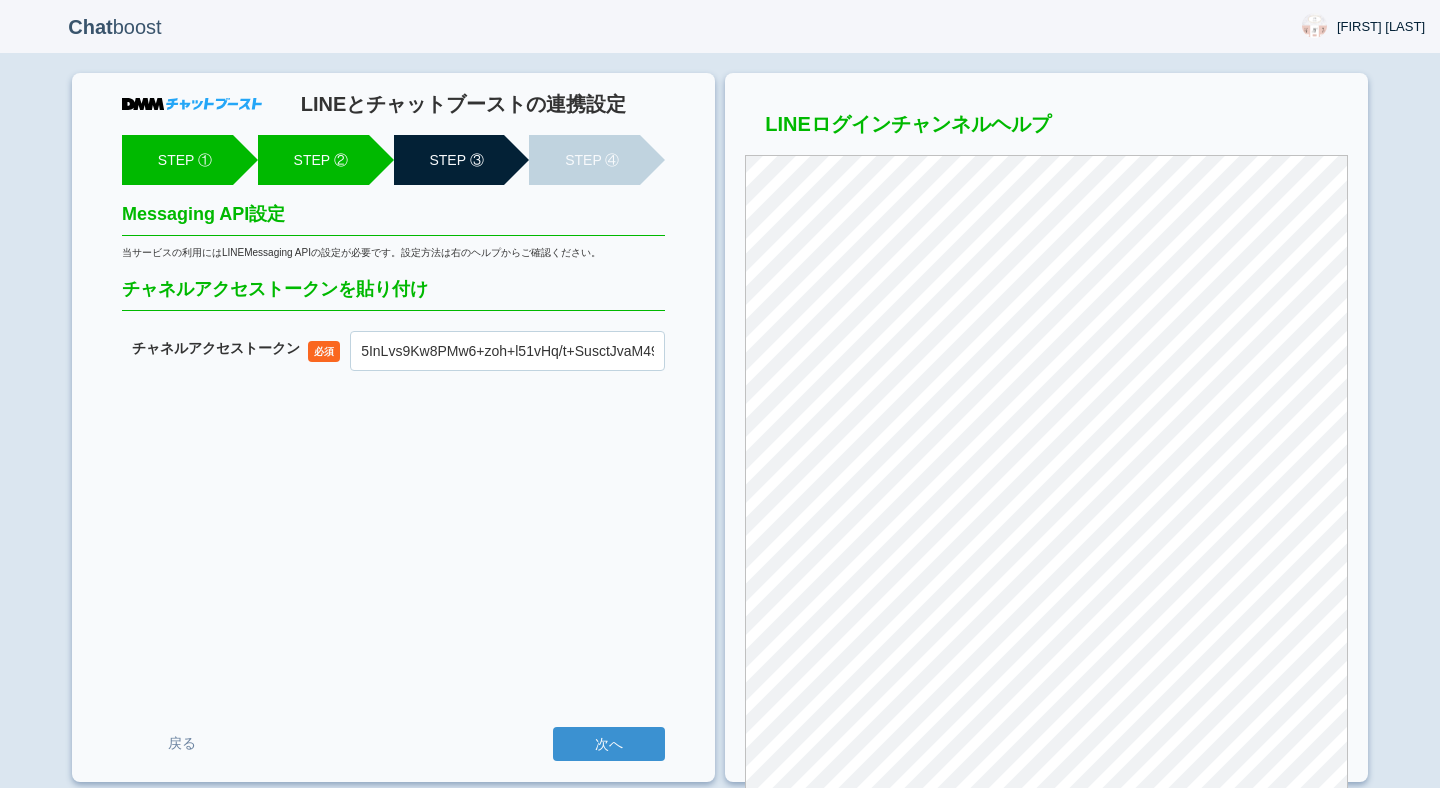 click on "次へ" at bounding box center (609, 744) 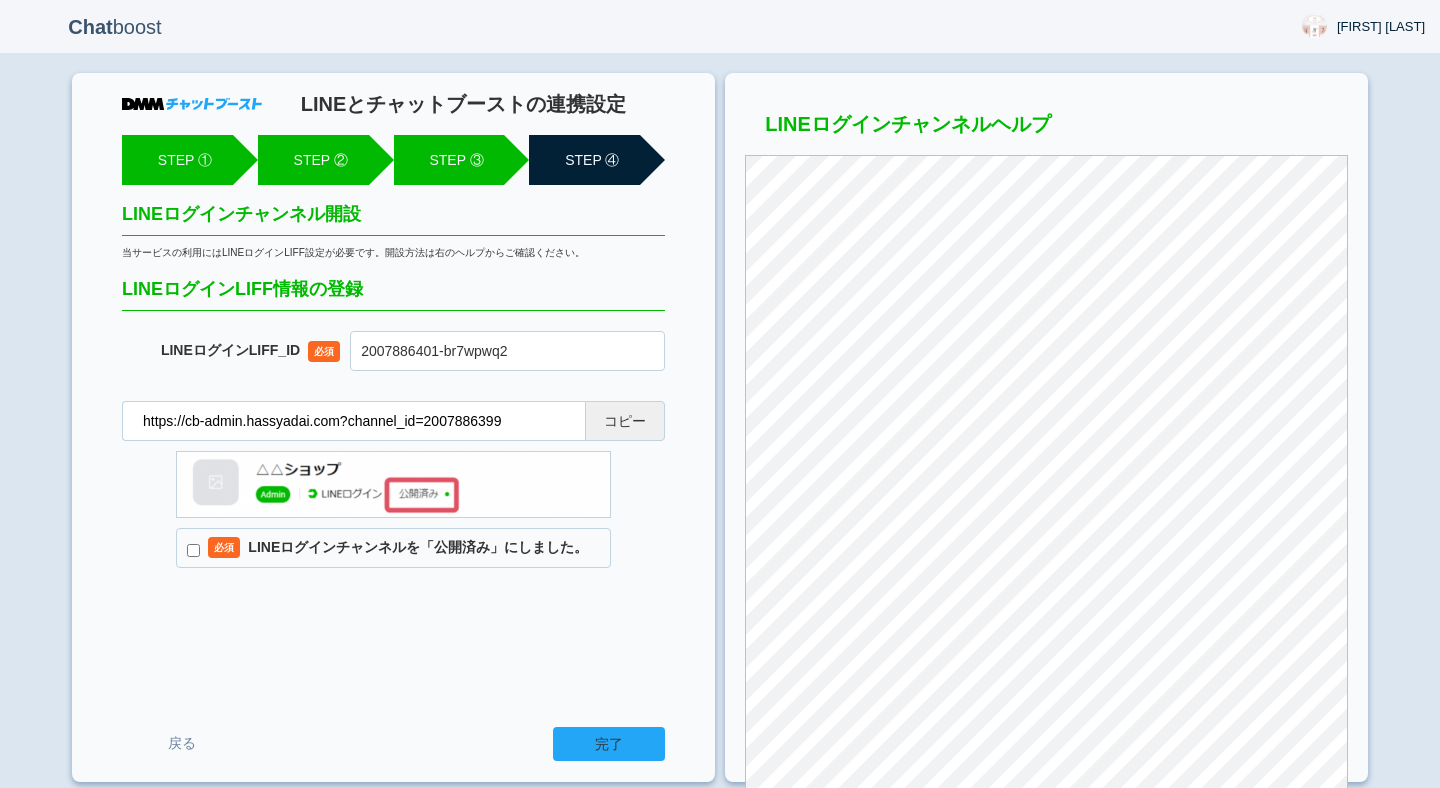 scroll, scrollTop: 0, scrollLeft: 0, axis: both 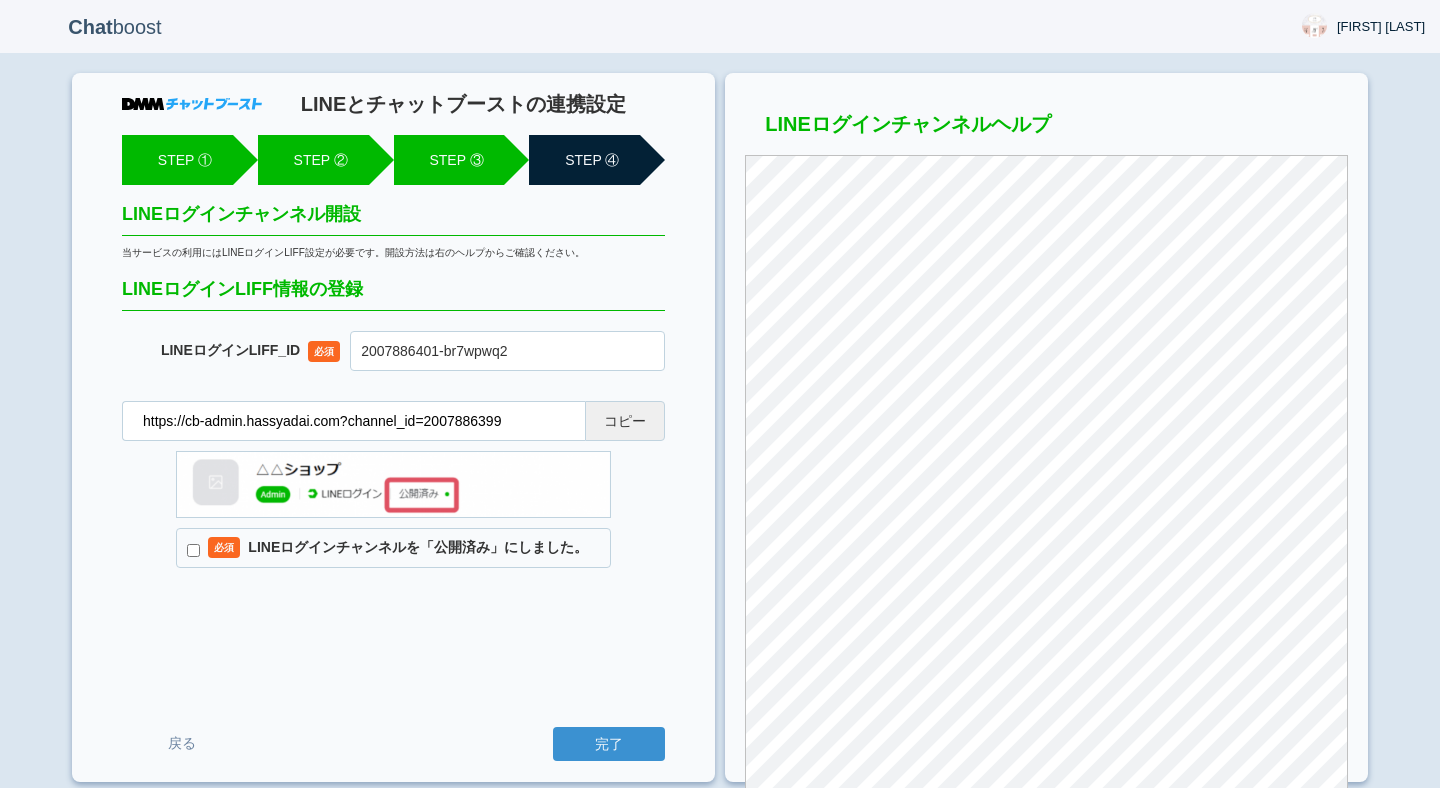 click on "必須 LINEログインチャンネルを「公開済み」にしました。" at bounding box center [393, 548] 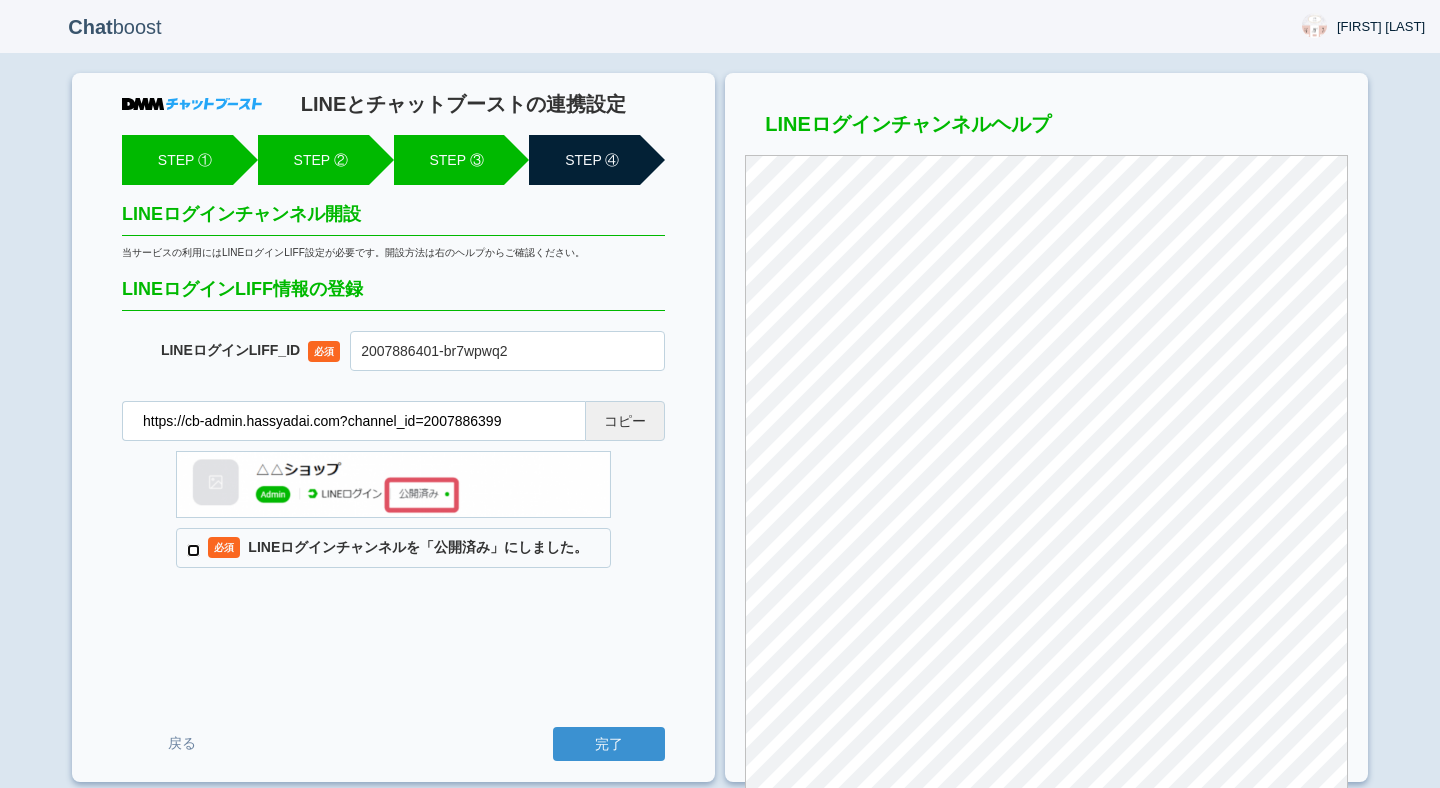 checkbox on "true" 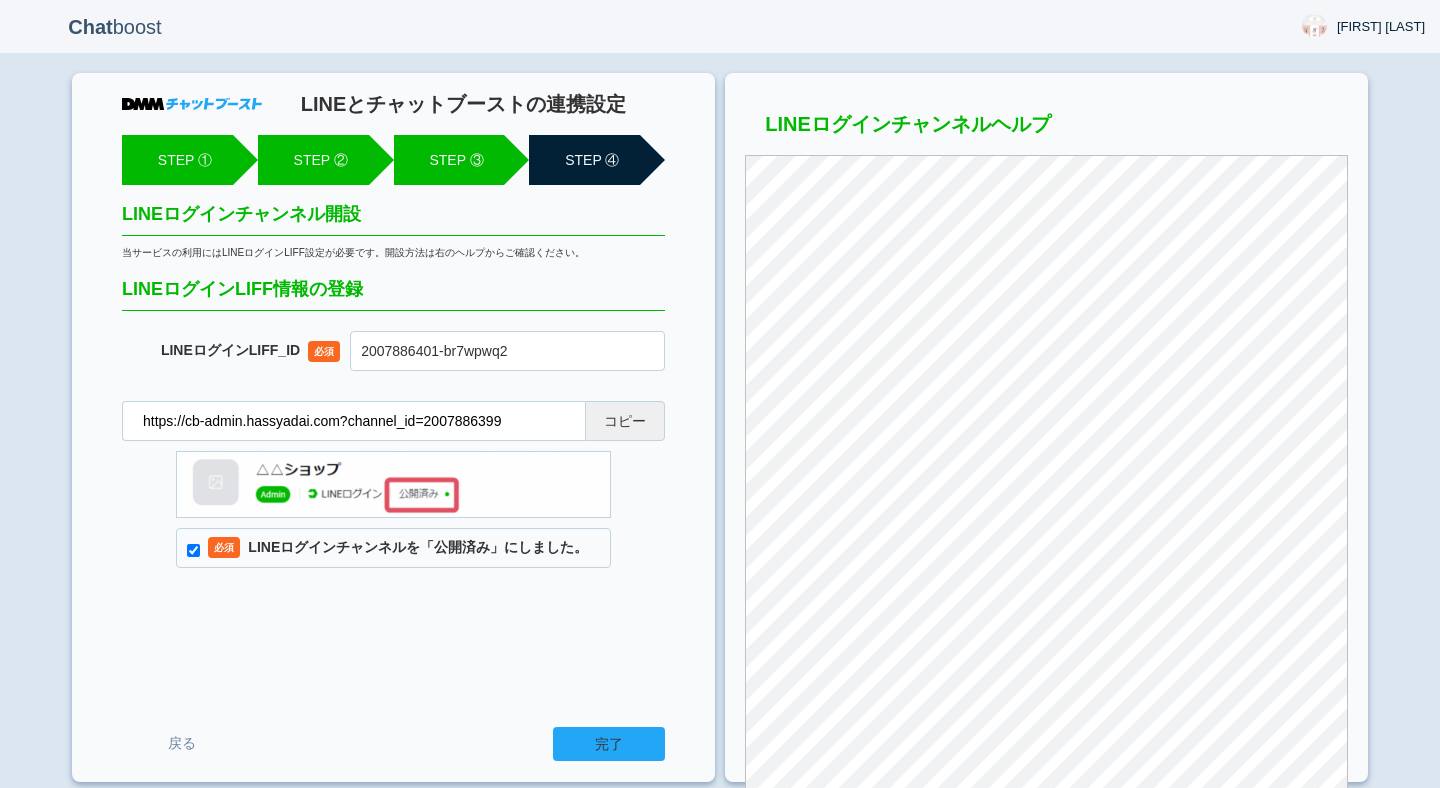 click on "完了" at bounding box center (609, 744) 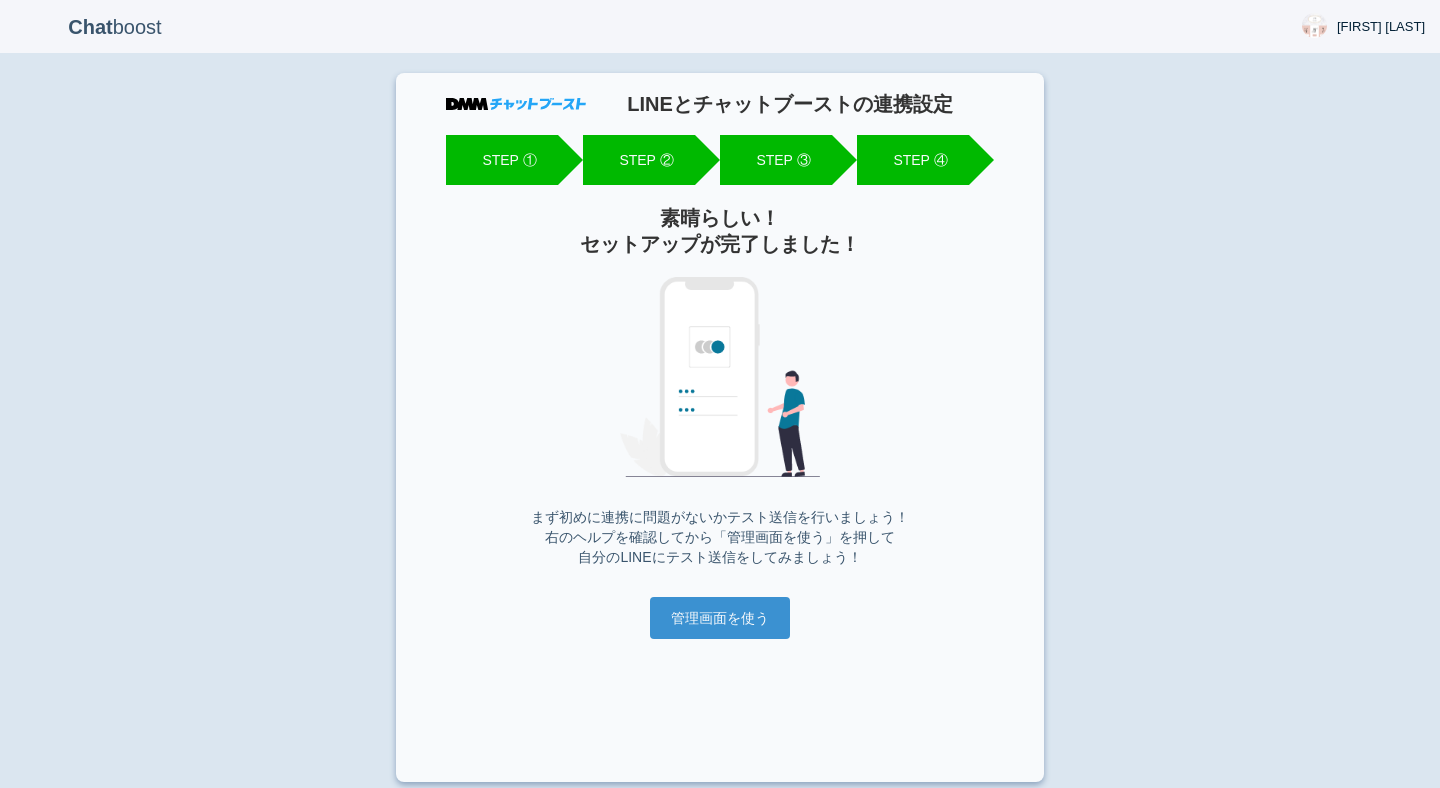 scroll, scrollTop: 0, scrollLeft: 0, axis: both 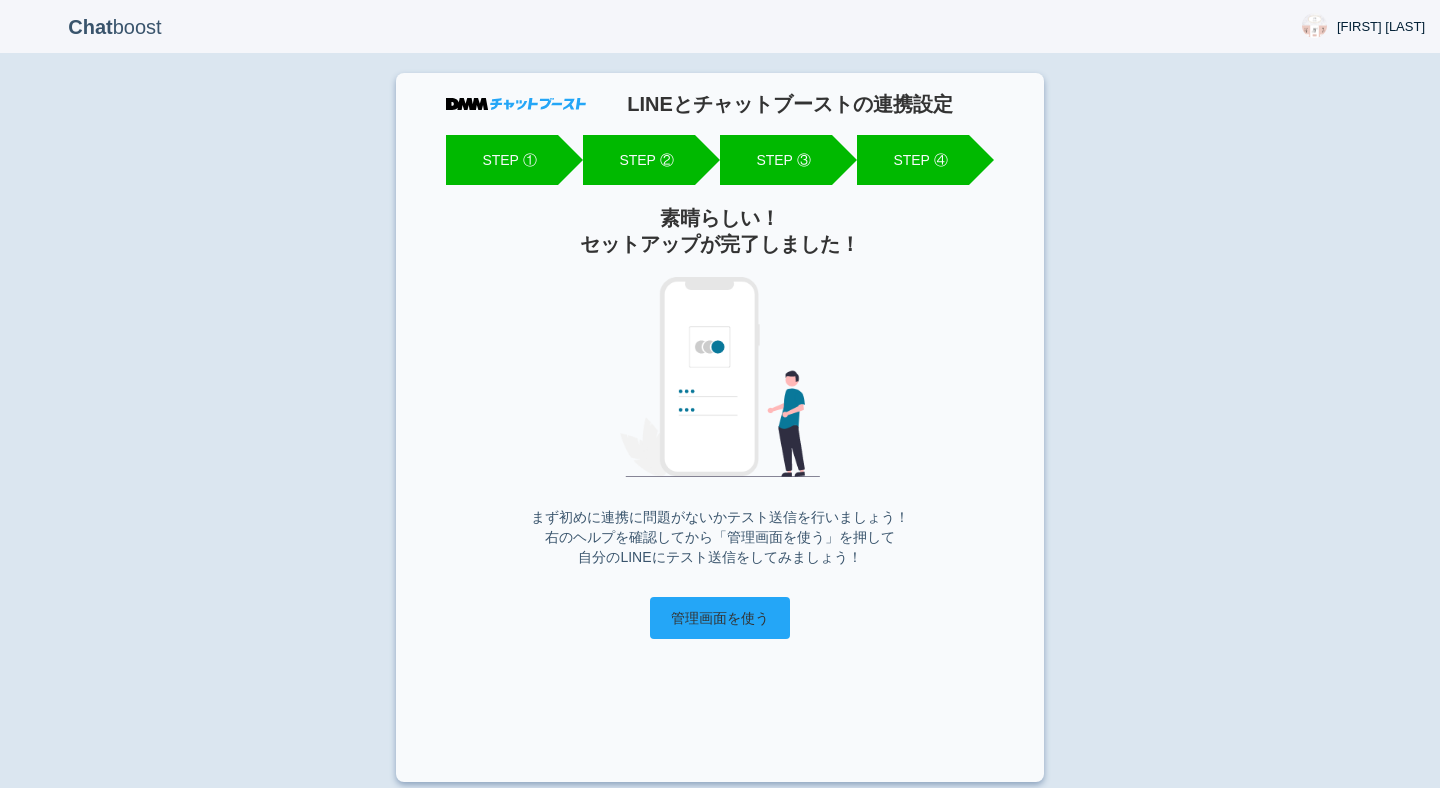 click on "管理画面を使う" at bounding box center [720, 618] 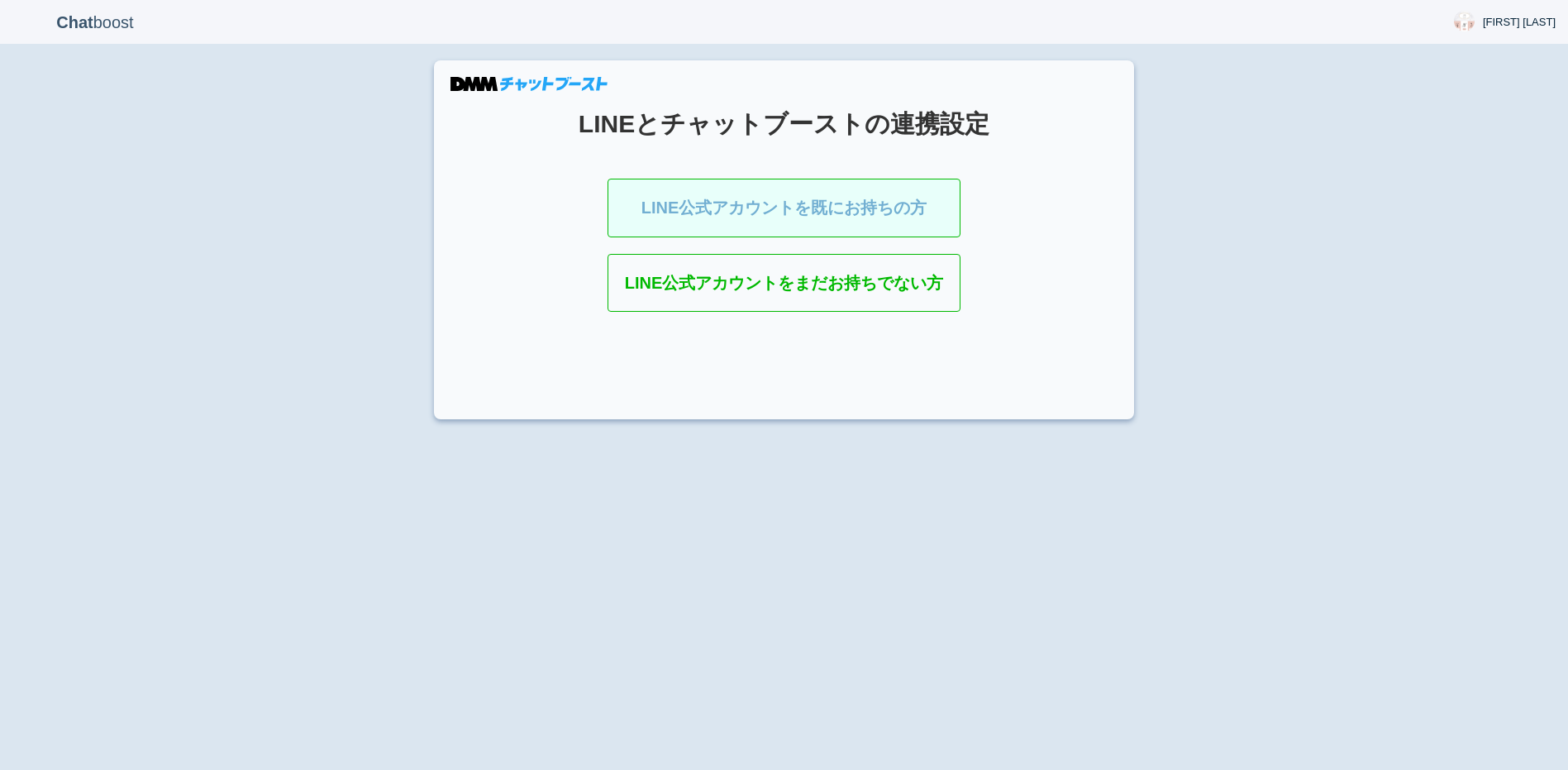 scroll, scrollTop: 0, scrollLeft: 0, axis: both 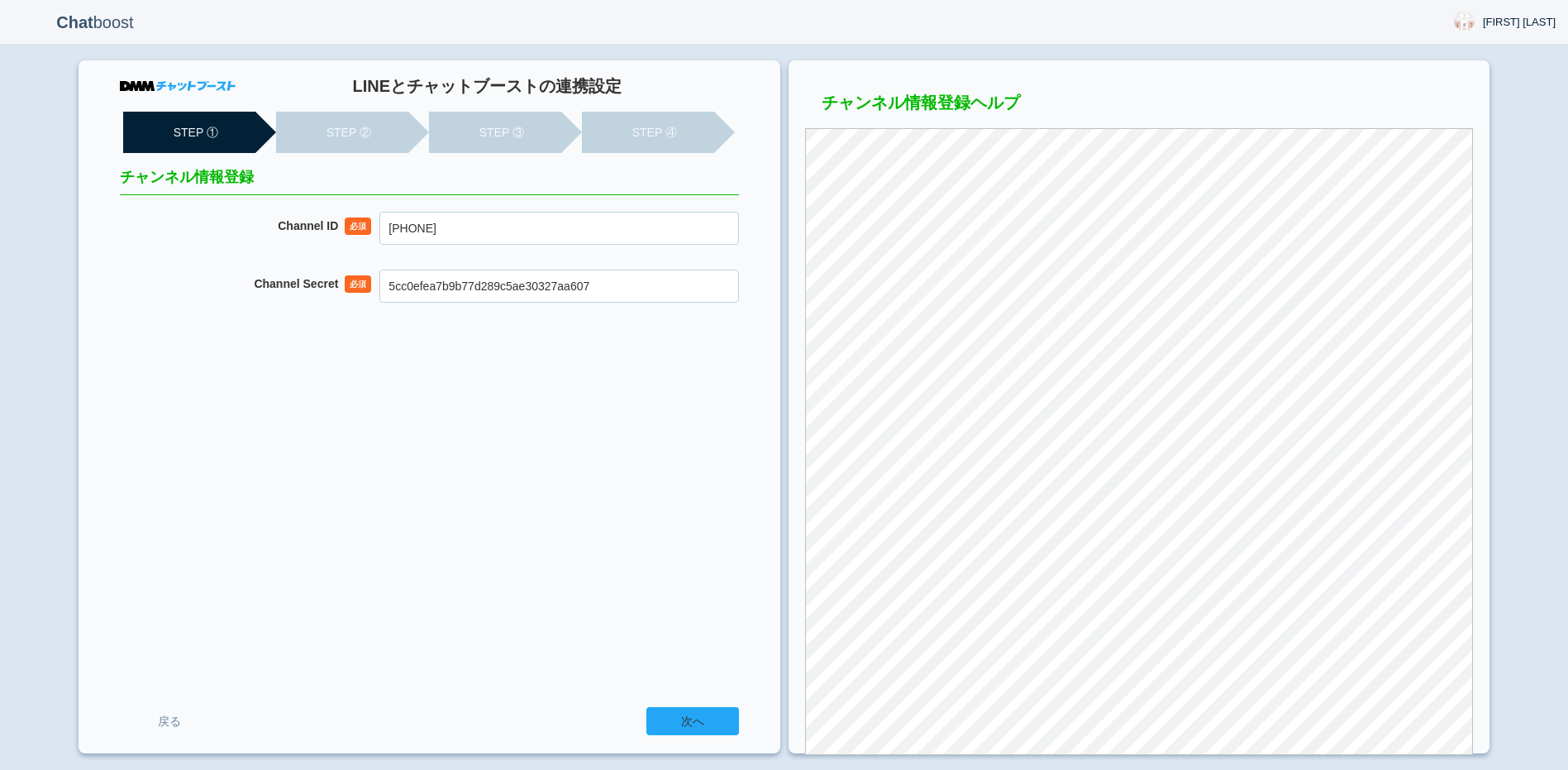 click on "次へ" at bounding box center [693, 721] 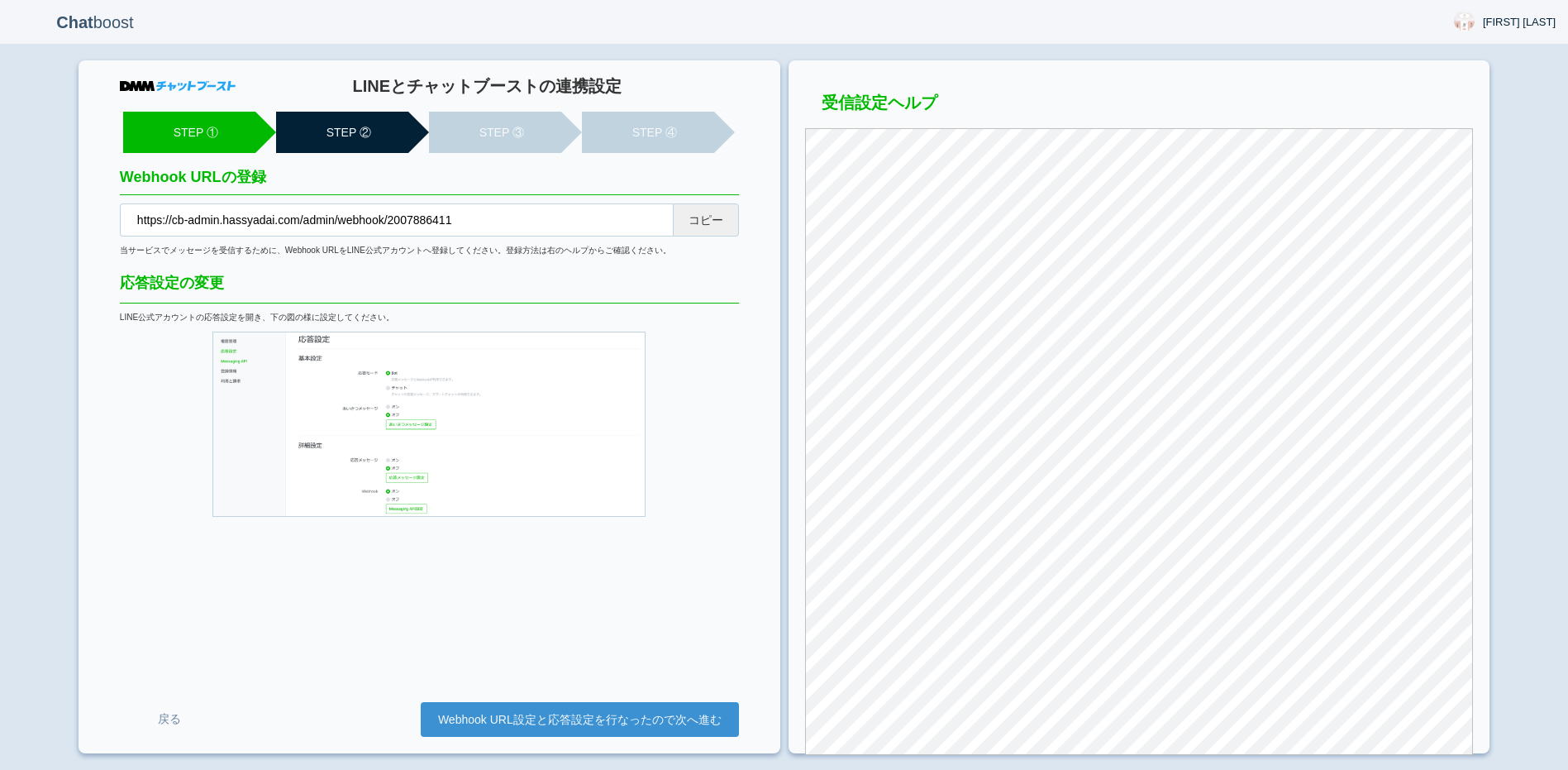 scroll, scrollTop: 0, scrollLeft: 0, axis: both 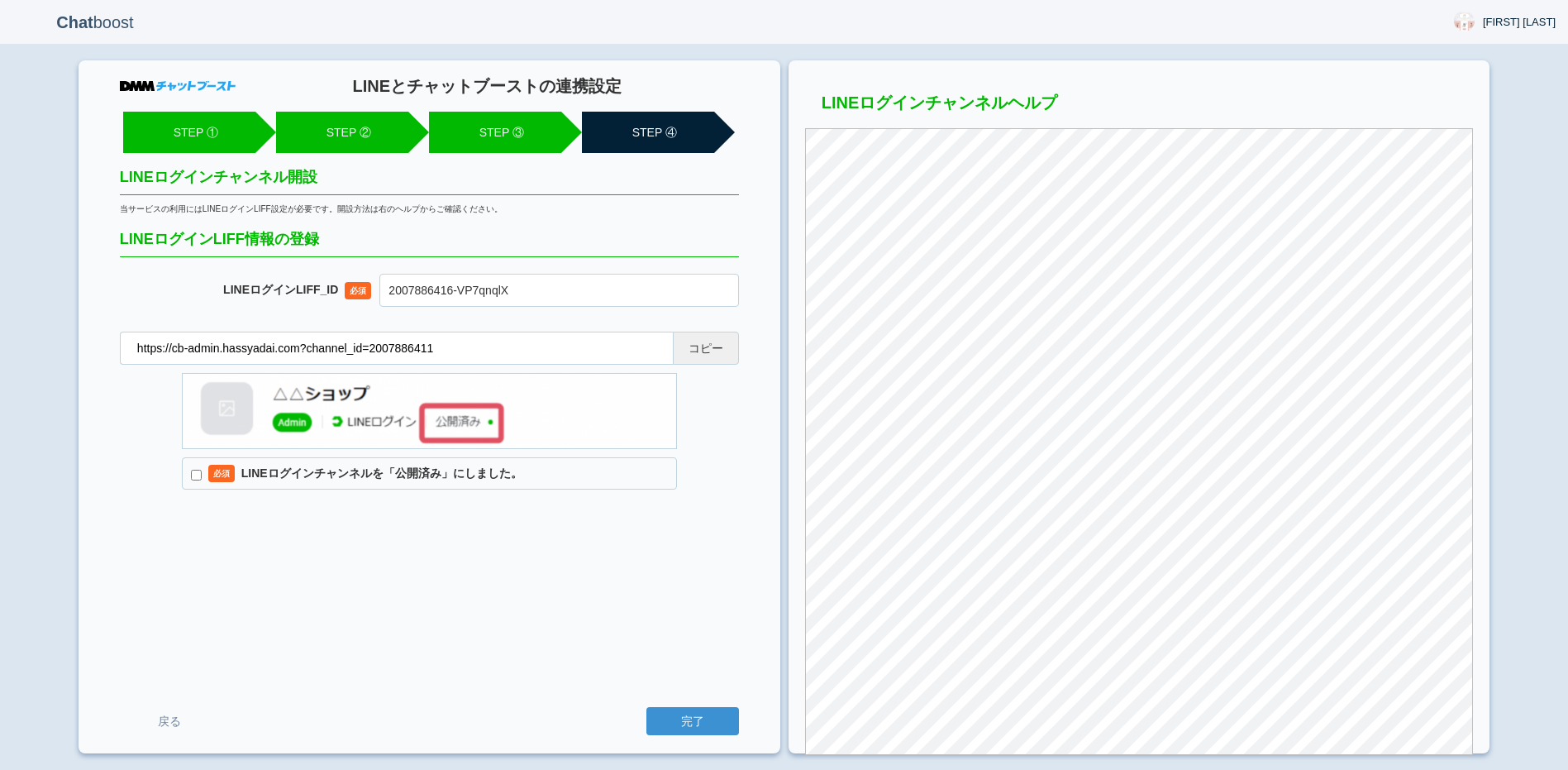 click on "必須 LINEログインチャンネルを「公開済み」にしました。" at bounding box center (429, 474) 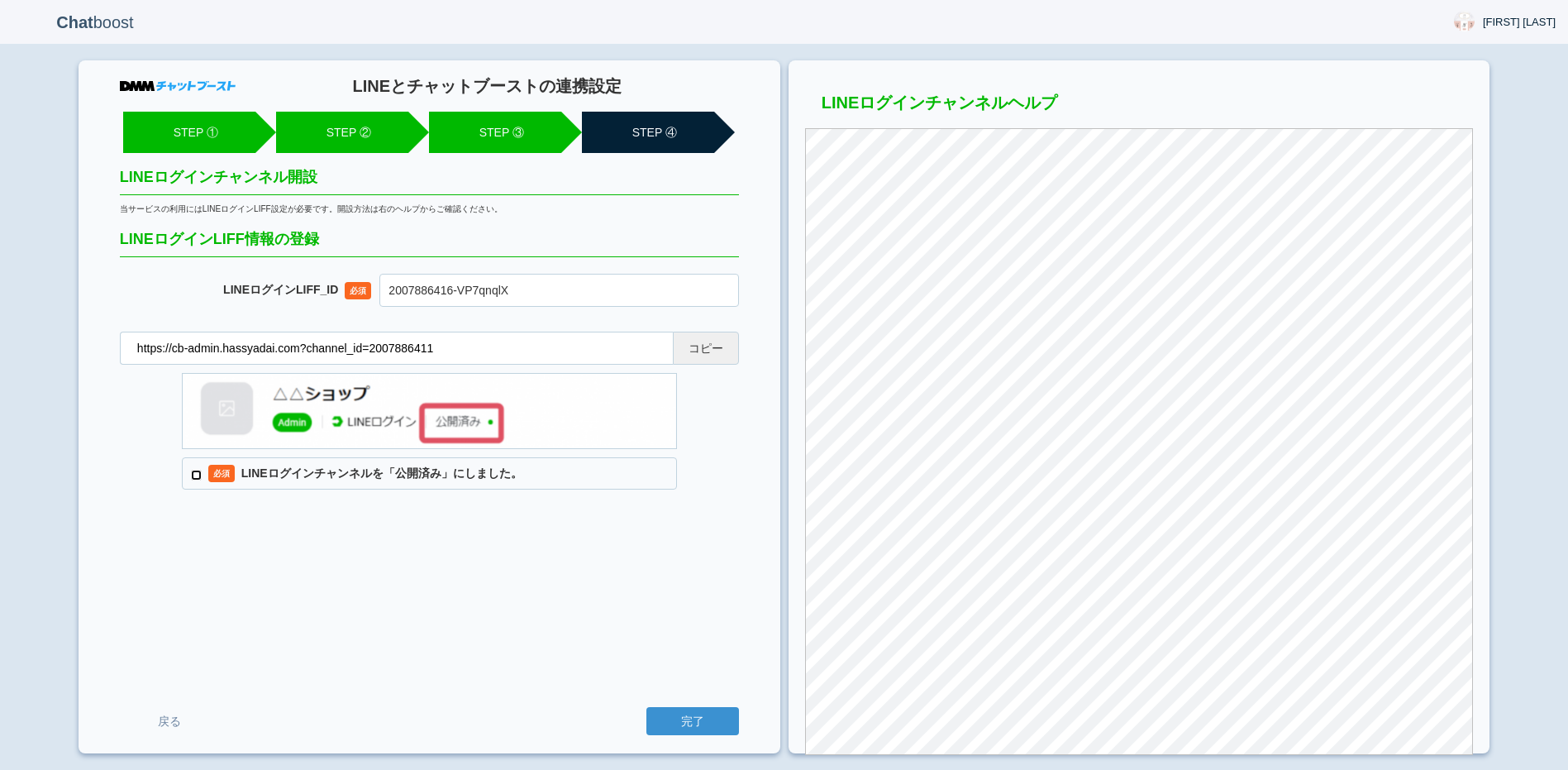 checkbox on "true" 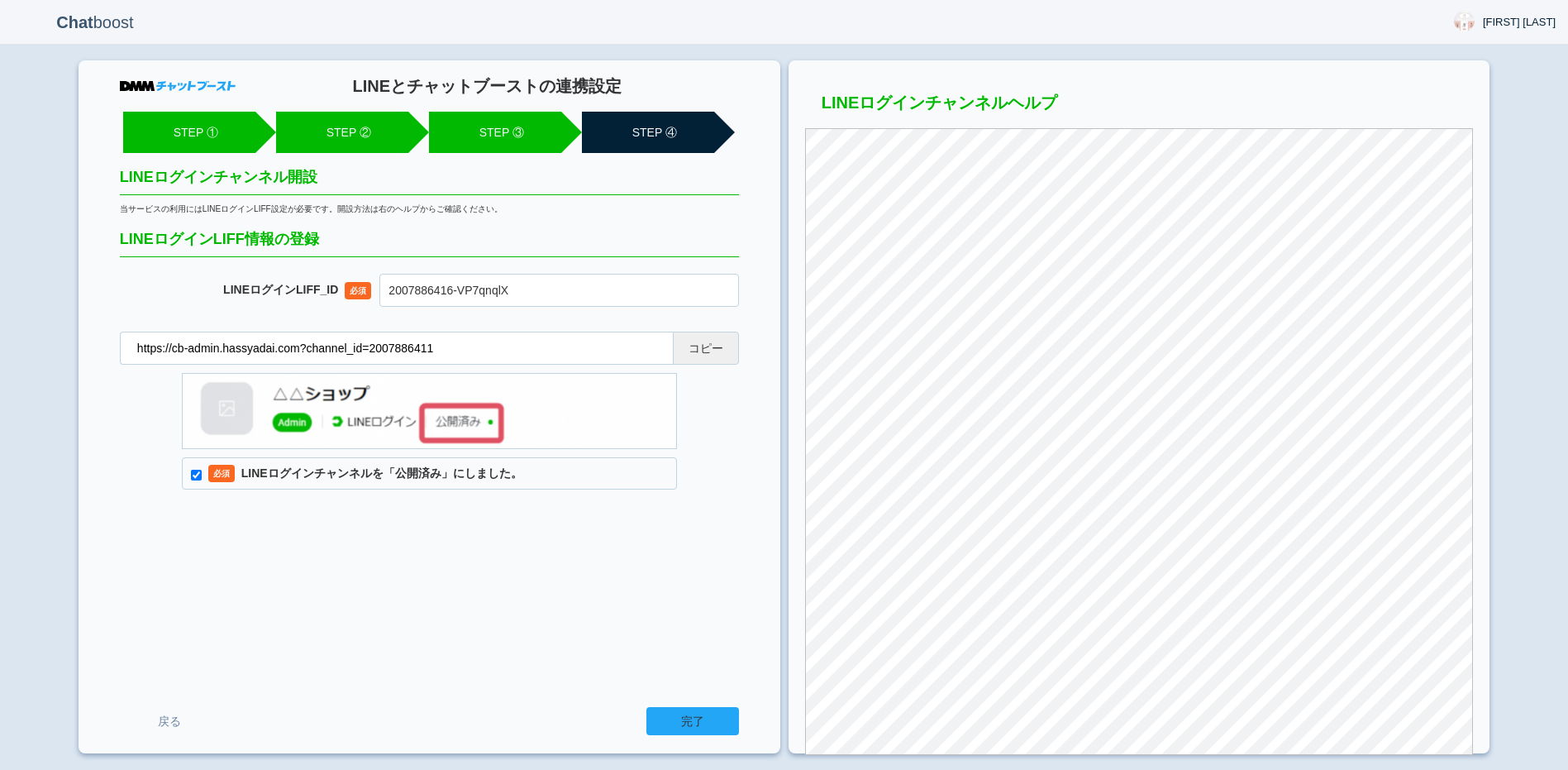 click on "完了" at bounding box center (693, 721) 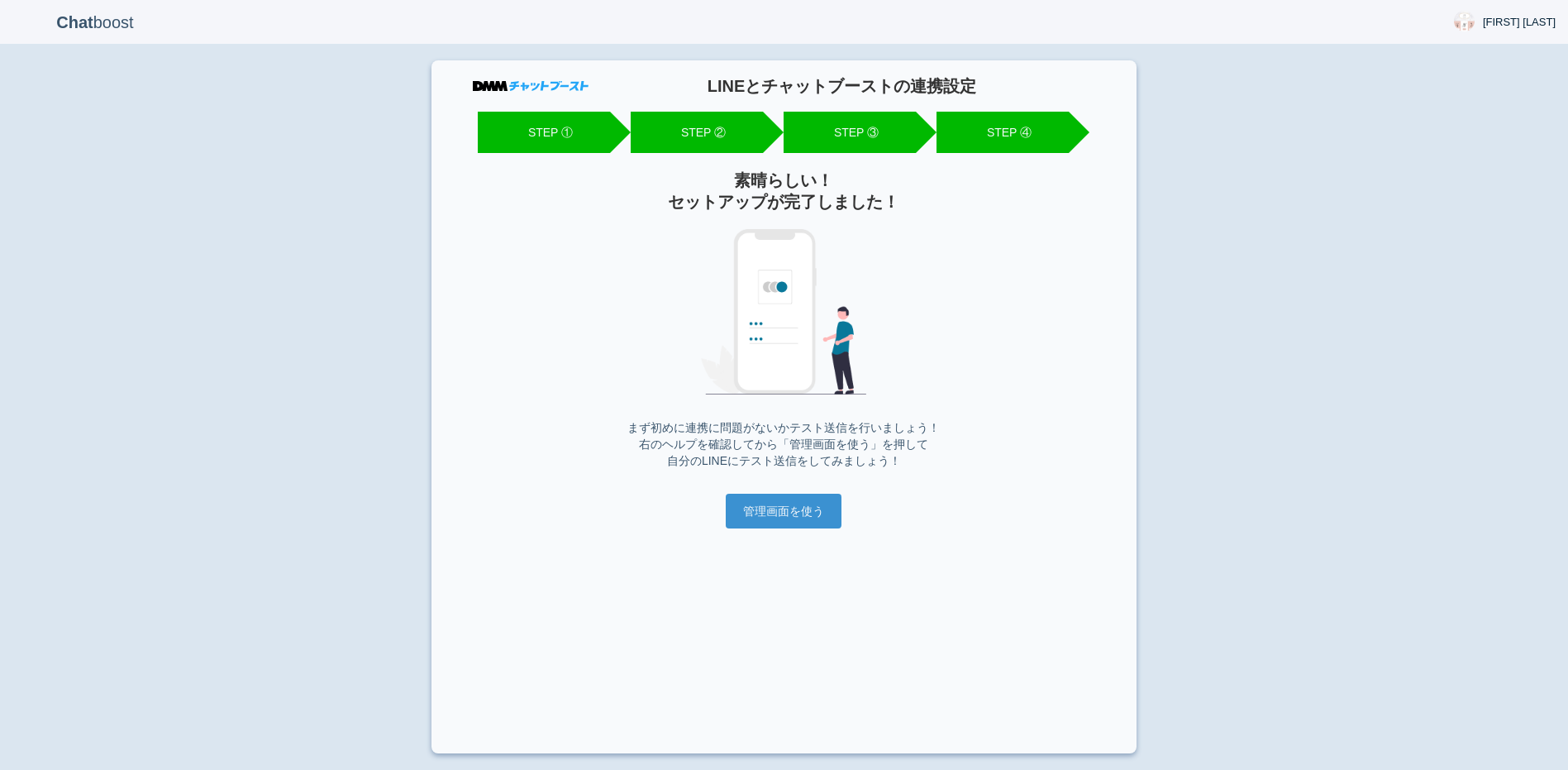 scroll, scrollTop: 0, scrollLeft: 0, axis: both 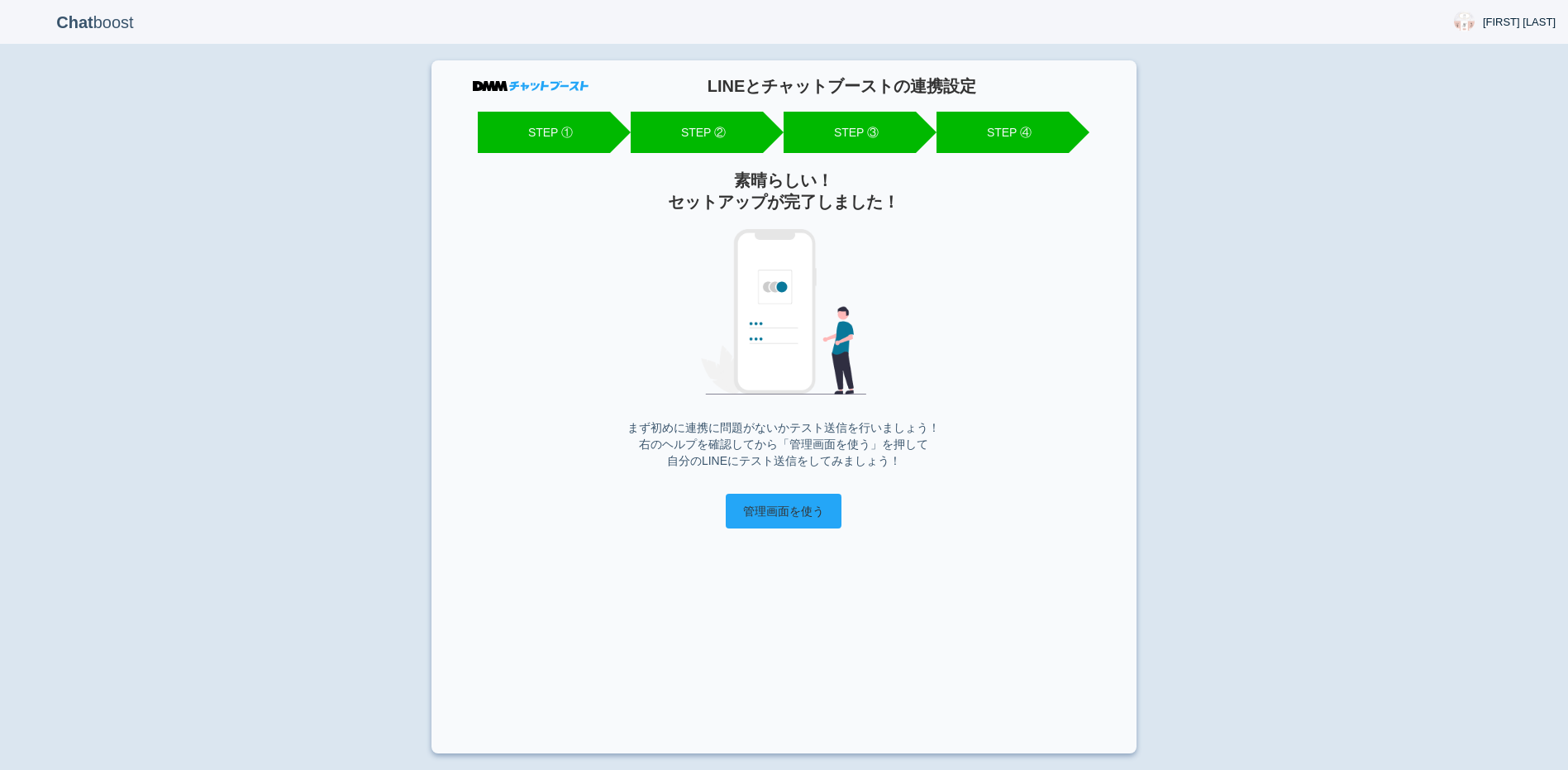 click on "管理画面を使う" at bounding box center (784, 511) 